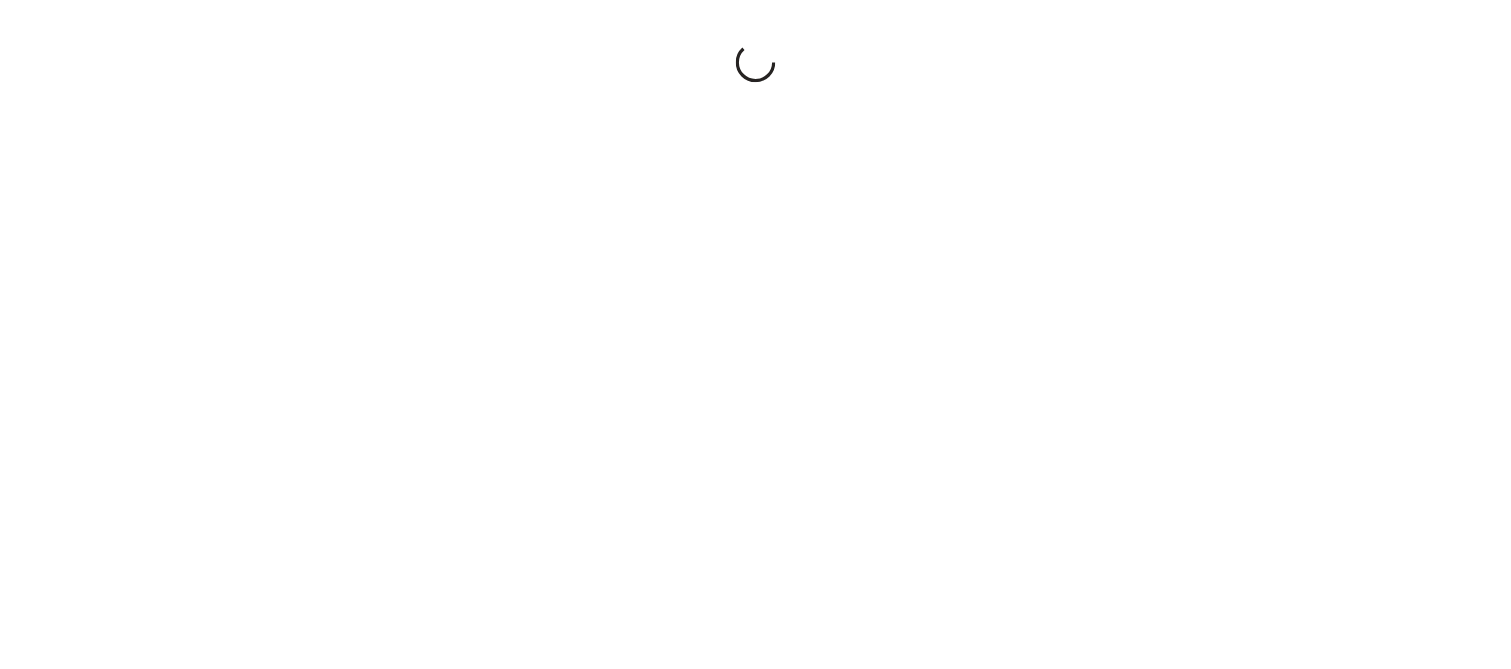 scroll, scrollTop: 0, scrollLeft: 0, axis: both 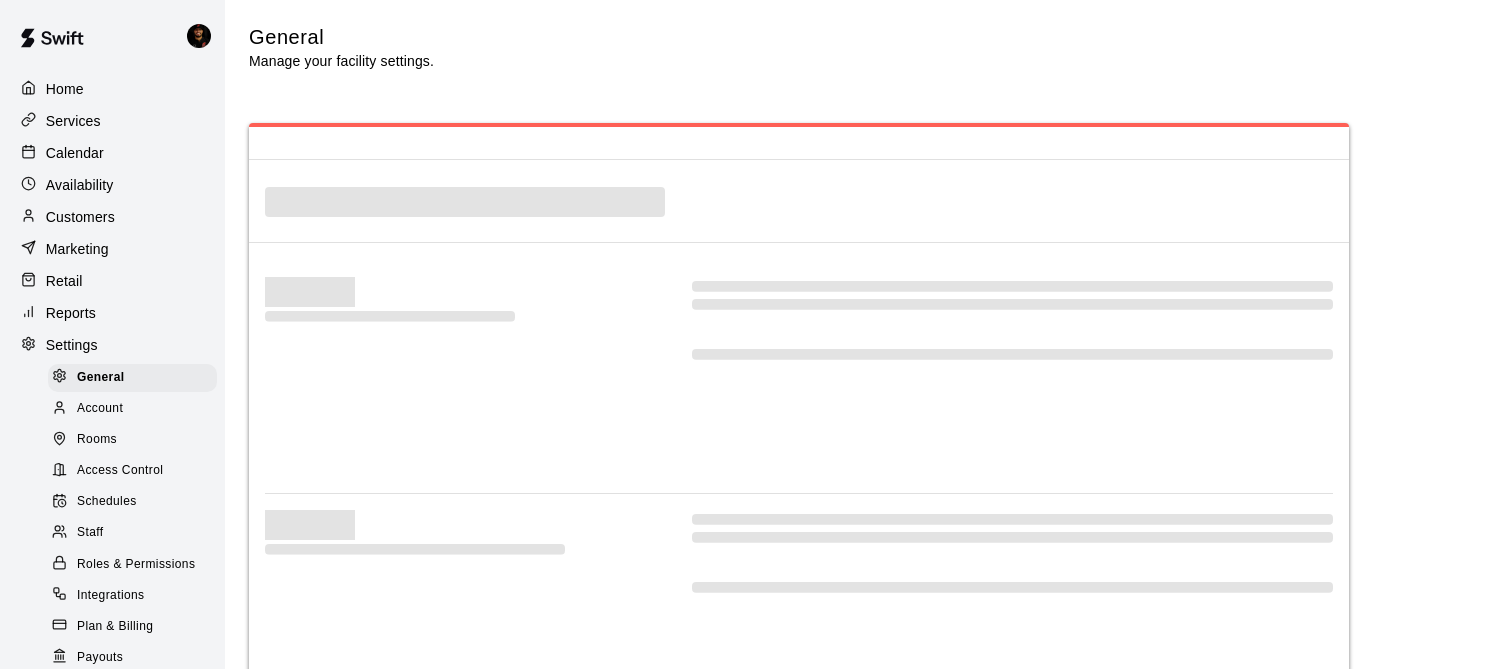 select on "**" 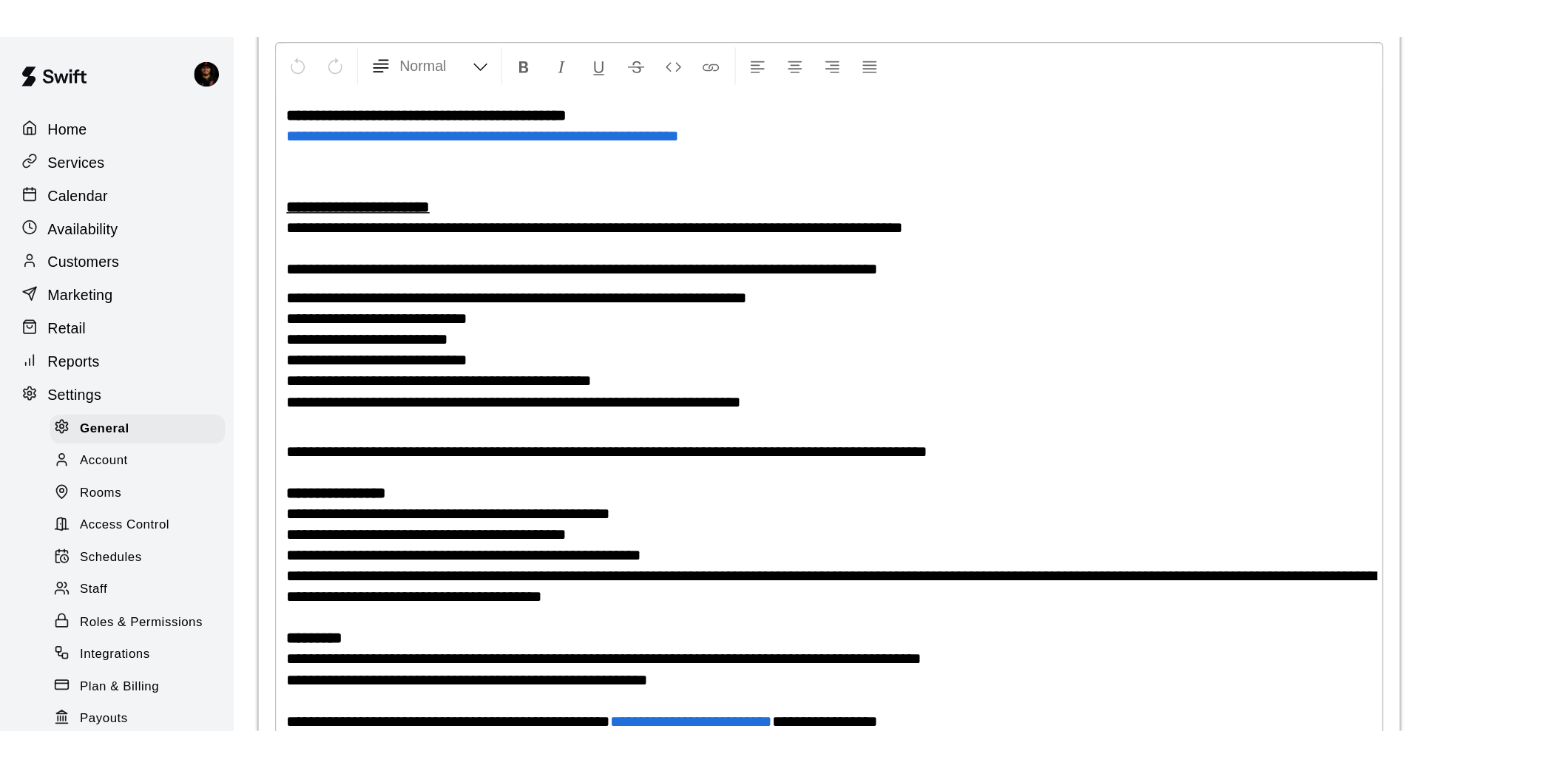 scroll, scrollTop: 3571, scrollLeft: 0, axis: vertical 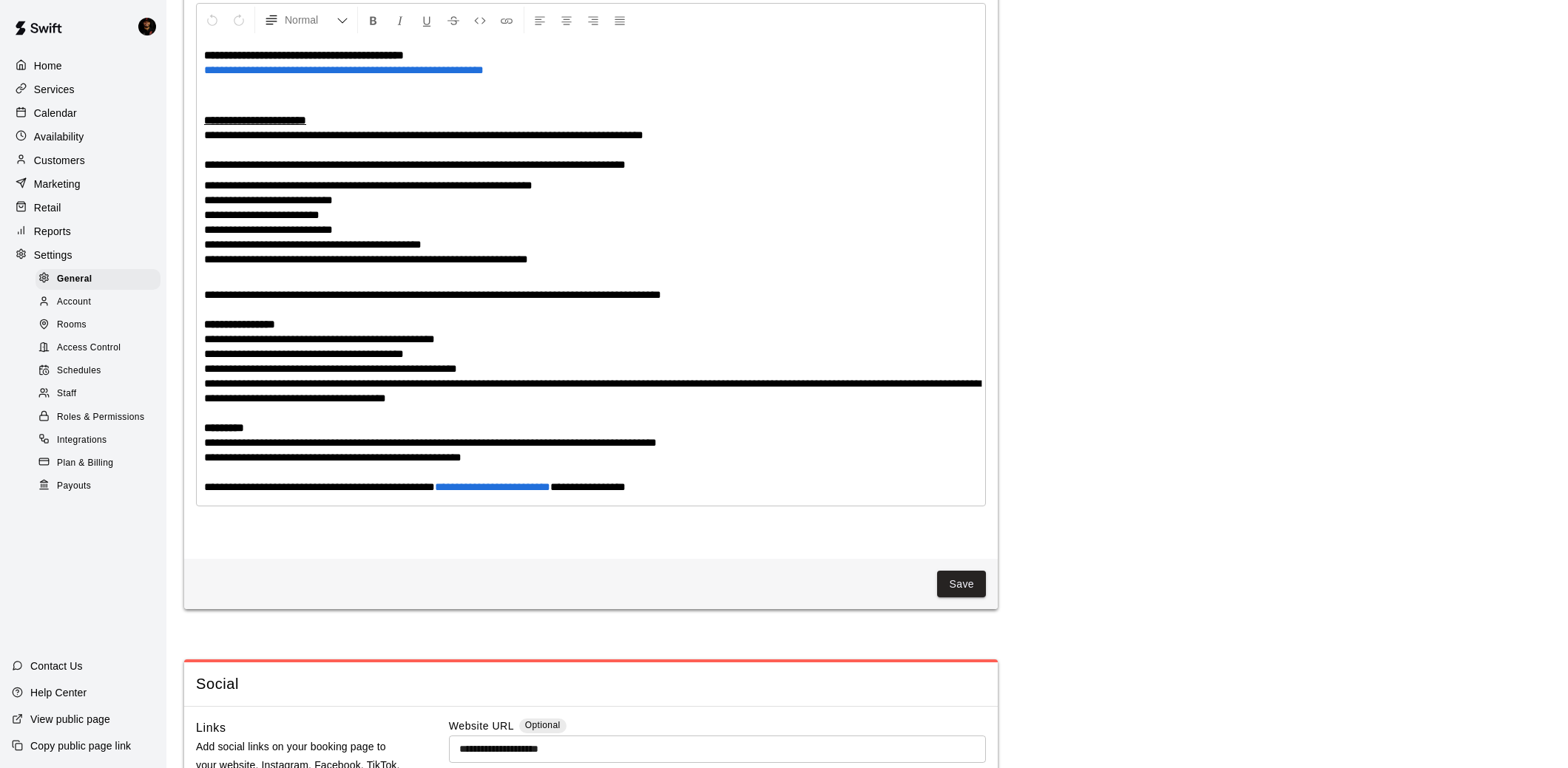 click on "Home" at bounding box center (83, 66) 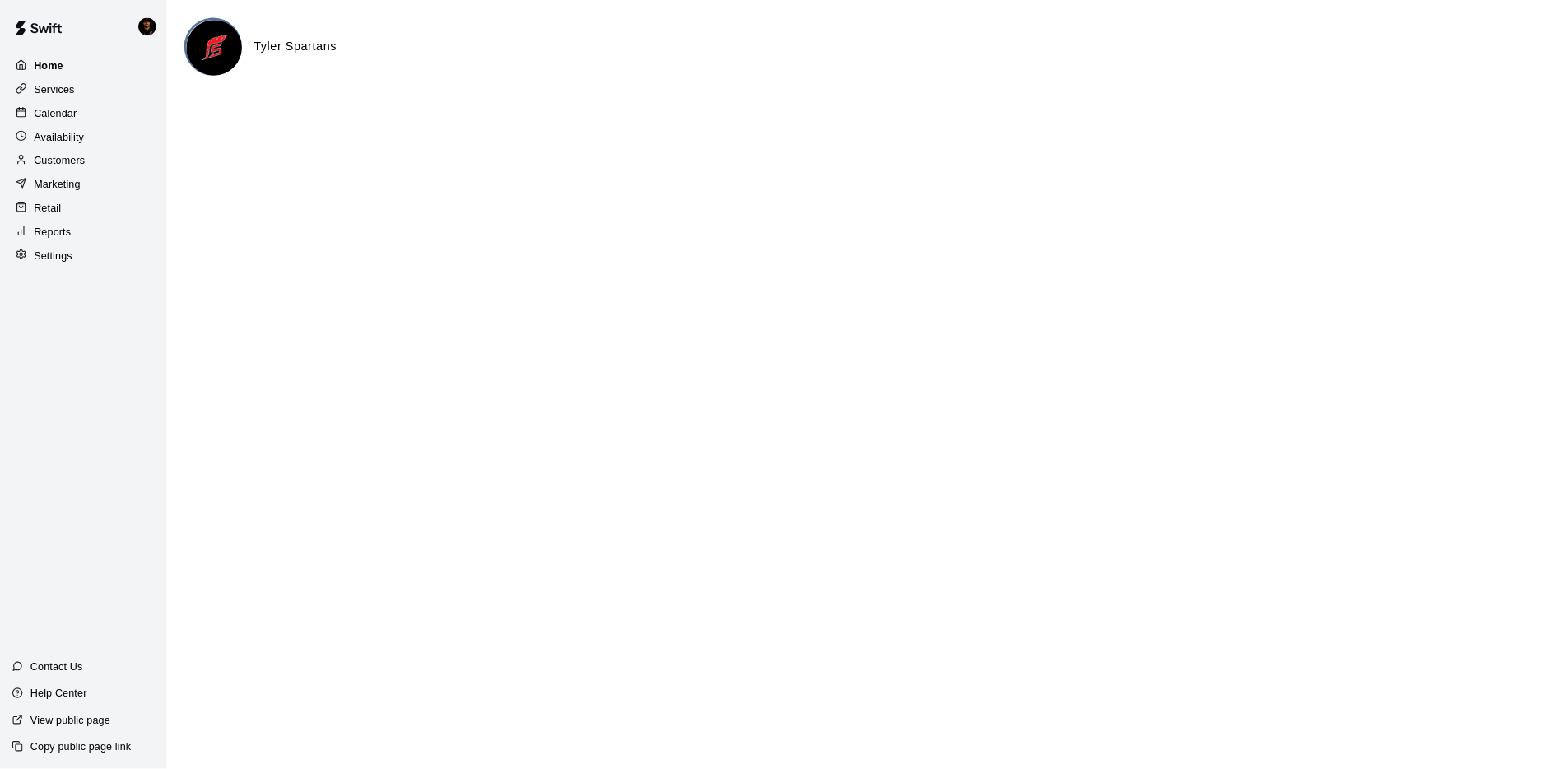 scroll, scrollTop: 0, scrollLeft: 0, axis: both 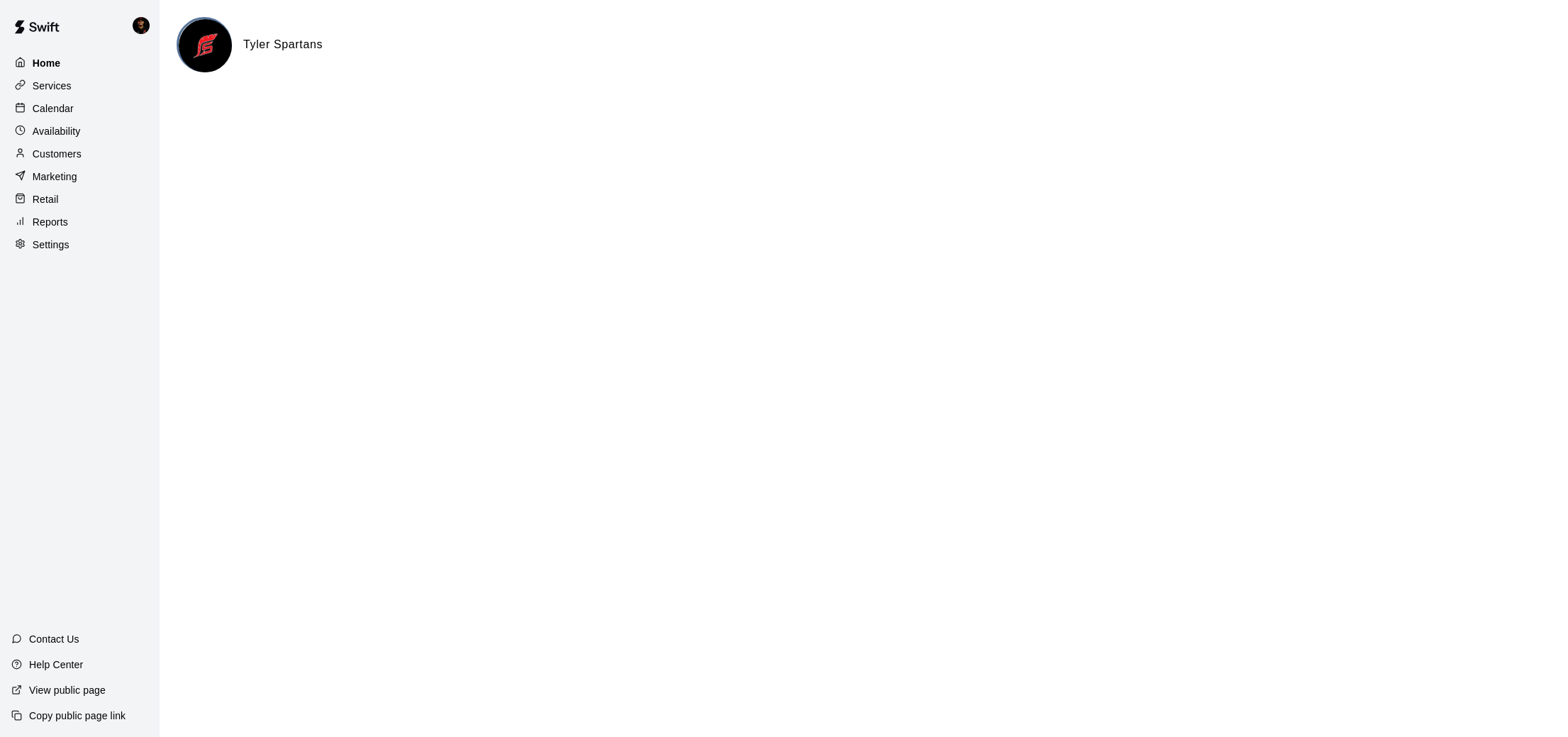 click on "Home" at bounding box center (79, 63) 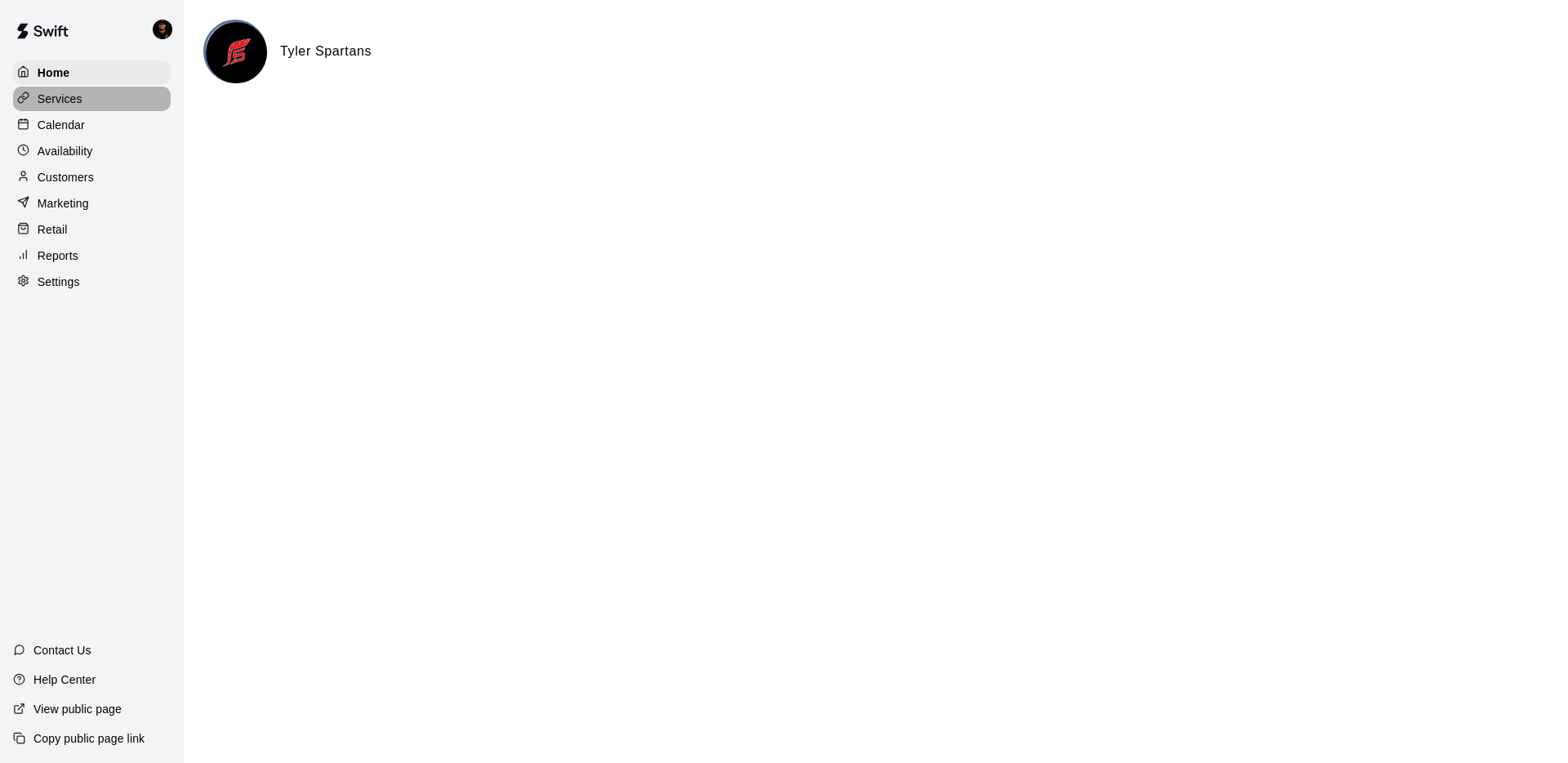 click on "Services" at bounding box center (60, 99) 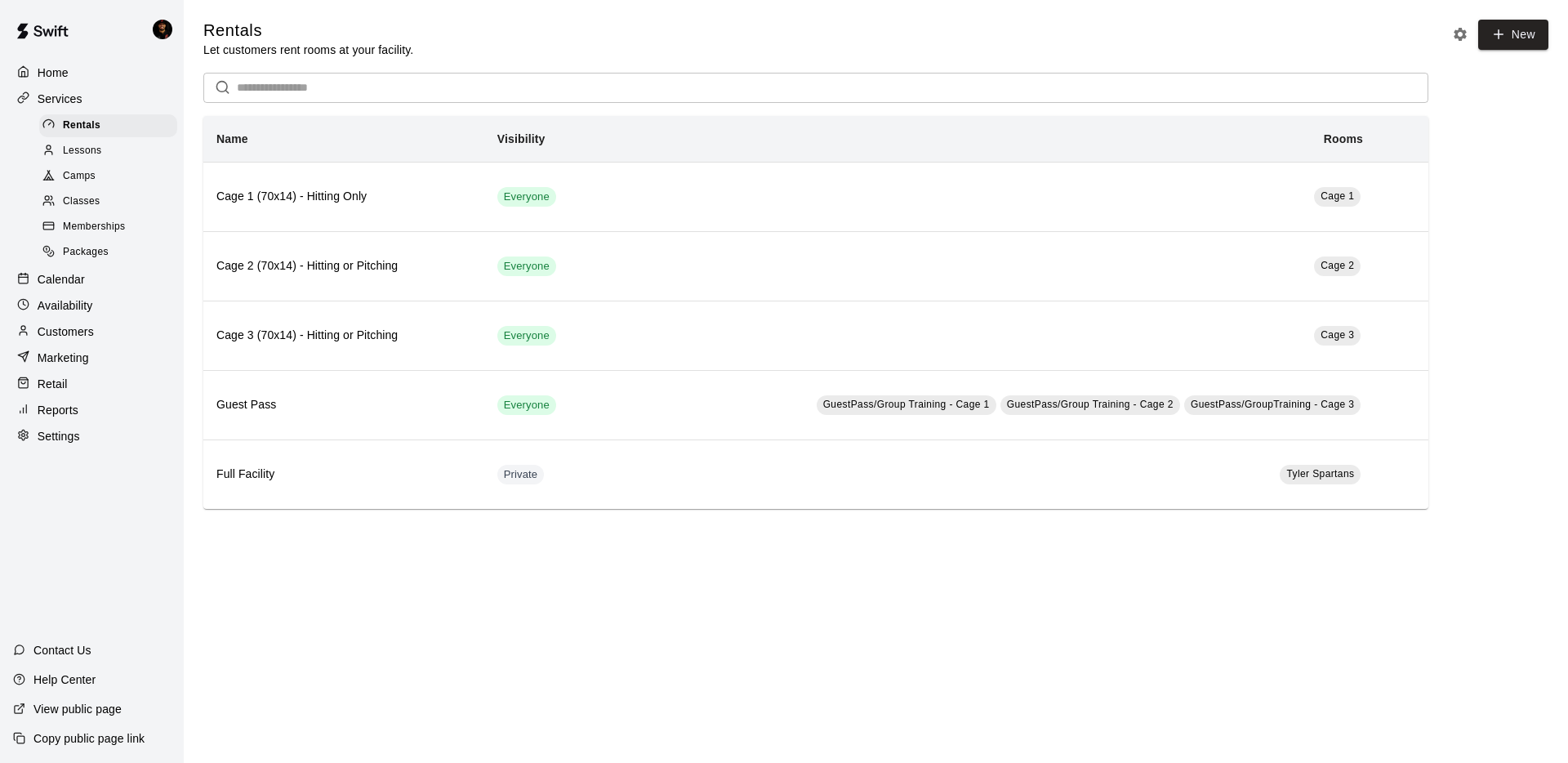 click on "Lessons" at bounding box center [82, 151] 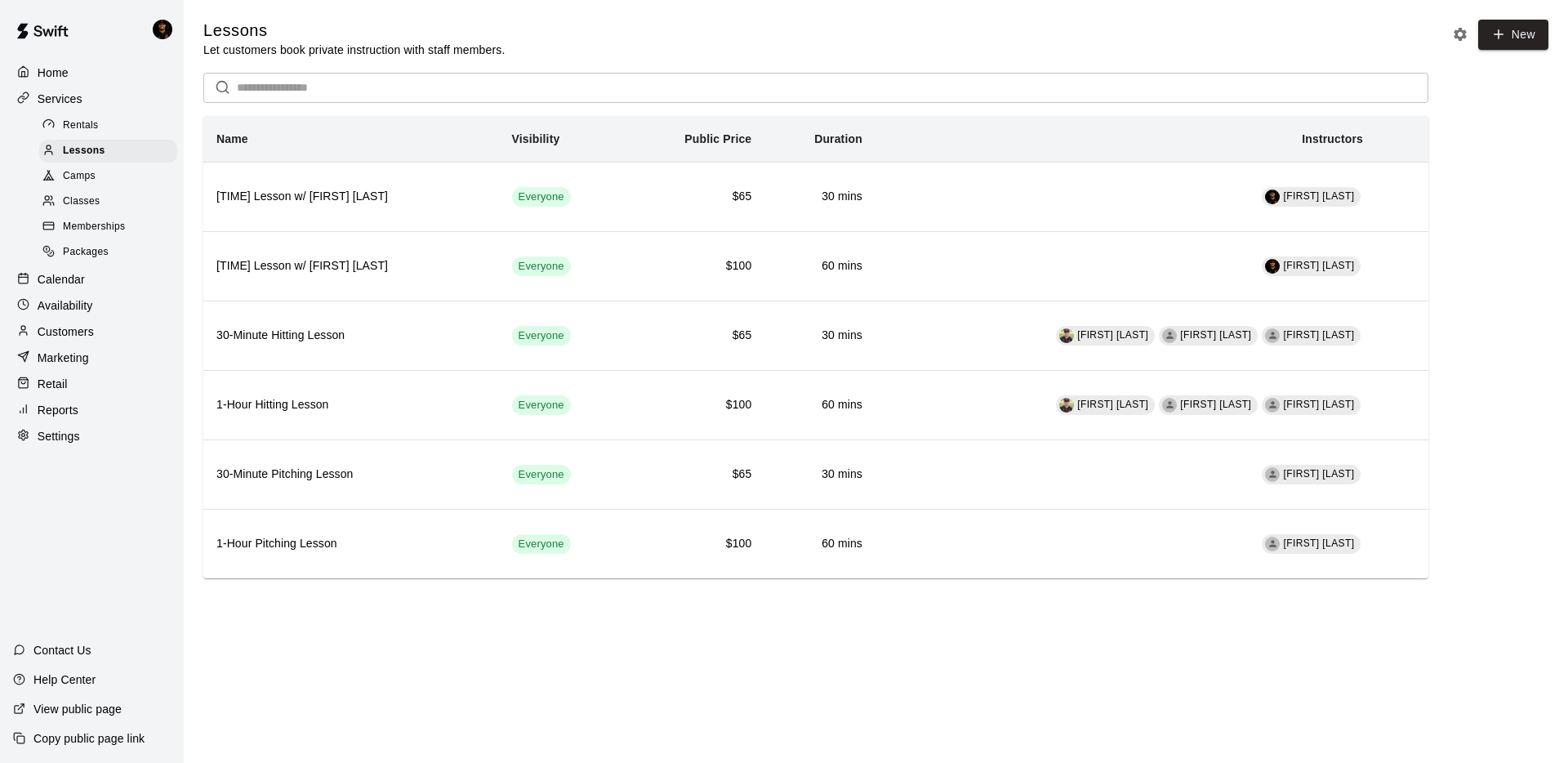 click on "Rentals" at bounding box center (81, 126) 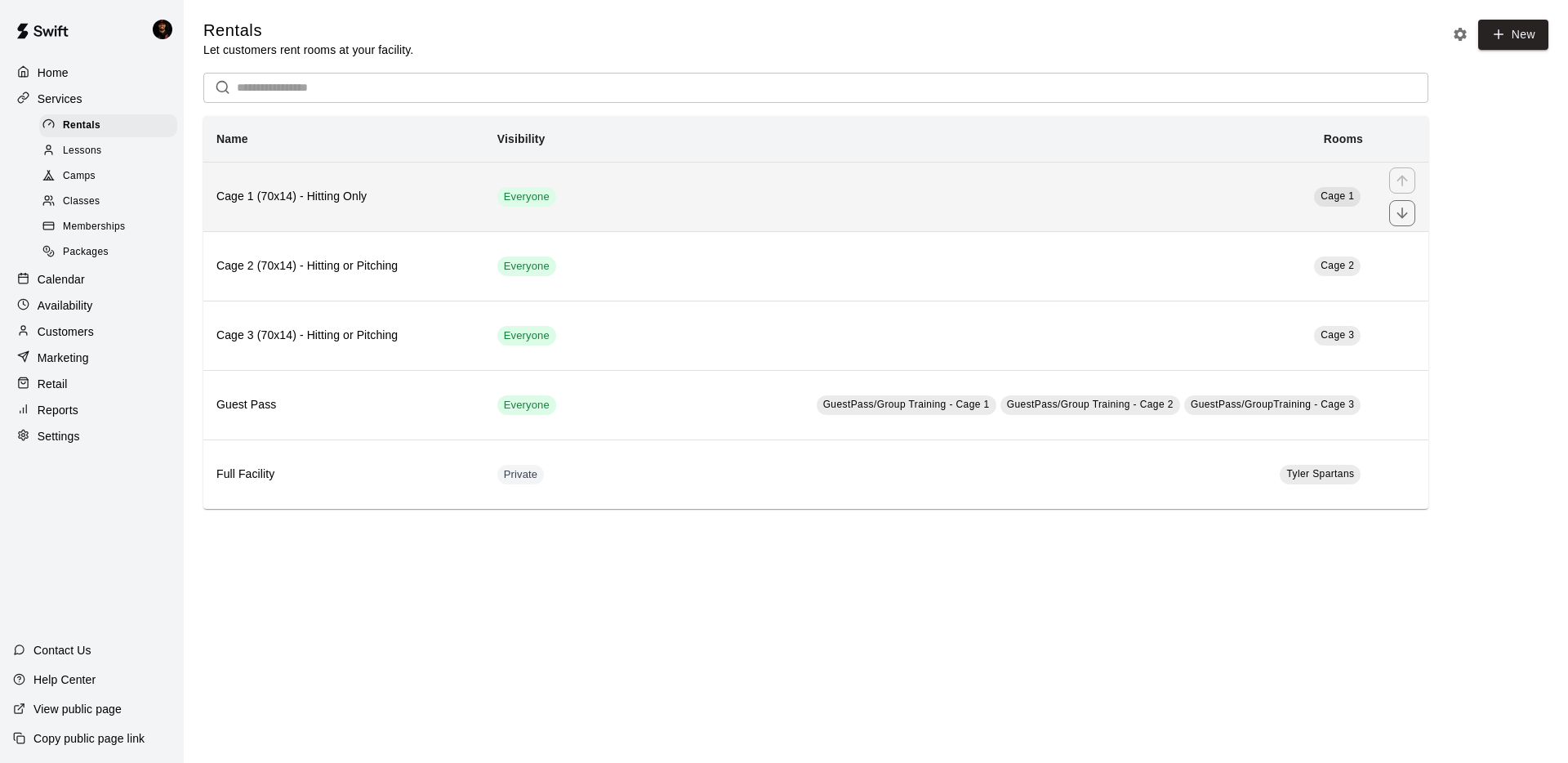 click on "Cage 1" at bounding box center (987, 196) 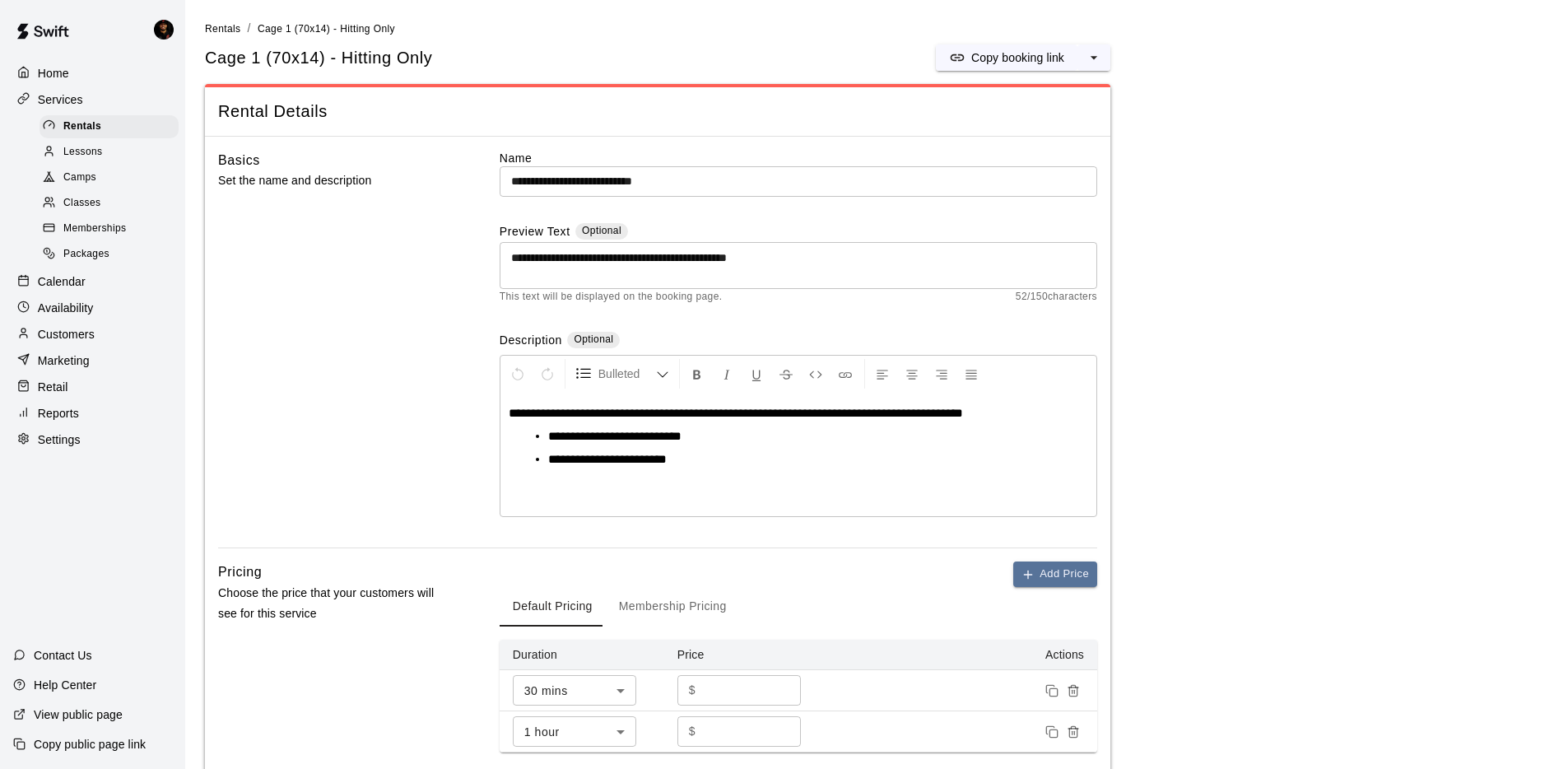 scroll, scrollTop: 132, scrollLeft: 0, axis: vertical 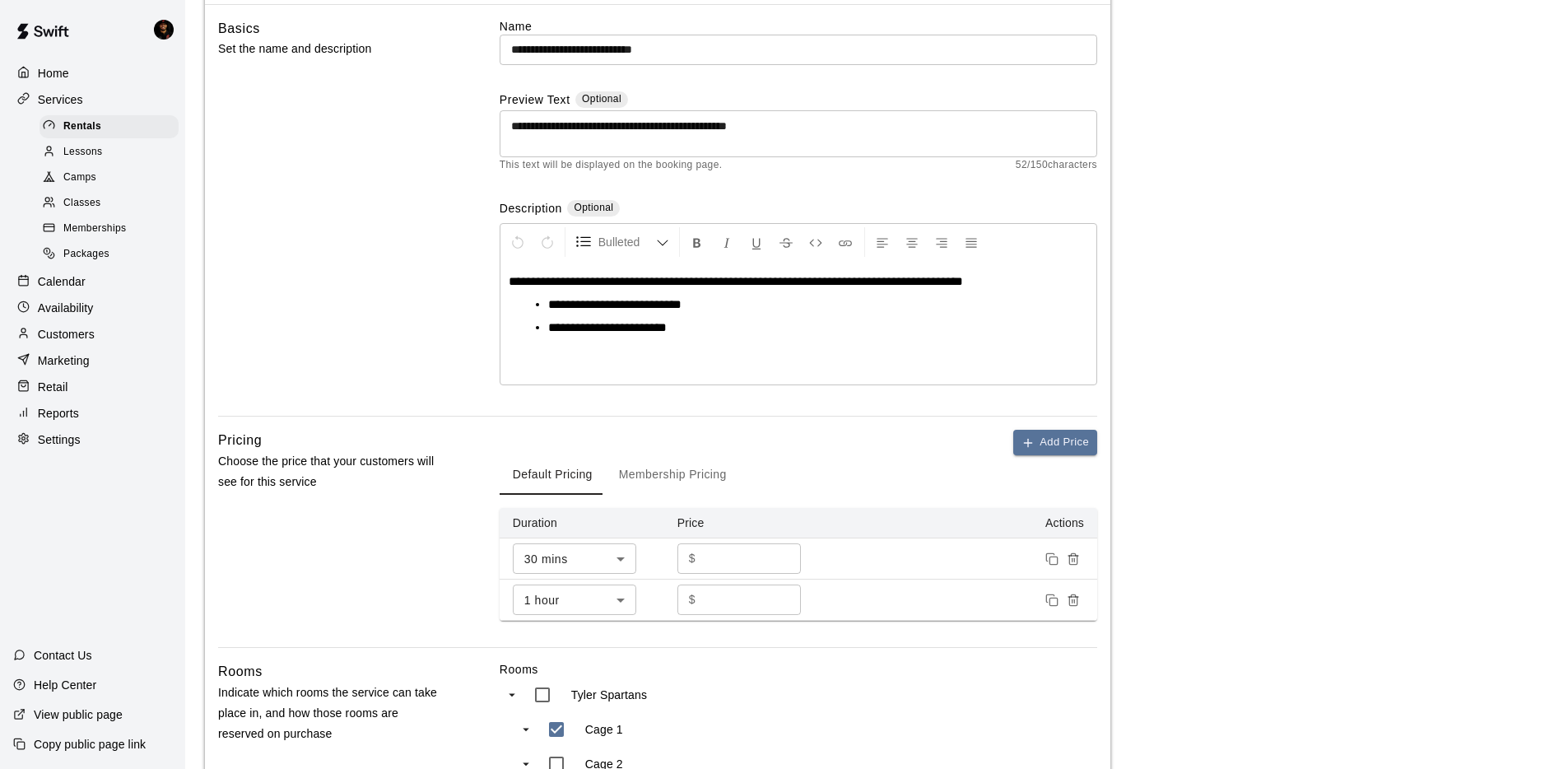 click on "**" at bounding box center [751, 558] 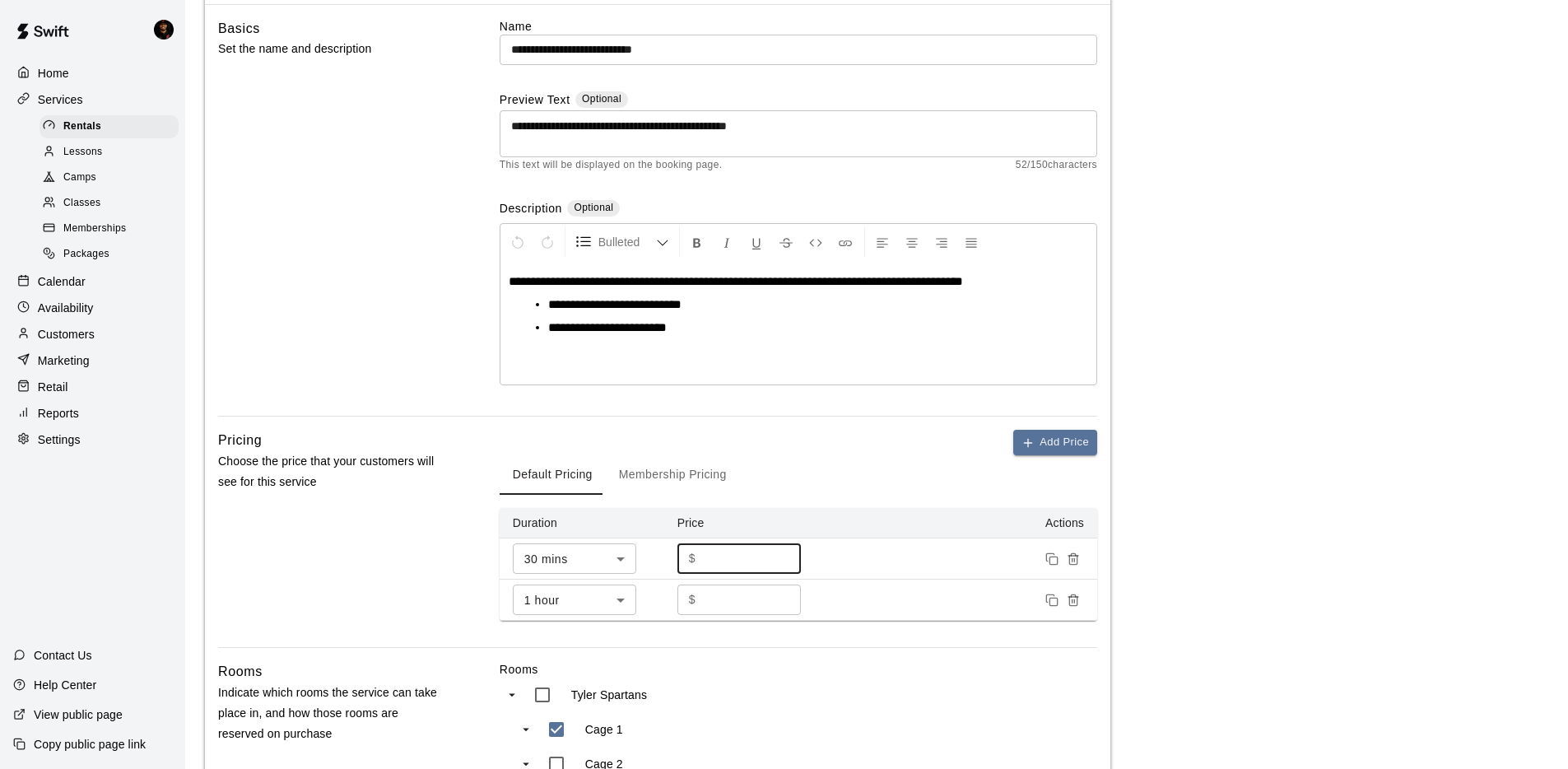 click on "**" at bounding box center [751, 558] 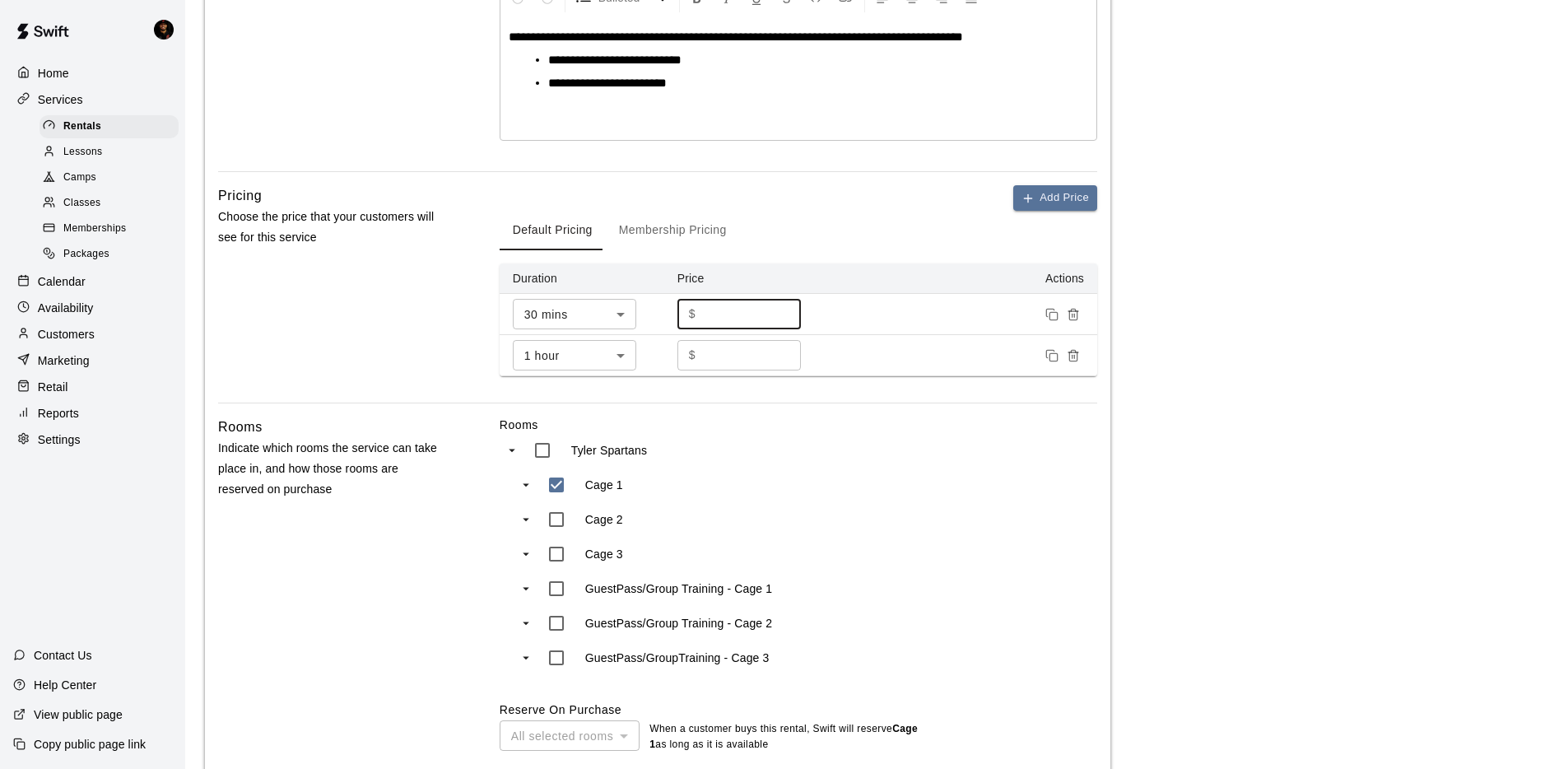 scroll, scrollTop: 557, scrollLeft: 0, axis: vertical 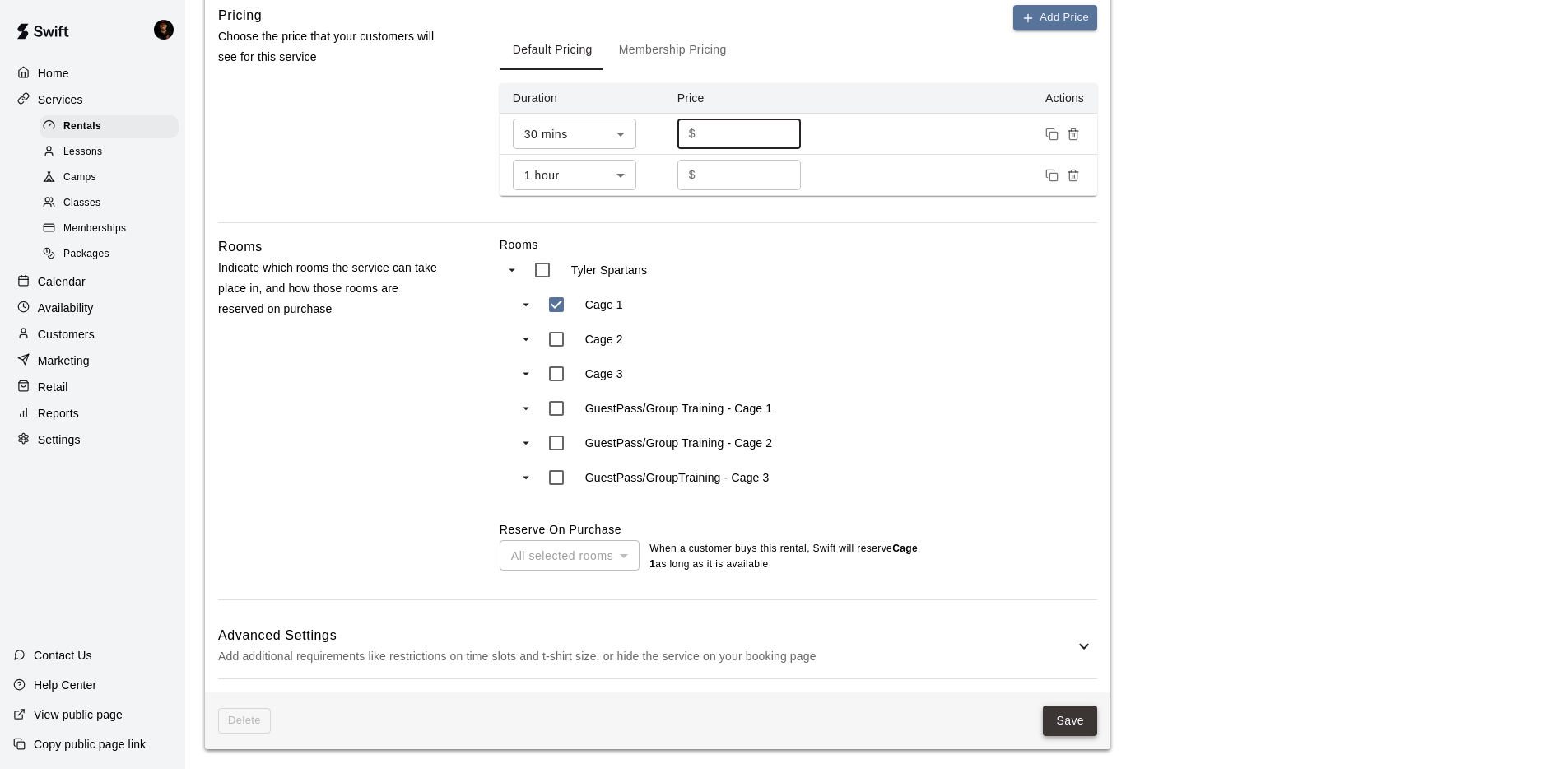 type on "**" 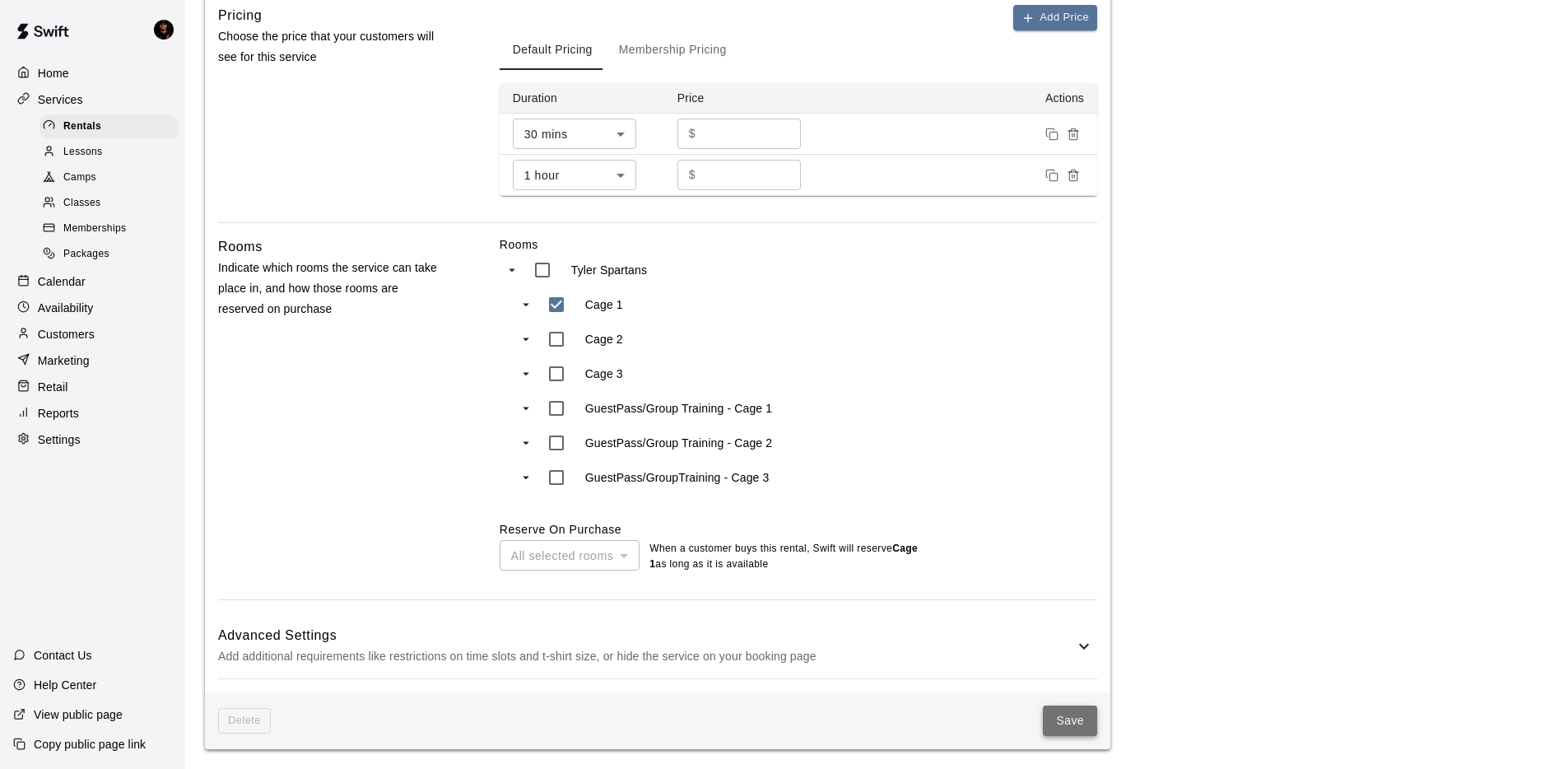 click on "Save" at bounding box center [1070, 720] 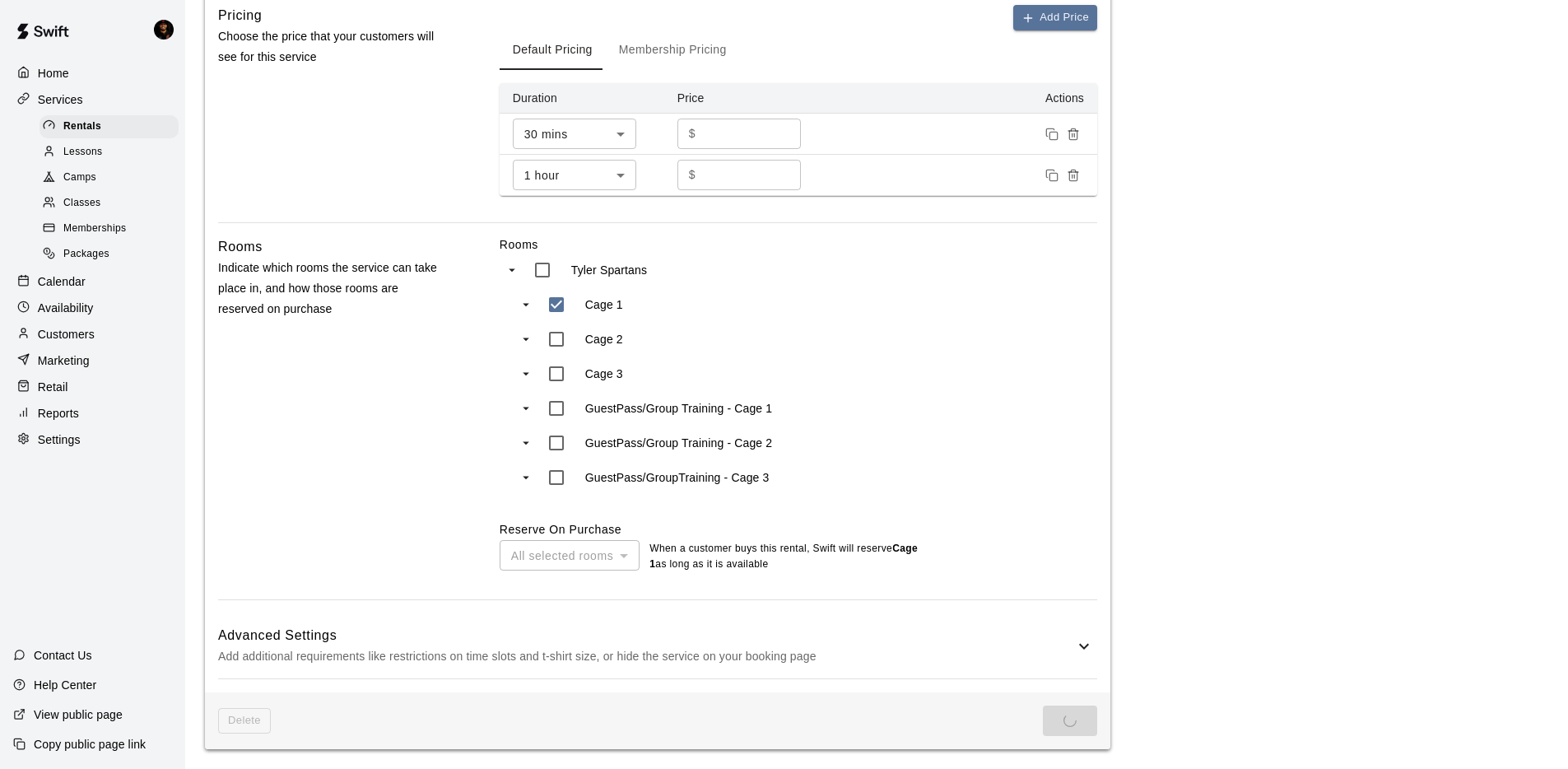 scroll, scrollTop: 0, scrollLeft: 0, axis: both 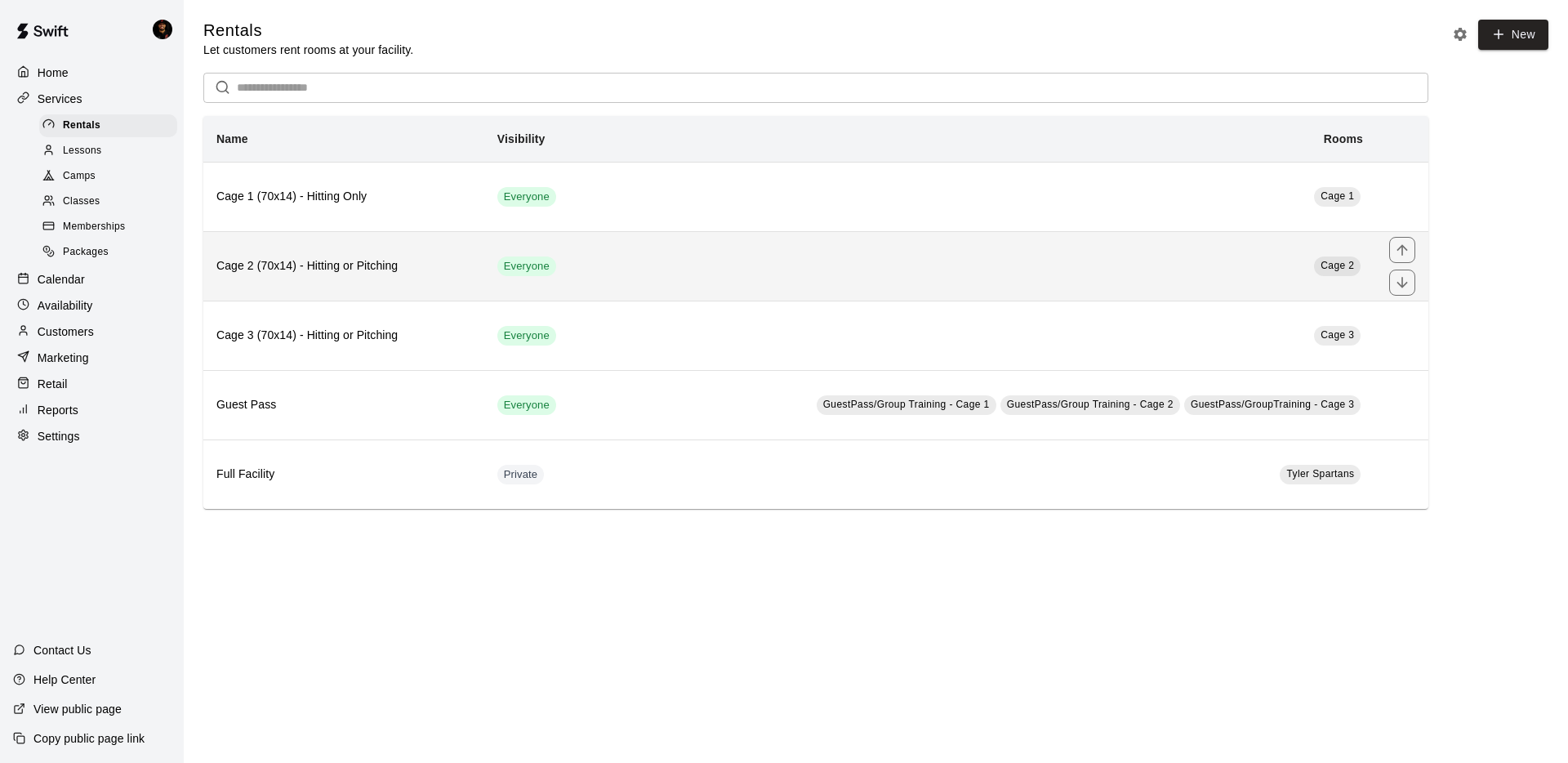 click on "Cage 2 (70x14) - Hitting or Pitching" at bounding box center (344, 265) 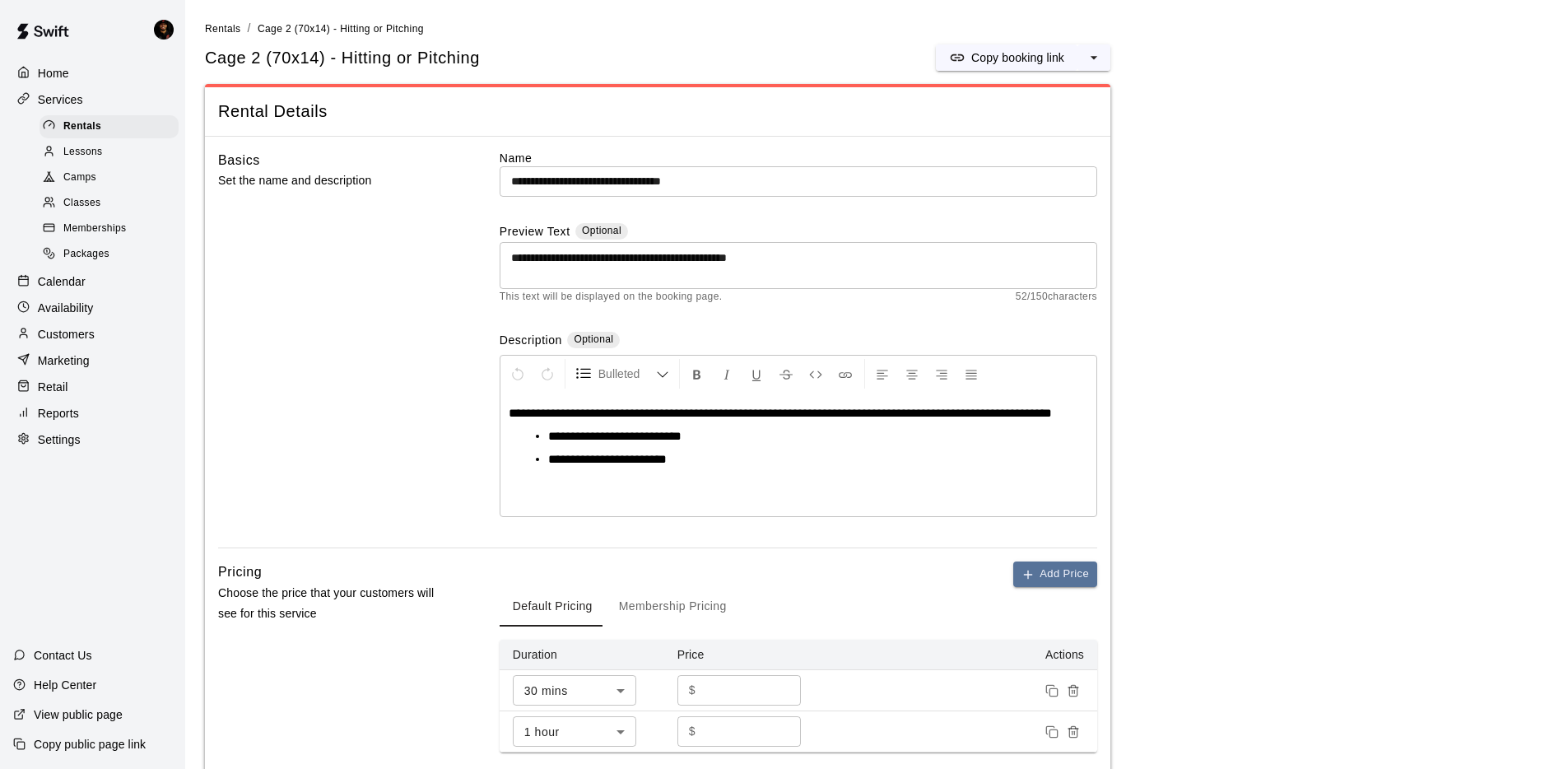 scroll, scrollTop: 143, scrollLeft: 0, axis: vertical 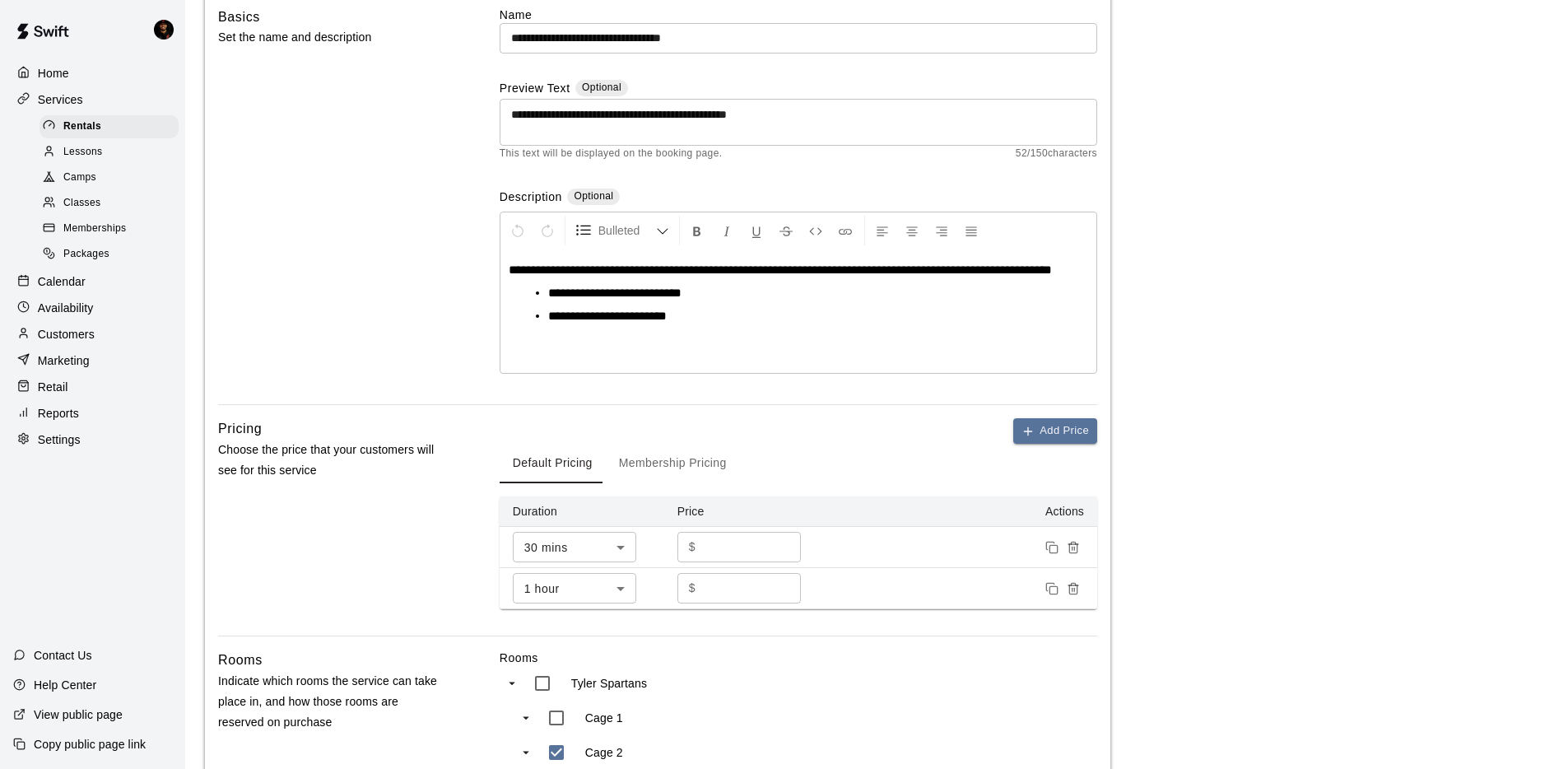click on "**" at bounding box center [751, 547] 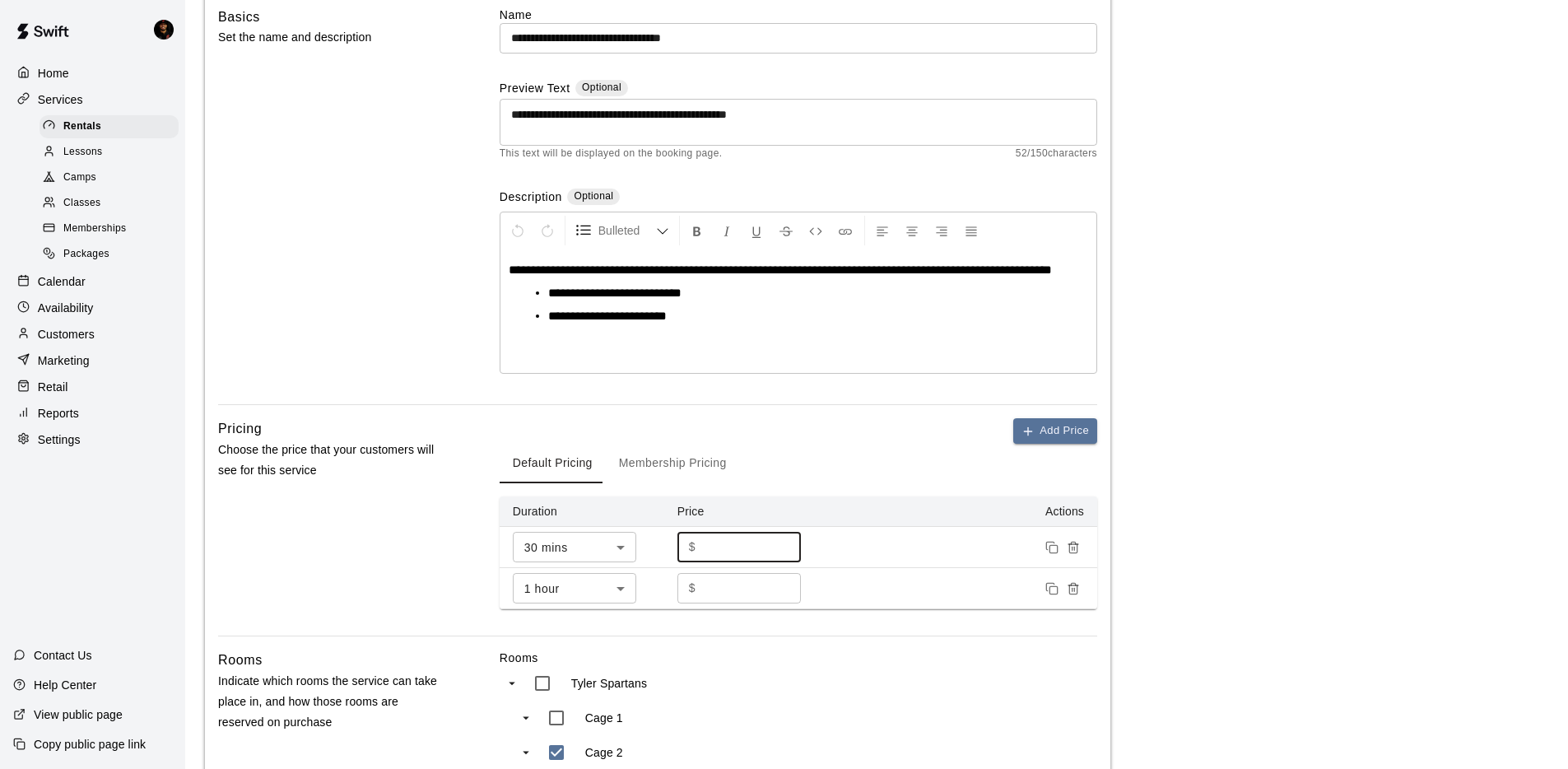 click on "**" at bounding box center (751, 547) 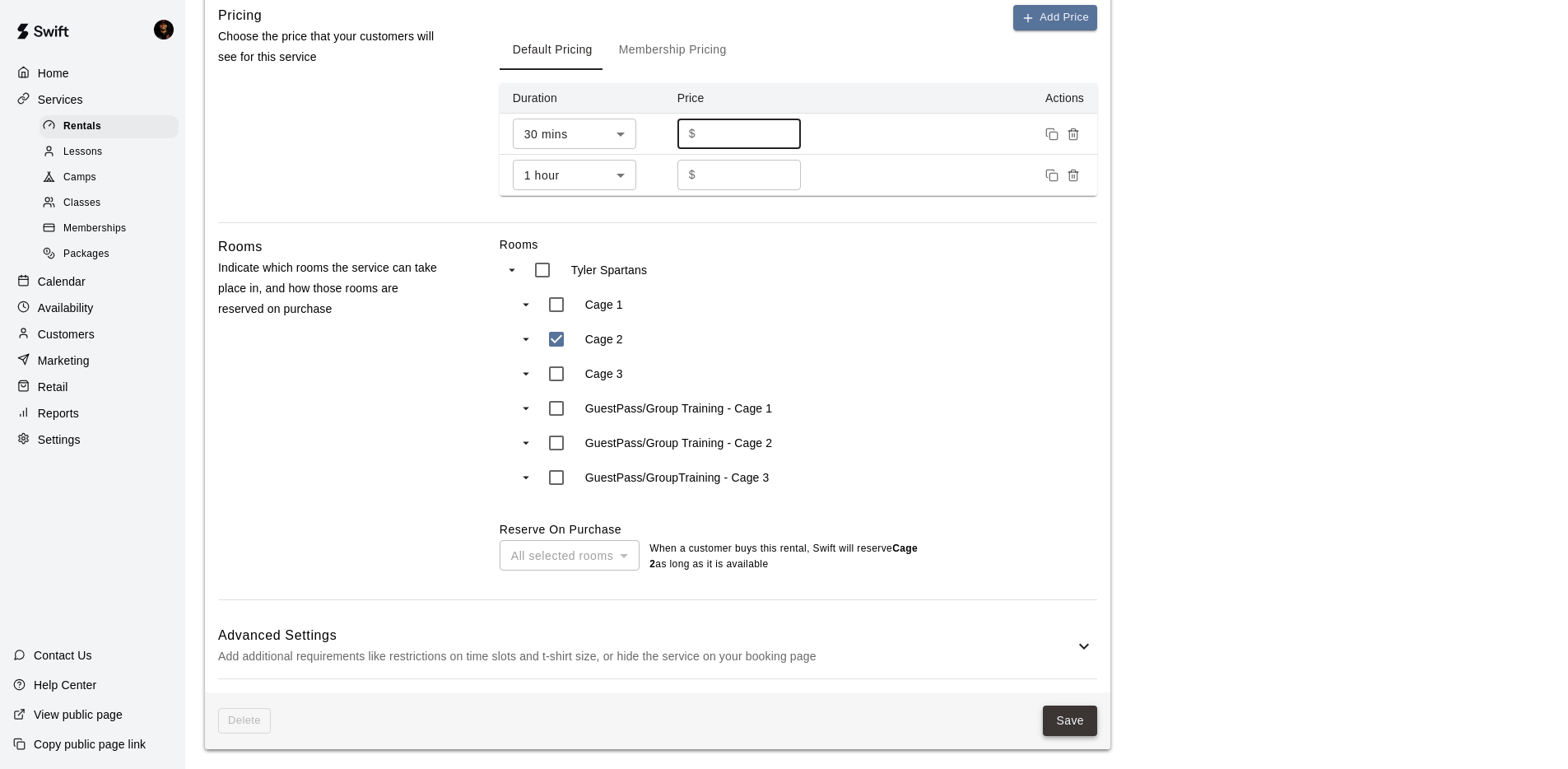 type on "**" 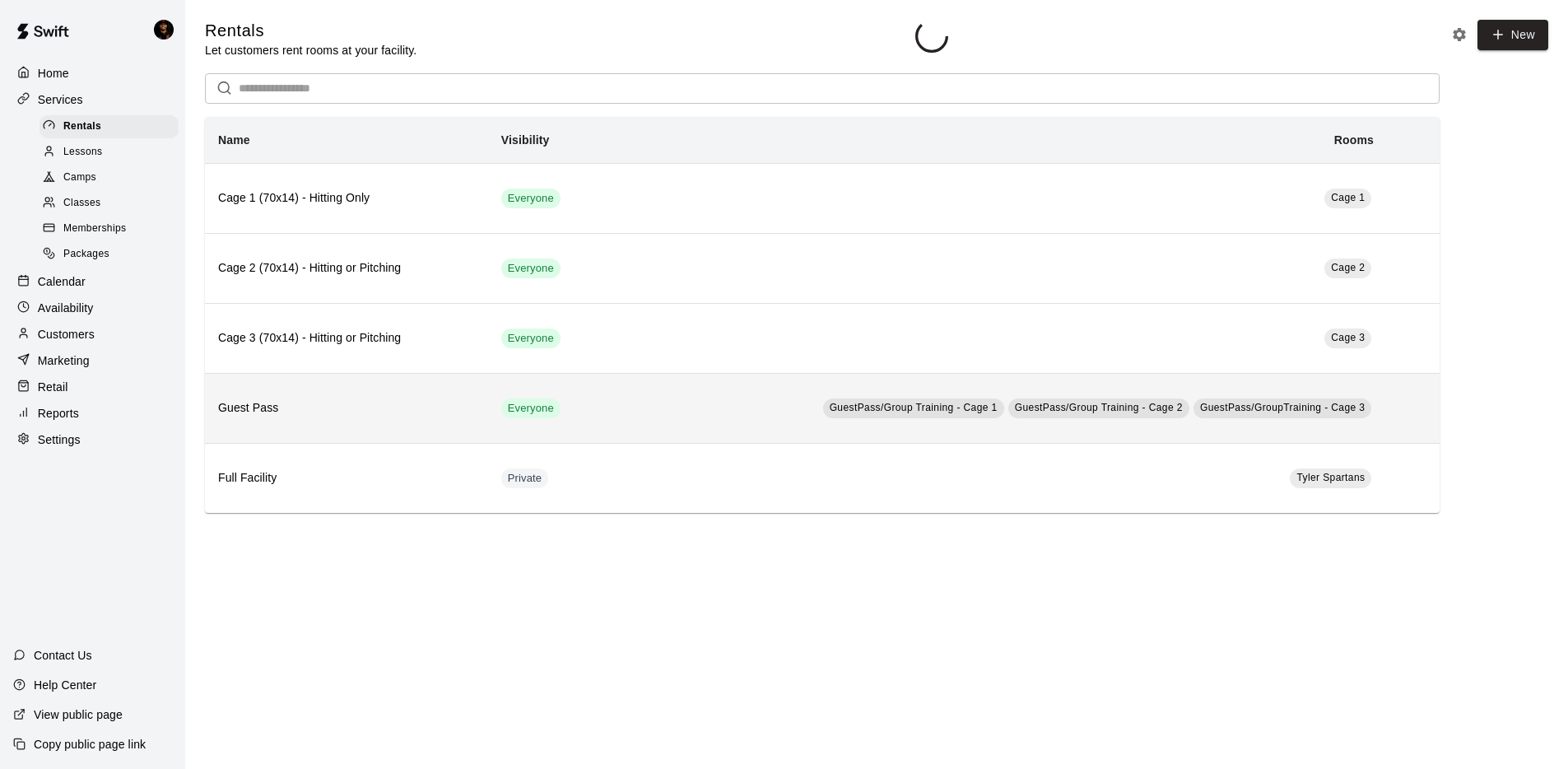 scroll, scrollTop: 0, scrollLeft: 0, axis: both 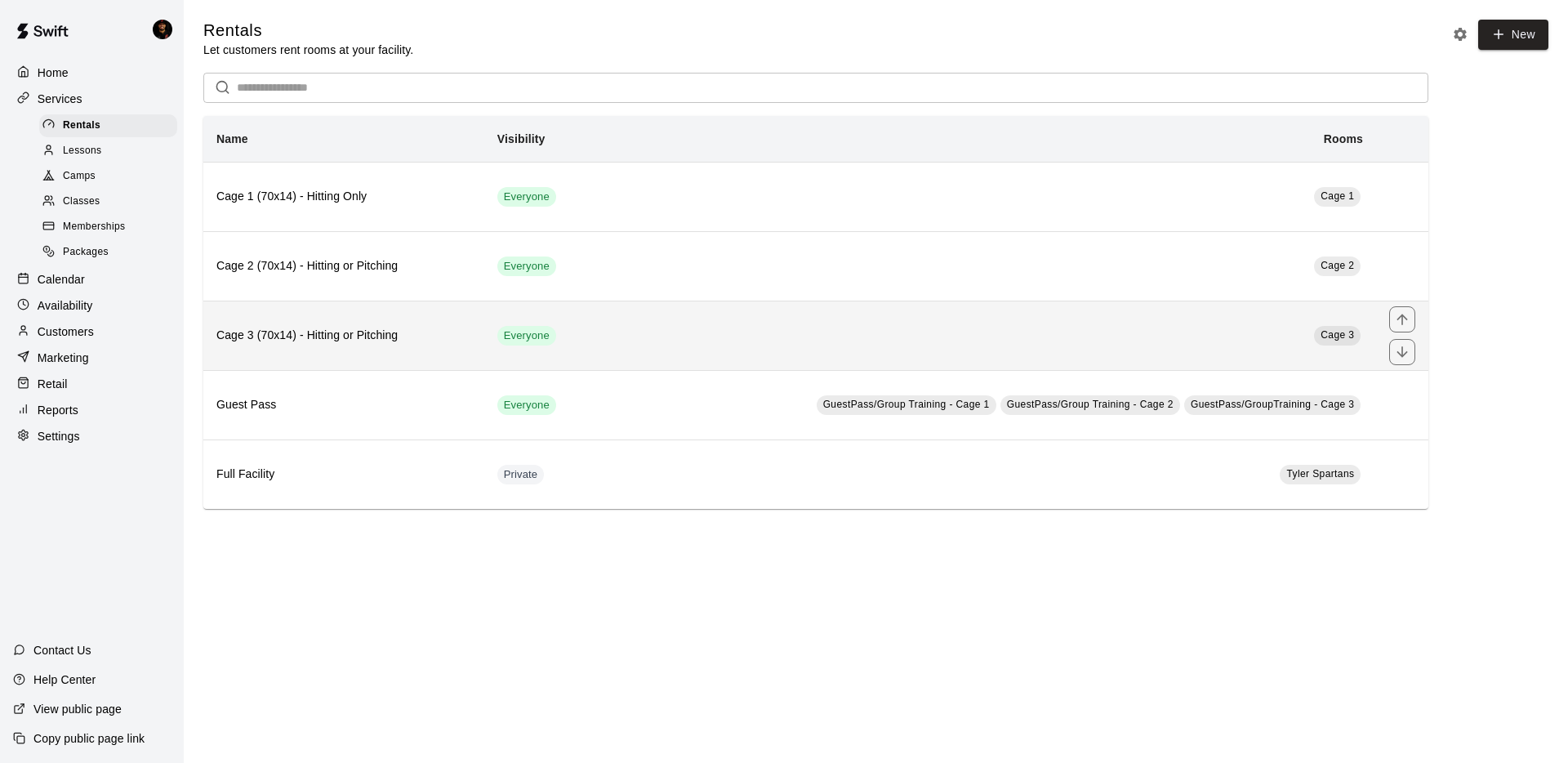 click on "Everyone" at bounding box center (541, 335) 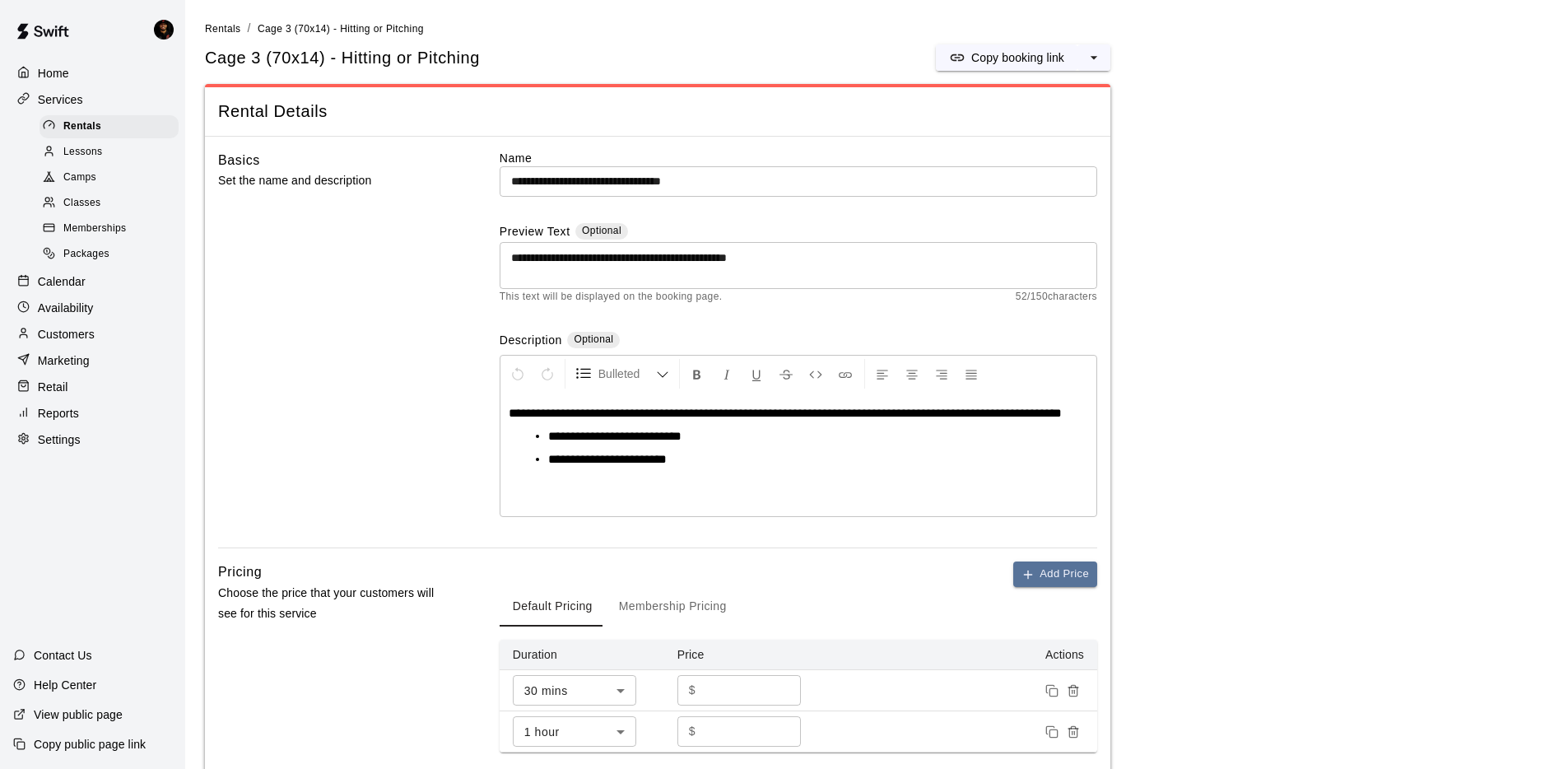 scroll, scrollTop: 456, scrollLeft: 0, axis: vertical 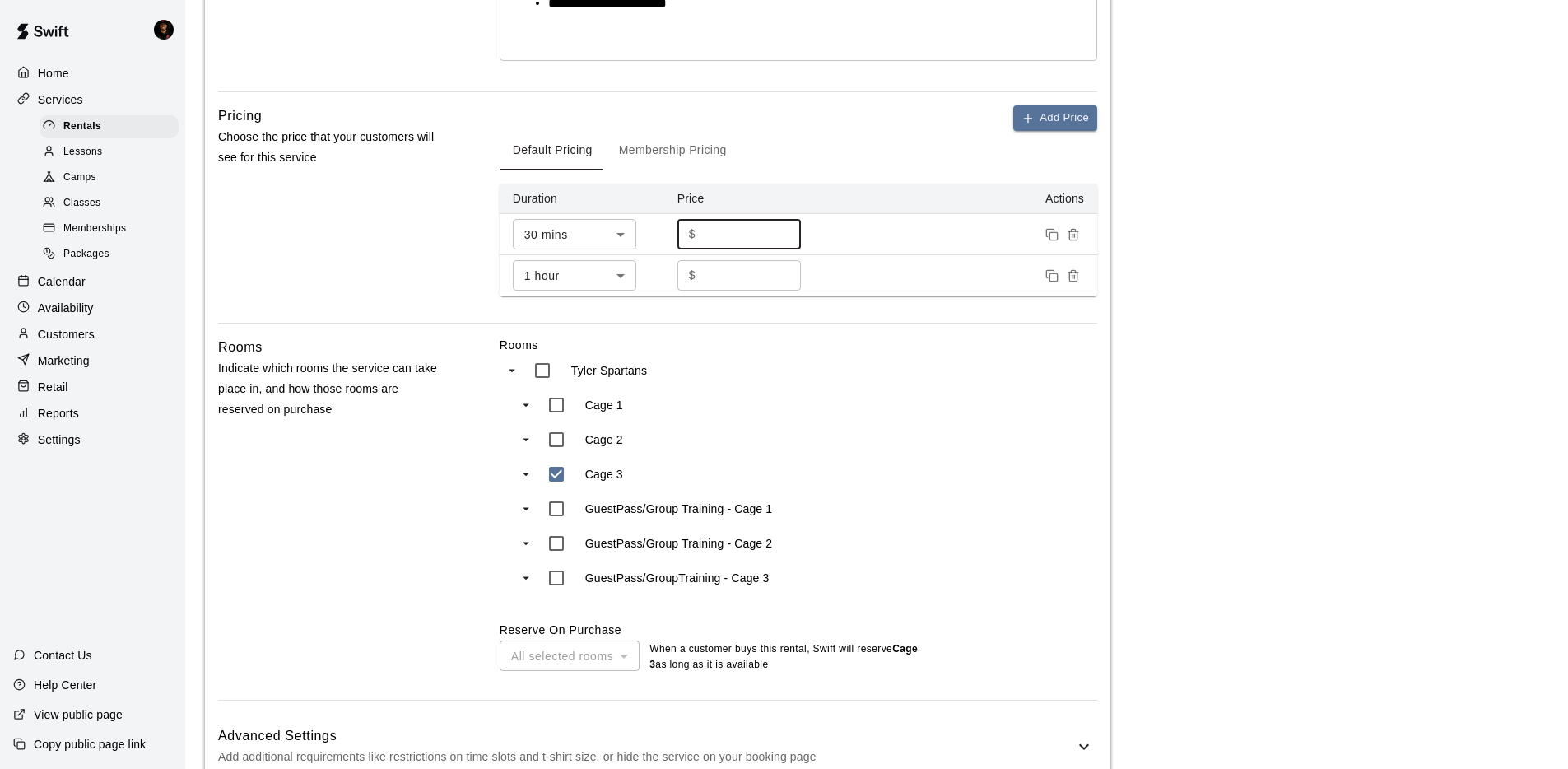 click on "**" at bounding box center [751, 234] 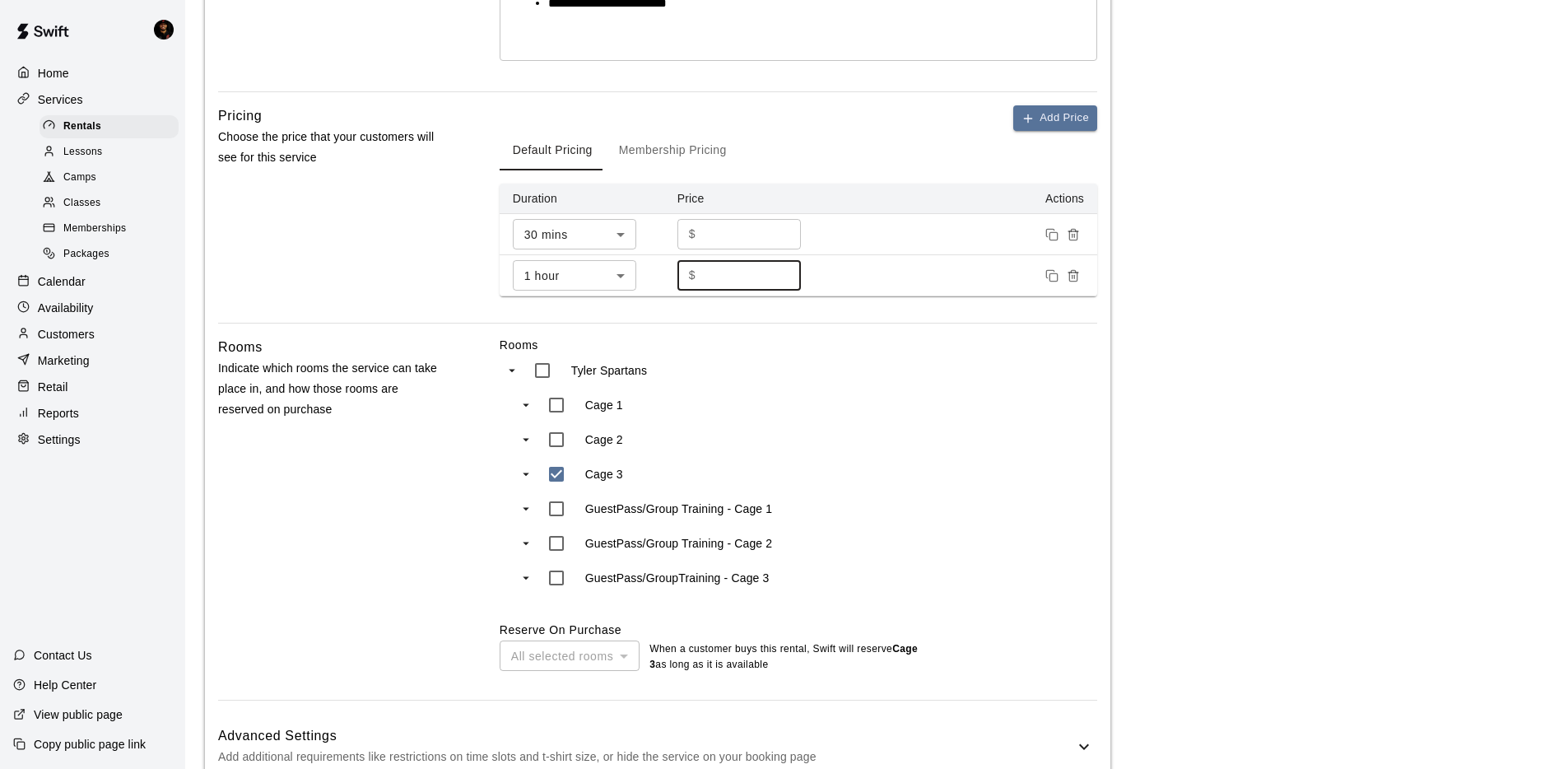 click on "**" at bounding box center (751, 275) 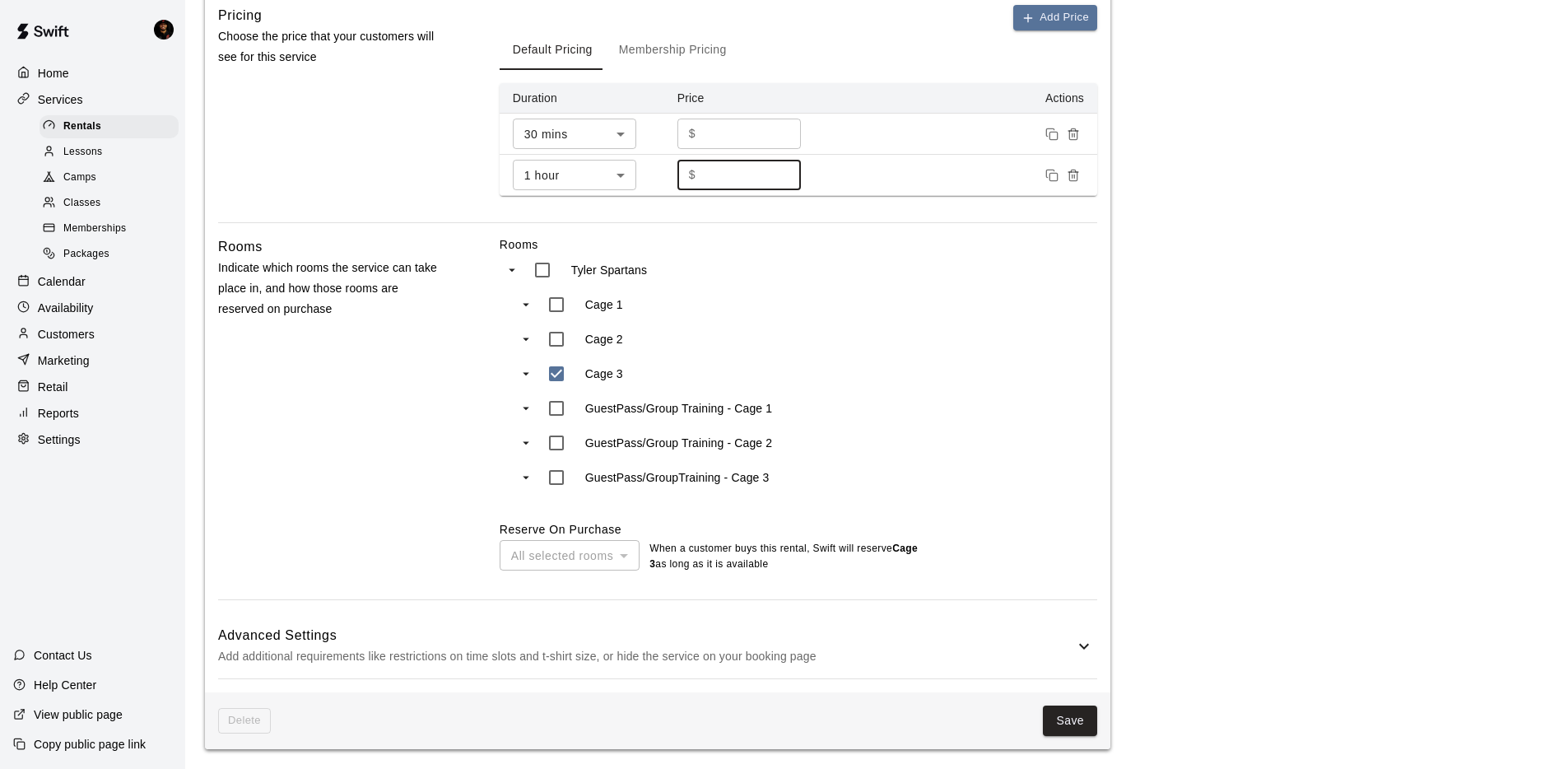 click on "Delete Save" at bounding box center [658, 720] 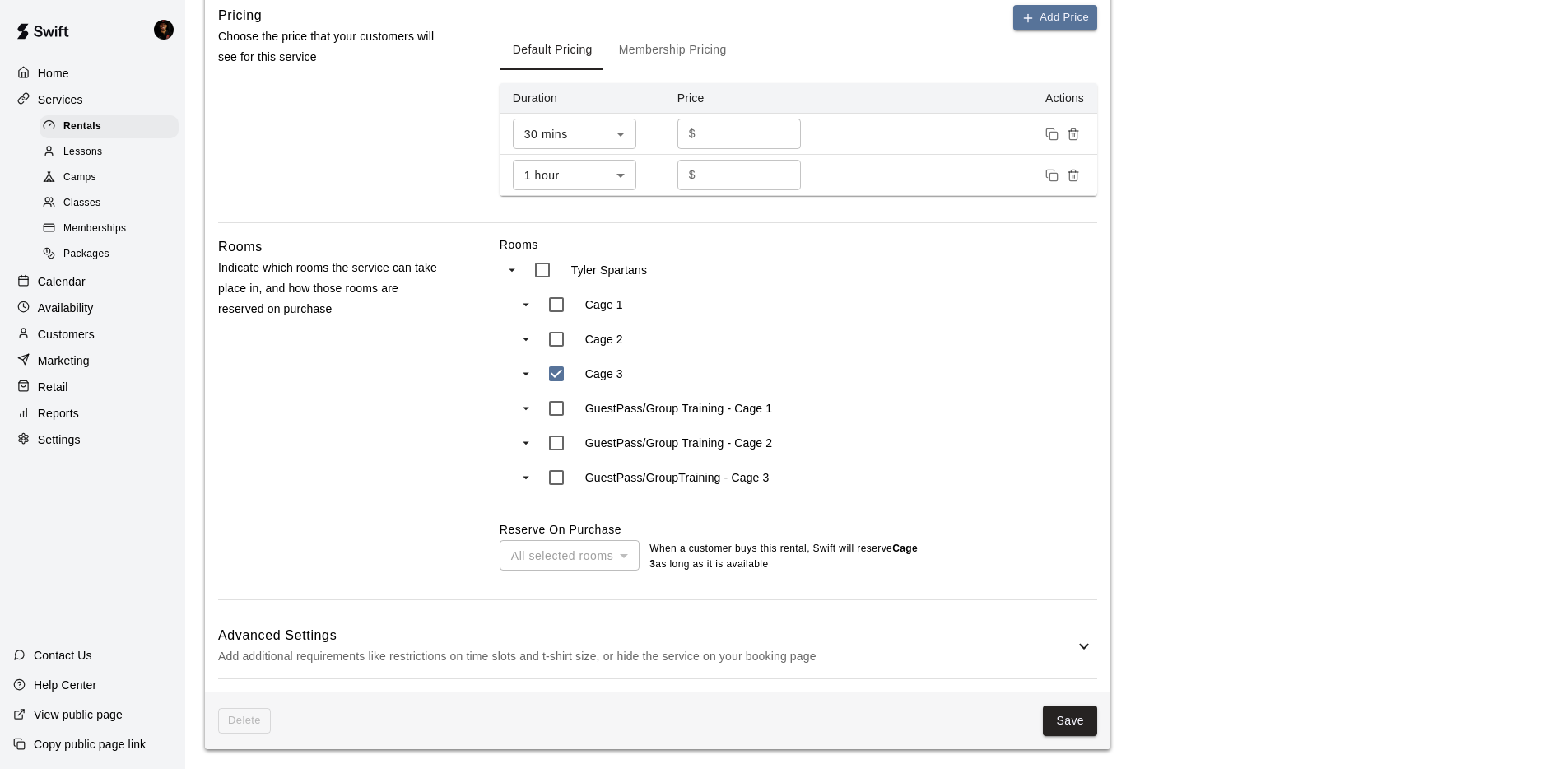 click on "Save" at bounding box center (1070, 720) 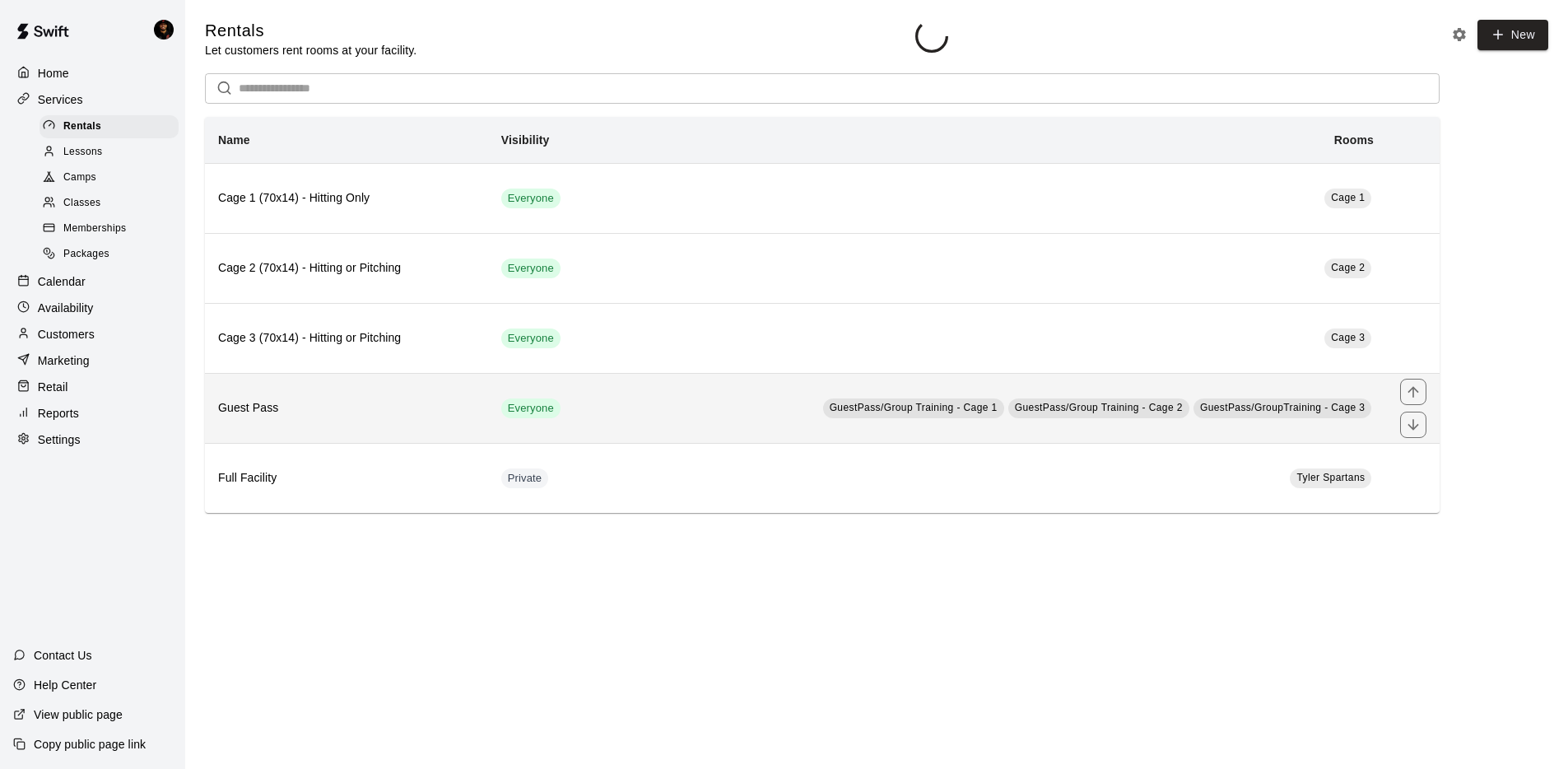 scroll, scrollTop: 0, scrollLeft: 0, axis: both 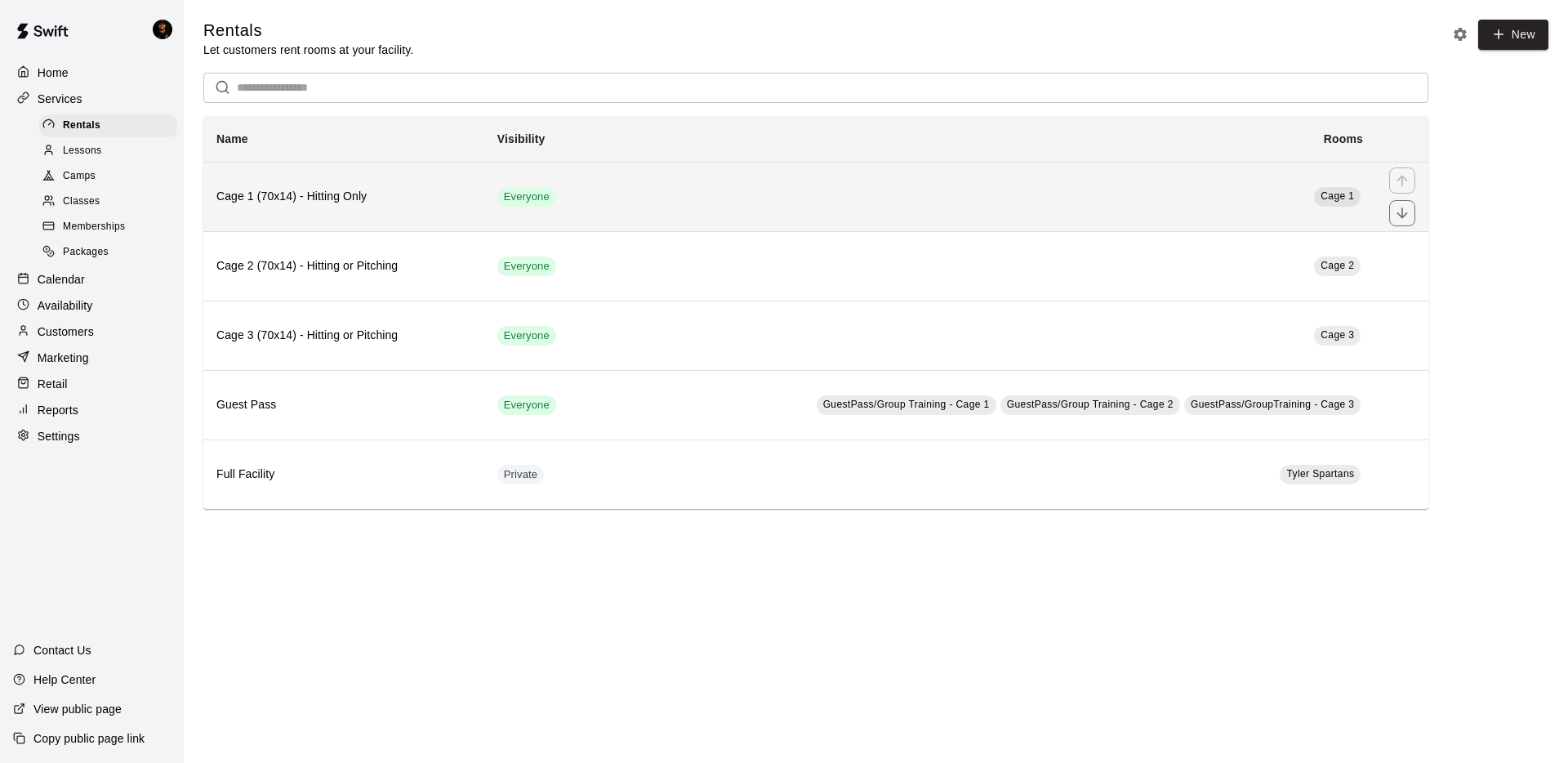 click on "Cage 1 (70x14) - Hitting Only" at bounding box center [344, 197] 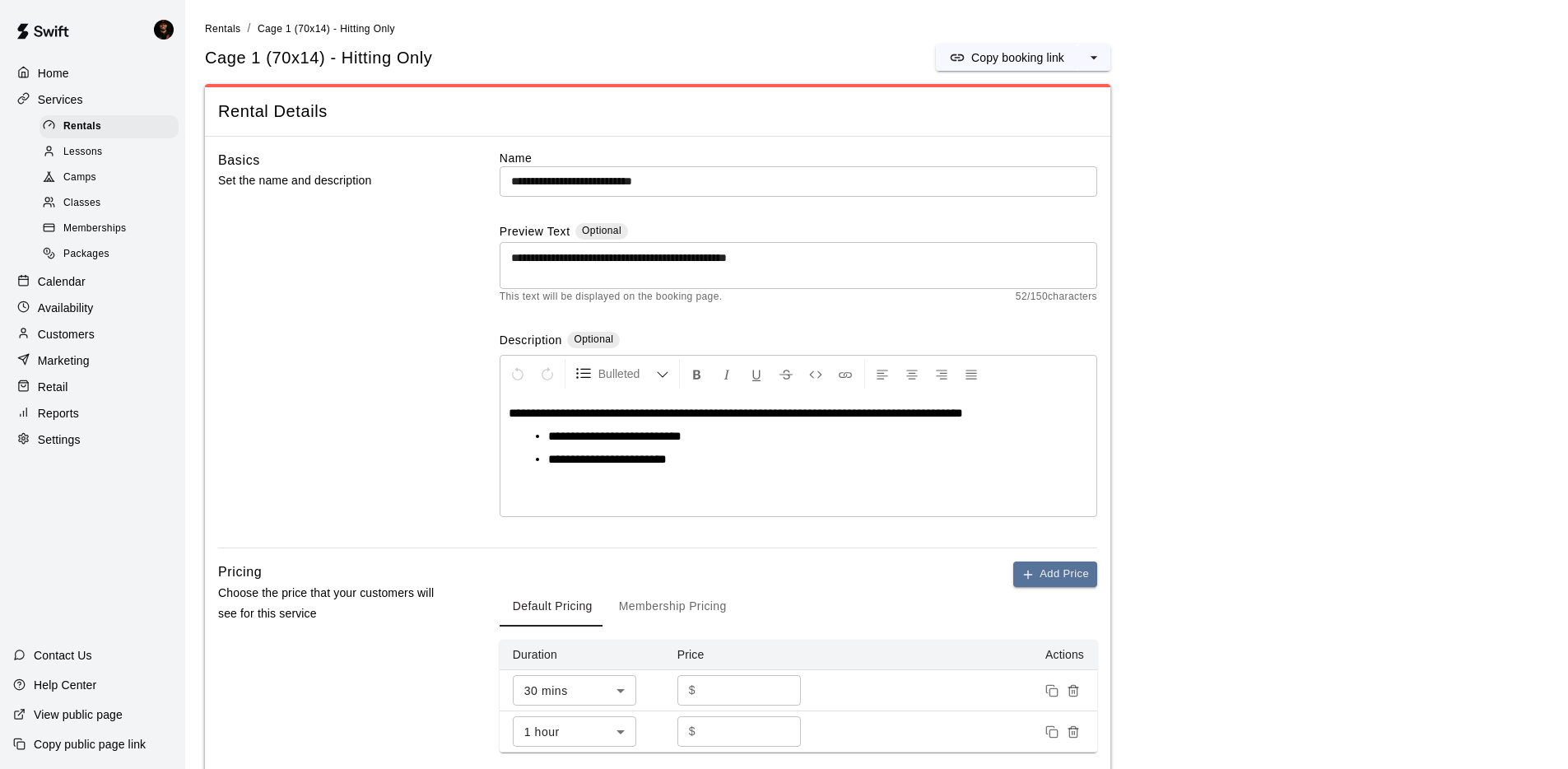 scroll, scrollTop: 161, scrollLeft: 0, axis: vertical 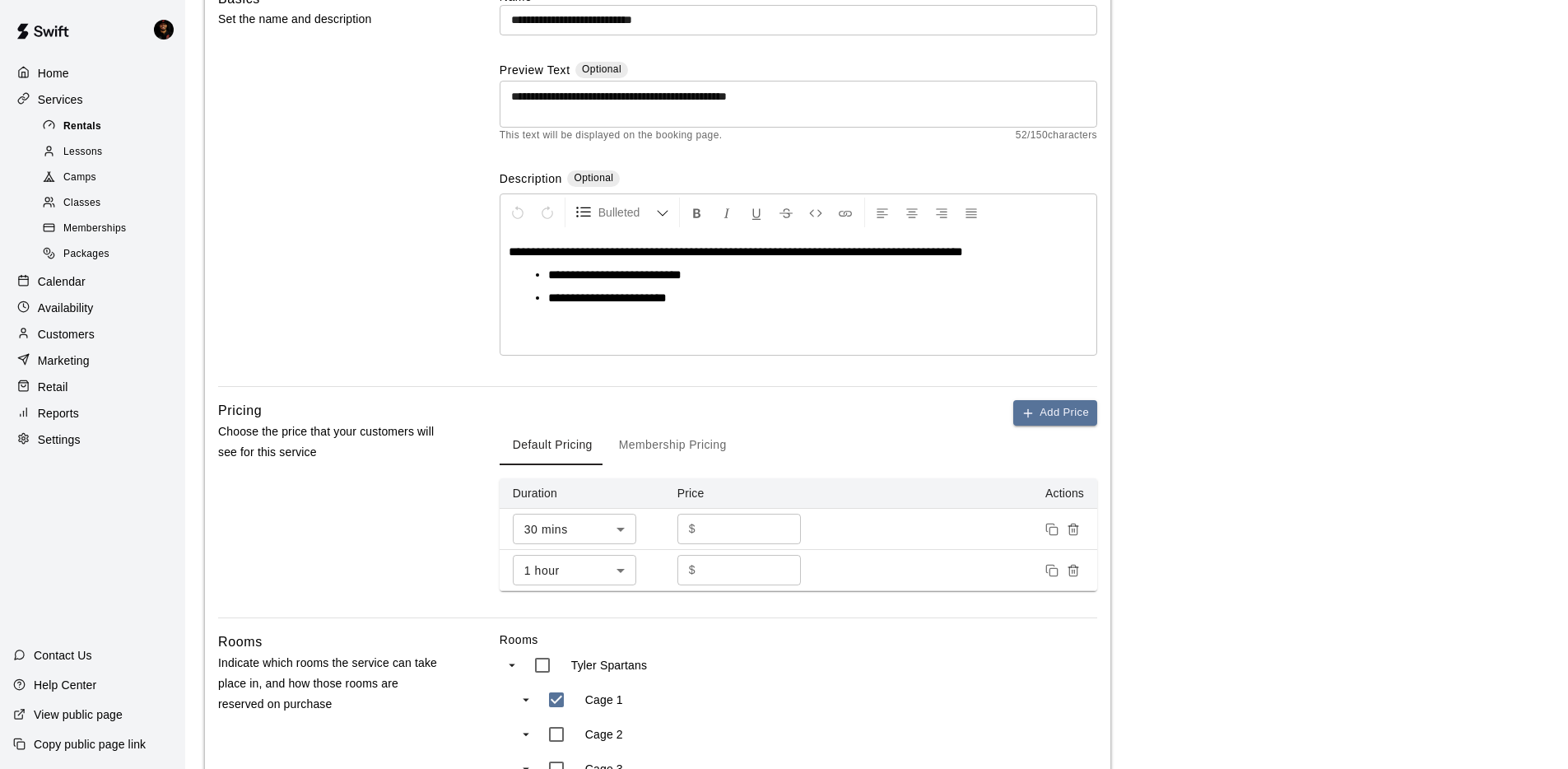 click on "Rentals" at bounding box center [82, 127] 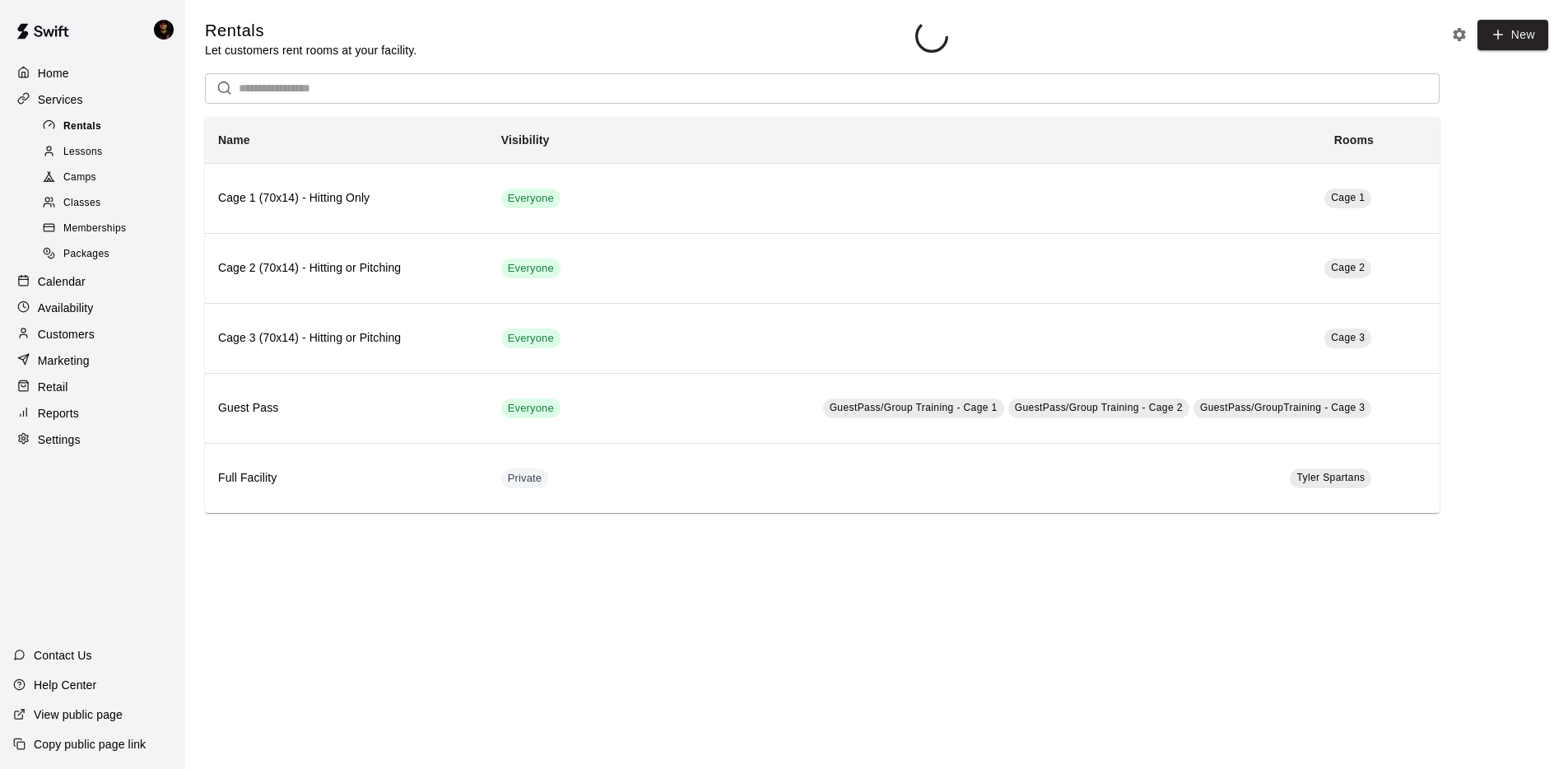 scroll, scrollTop: 0, scrollLeft: 0, axis: both 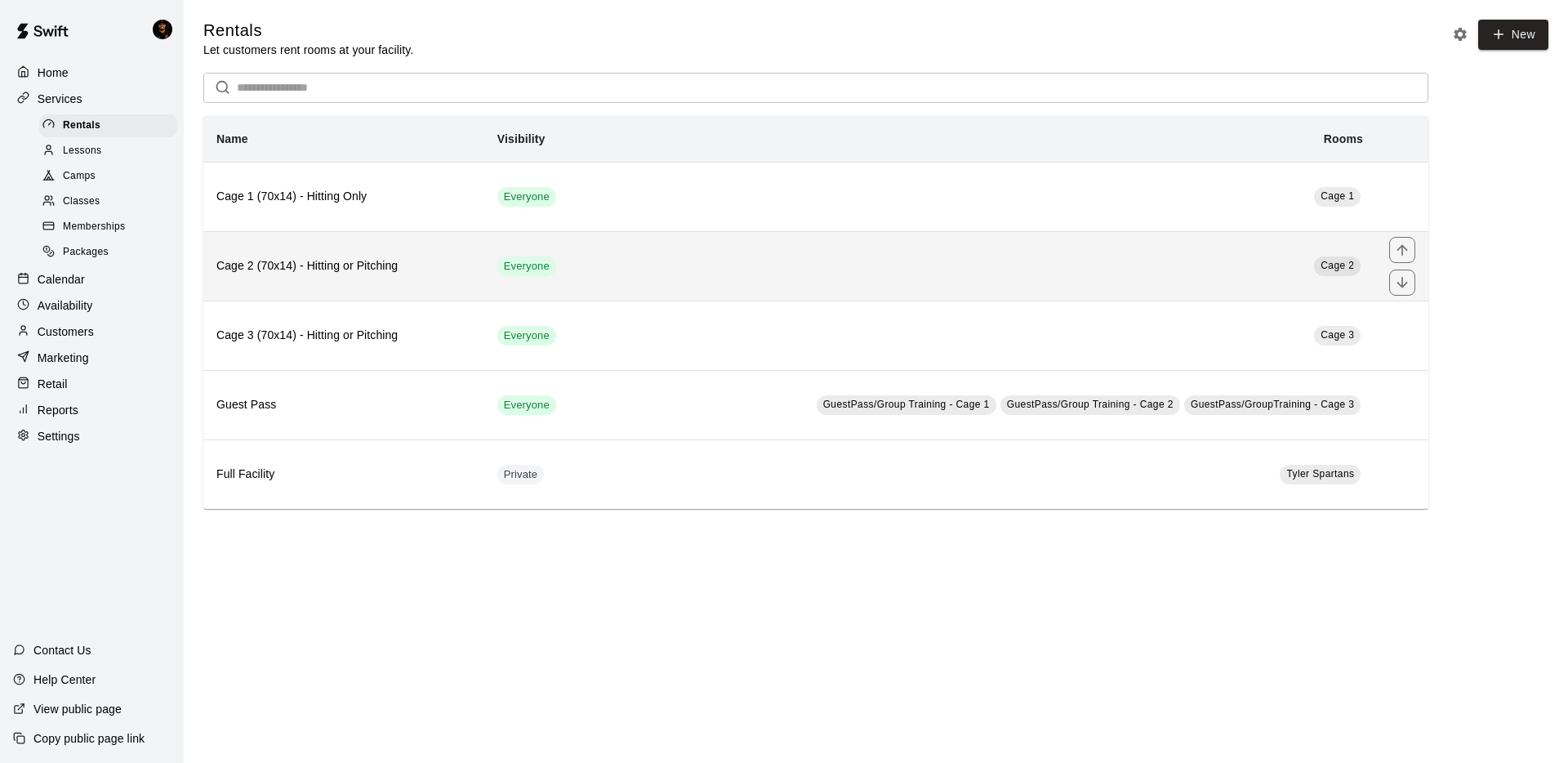 click on "Cage 2 (70x14) - Hitting or Pitching" at bounding box center (344, 265) 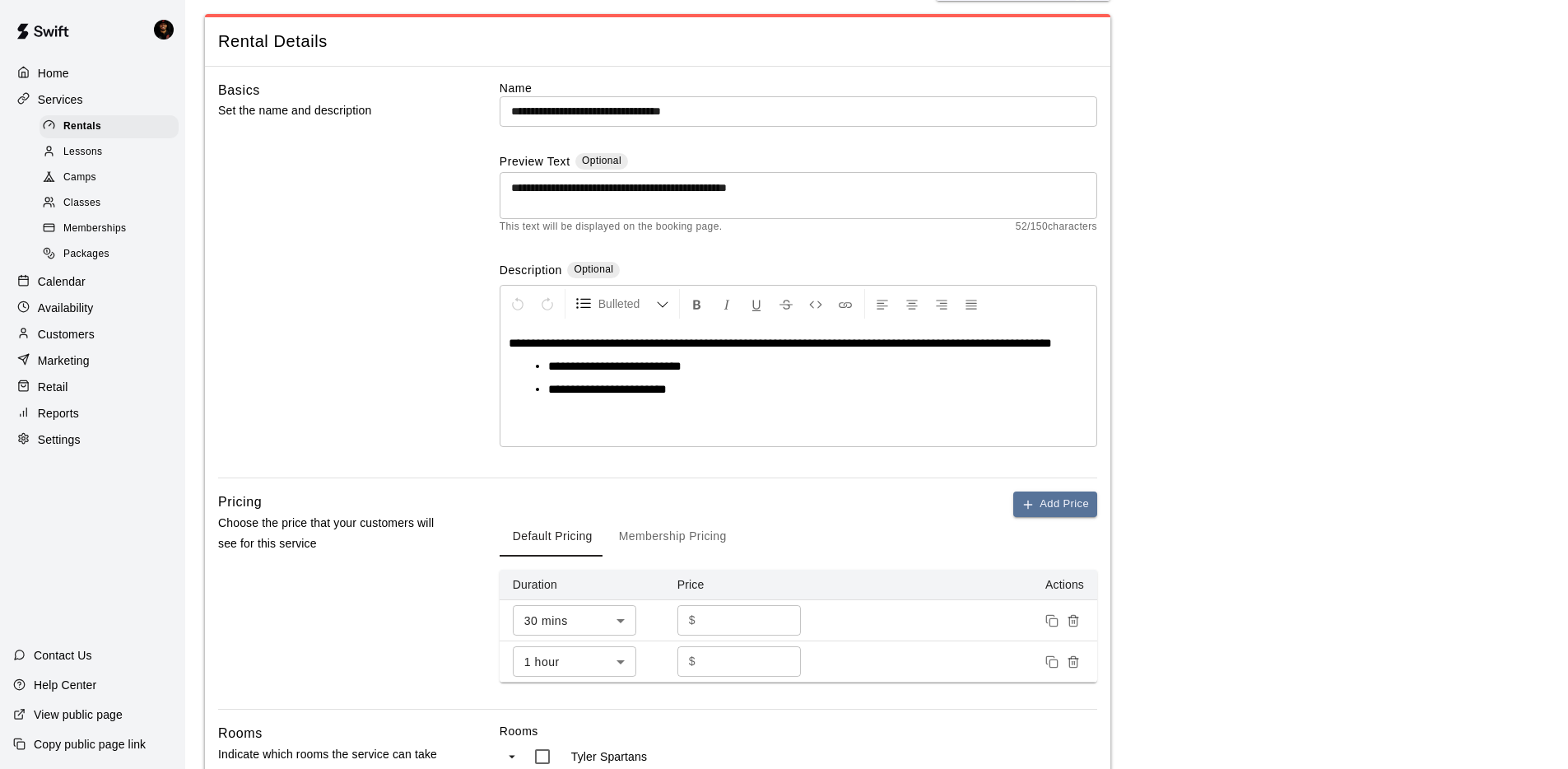 scroll, scrollTop: 115, scrollLeft: 0, axis: vertical 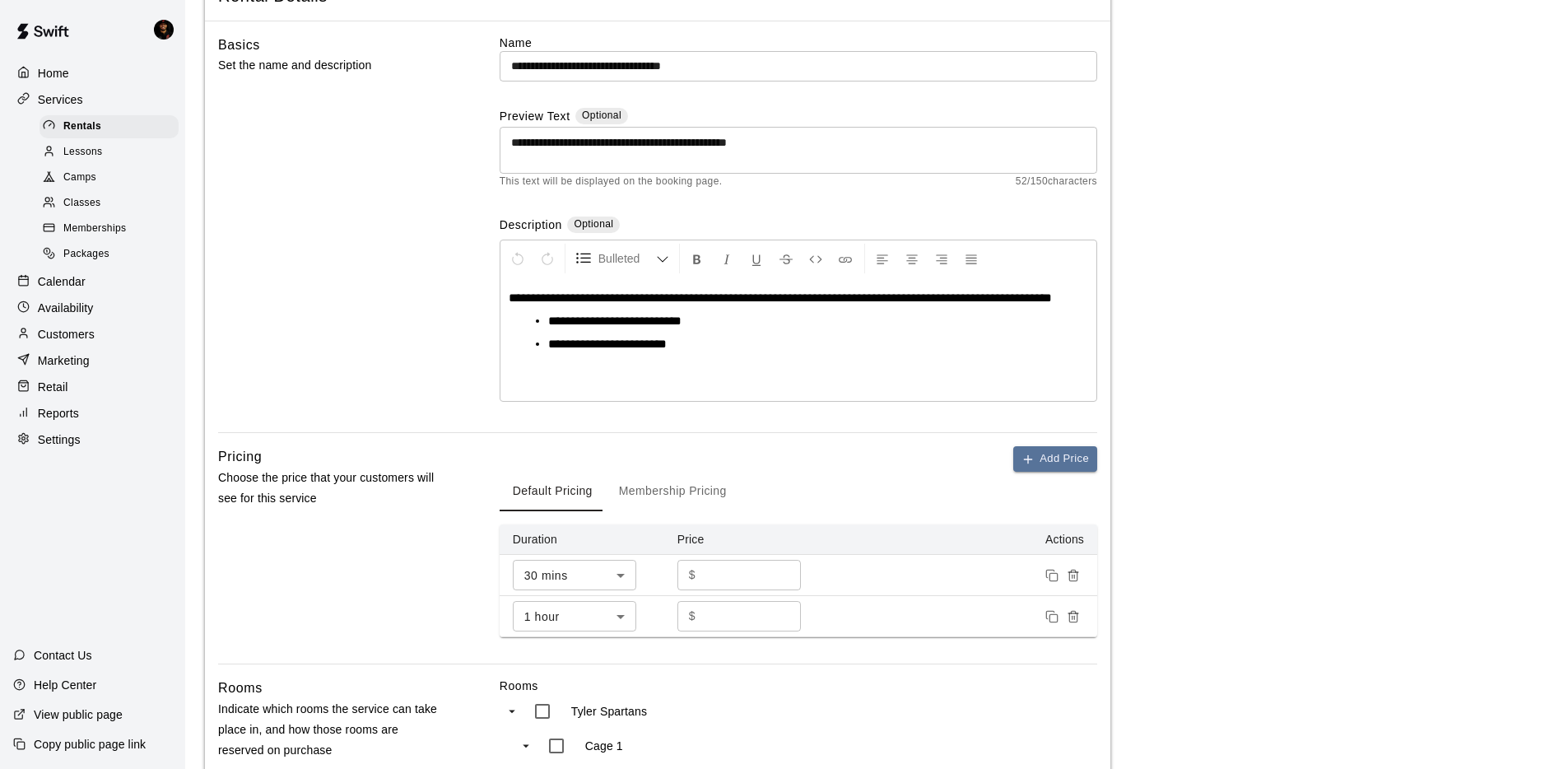click on "**" at bounding box center [751, 616] 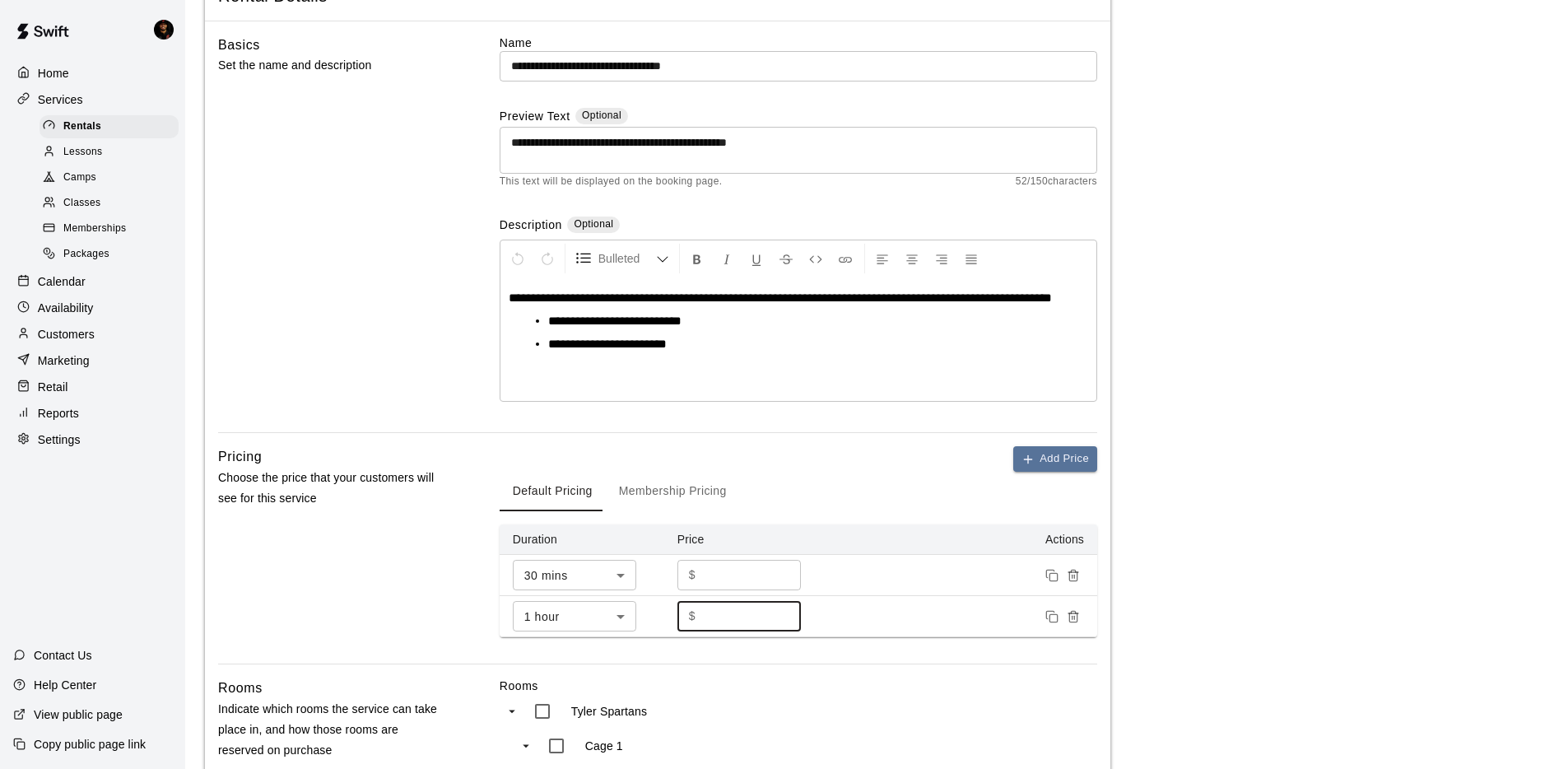 click on "**" at bounding box center (751, 616) 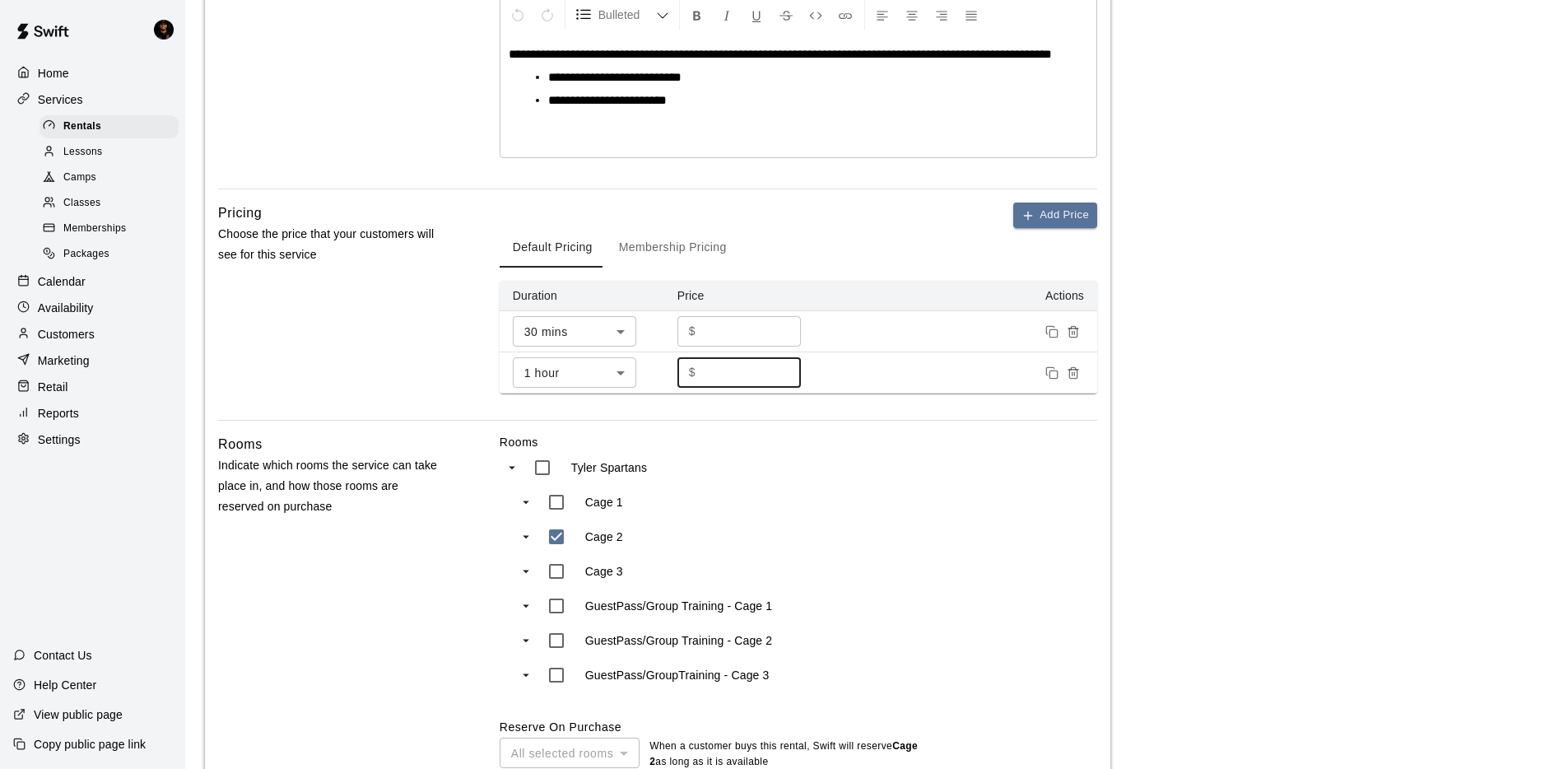 scroll, scrollTop: 557, scrollLeft: 0, axis: vertical 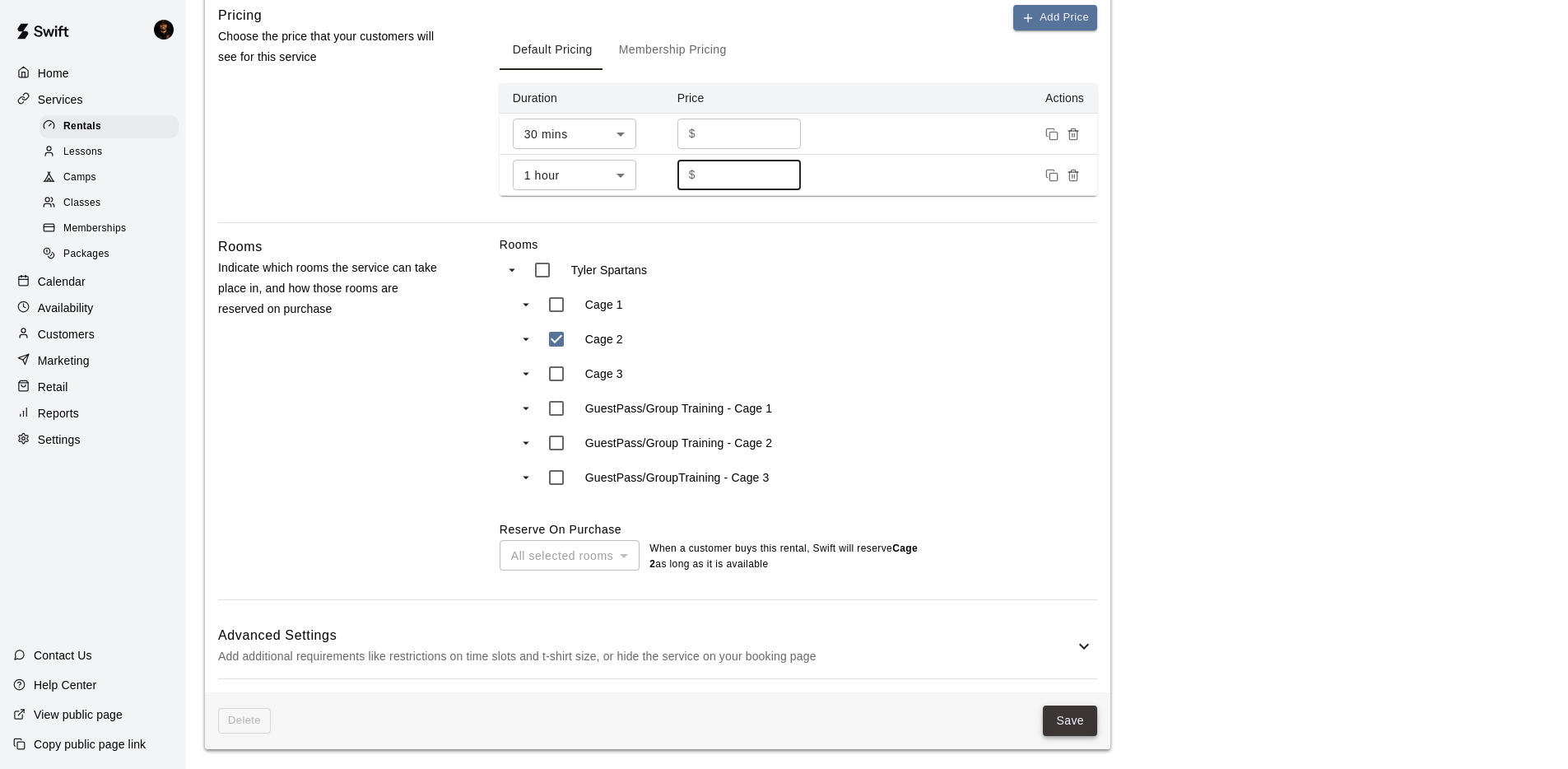 type on "**" 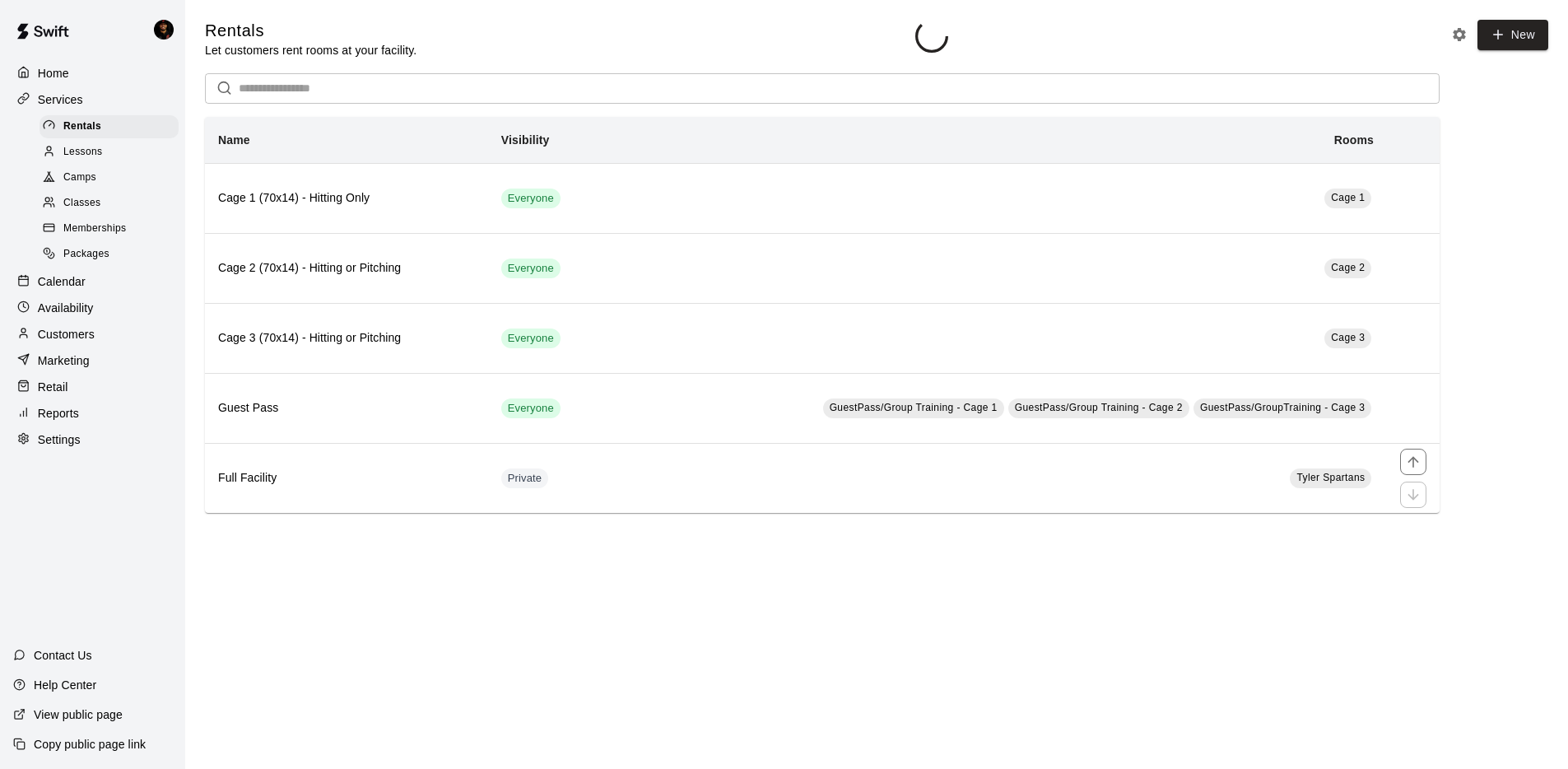 scroll, scrollTop: 0, scrollLeft: 0, axis: both 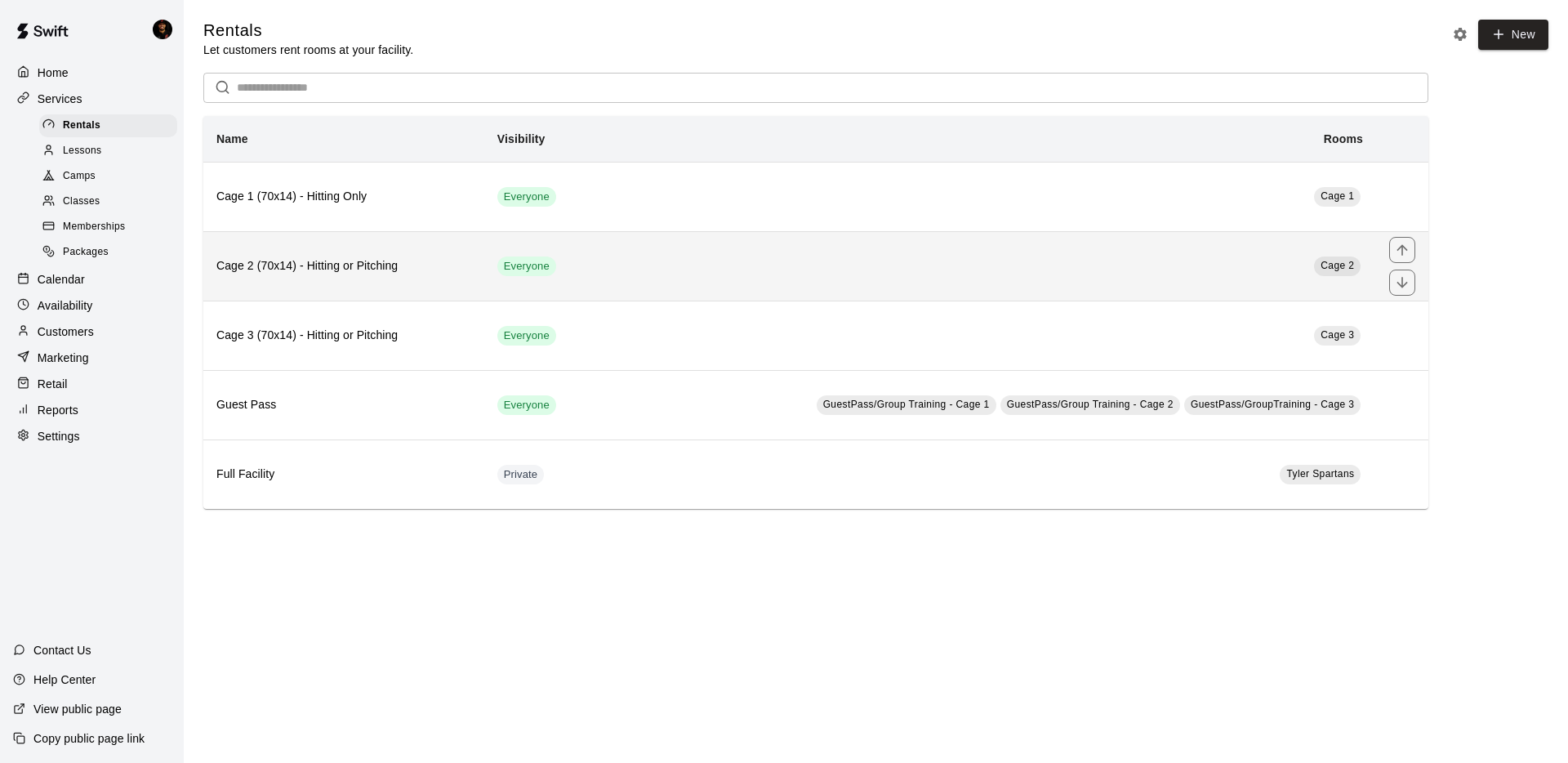 click on "Cage 2 (70x14) - Hitting or Pitching" at bounding box center (344, 265) 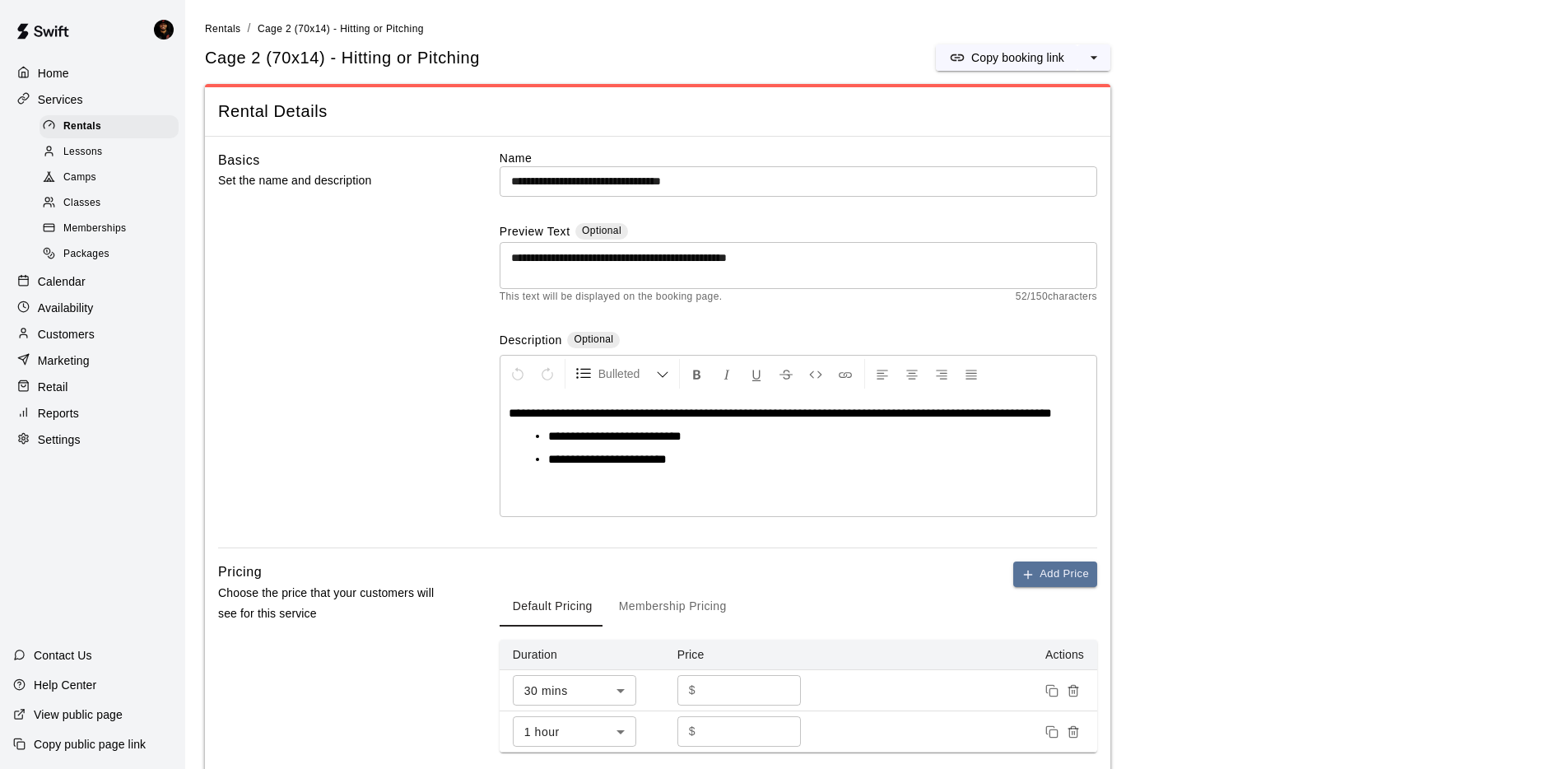 scroll, scrollTop: 68, scrollLeft: 0, axis: vertical 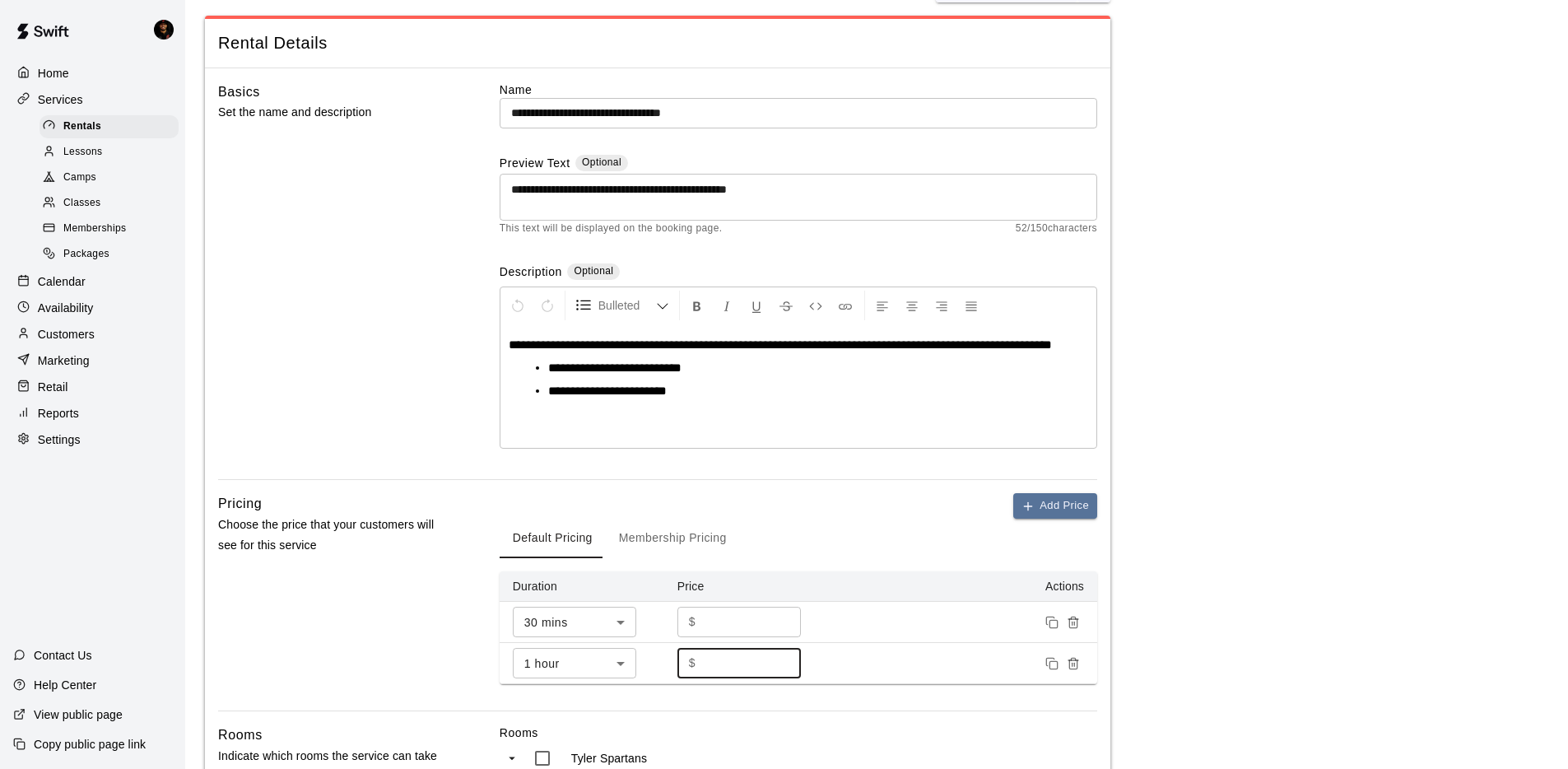 click on "**" at bounding box center (751, 663) 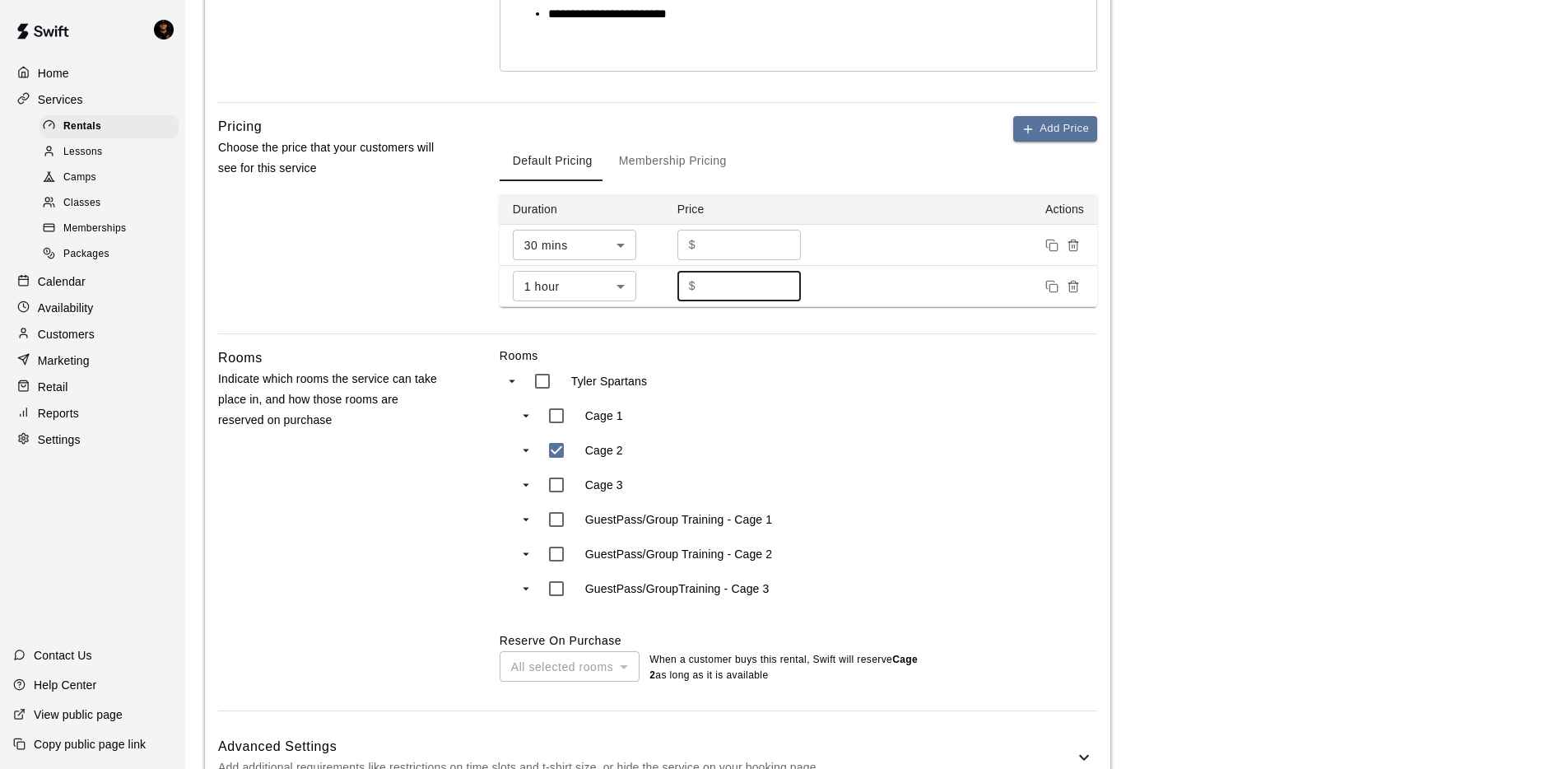 scroll, scrollTop: 539, scrollLeft: 0, axis: vertical 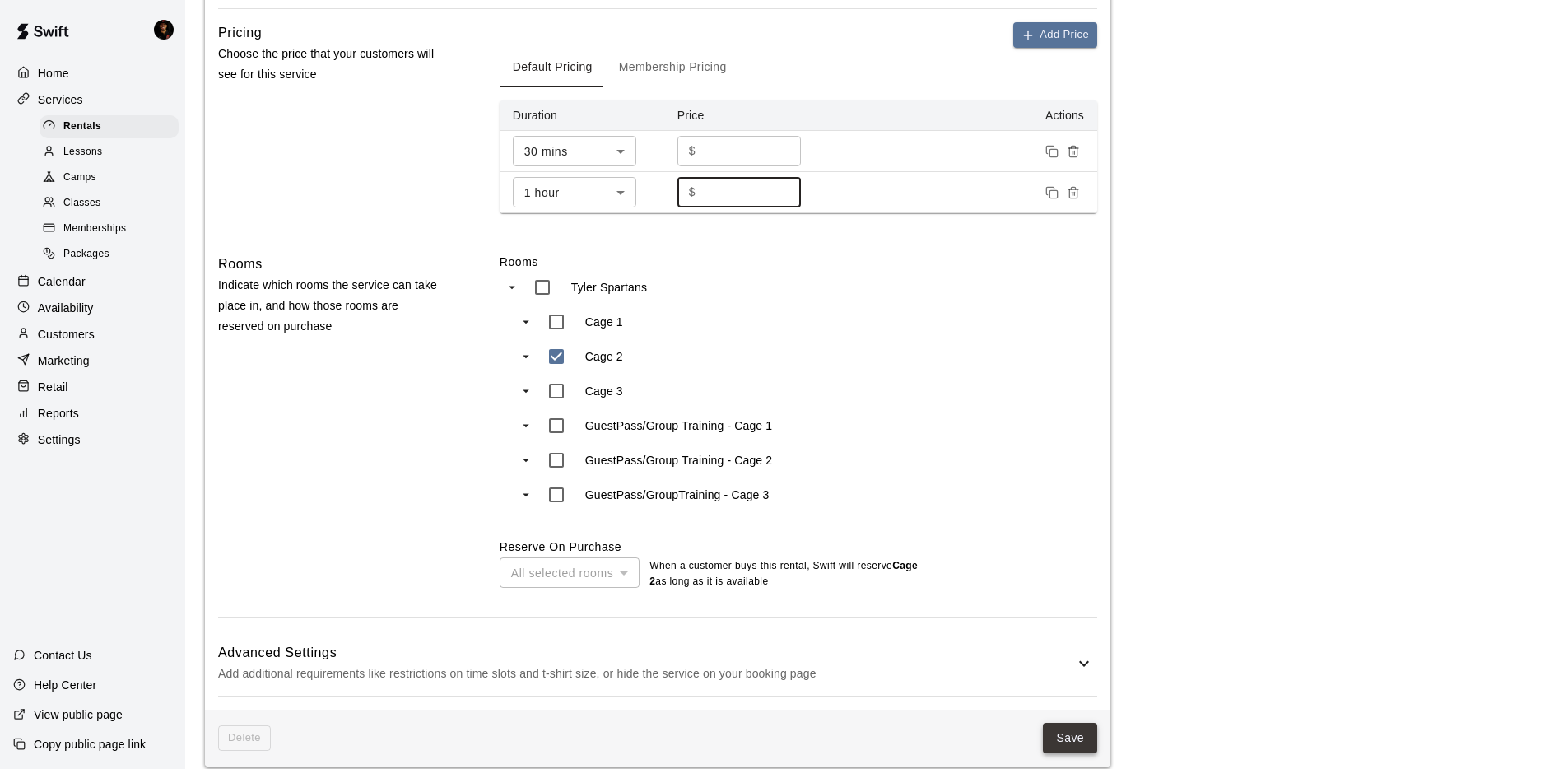 type on "**" 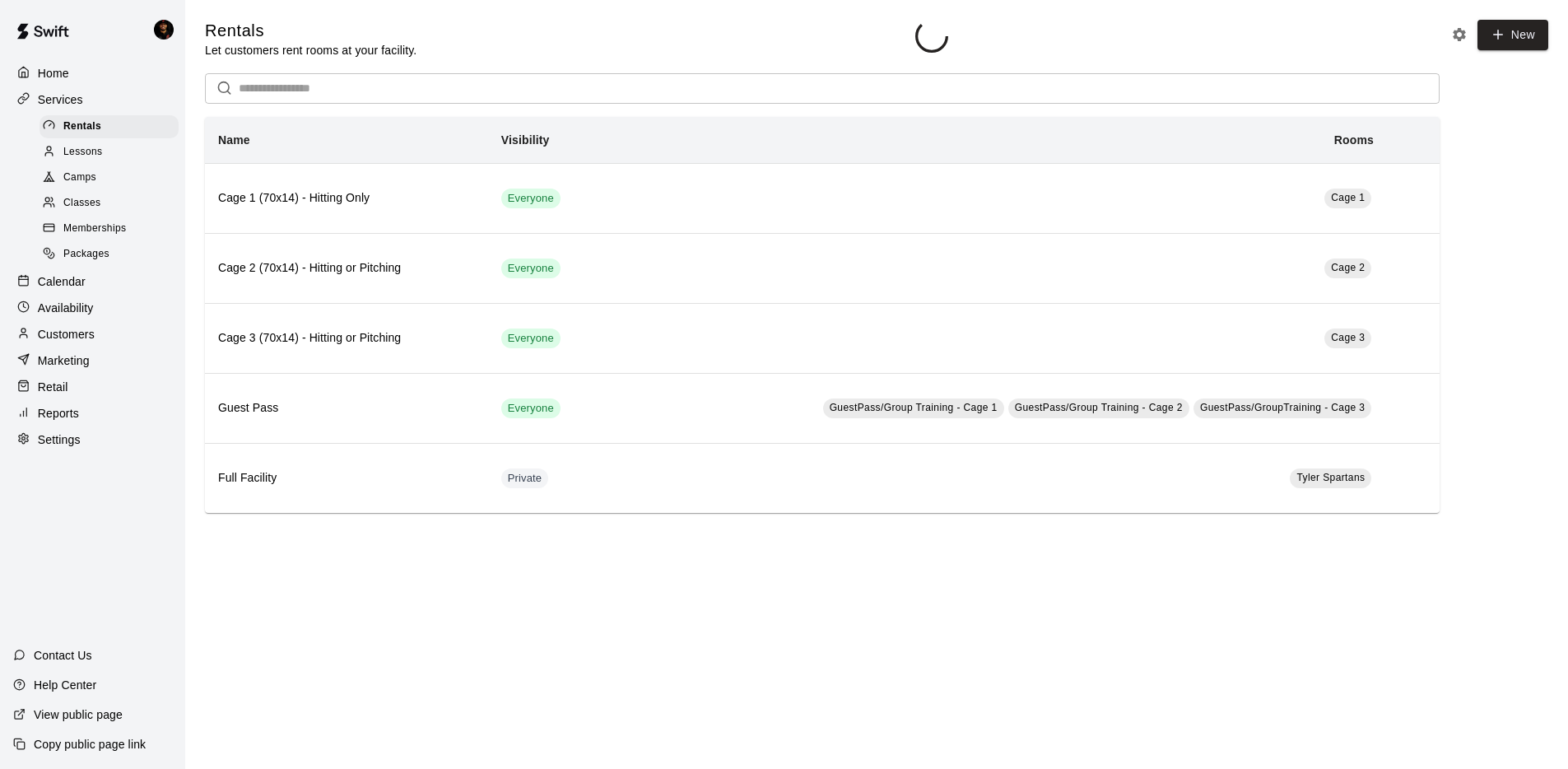 scroll, scrollTop: 0, scrollLeft: 0, axis: both 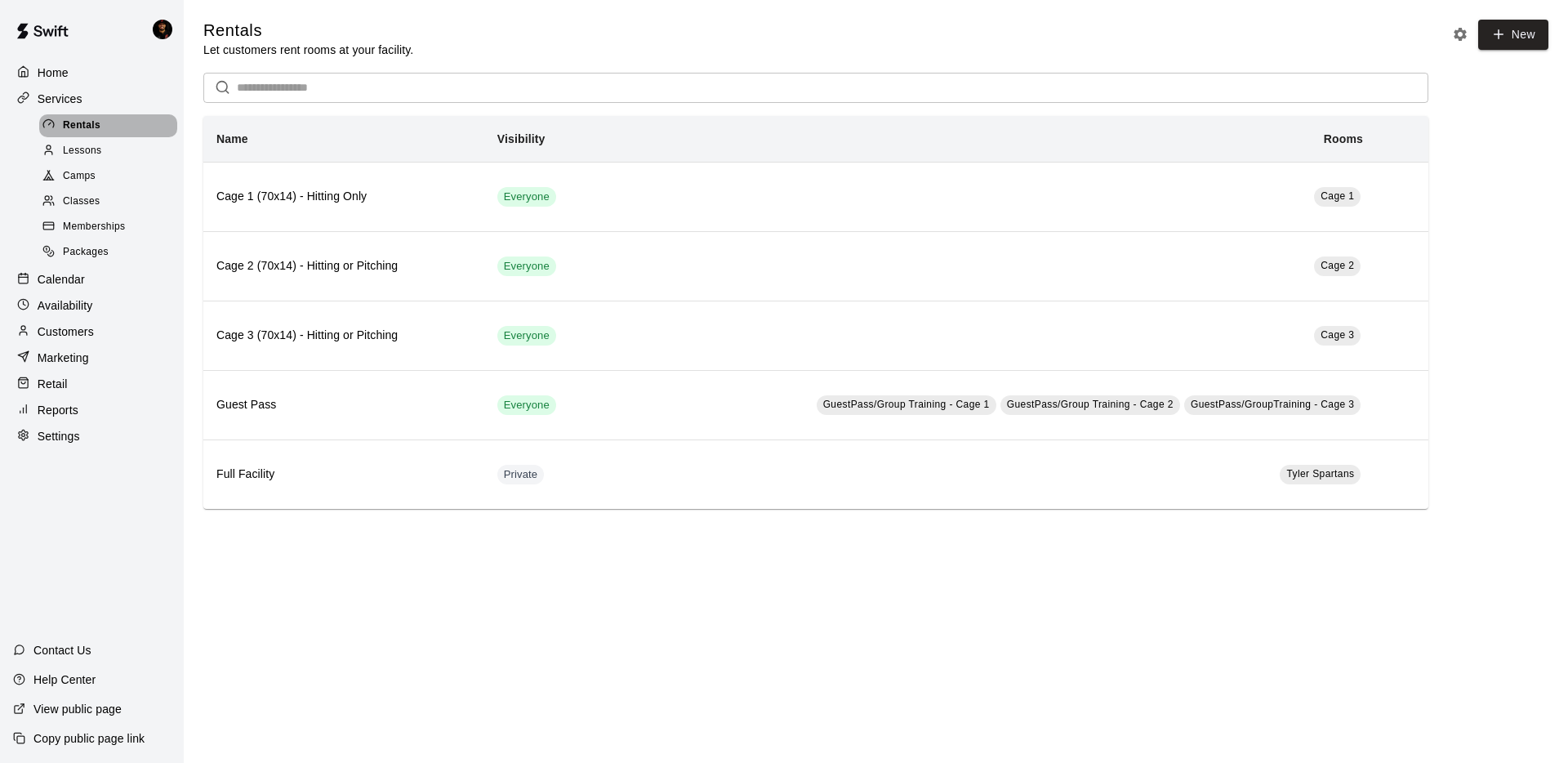 click on "Rentals" at bounding box center [108, 126] 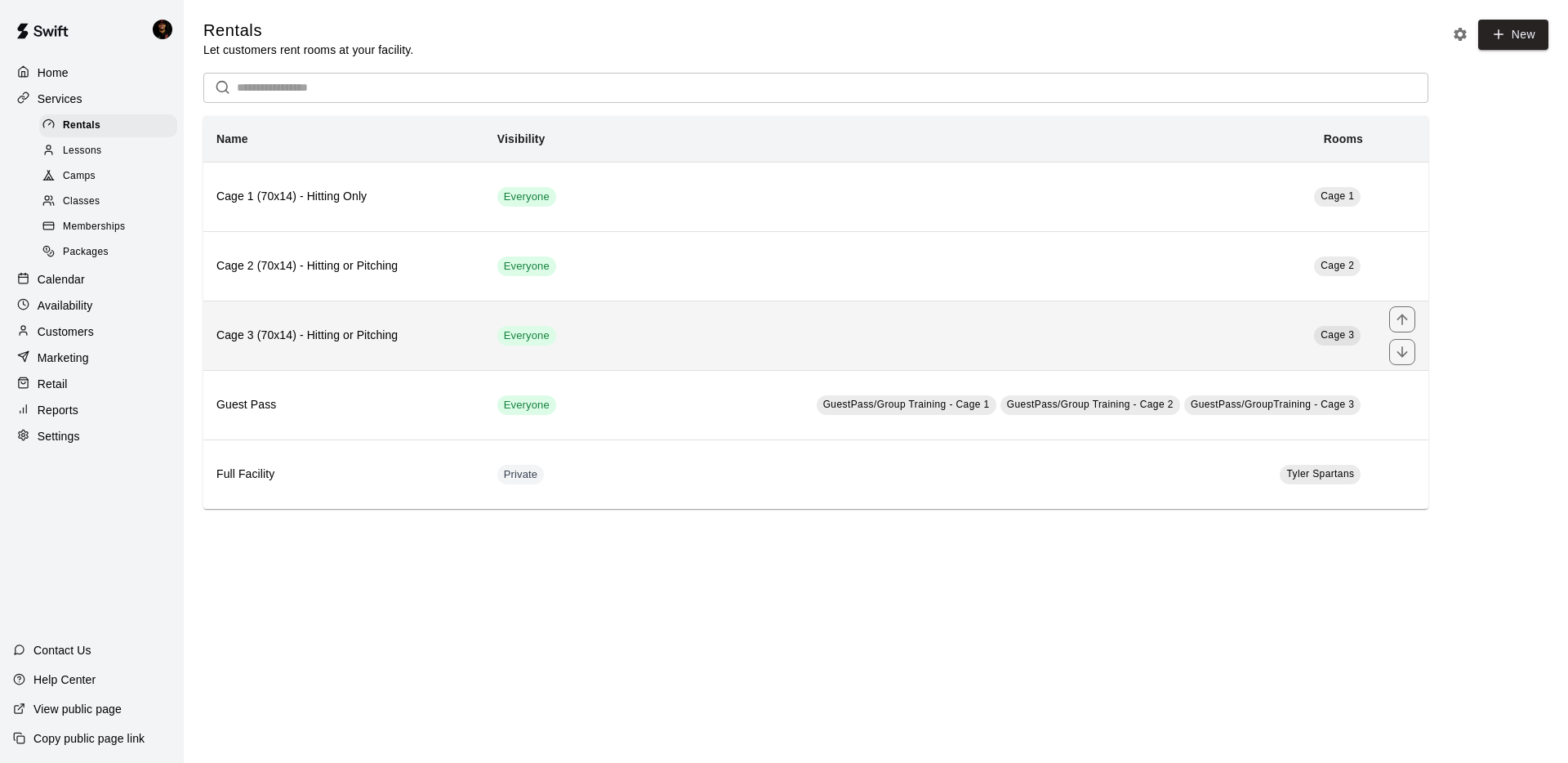 click on "Cage 3 (70x14) - Hitting or Pitching" at bounding box center (344, 336) 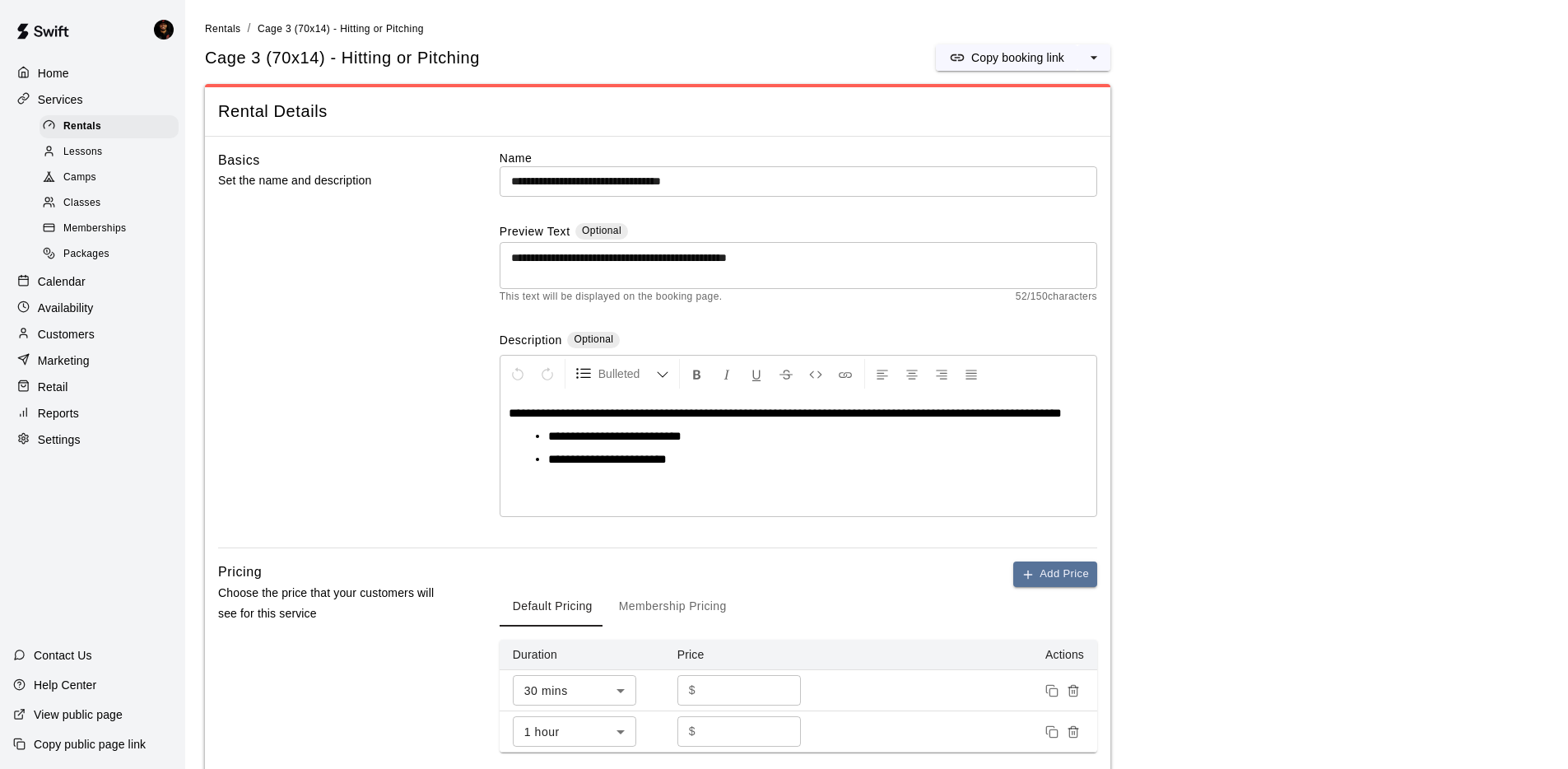 scroll, scrollTop: 244, scrollLeft: 0, axis: vertical 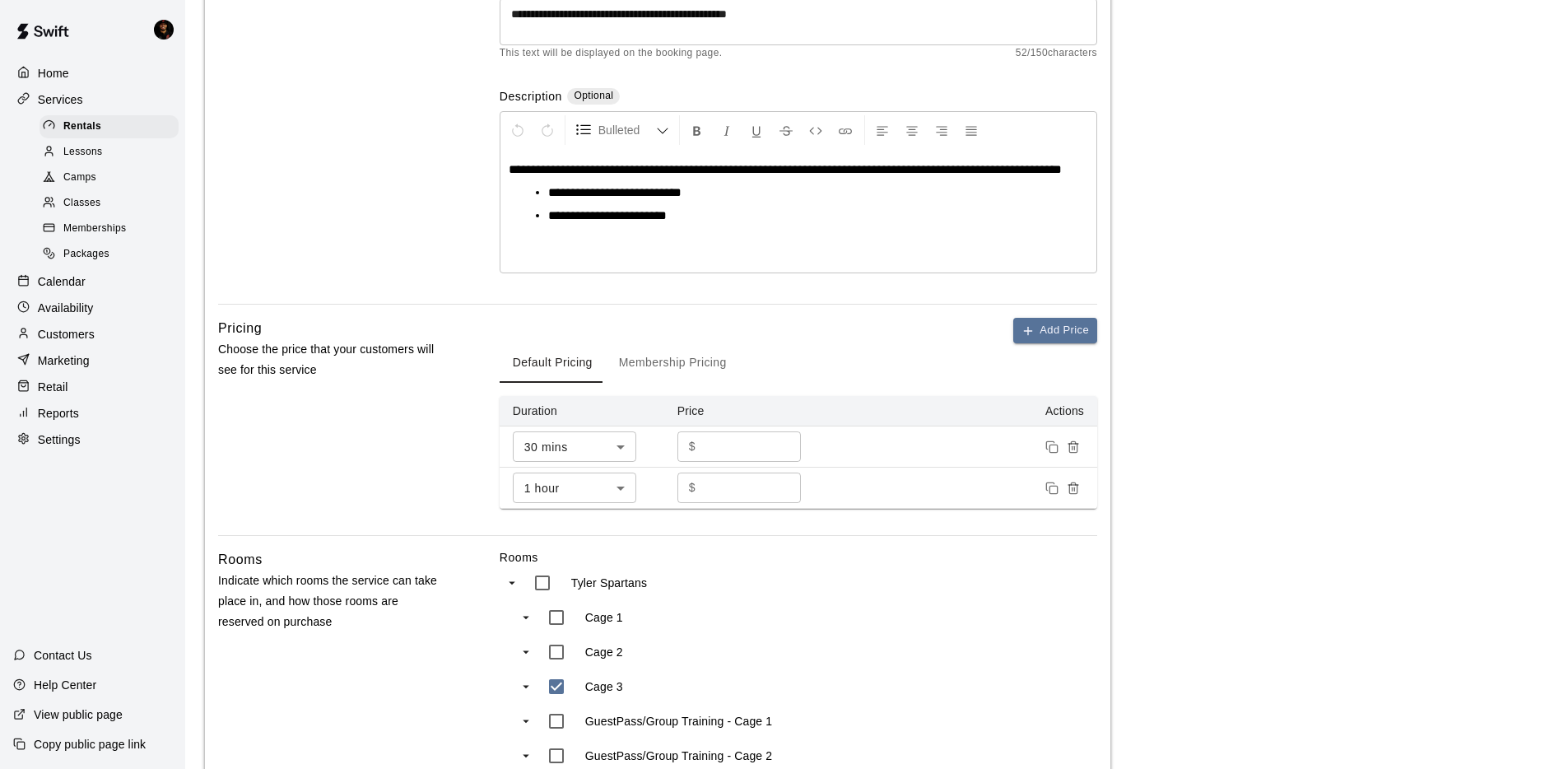 click on "**" at bounding box center [751, 487] 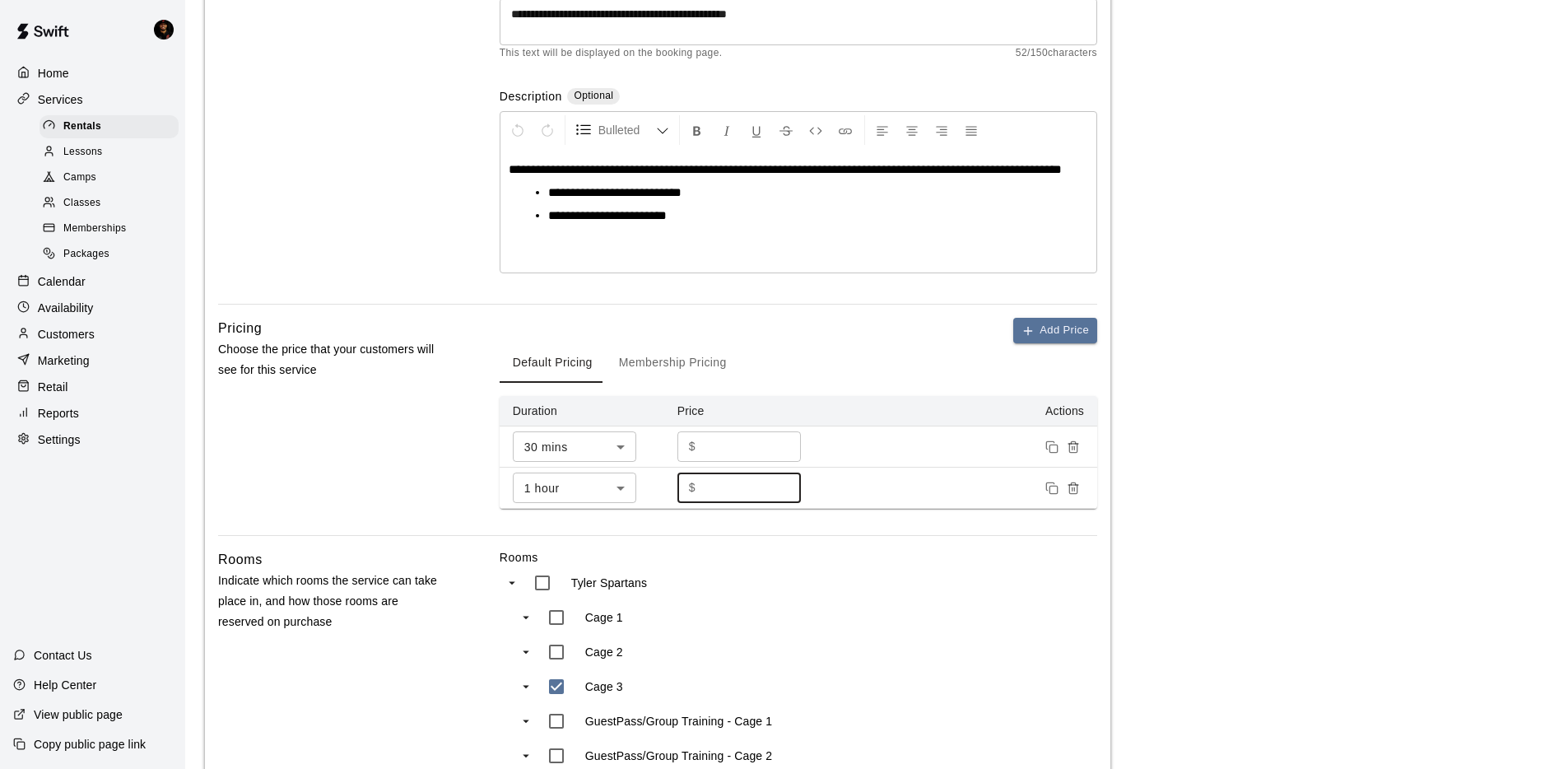 click on "**" at bounding box center [751, 487] 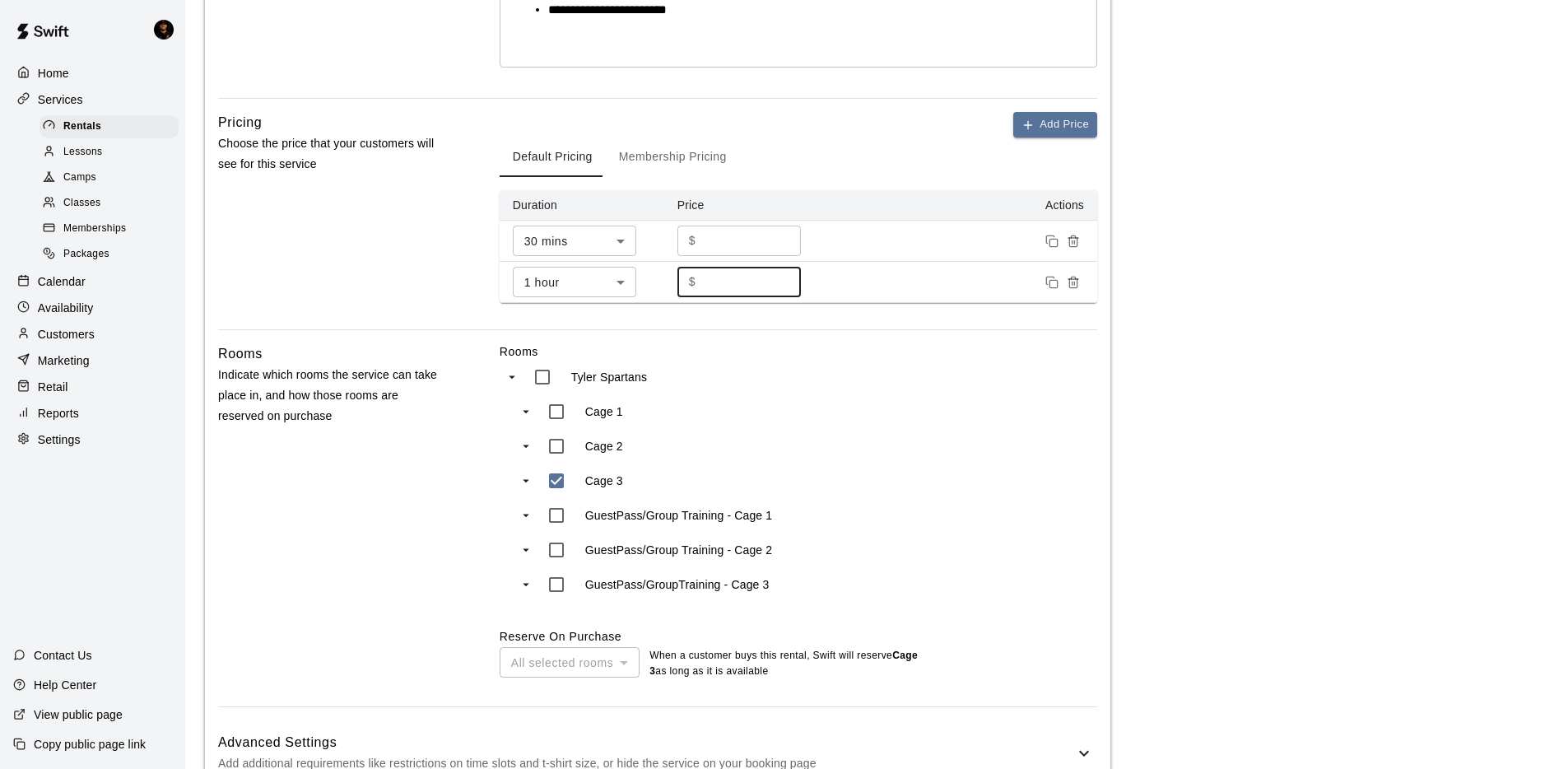 scroll, scrollTop: 557, scrollLeft: 0, axis: vertical 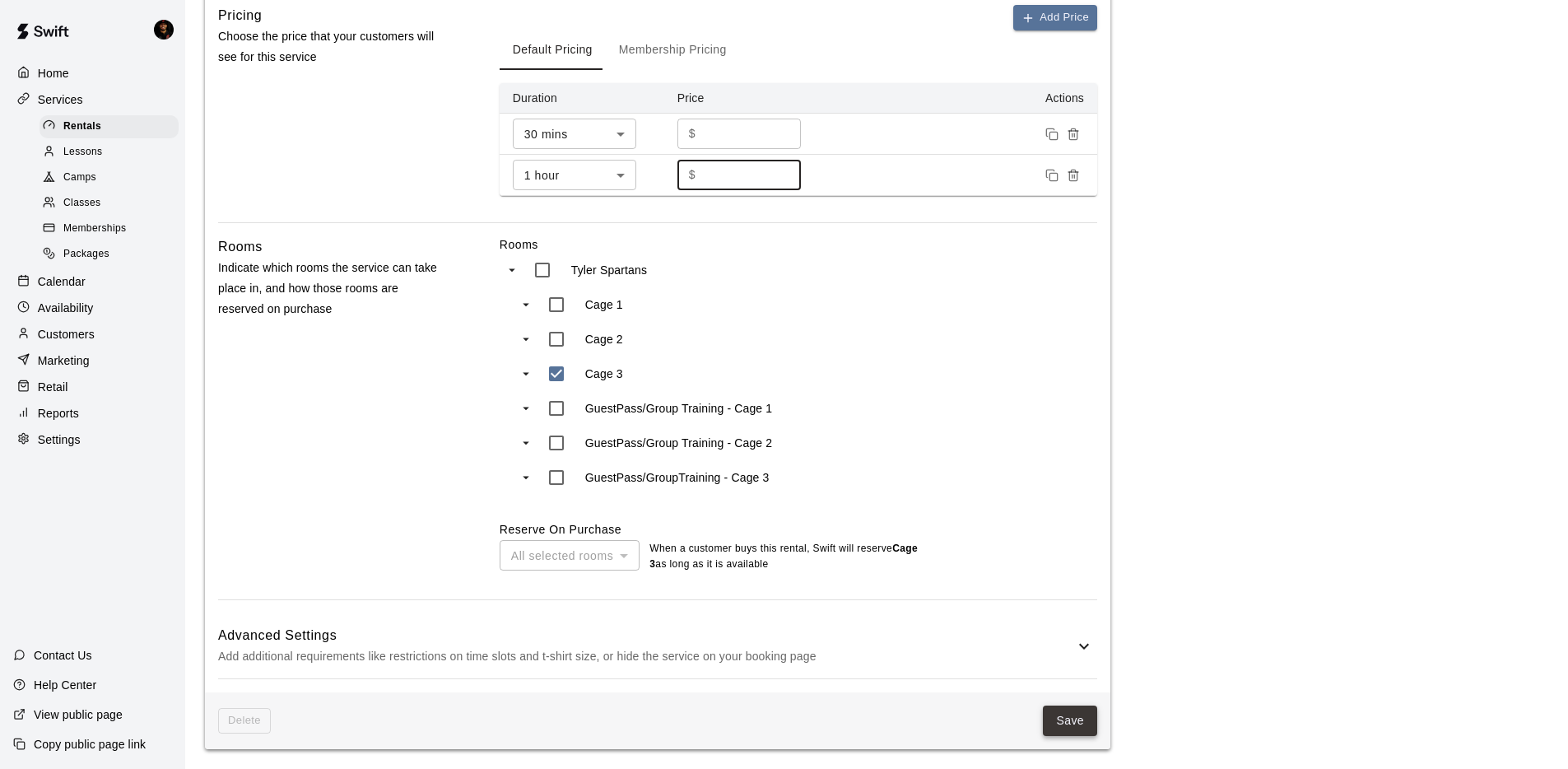 type on "**" 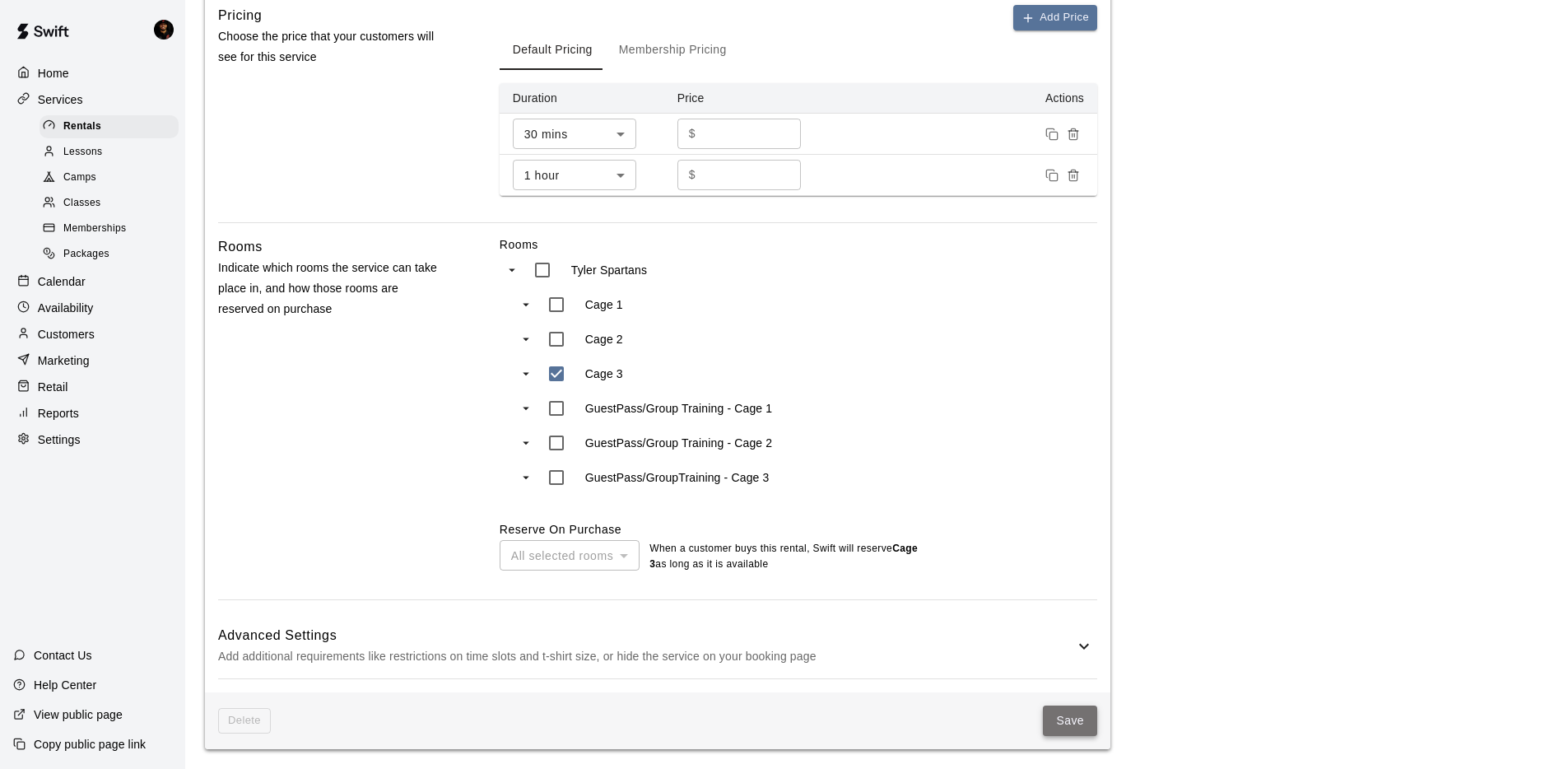 click on "Save" at bounding box center [1070, 720] 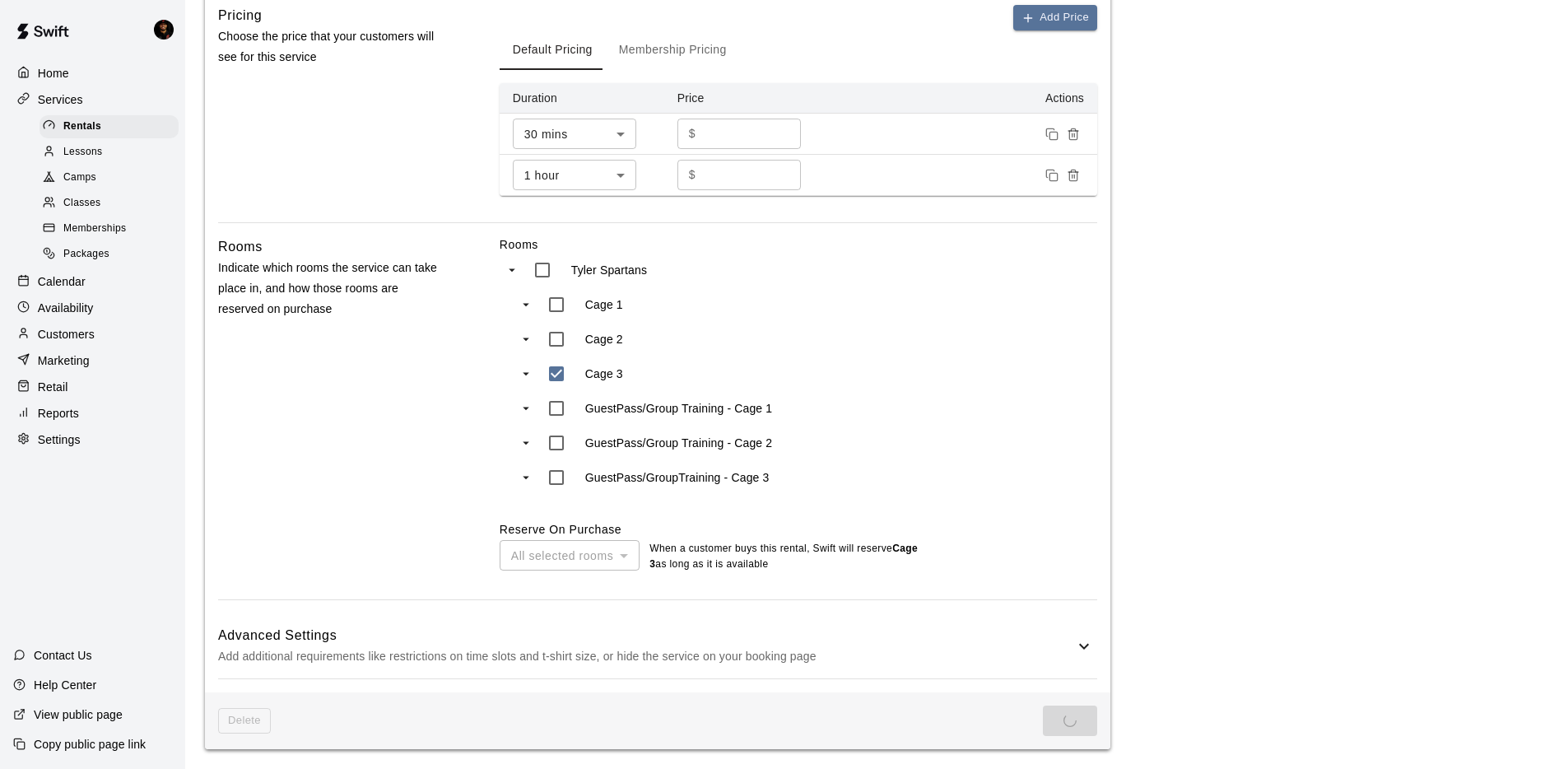 scroll, scrollTop: 0, scrollLeft: 0, axis: both 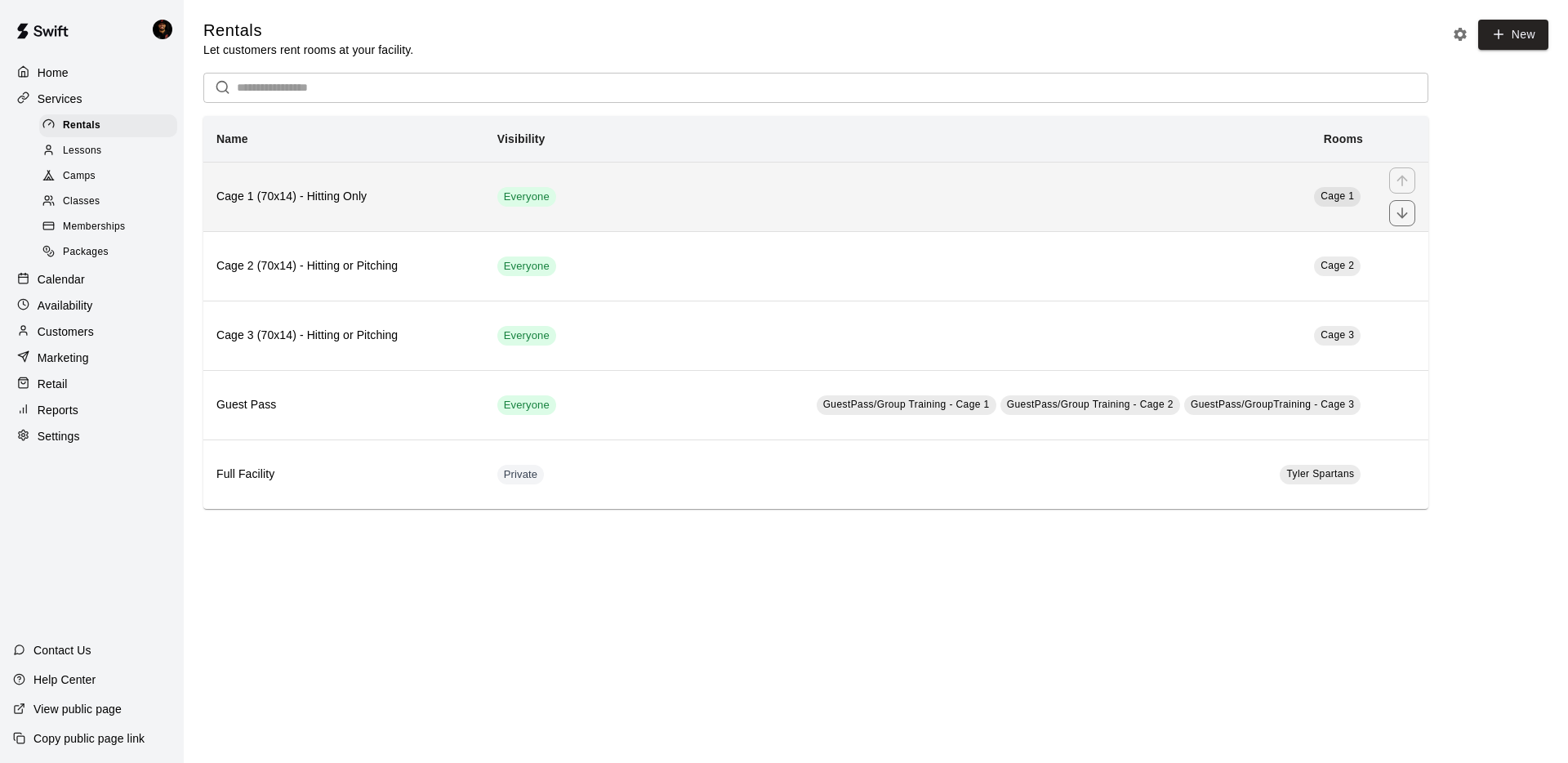 click on "Cage 1 (70x14) - Hitting Only" at bounding box center [344, 196] 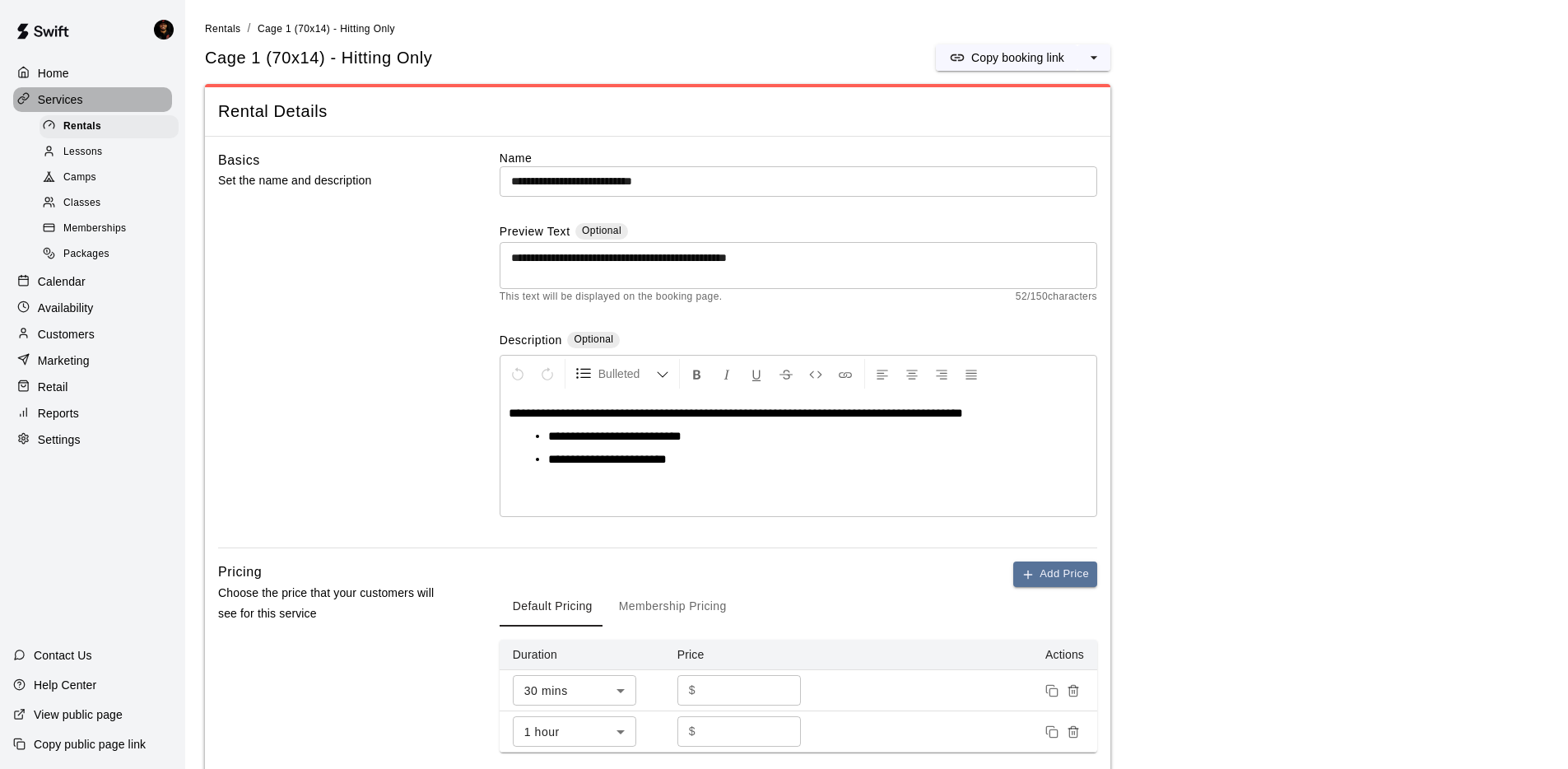 click on "Services" at bounding box center [60, 100] 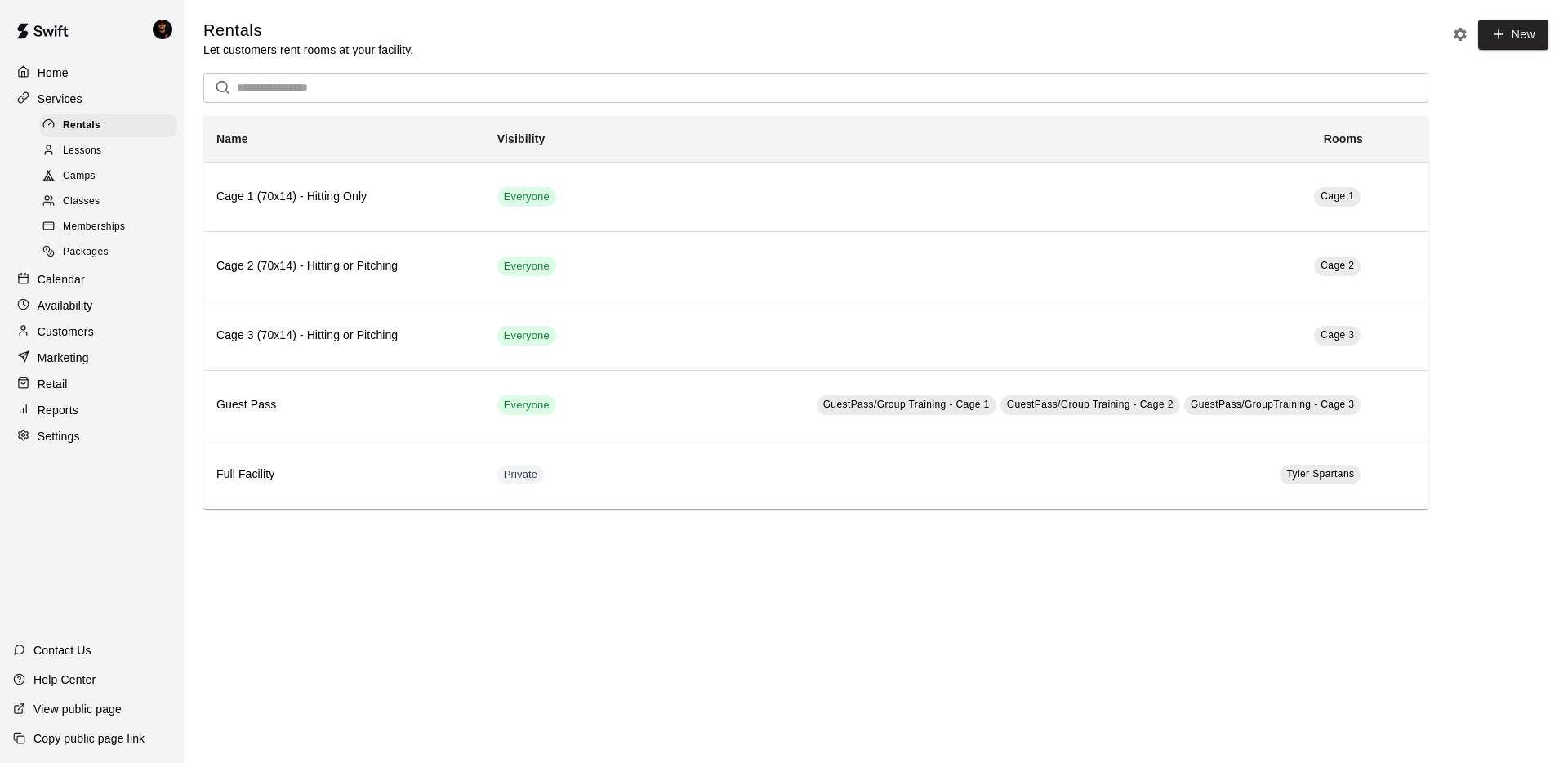click on "Home" at bounding box center [91, 73] 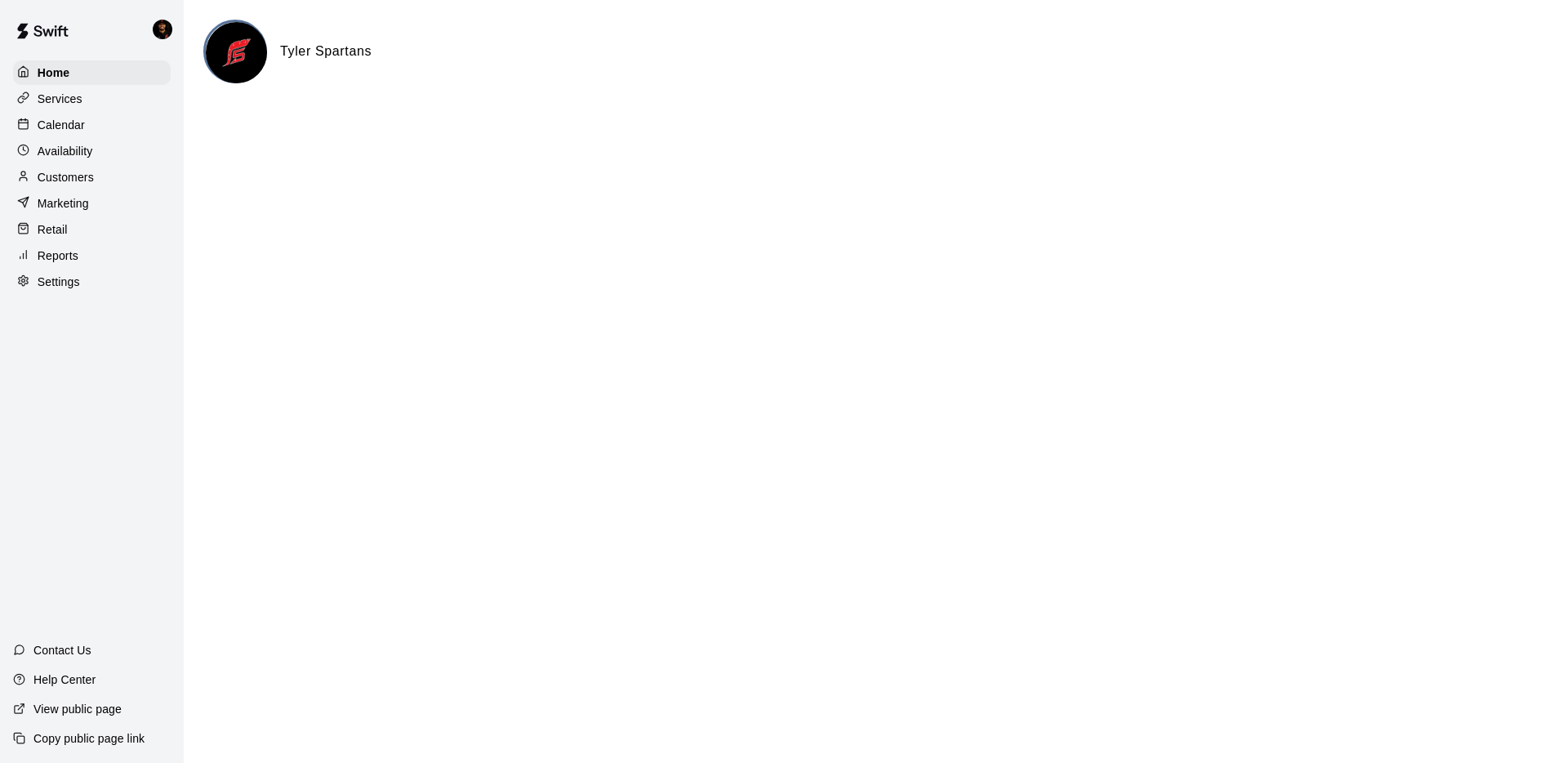 click on "Customers" at bounding box center (91, 177) 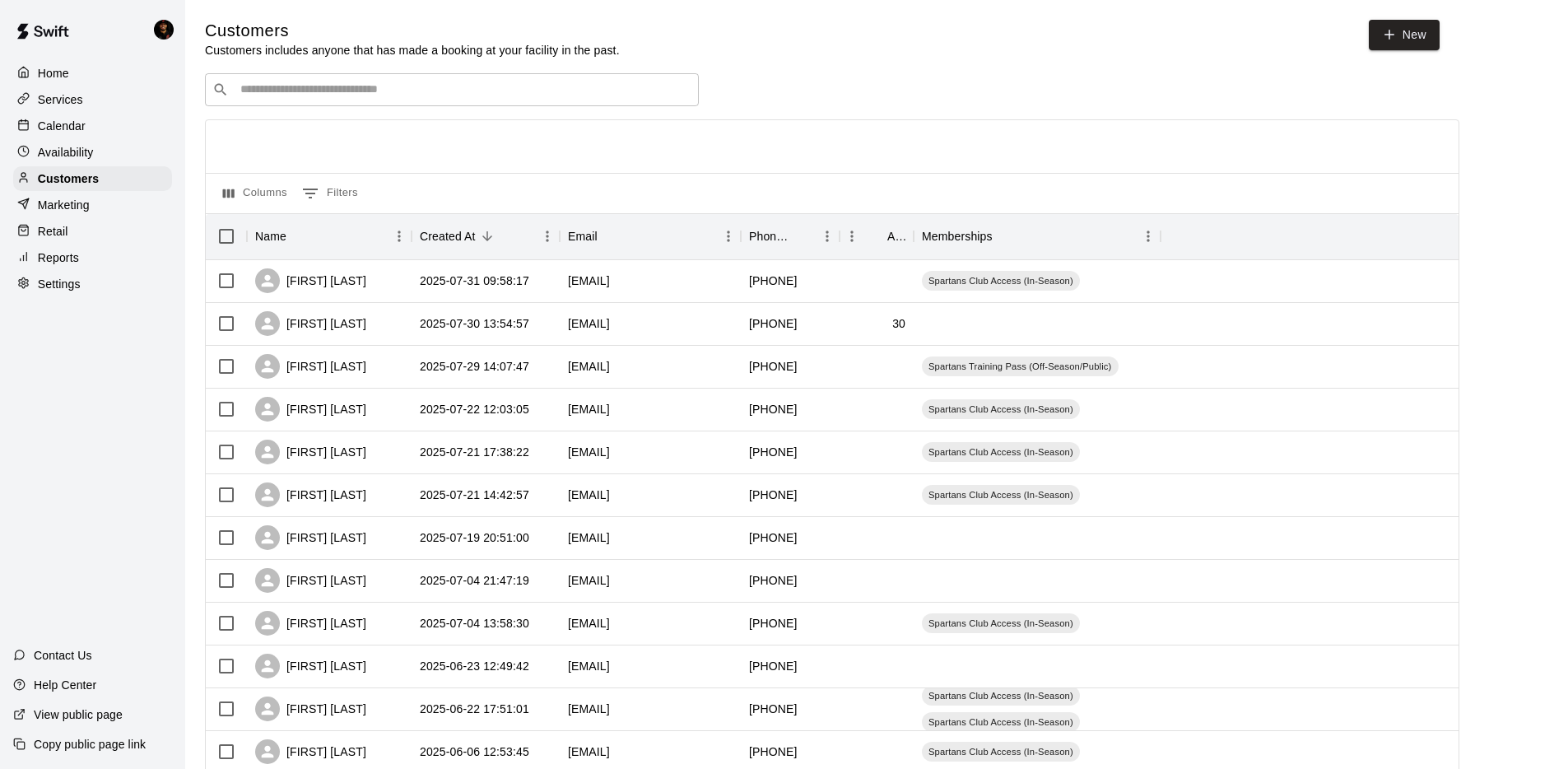 click on "Services" at bounding box center (92, 100) 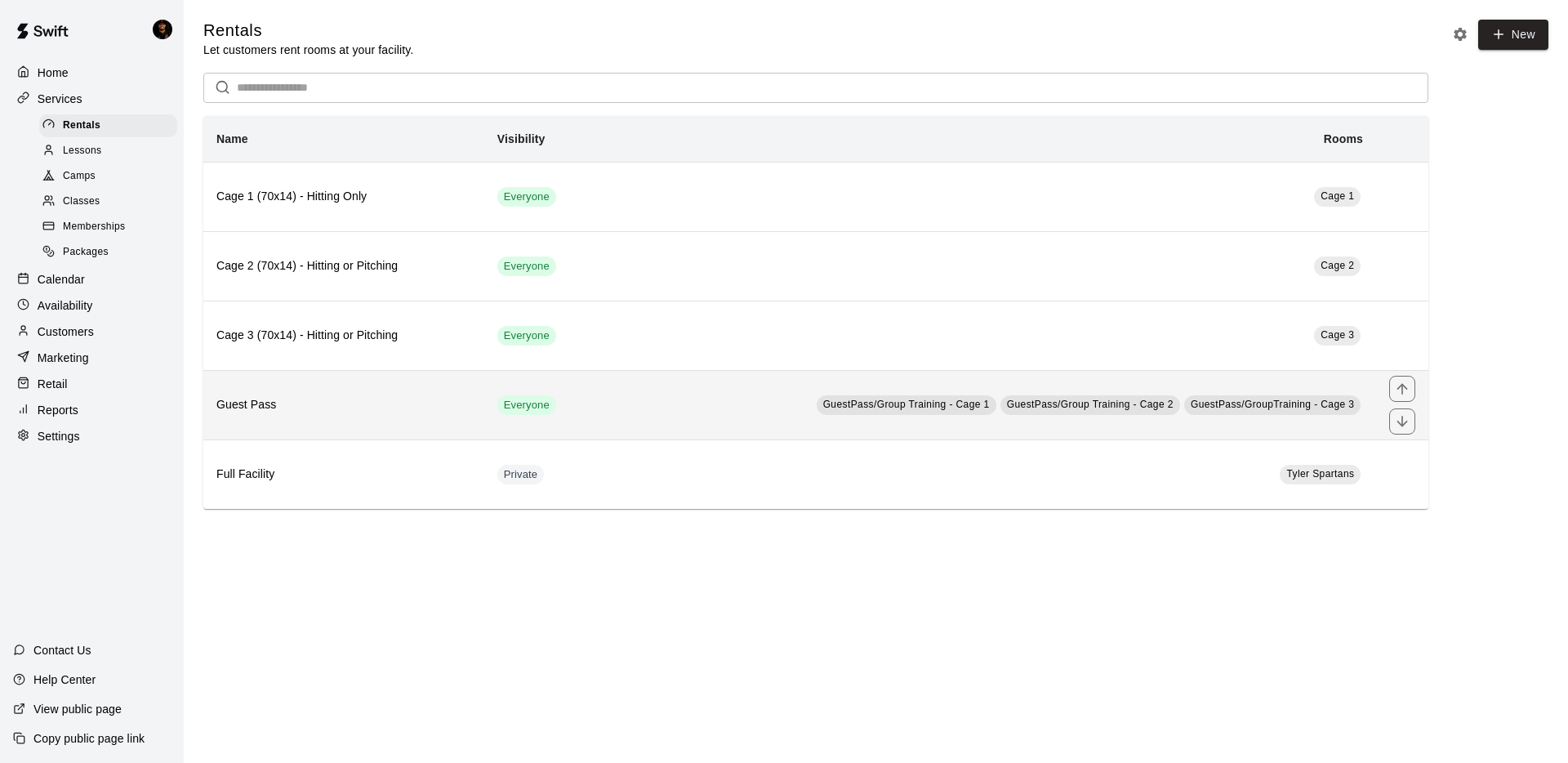 click on "Guest Pass" at bounding box center [344, 404] 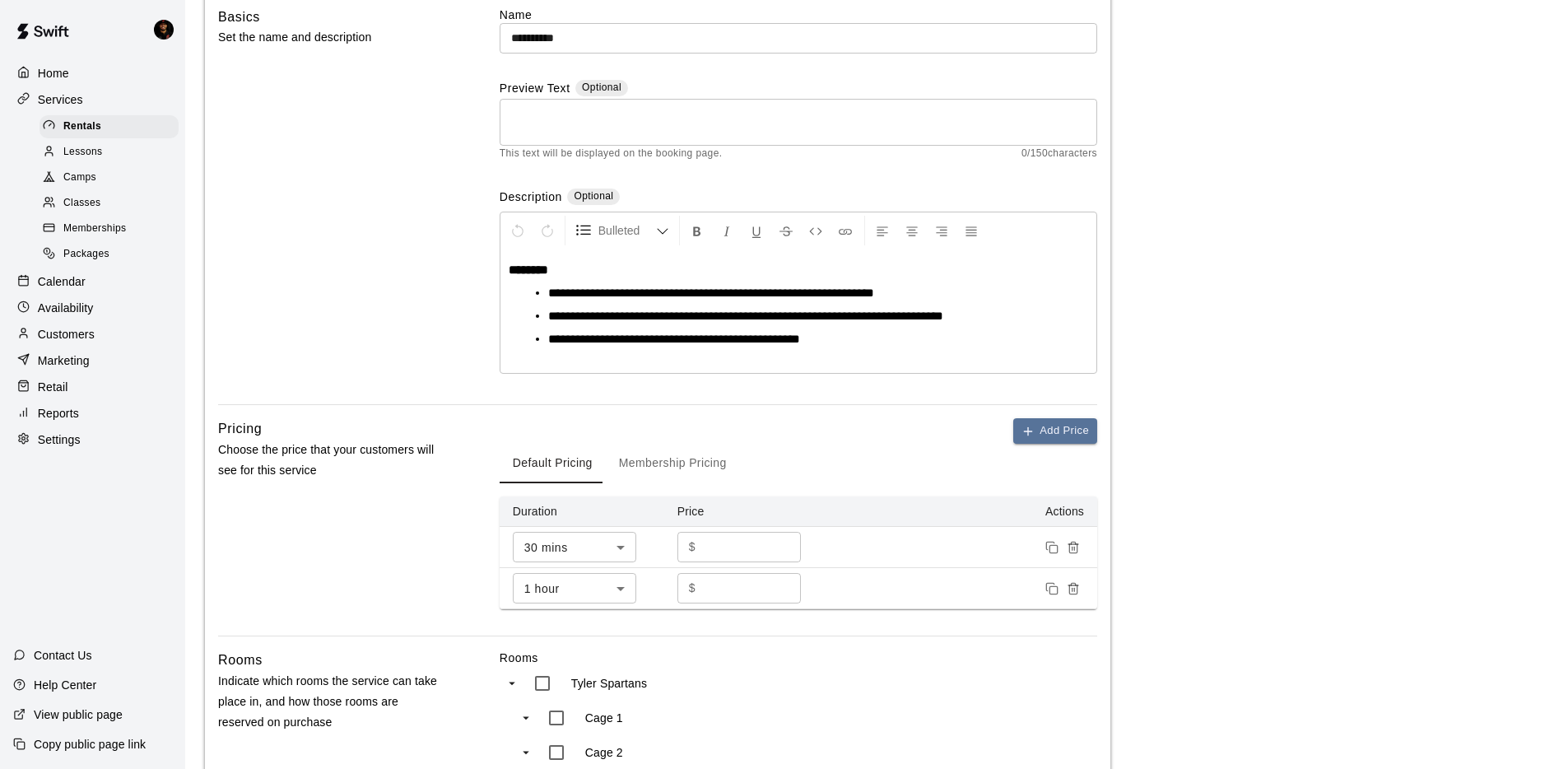 scroll, scrollTop: 254, scrollLeft: 0, axis: vertical 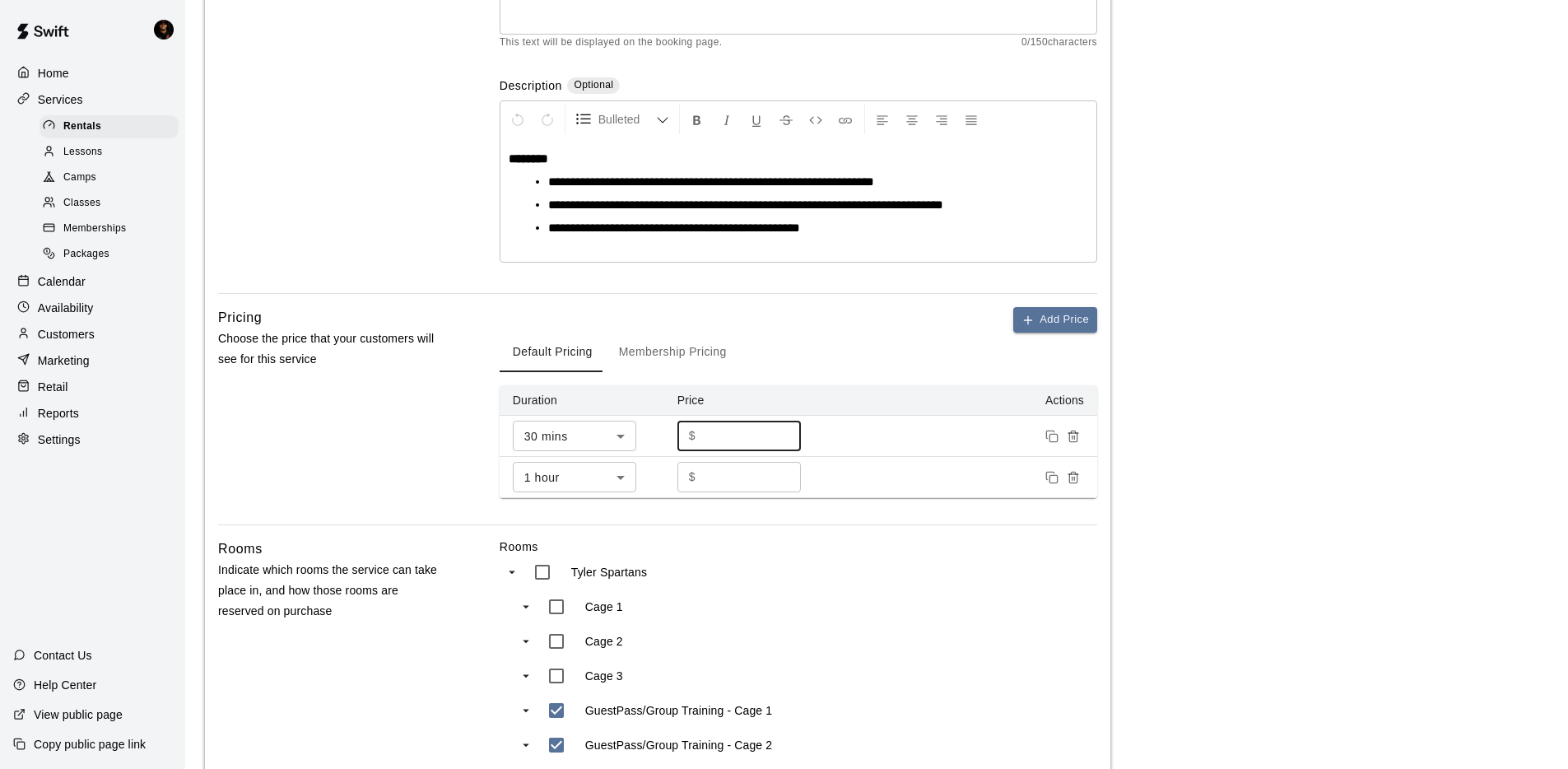 click on "**" at bounding box center (751, 436) 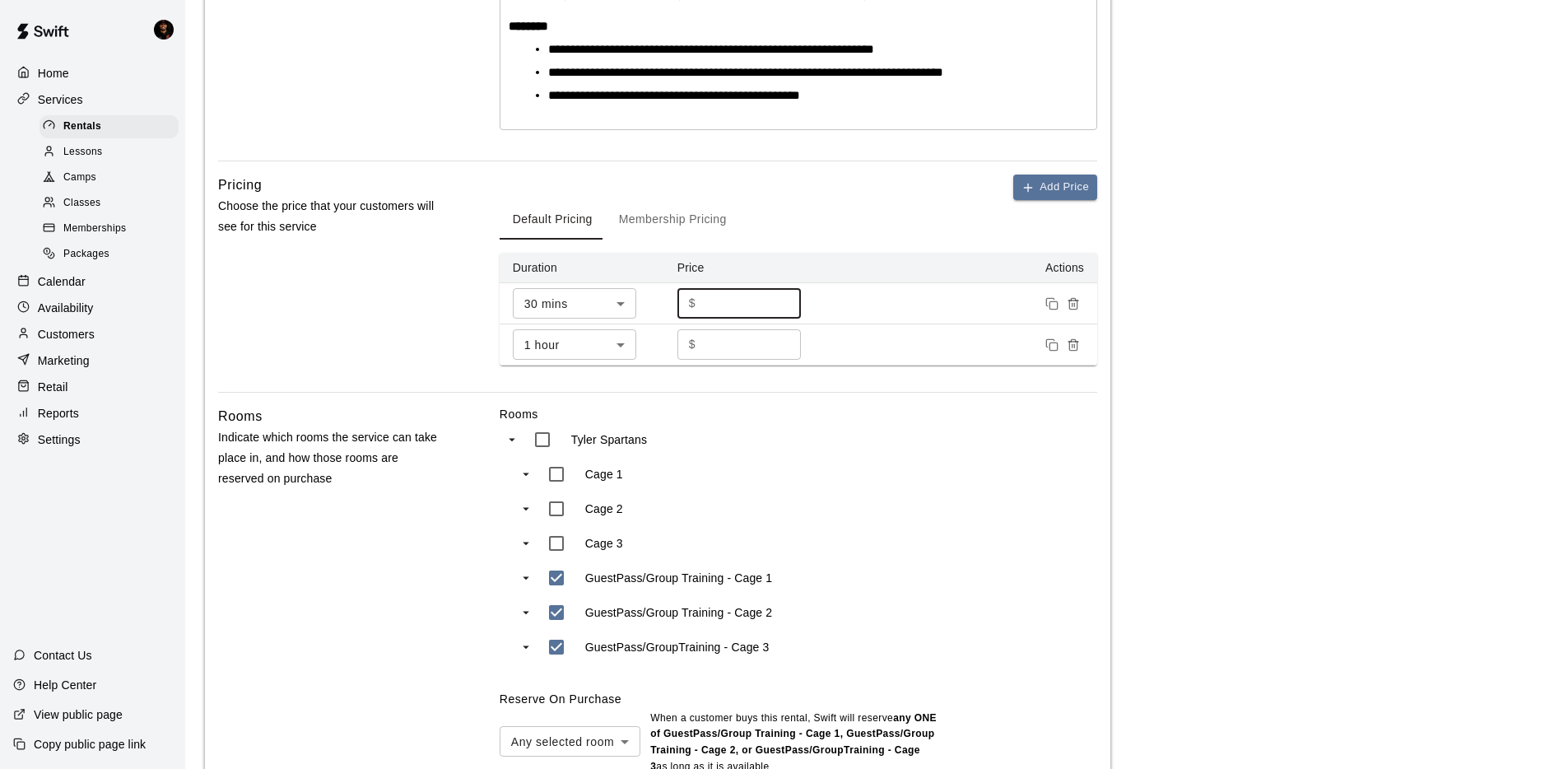 scroll, scrollTop: 589, scrollLeft: 0, axis: vertical 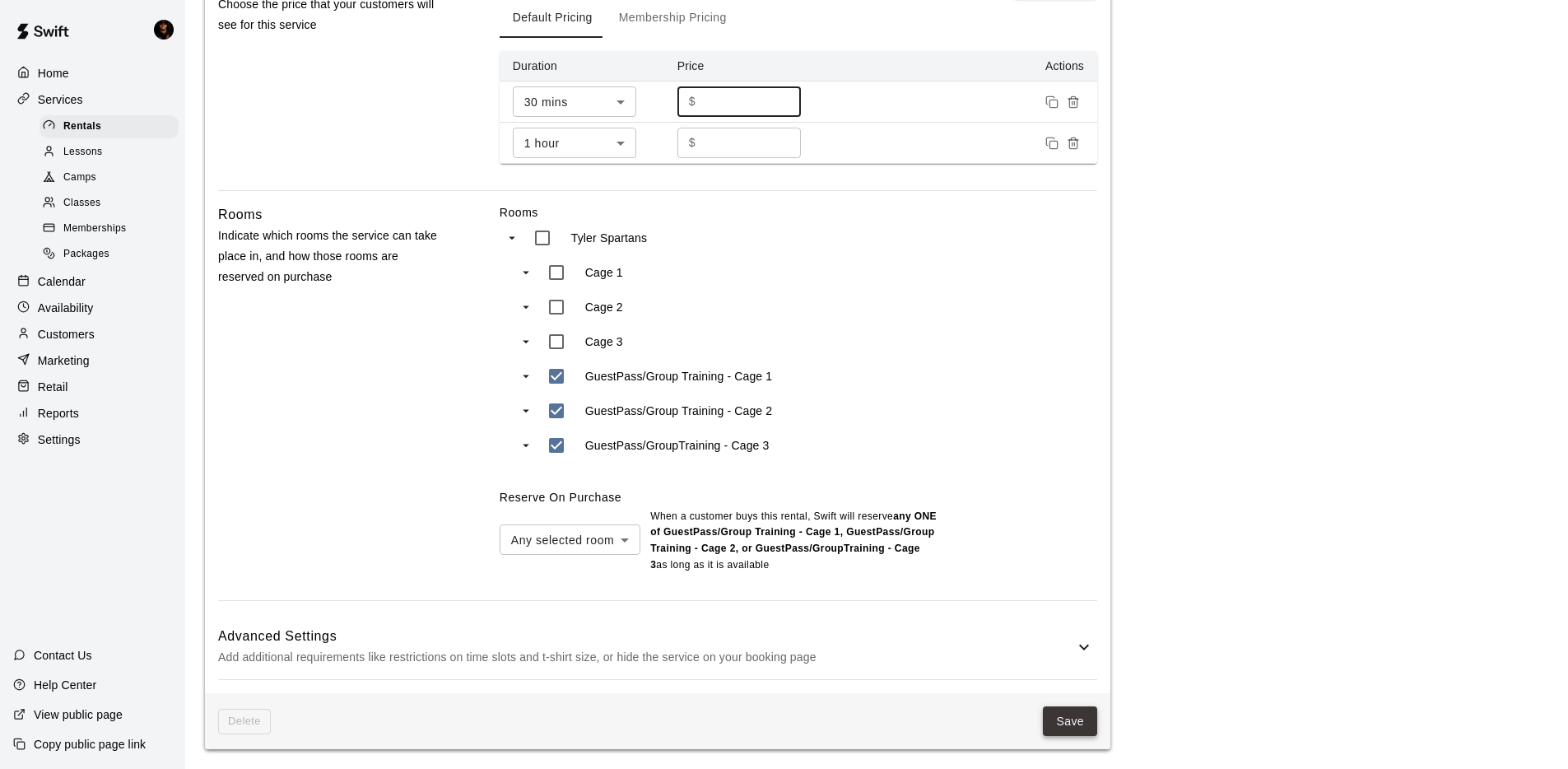 type on "**" 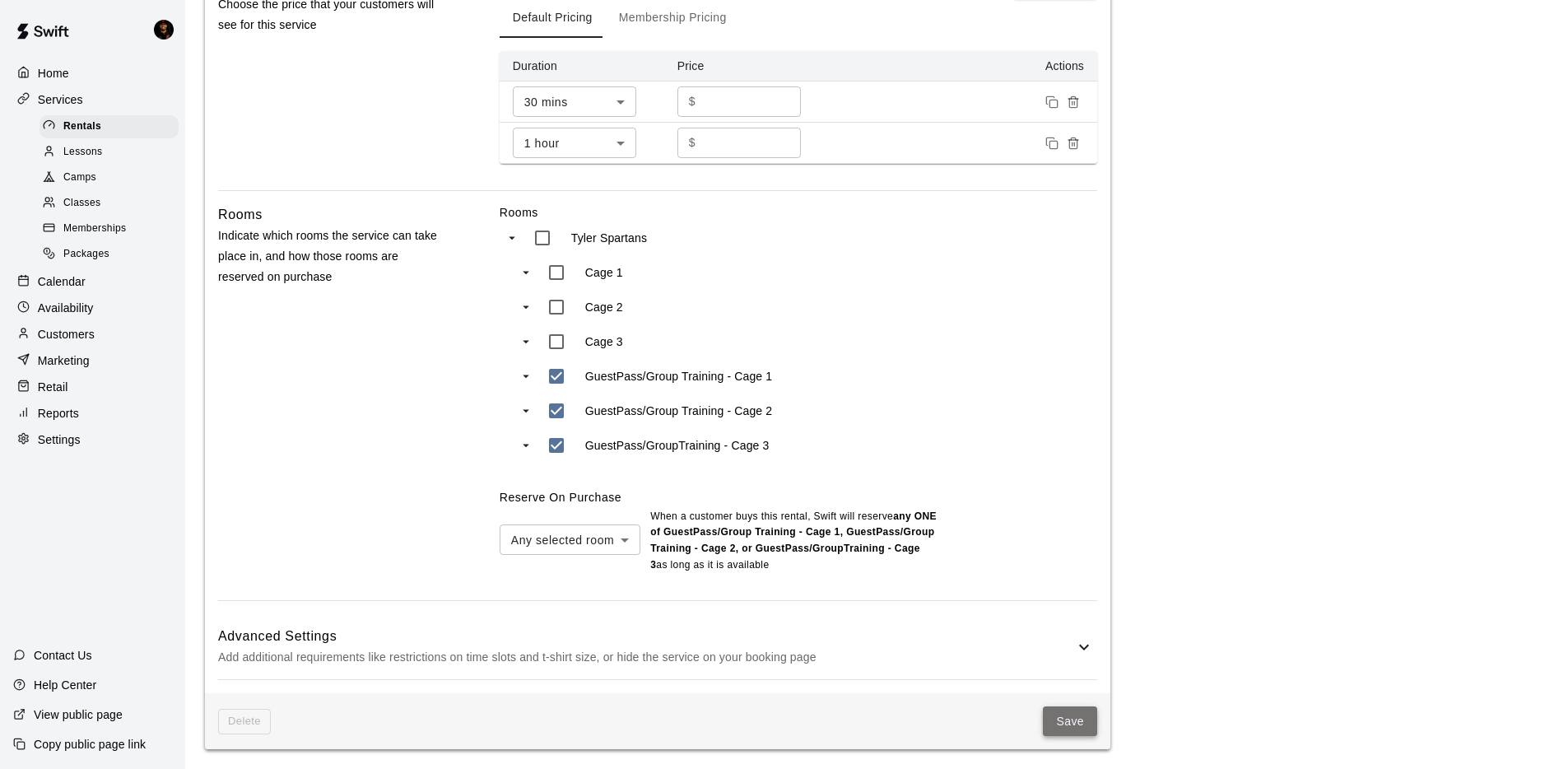click on "Save" at bounding box center (1070, 721) 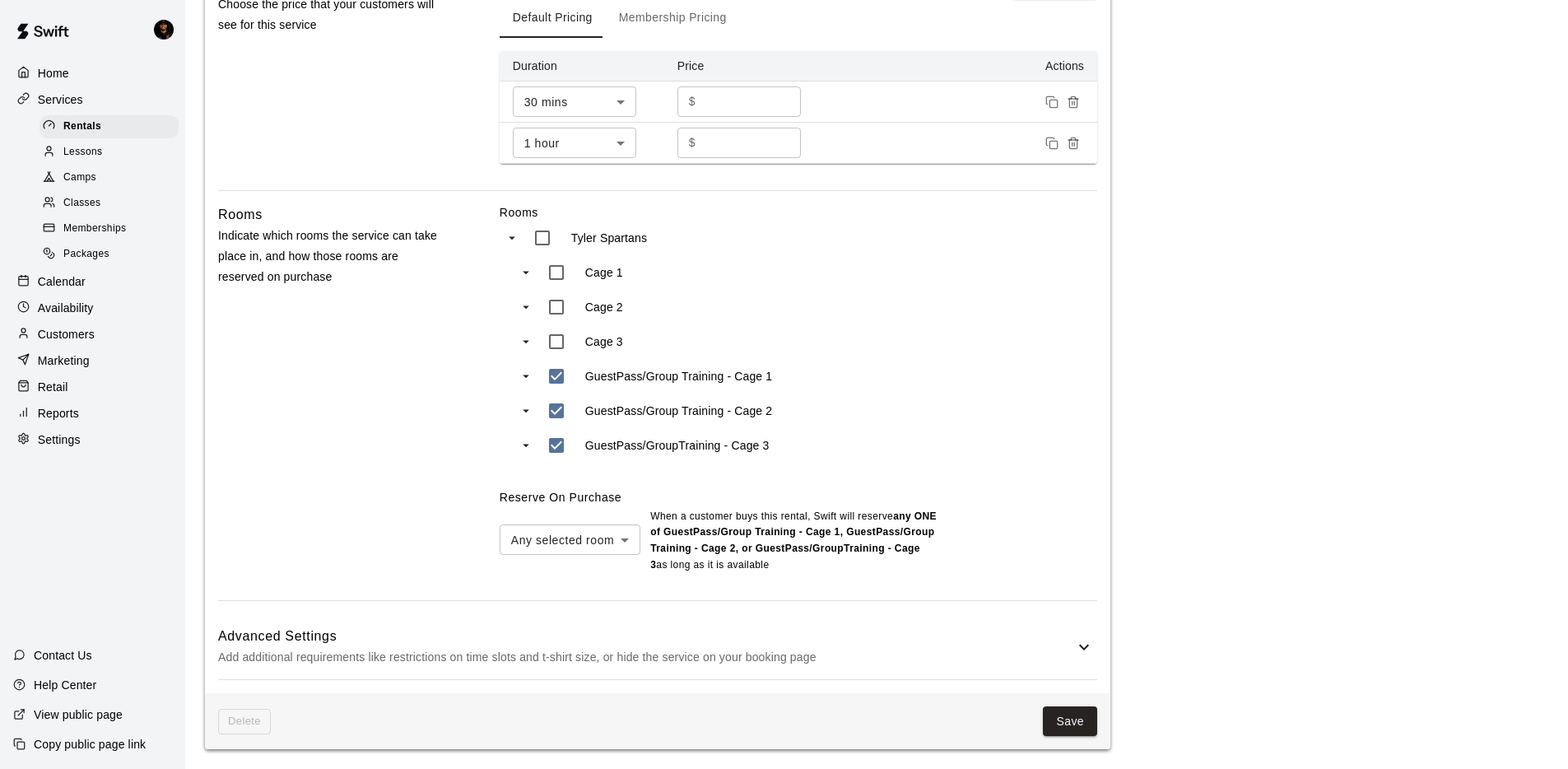 scroll, scrollTop: 0, scrollLeft: 0, axis: both 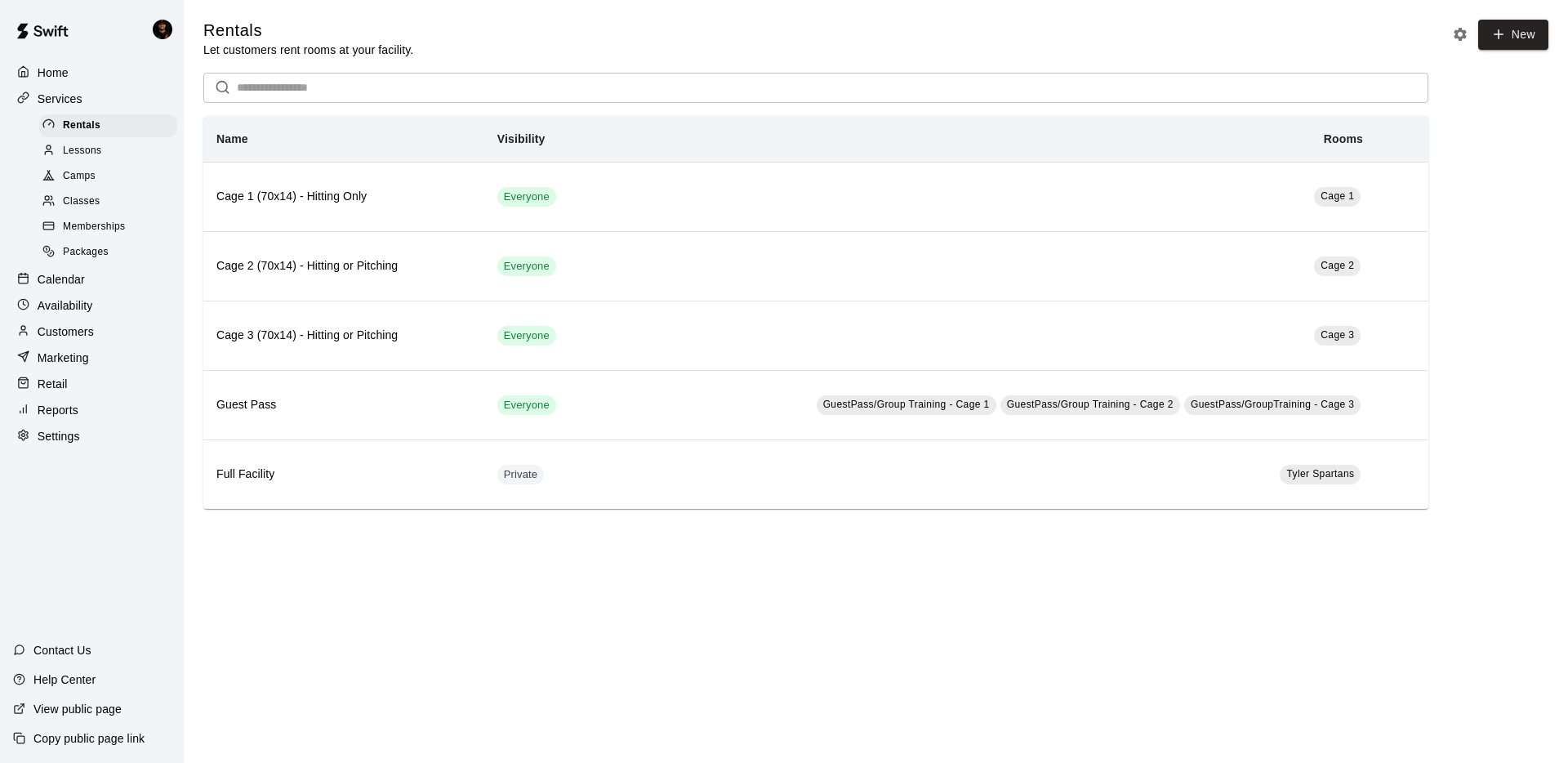 click on "View public page" at bounding box center (78, 709) 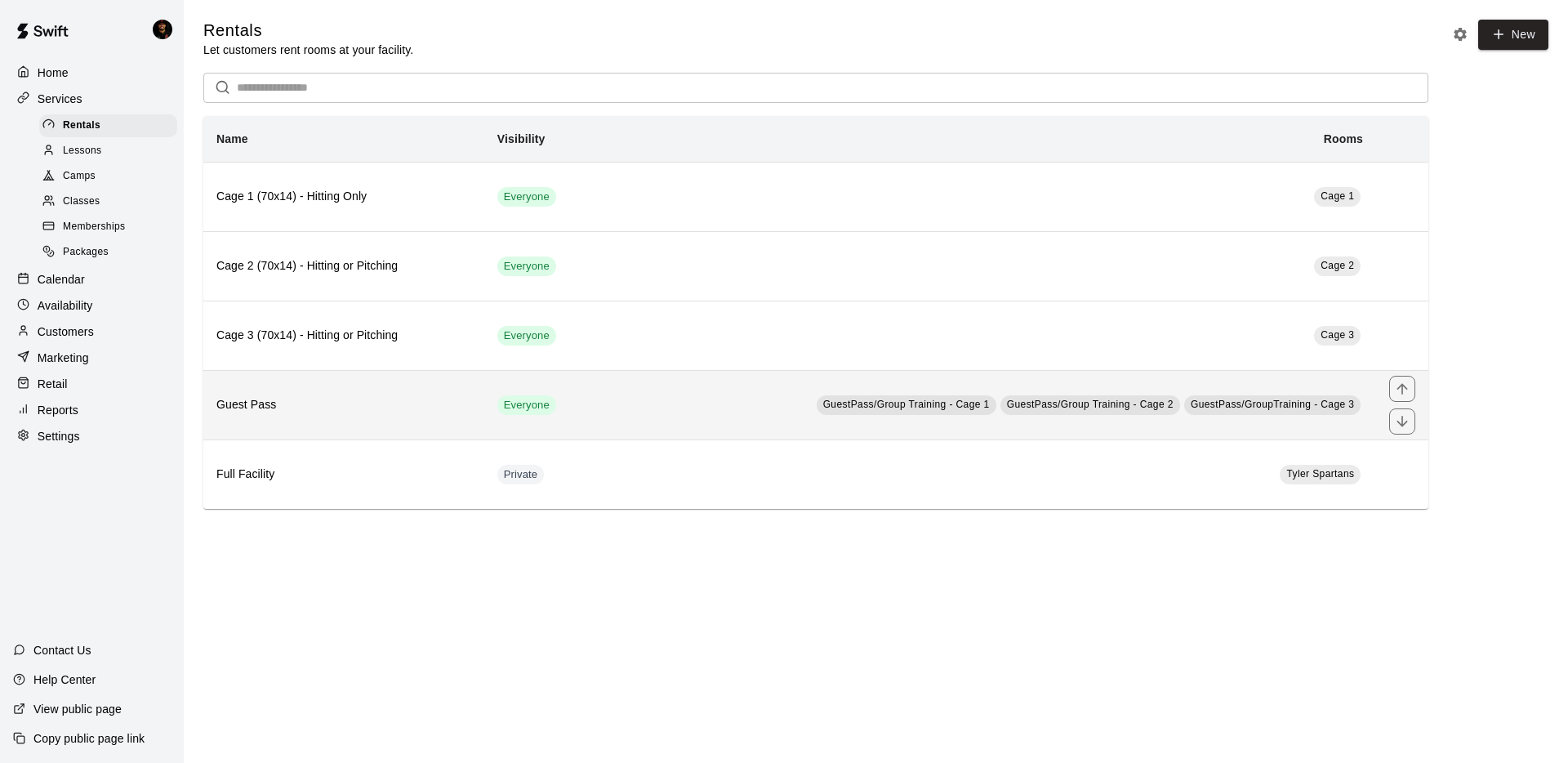 click on "Guest Pass" at bounding box center (344, 404) 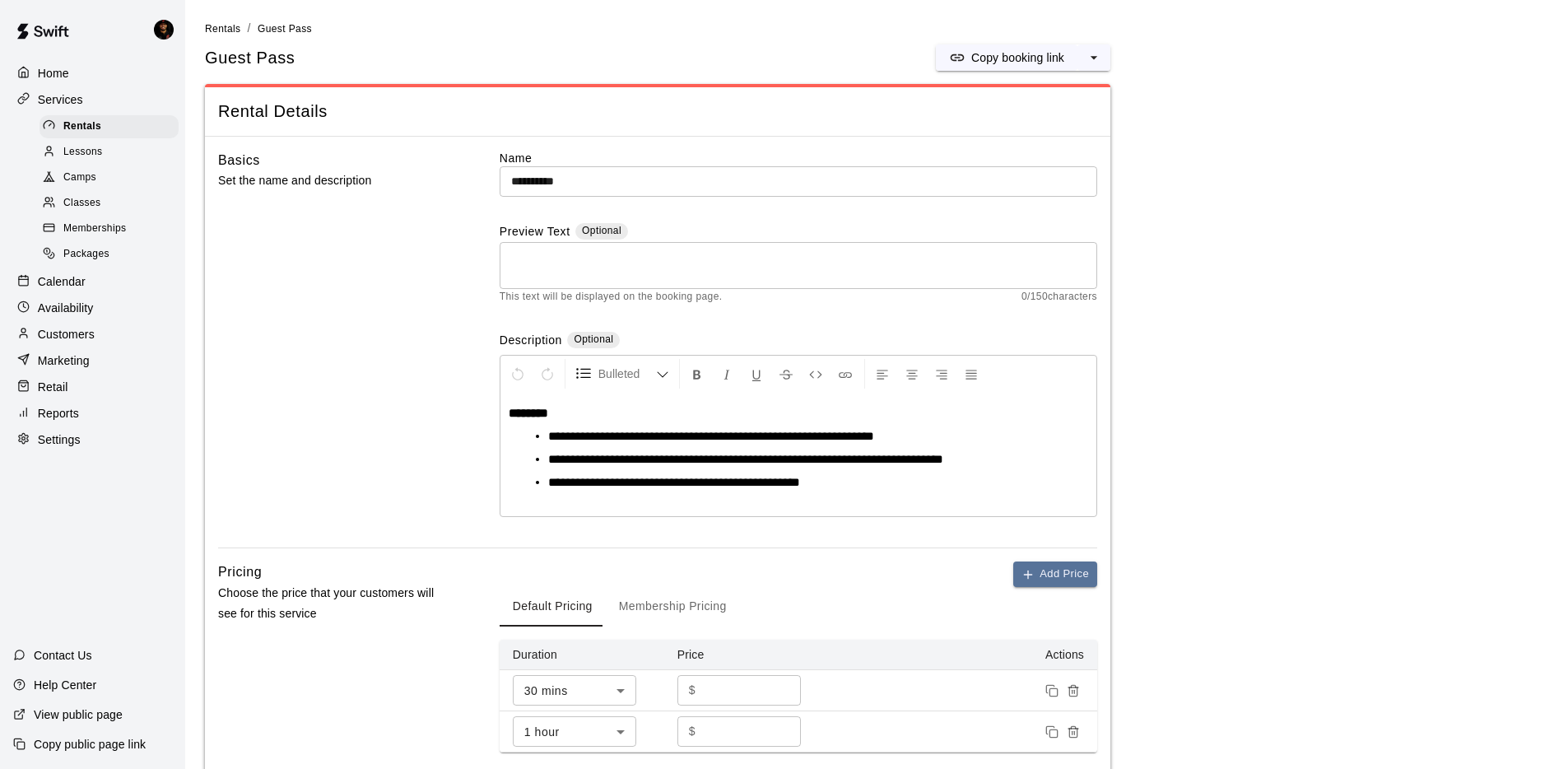 click at bounding box center (798, 266) 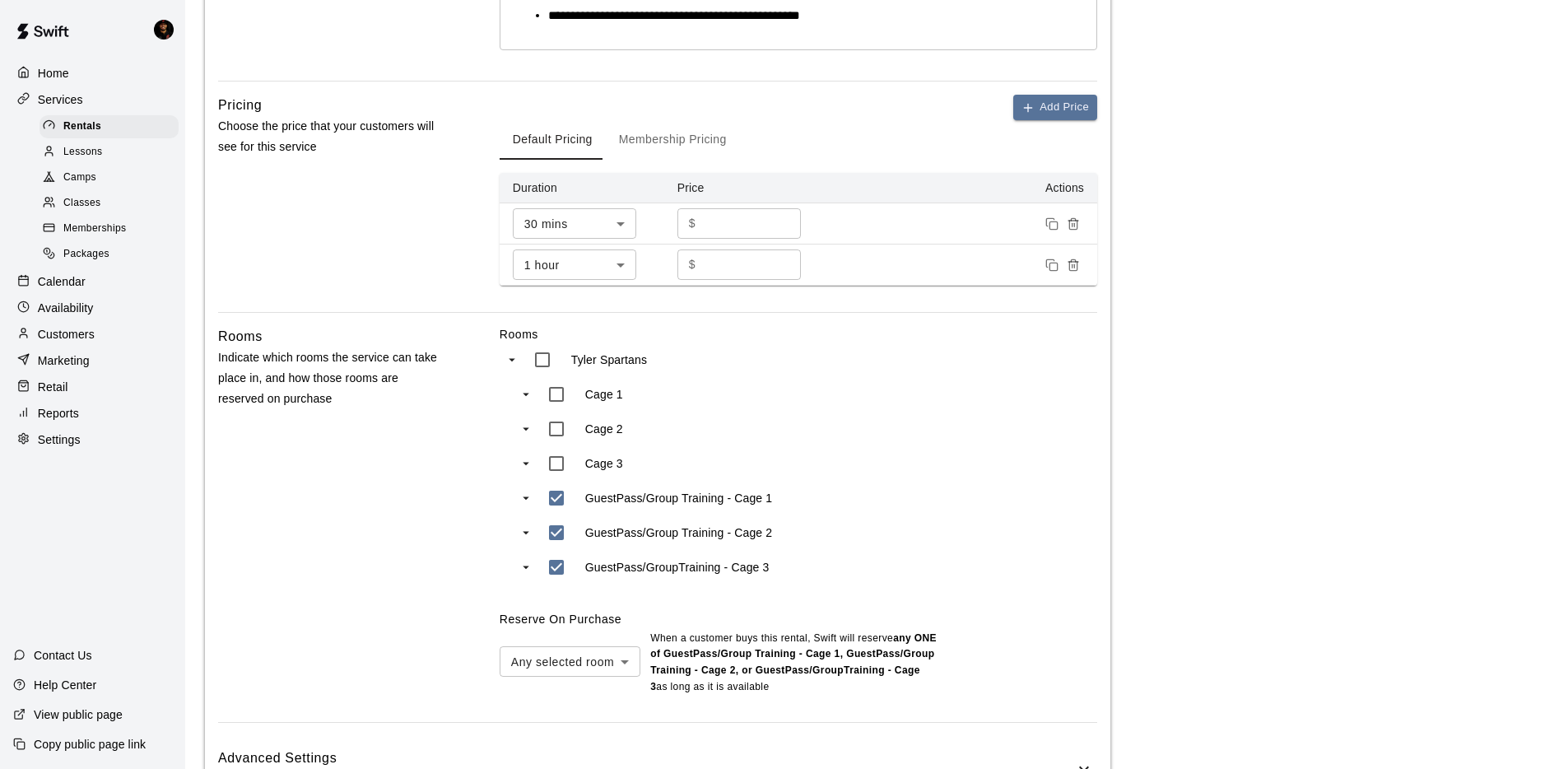 scroll, scrollTop: 589, scrollLeft: 0, axis: vertical 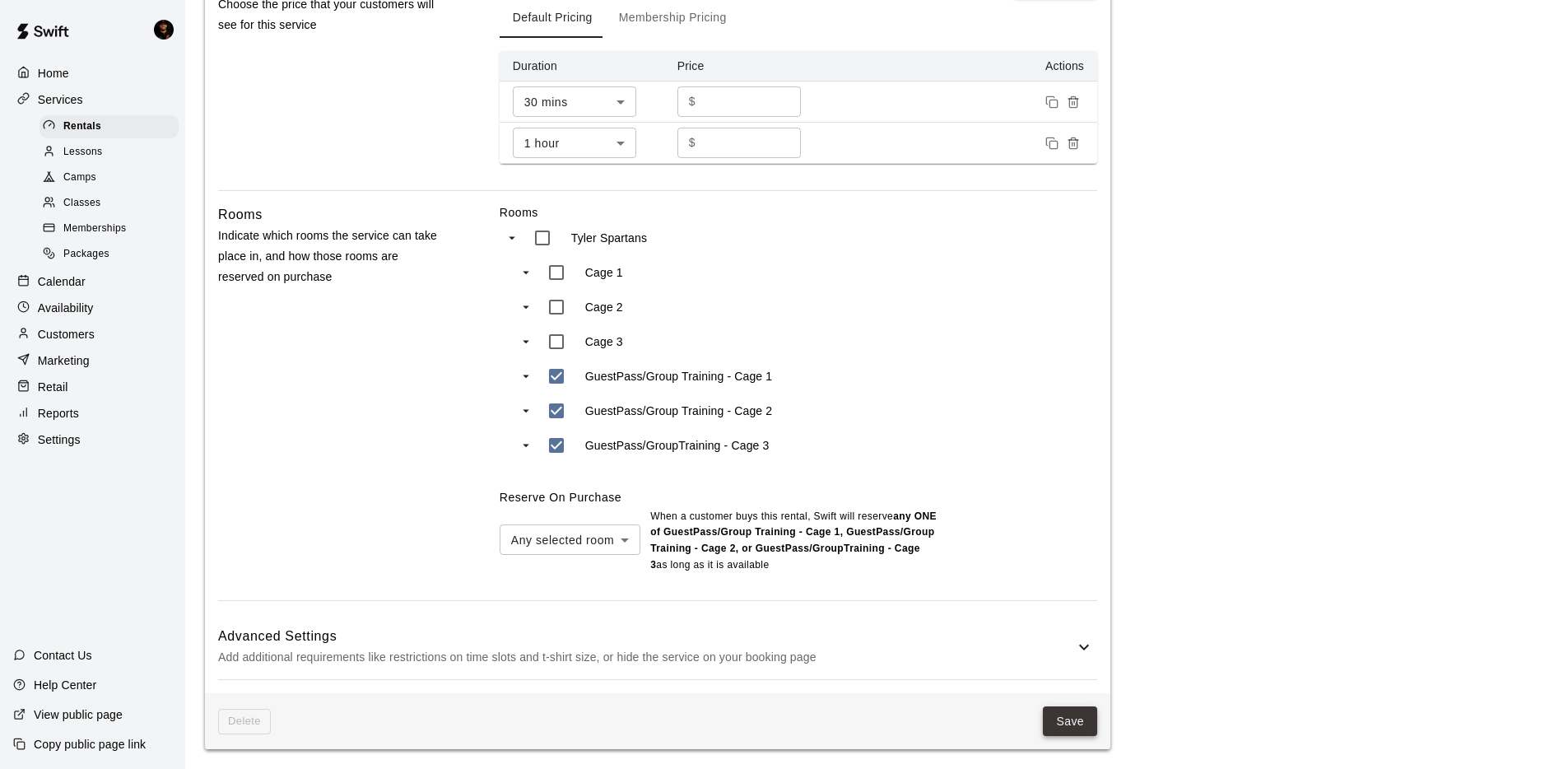 type on "**********" 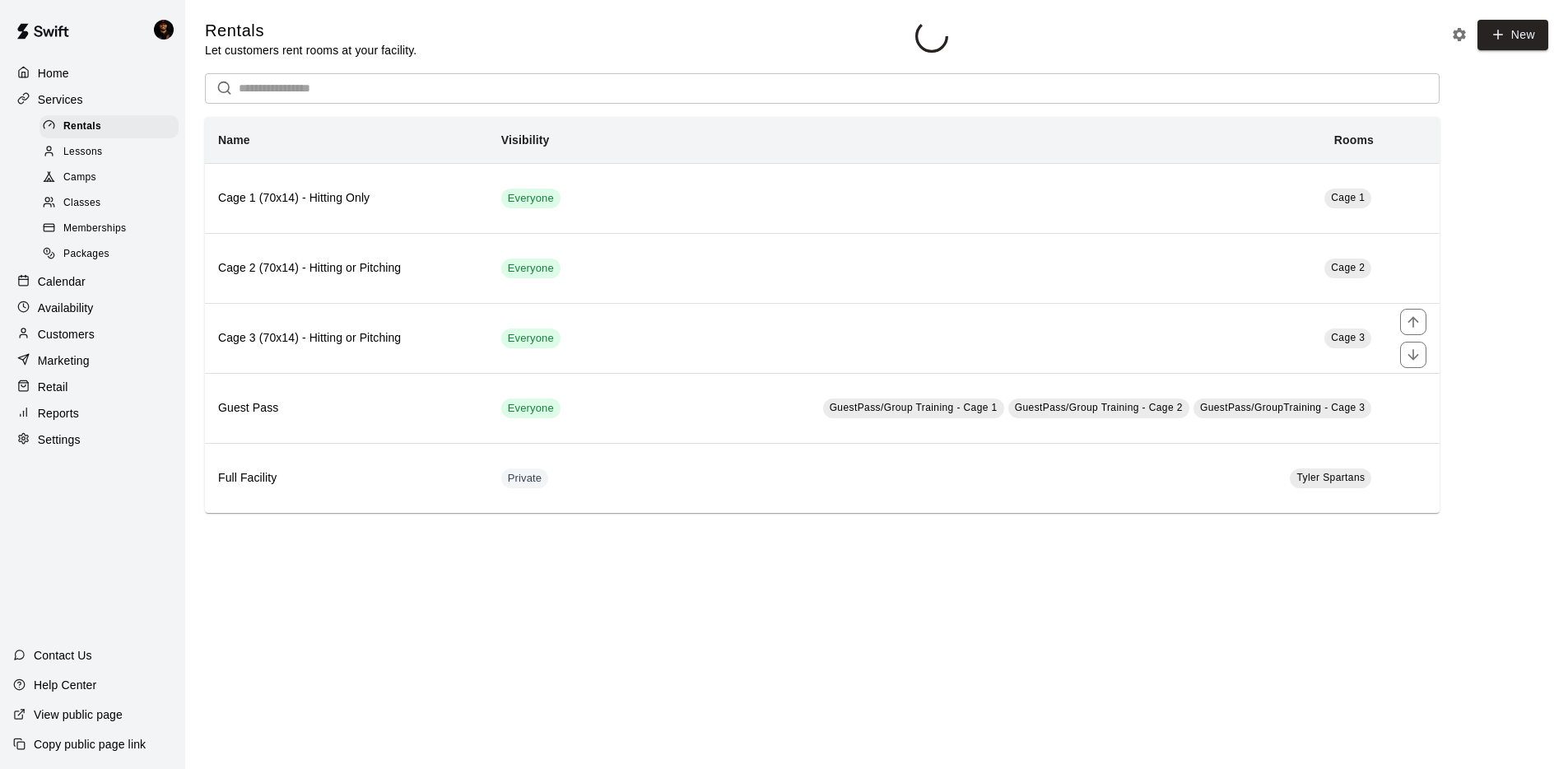 scroll, scrollTop: 0, scrollLeft: 0, axis: both 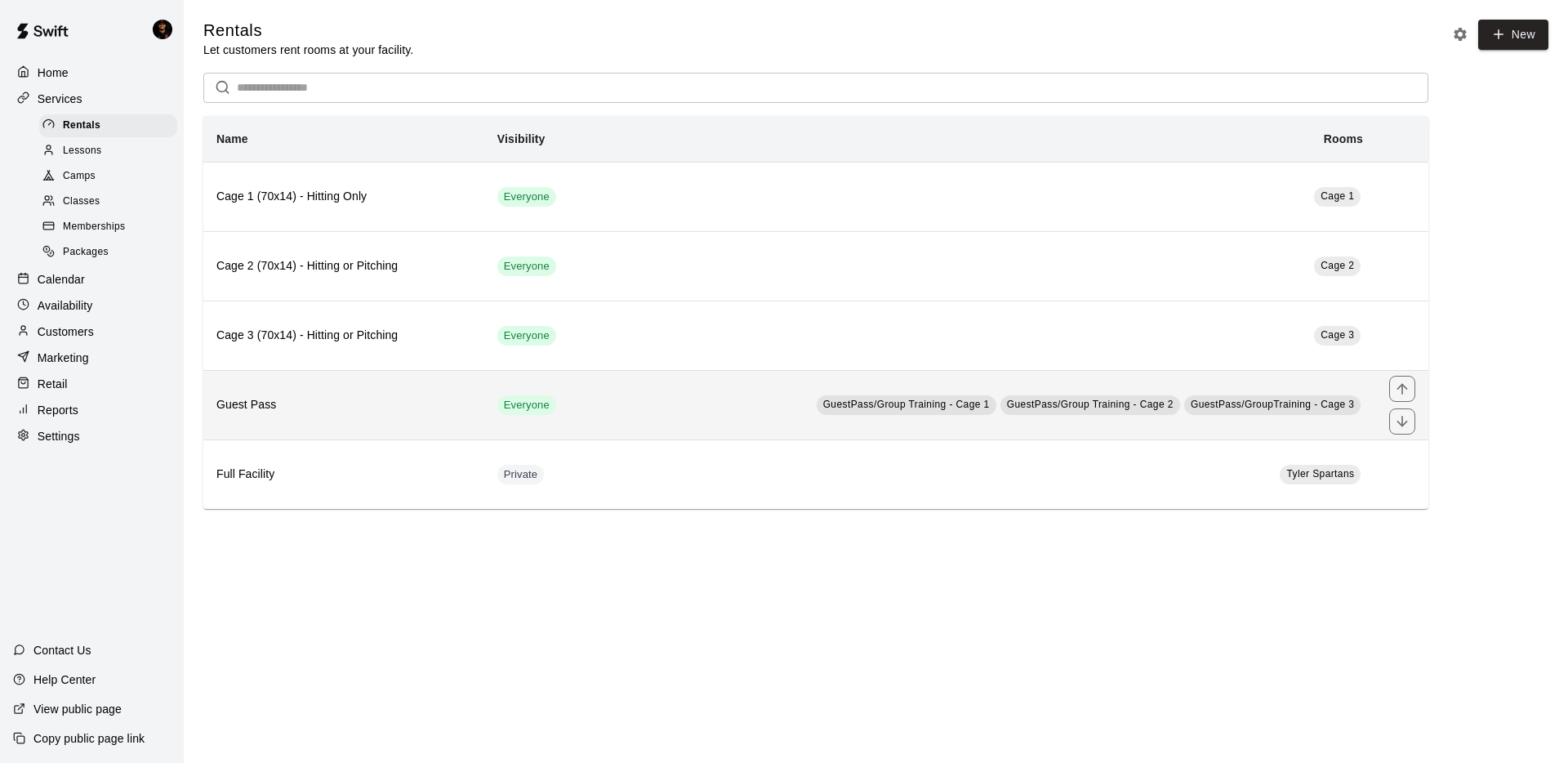 click on "Guest Pass" at bounding box center (344, 404) 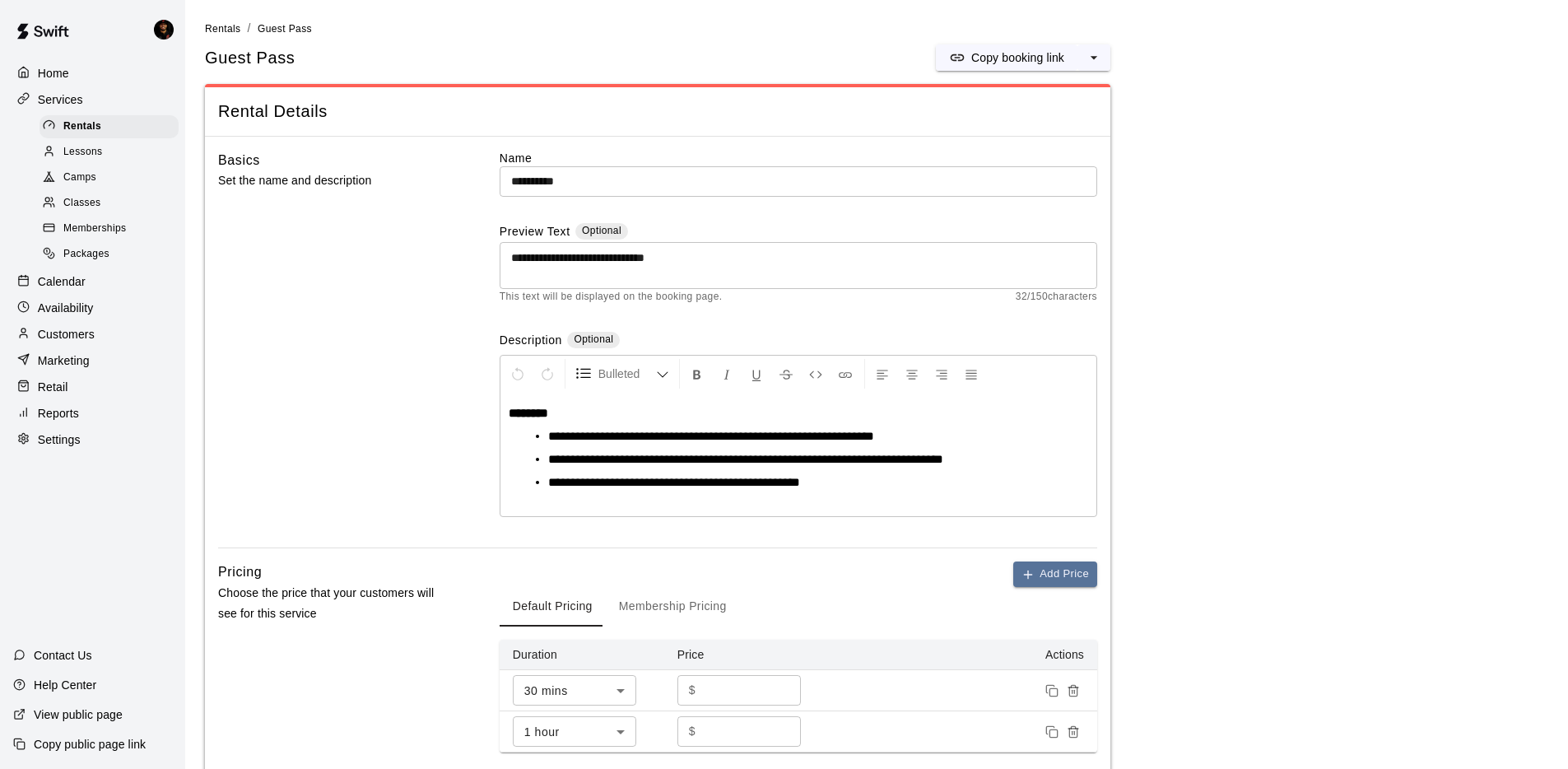 click on "**********" at bounding box center [798, 266] 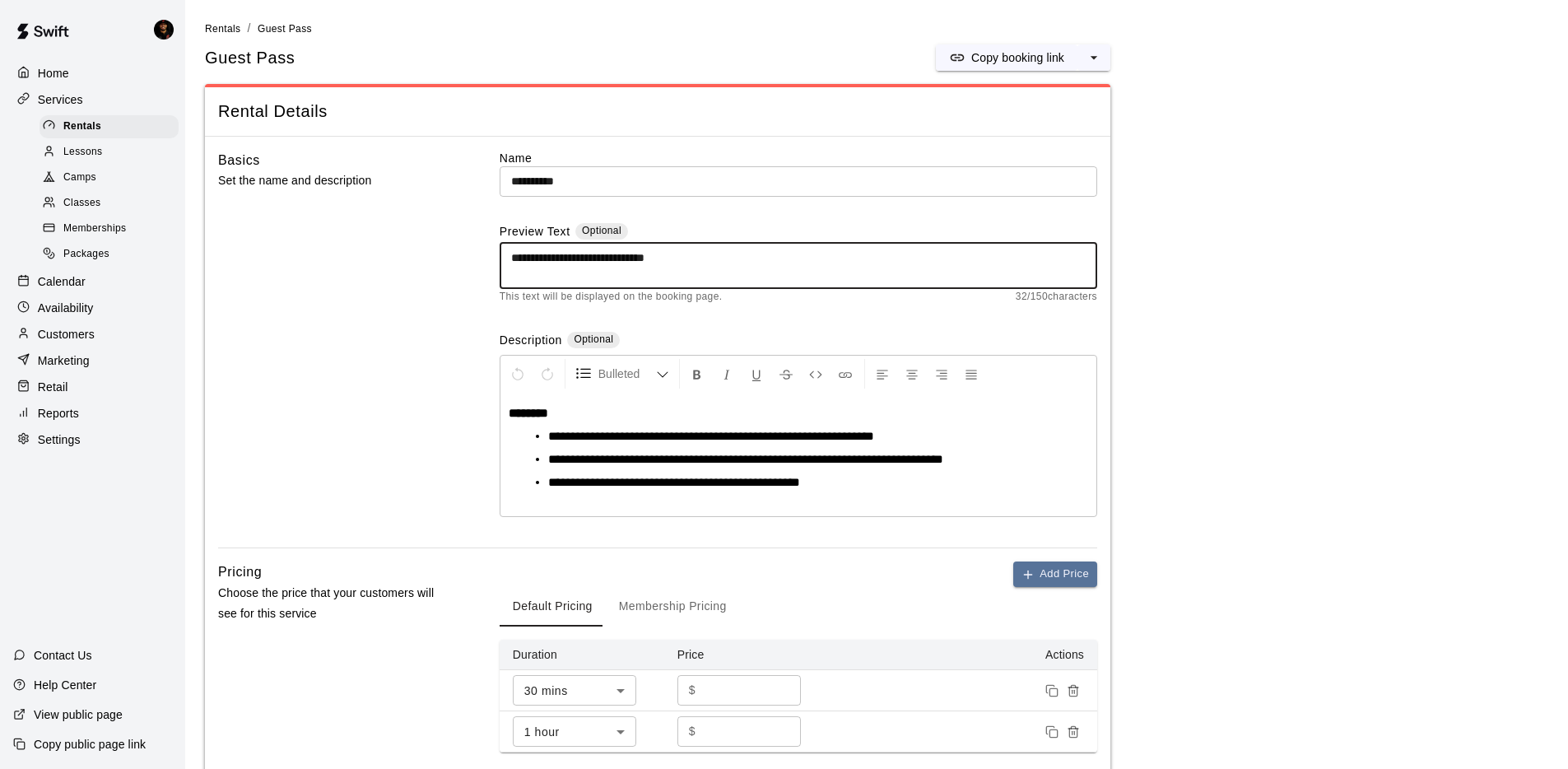 click on "**********" at bounding box center [798, 266] 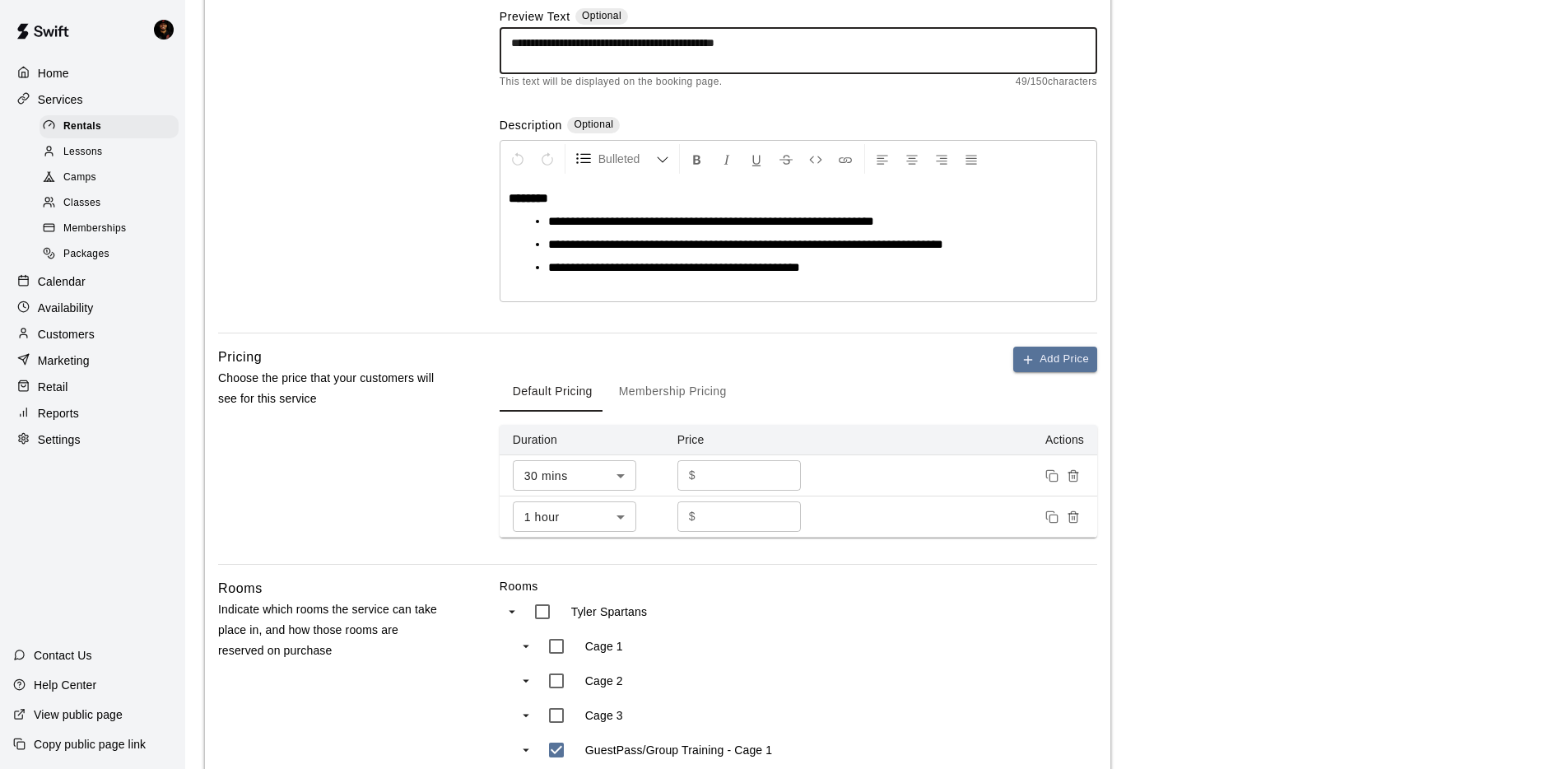 scroll, scrollTop: 589, scrollLeft: 0, axis: vertical 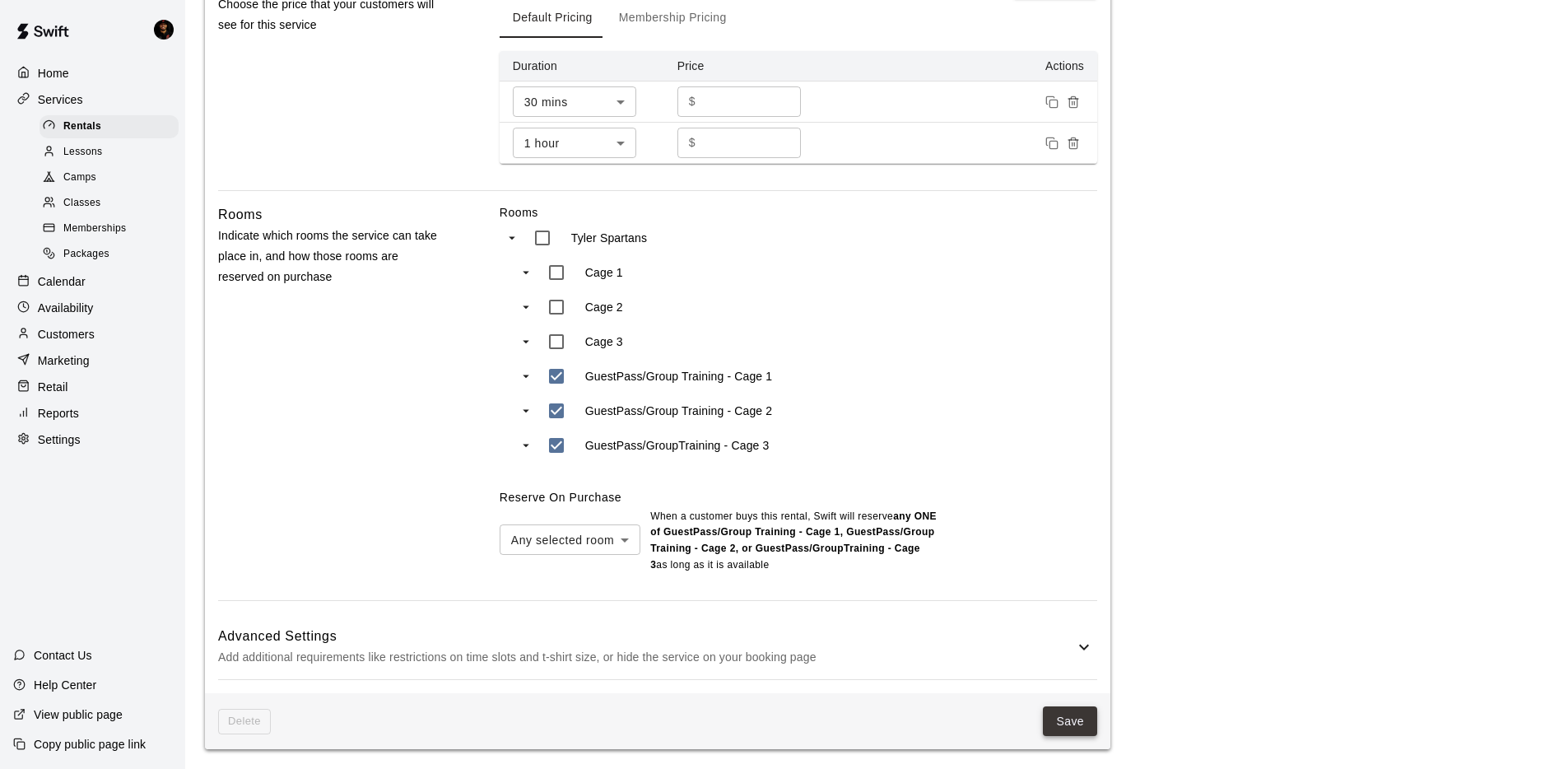 type on "**********" 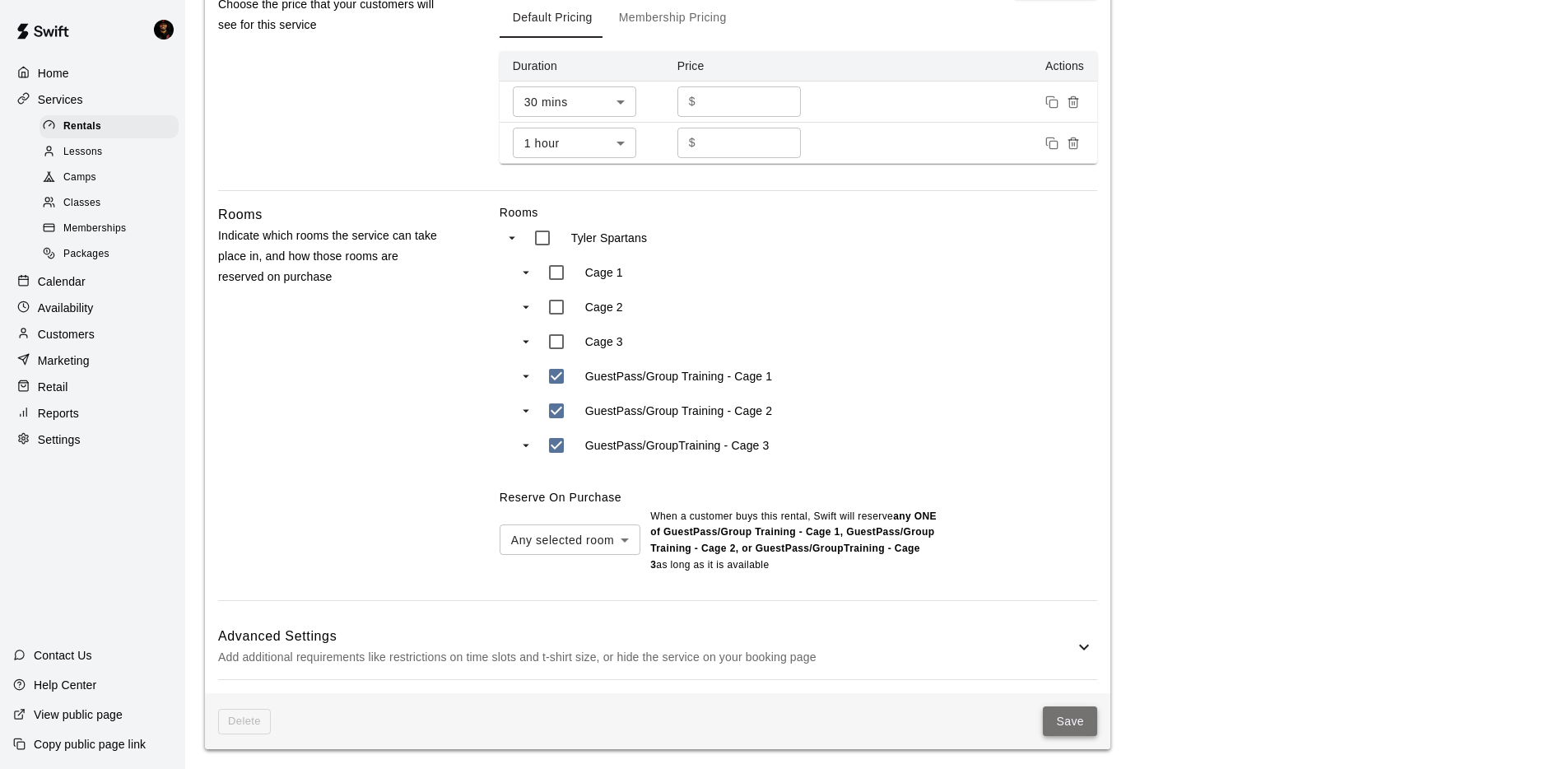 click on "Save" at bounding box center (1070, 721) 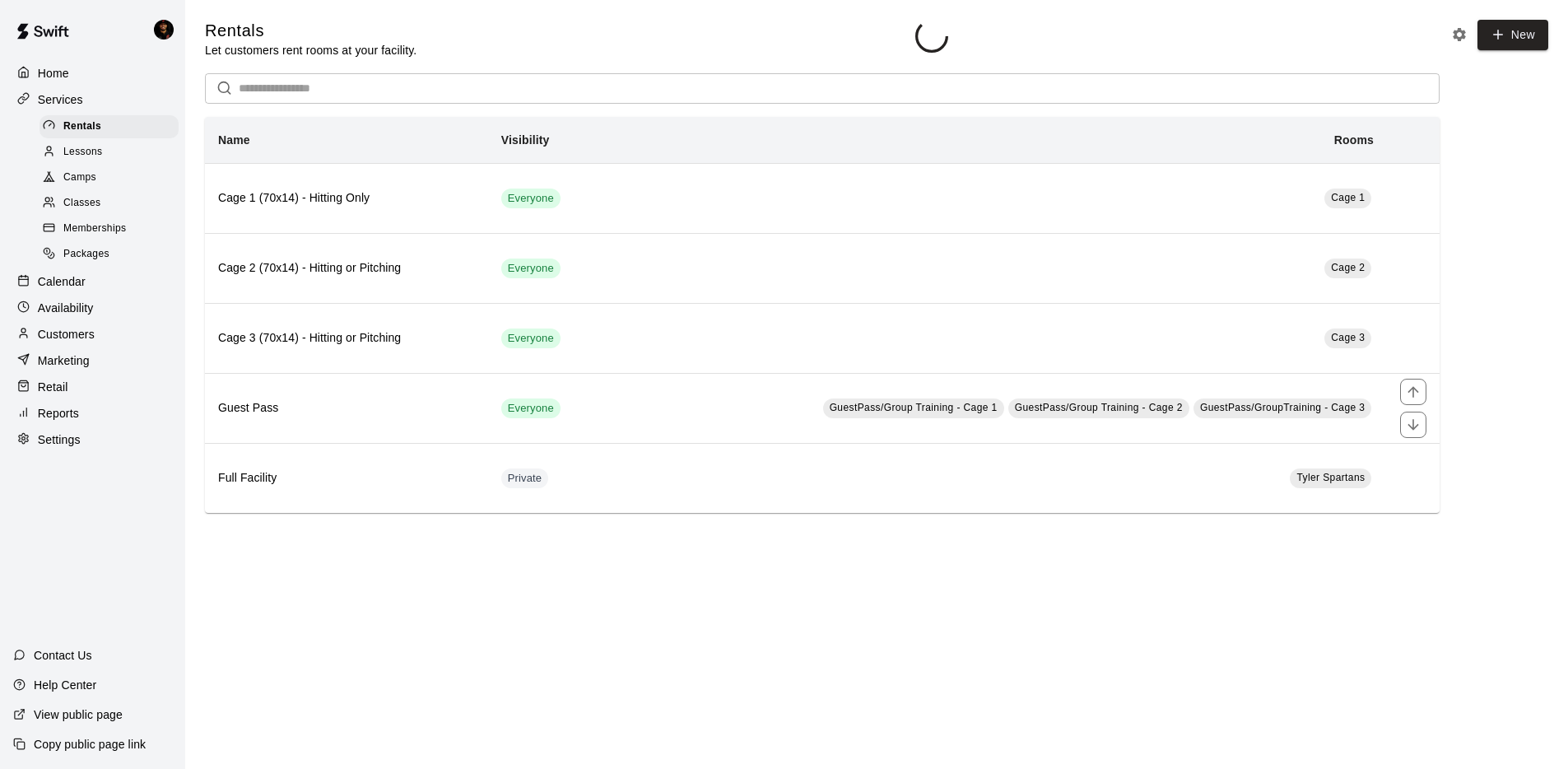 scroll, scrollTop: 0, scrollLeft: 0, axis: both 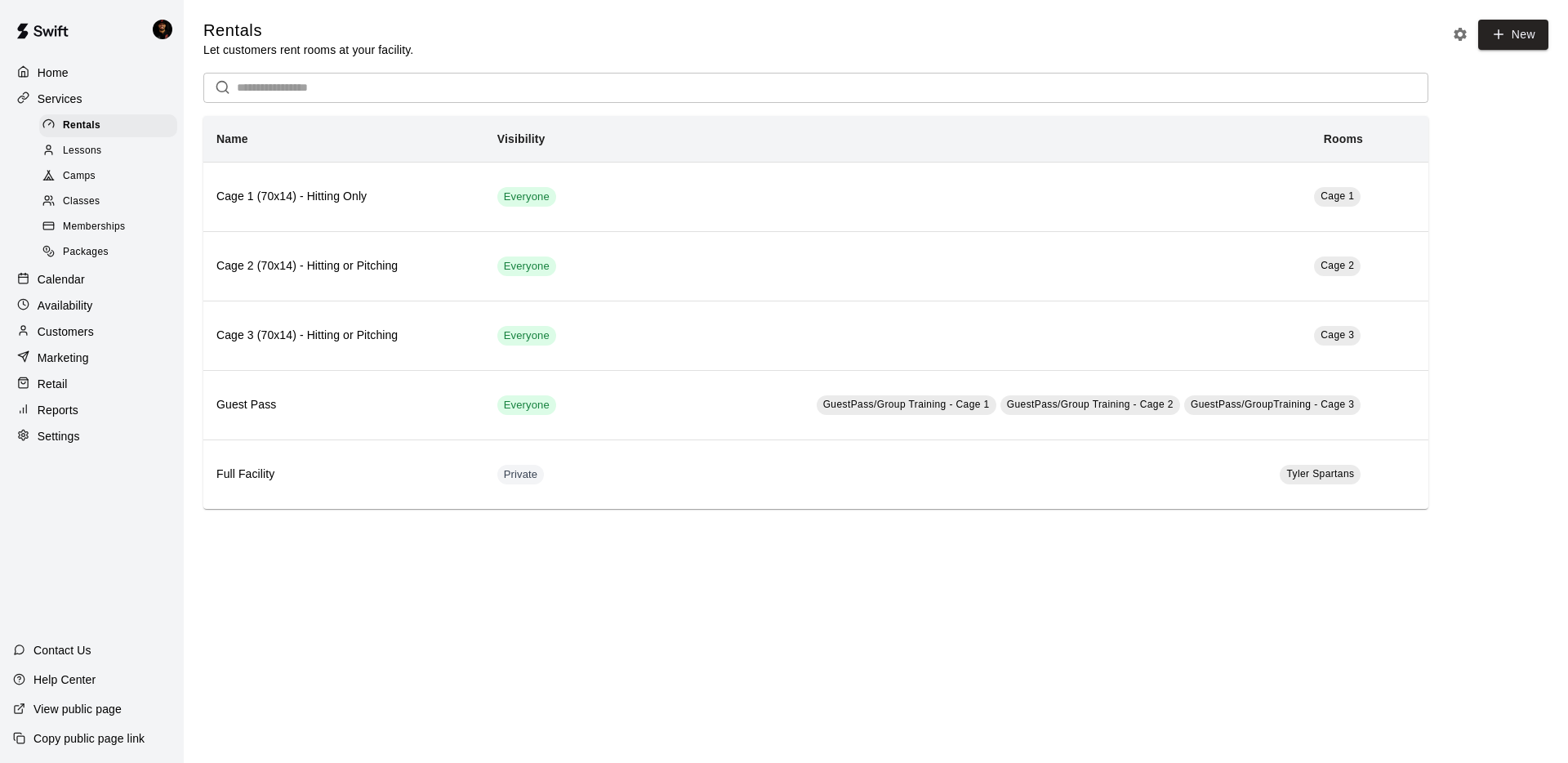 click on "Classes" at bounding box center (81, 202) 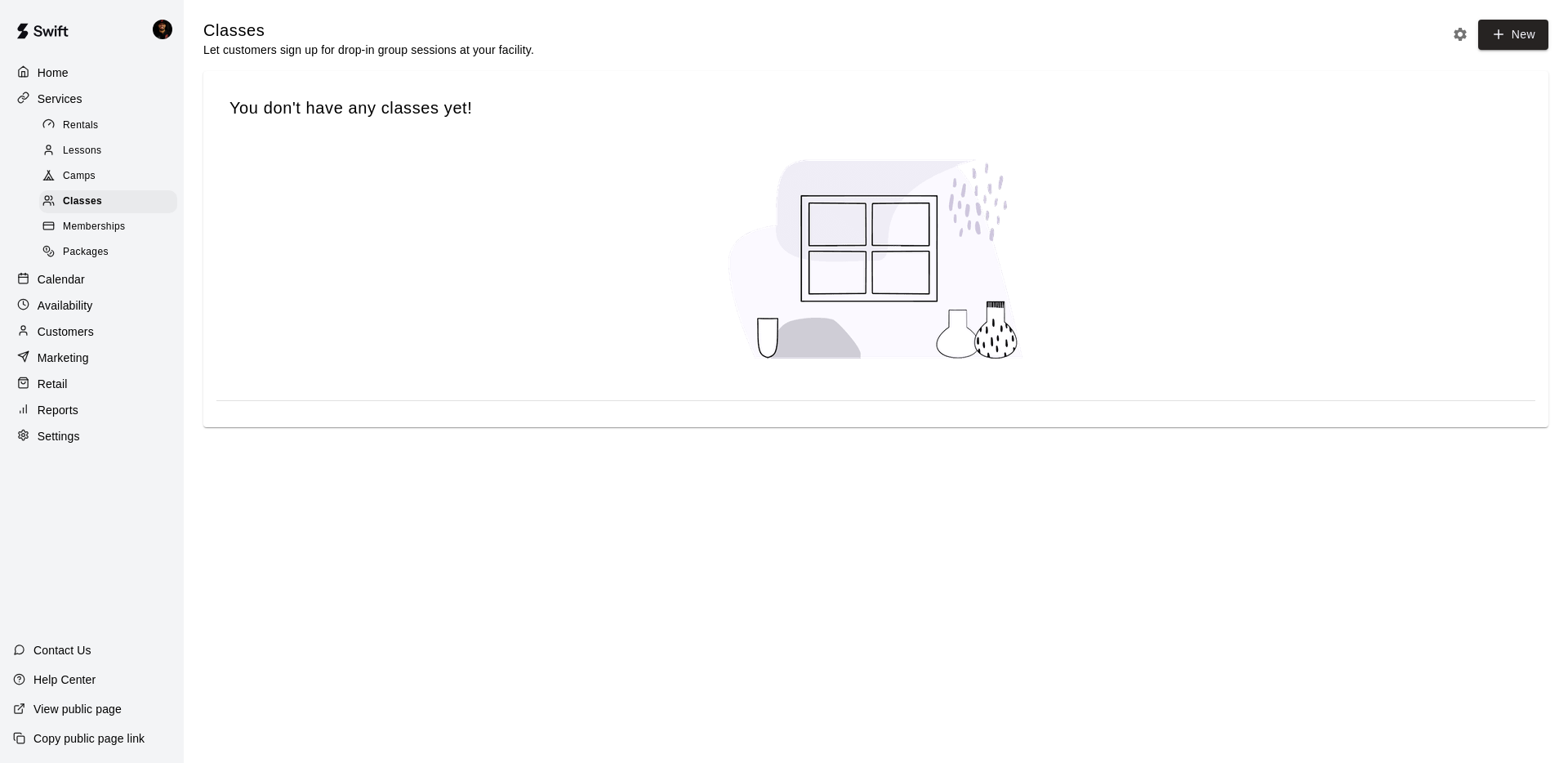click on "Camps" at bounding box center [79, 176] 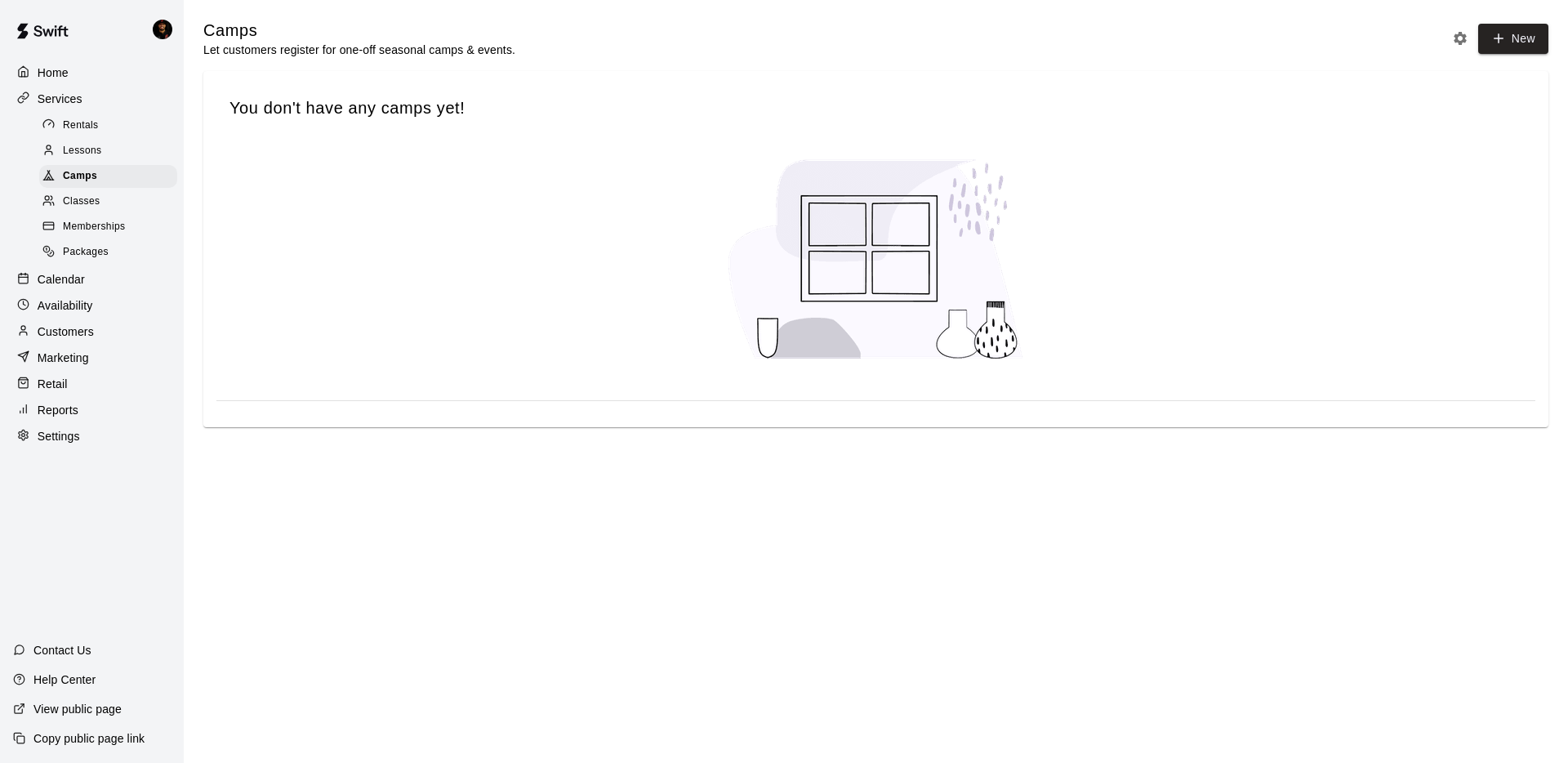 click on "Lessons" at bounding box center (82, 151) 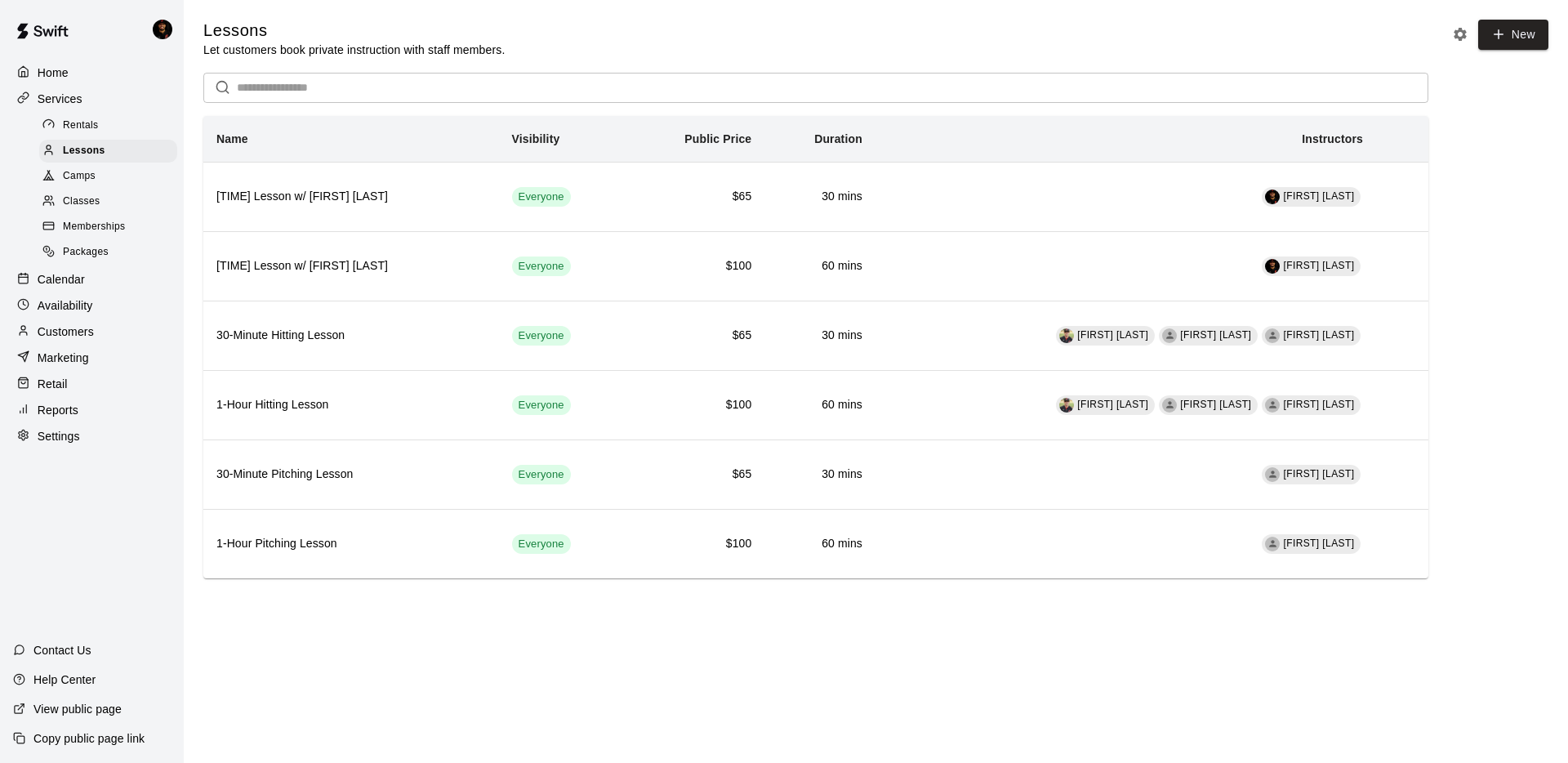 click on "Memberships" at bounding box center (94, 227) 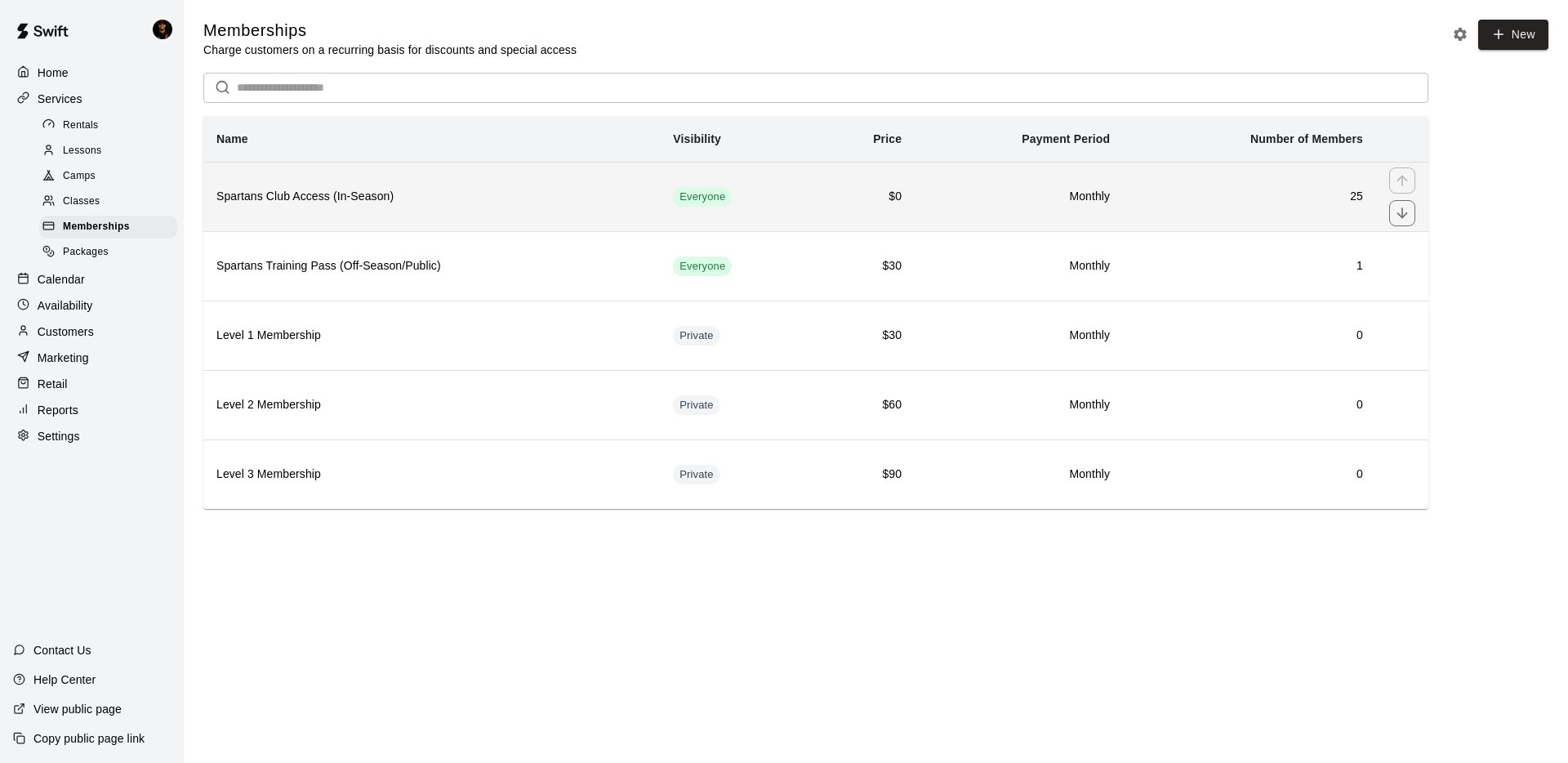 click on "Spartans Club Access (In-Season)" at bounding box center (431, 196) 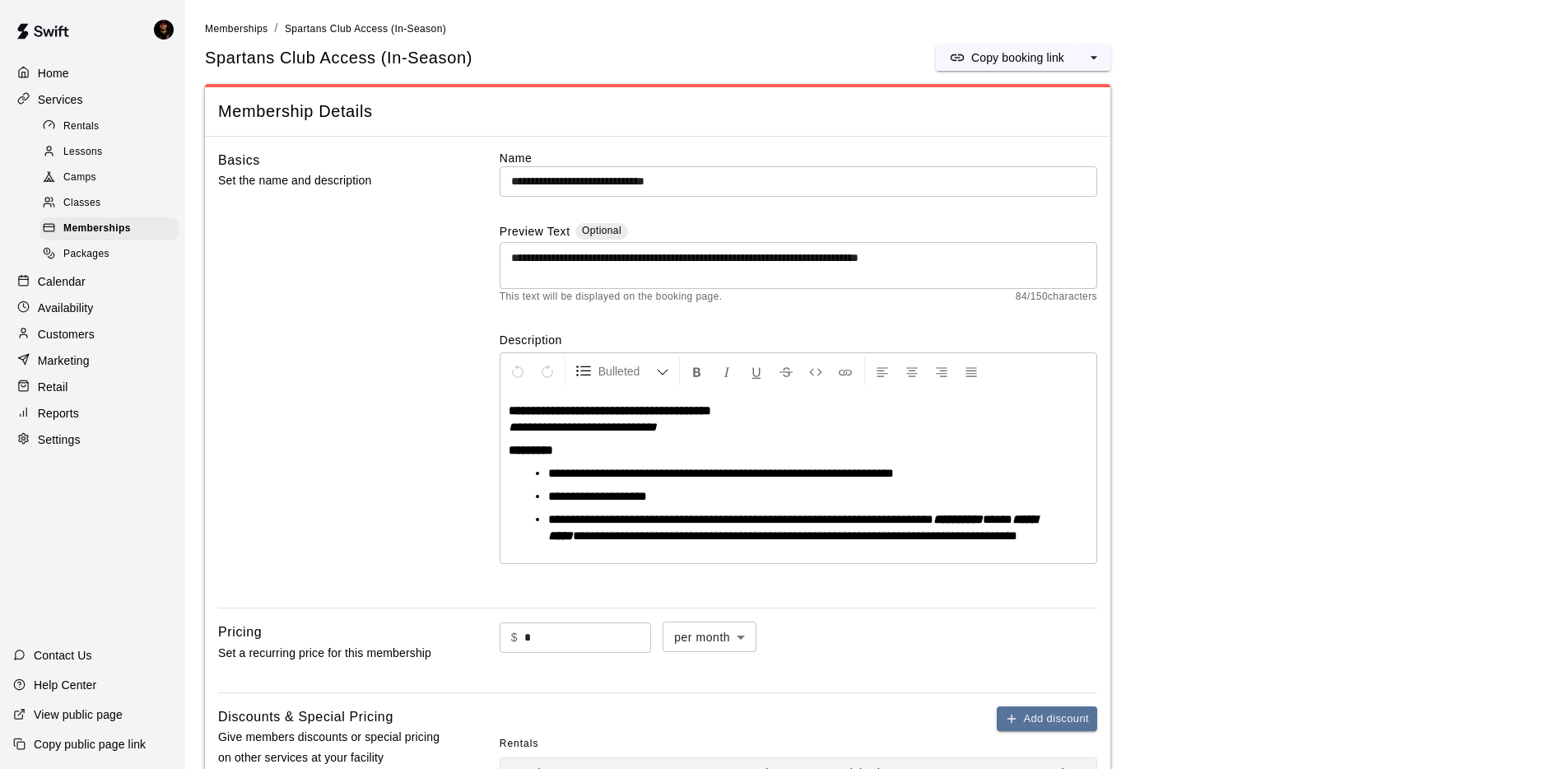 scroll, scrollTop: 604, scrollLeft: 0, axis: vertical 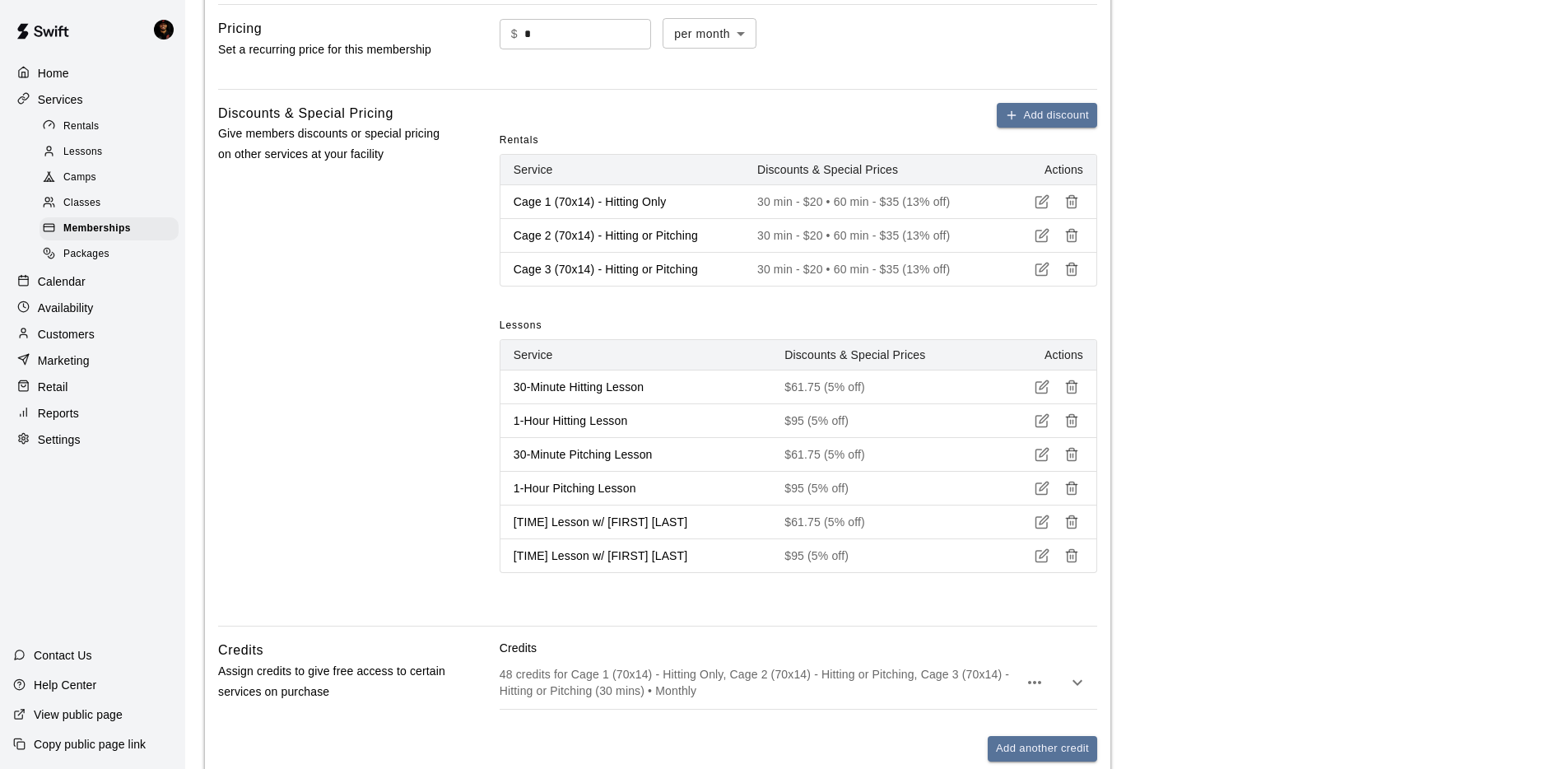 click on "Lessons" at bounding box center (109, 152) 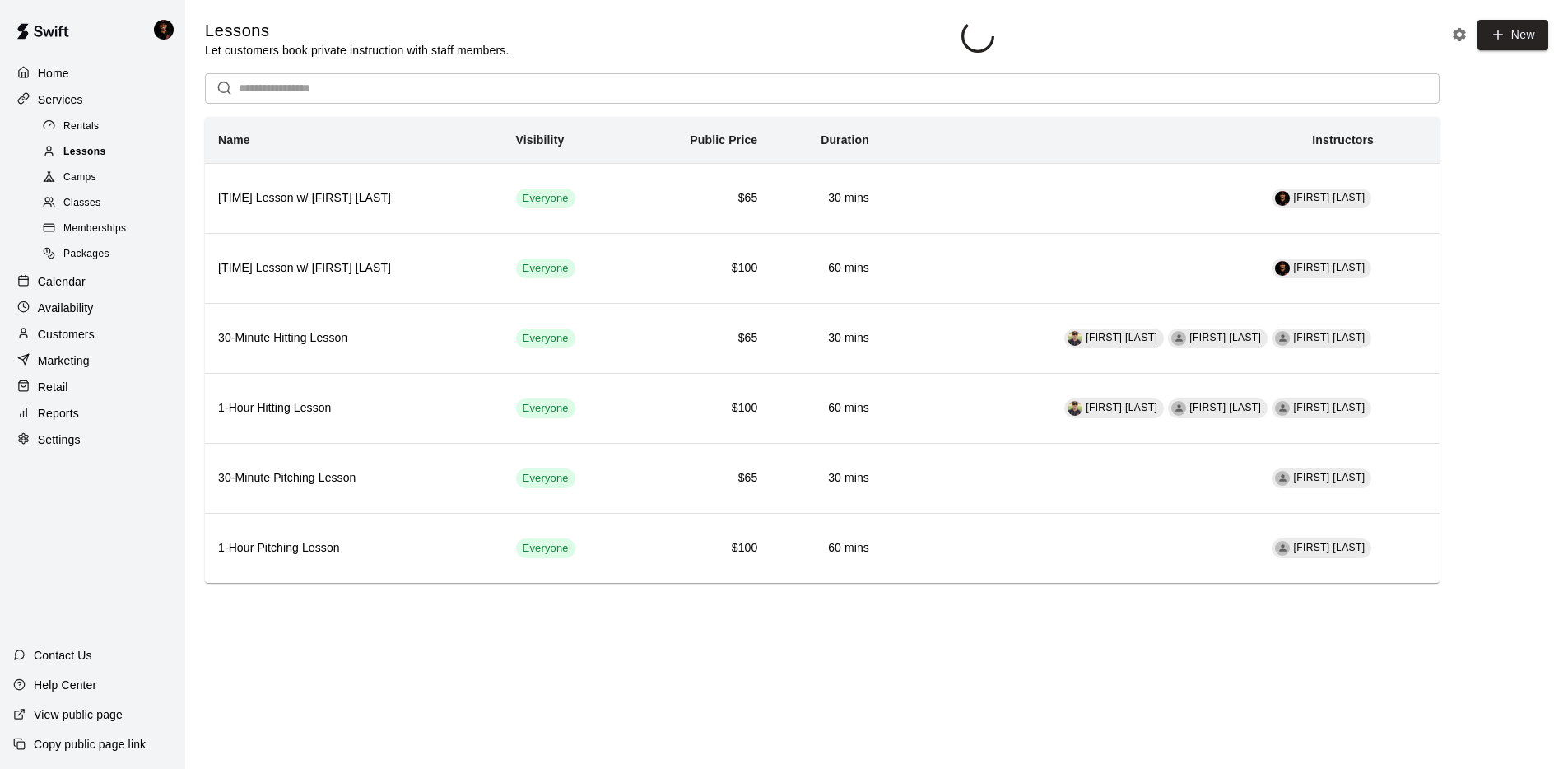 scroll, scrollTop: 0, scrollLeft: 0, axis: both 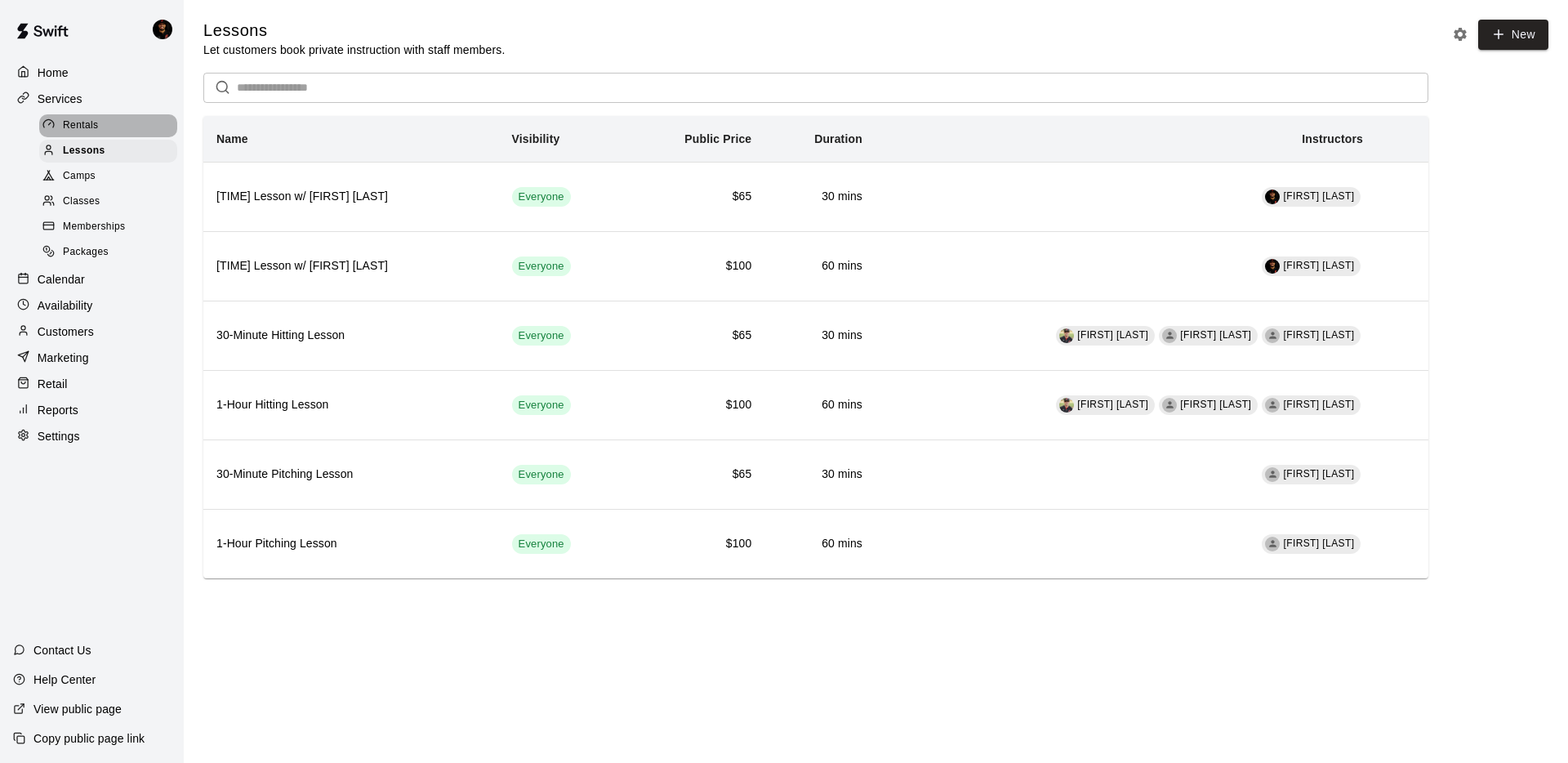 click on "Rentals" at bounding box center [108, 126] 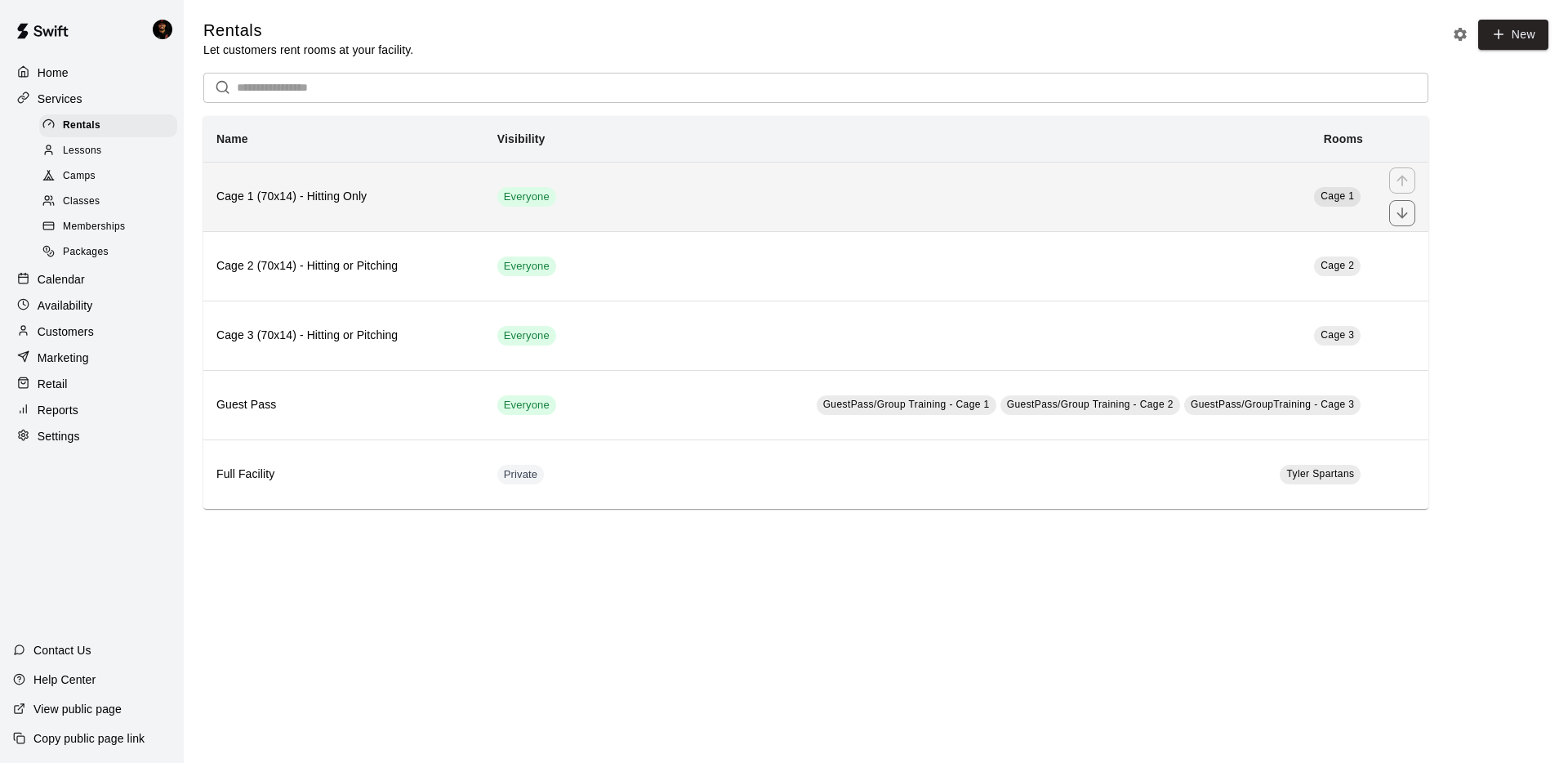 click on "Cage 1 (70x14) - Hitting Only" at bounding box center (344, 196) 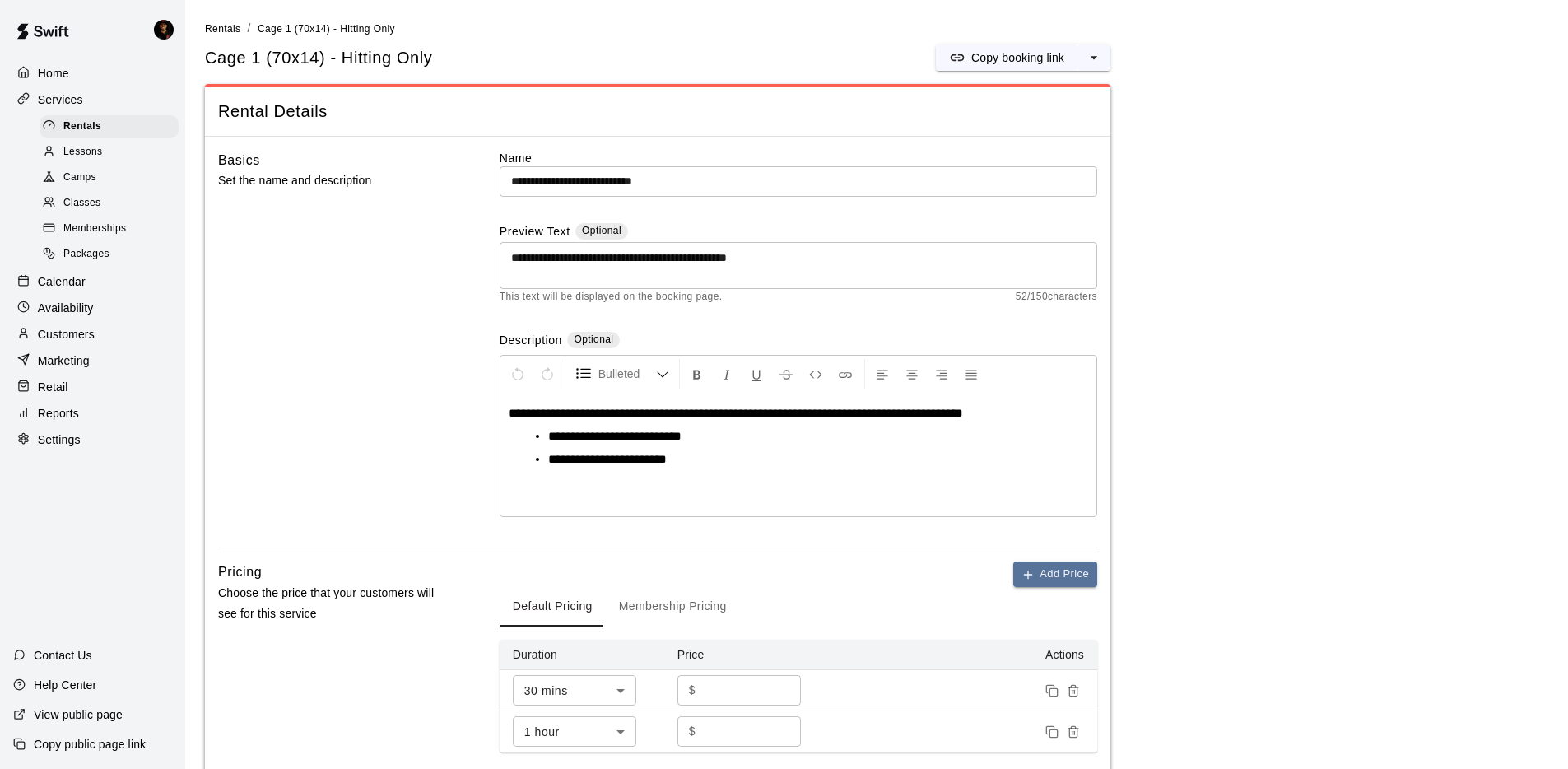 scroll, scrollTop: 34, scrollLeft: 0, axis: vertical 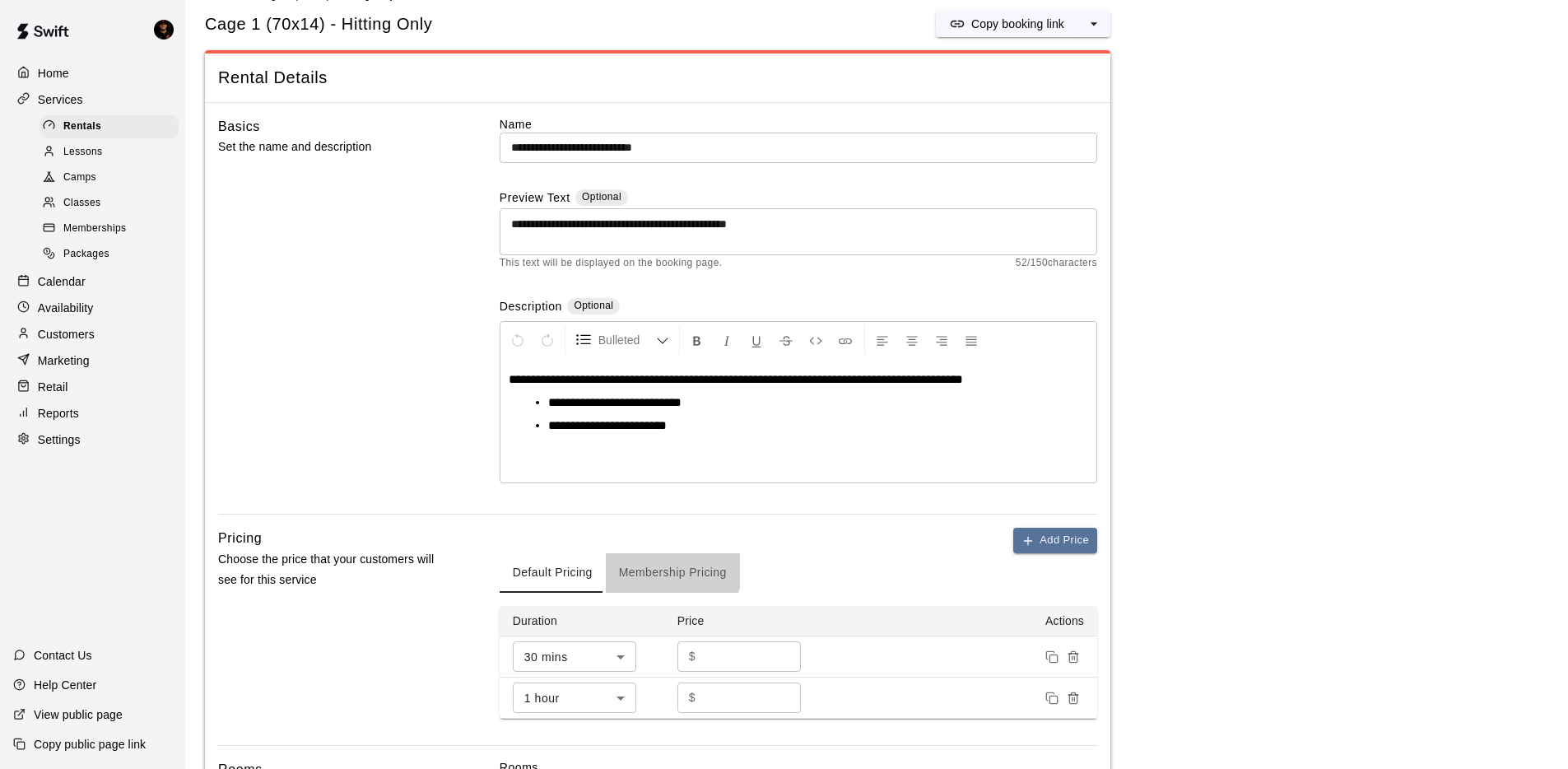 click on "Membership Pricing" at bounding box center (672, 573) 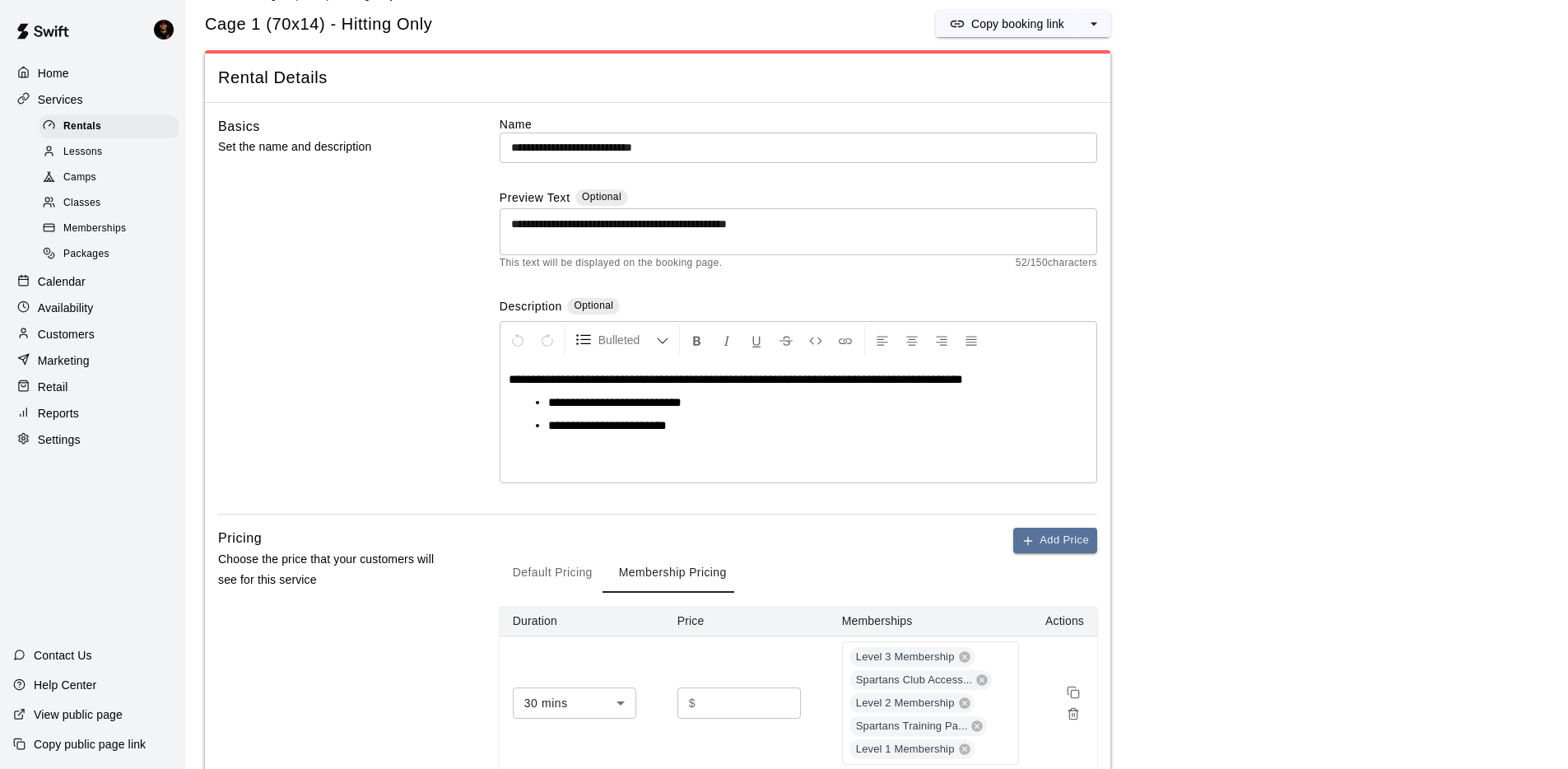 scroll, scrollTop: 344, scrollLeft: 0, axis: vertical 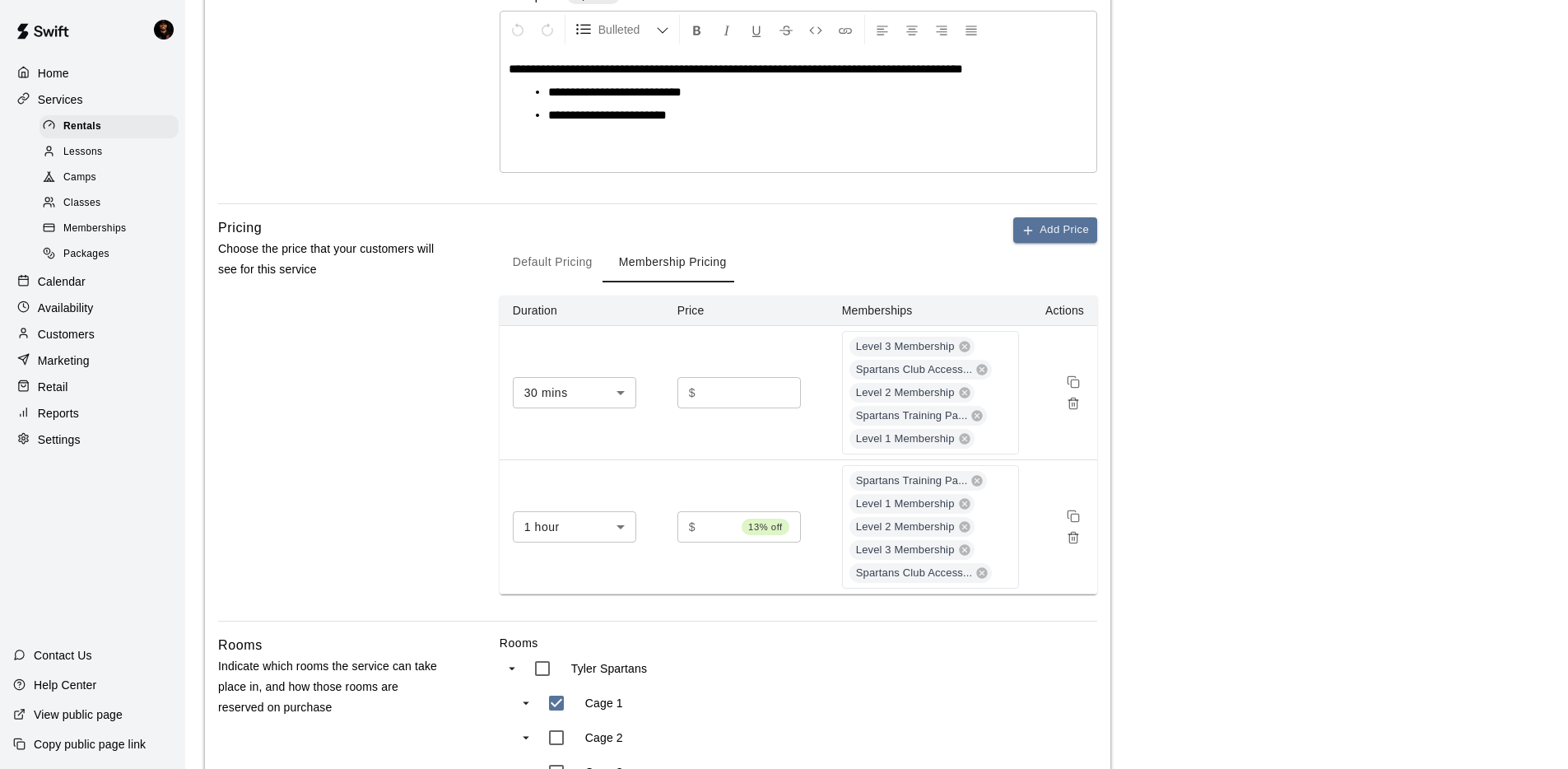 click on "**" at bounding box center [751, 392] 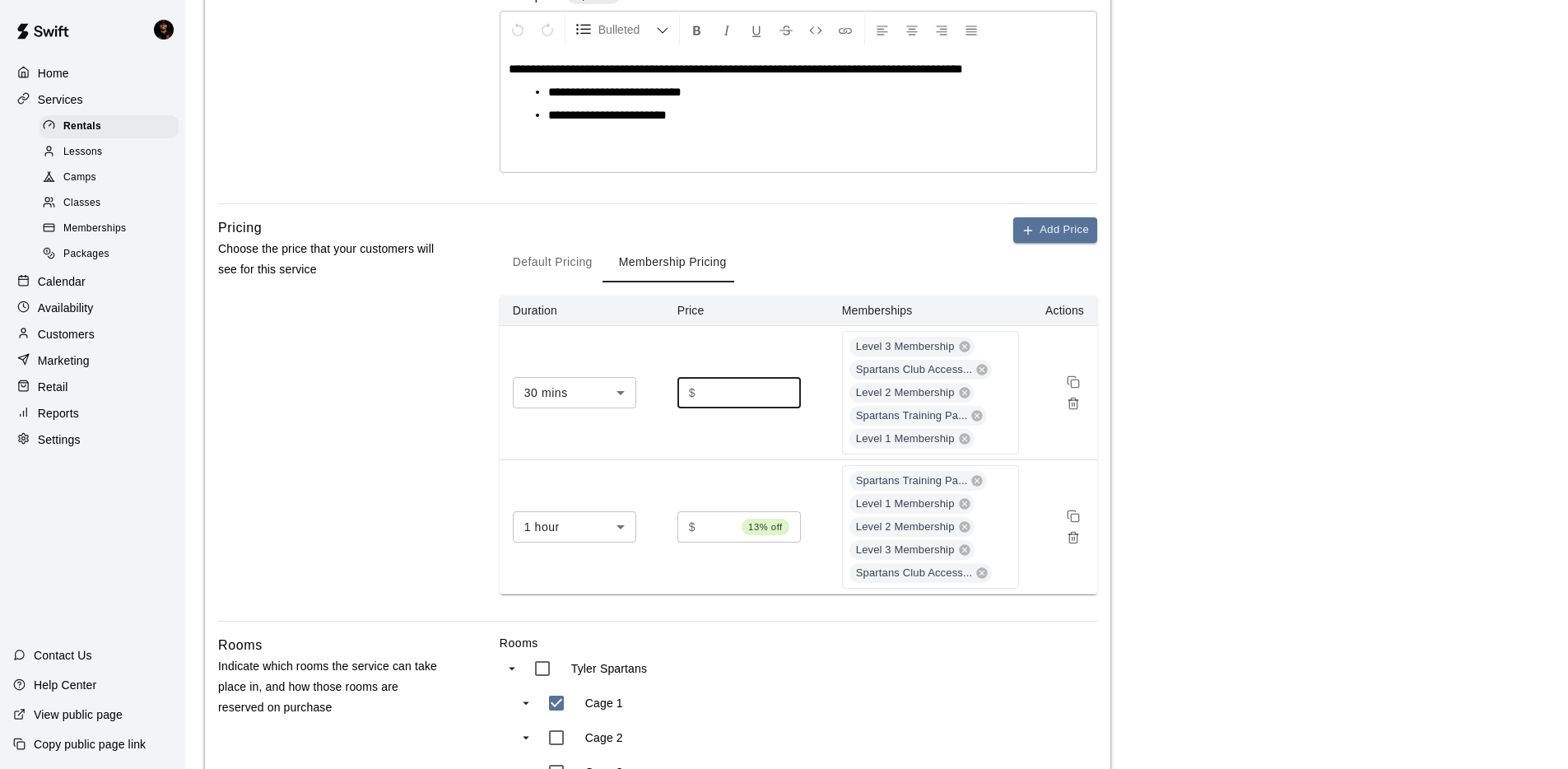 click on "**" at bounding box center (751, 392) 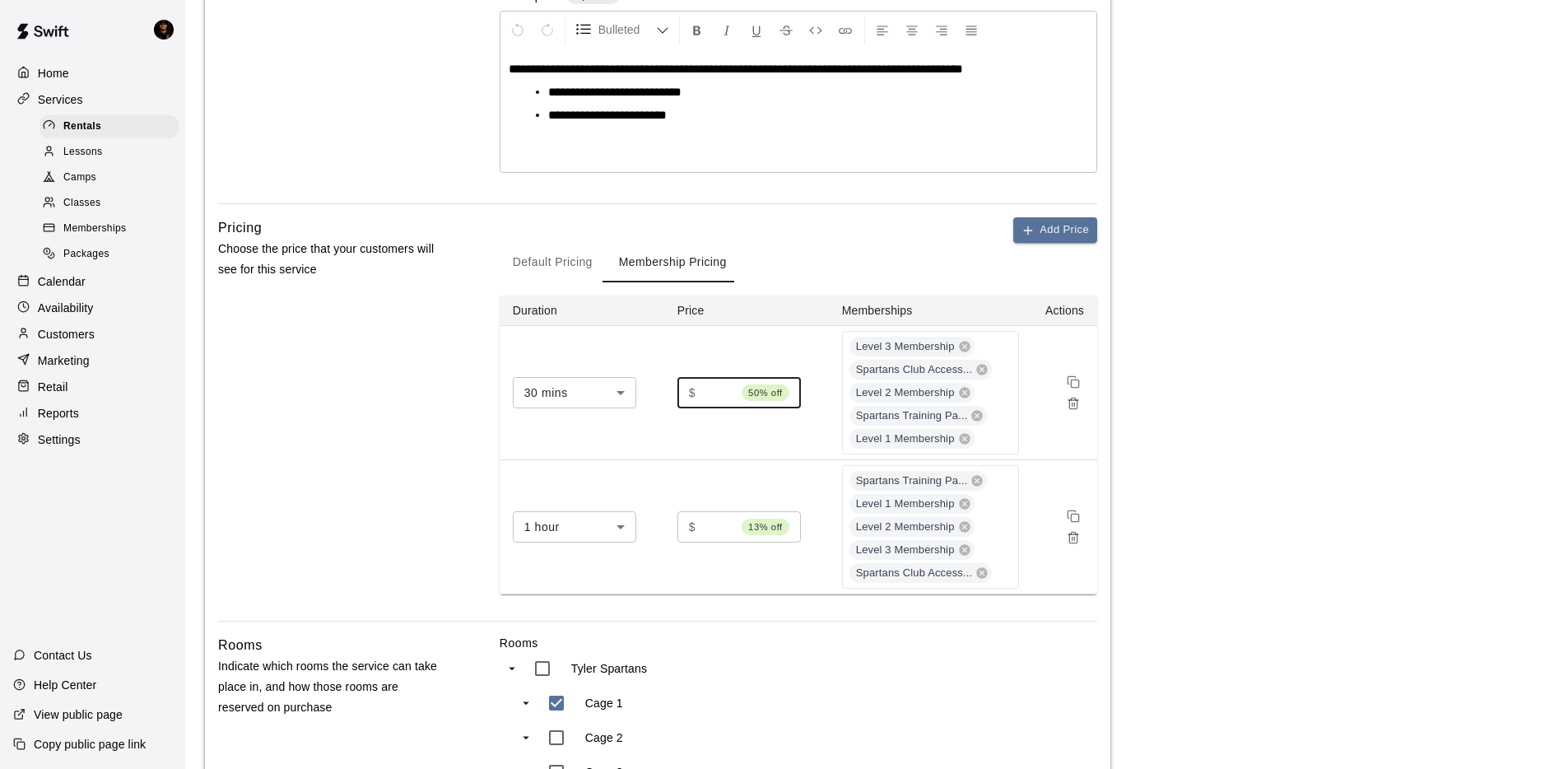 type on "**" 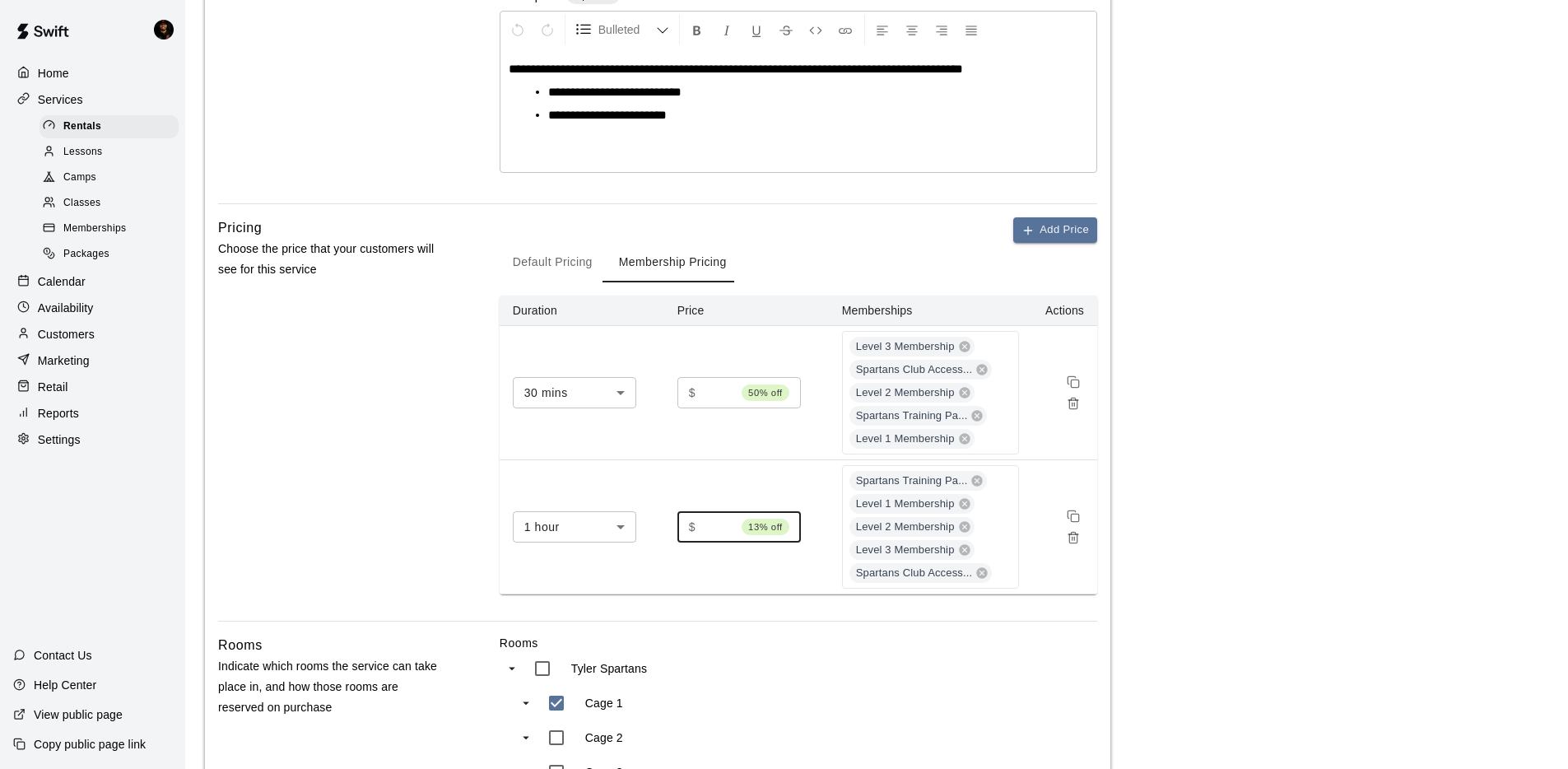 click on "**" at bounding box center [719, 526] 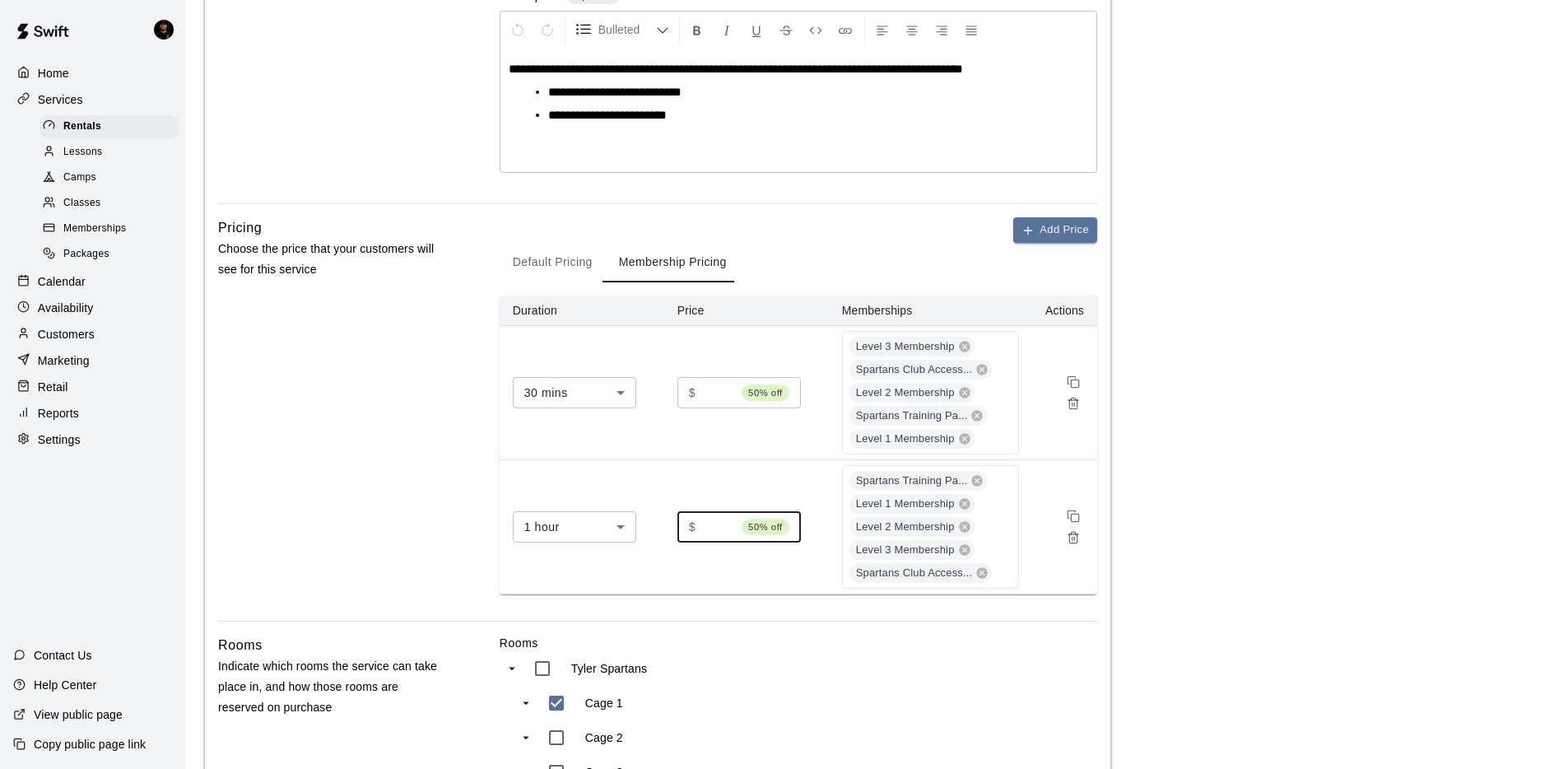type on "**" 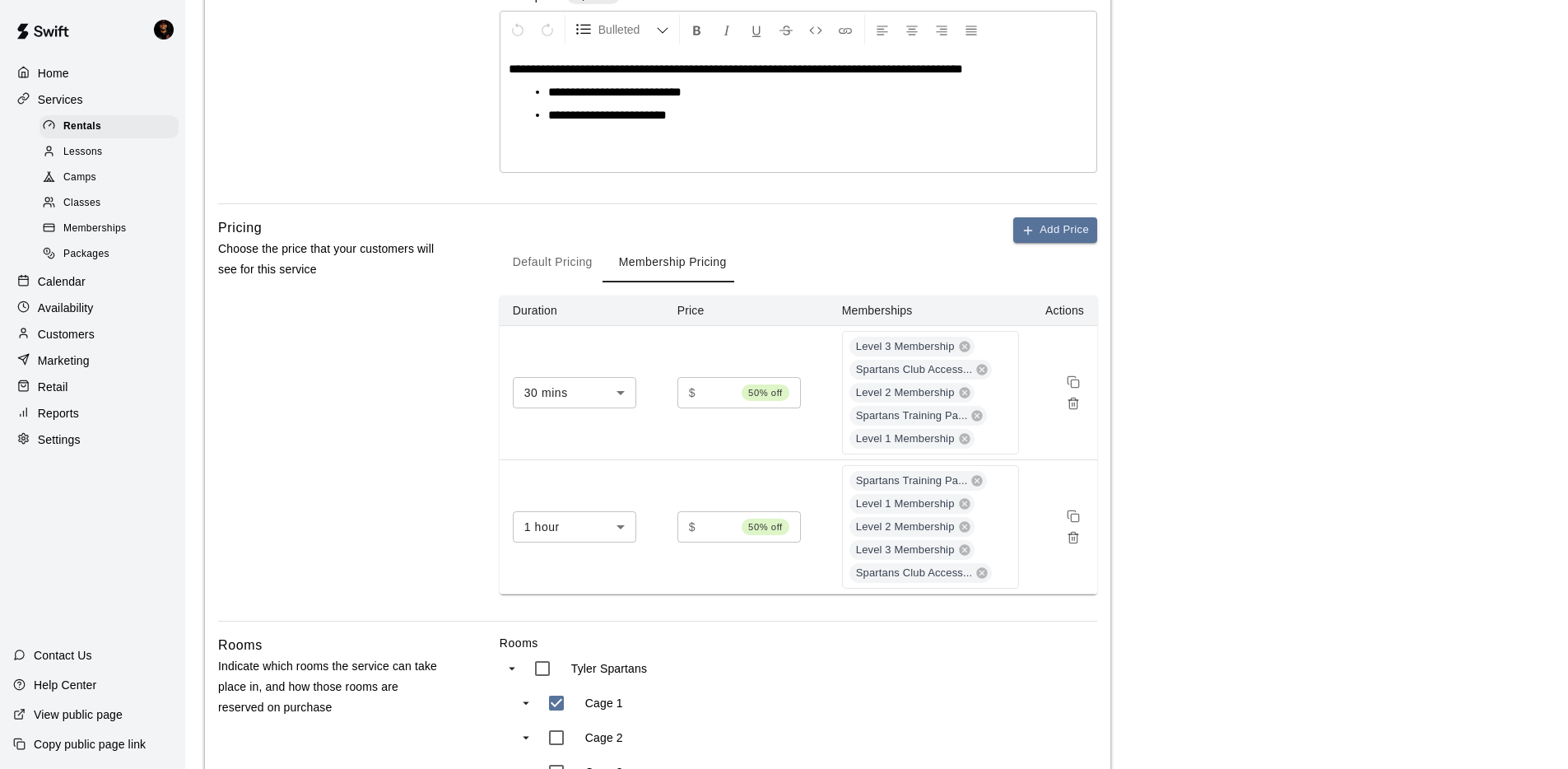 scroll, scrollTop: 742, scrollLeft: 0, axis: vertical 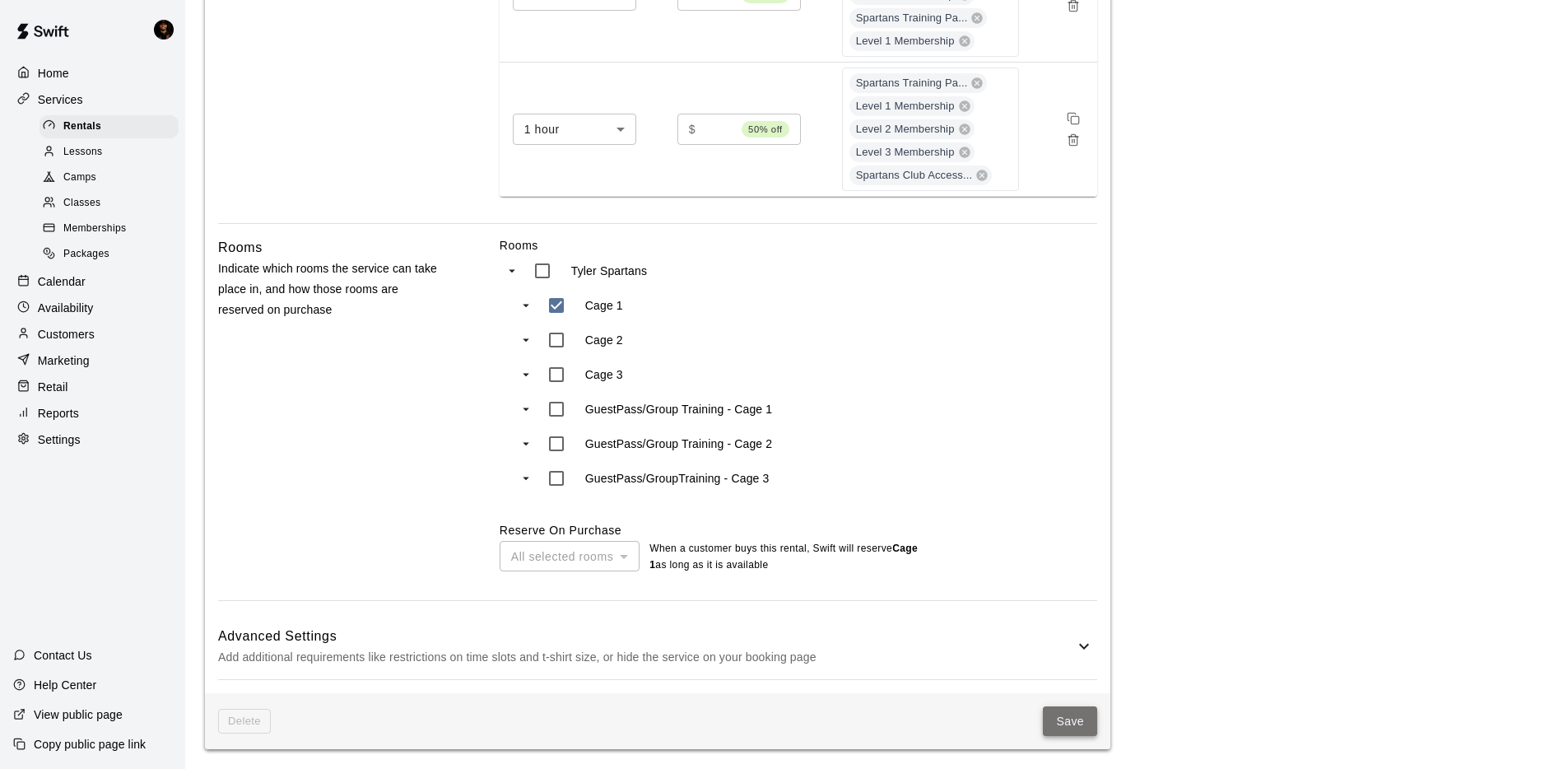 click on "Save" at bounding box center (1070, 721) 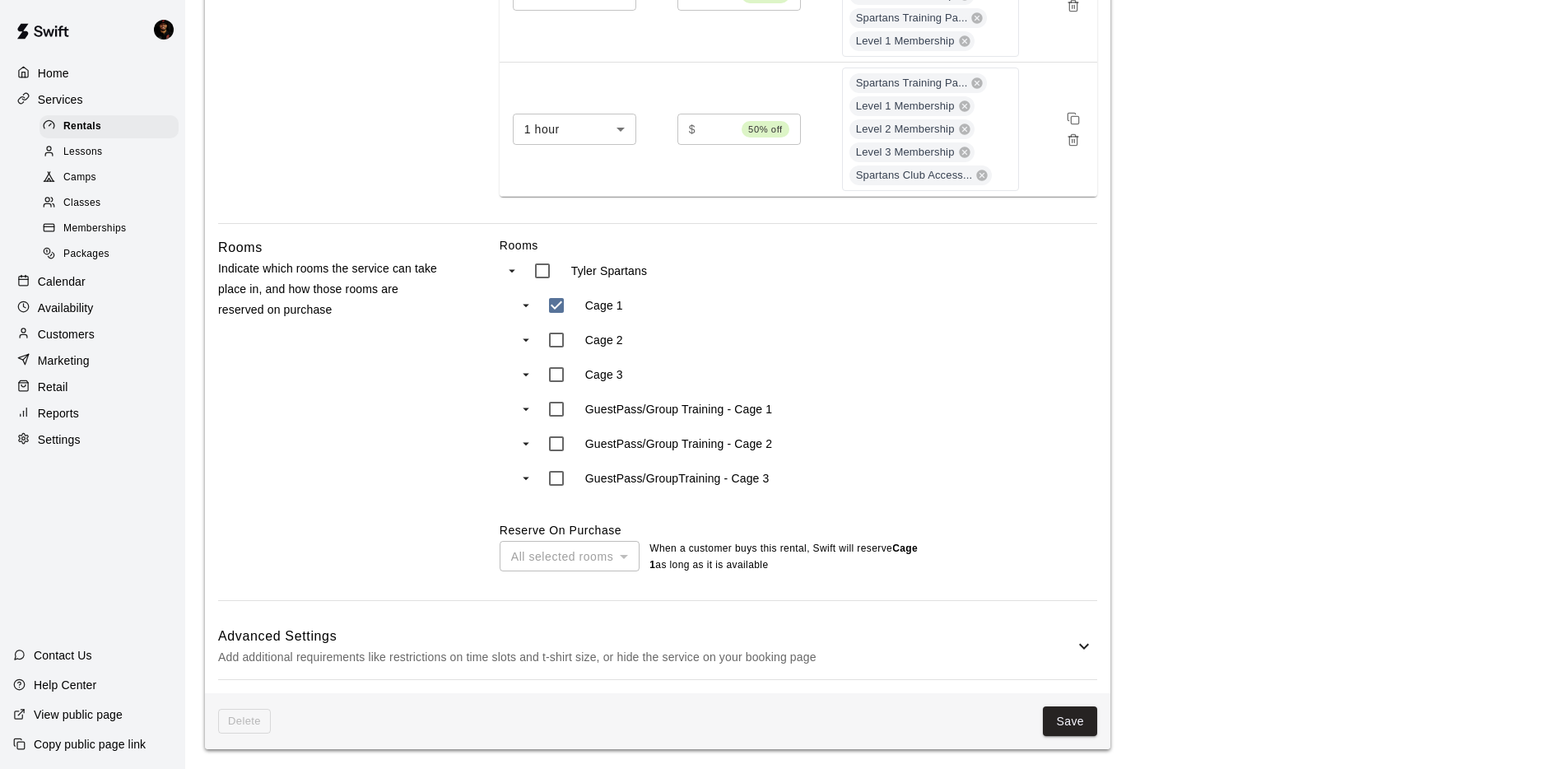scroll, scrollTop: 0, scrollLeft: 0, axis: both 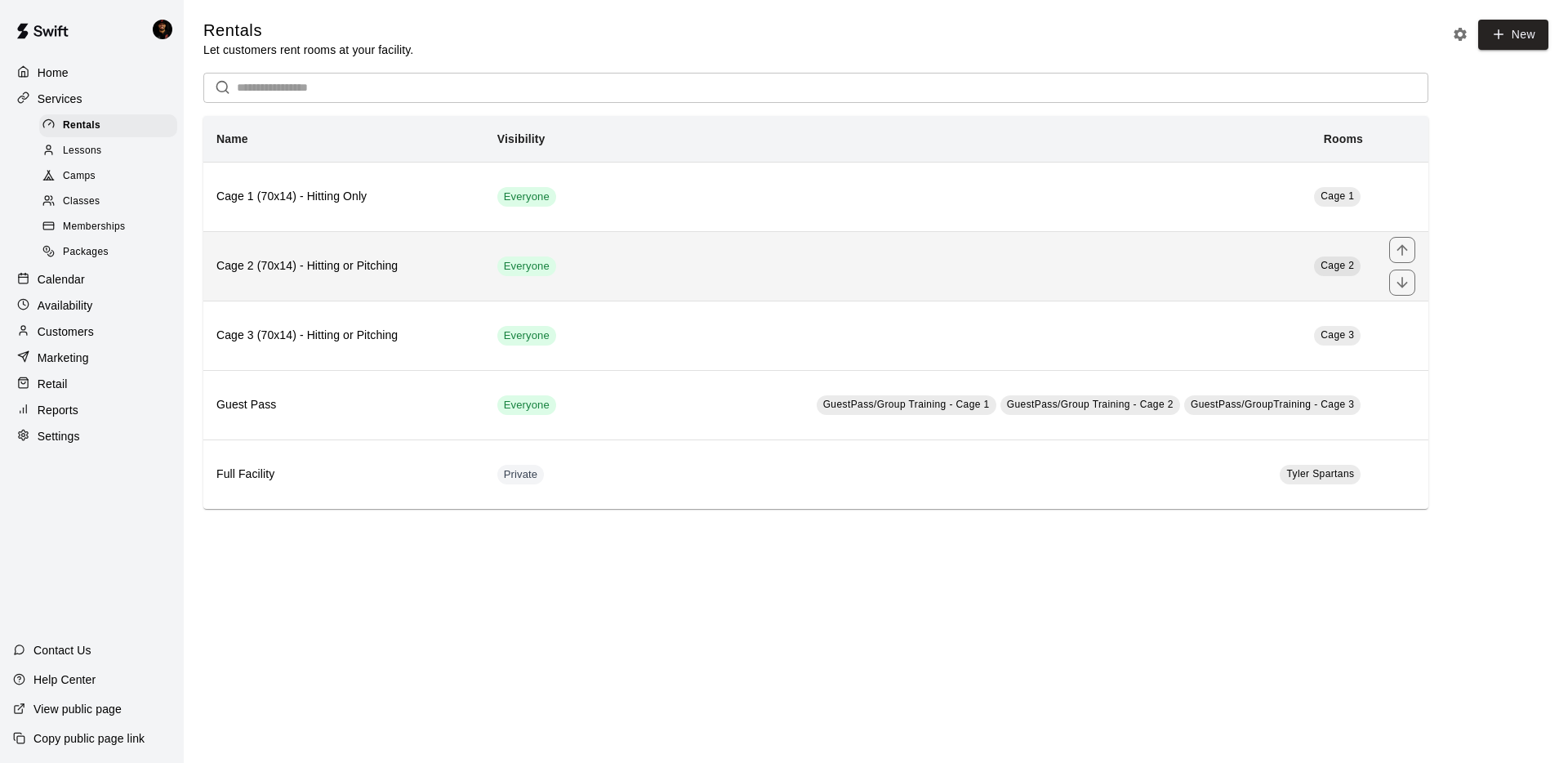 click on "Cage 2 (70x14) - Hitting or Pitching" at bounding box center (344, 266) 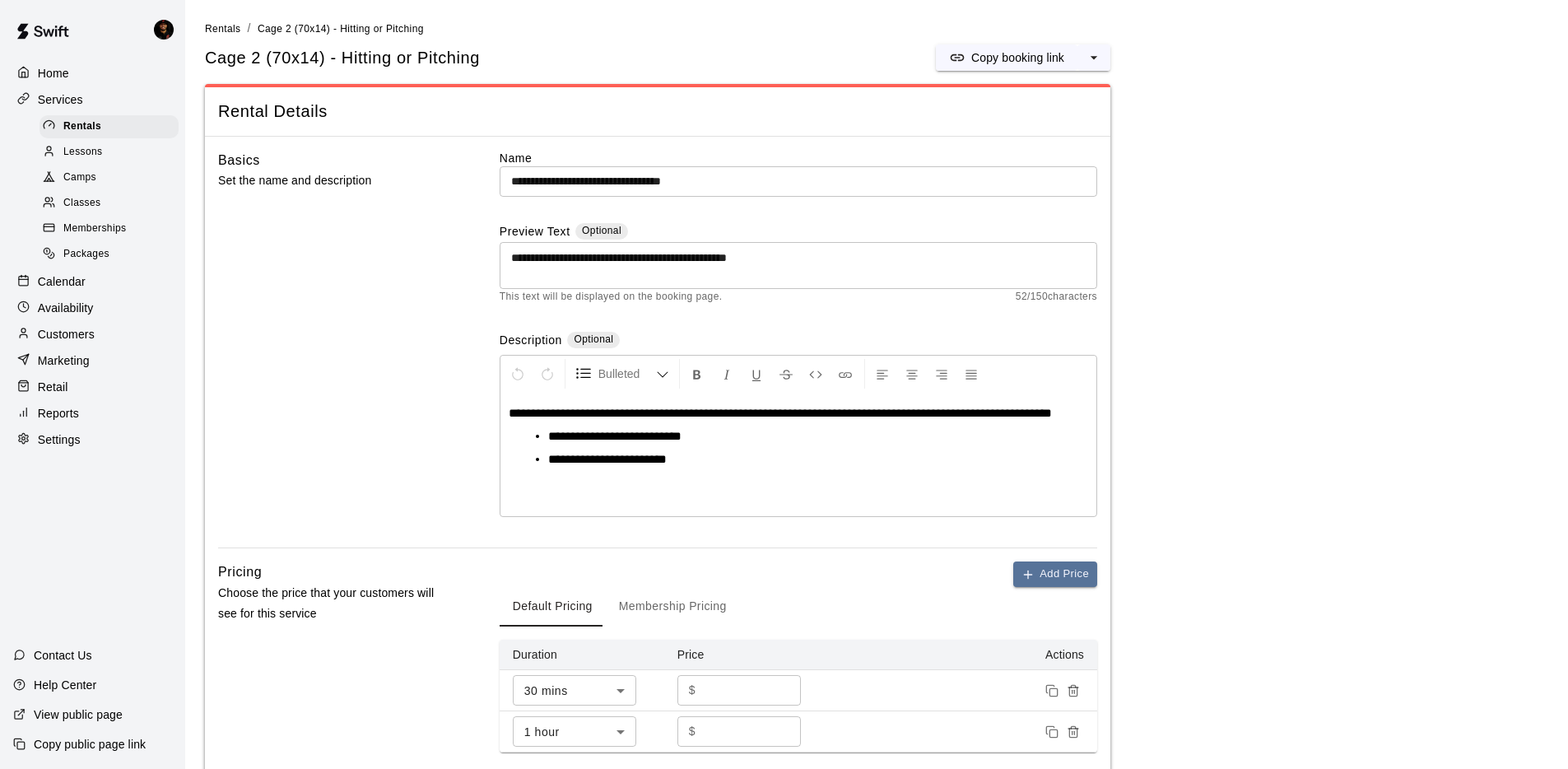 scroll, scrollTop: 415, scrollLeft: 0, axis: vertical 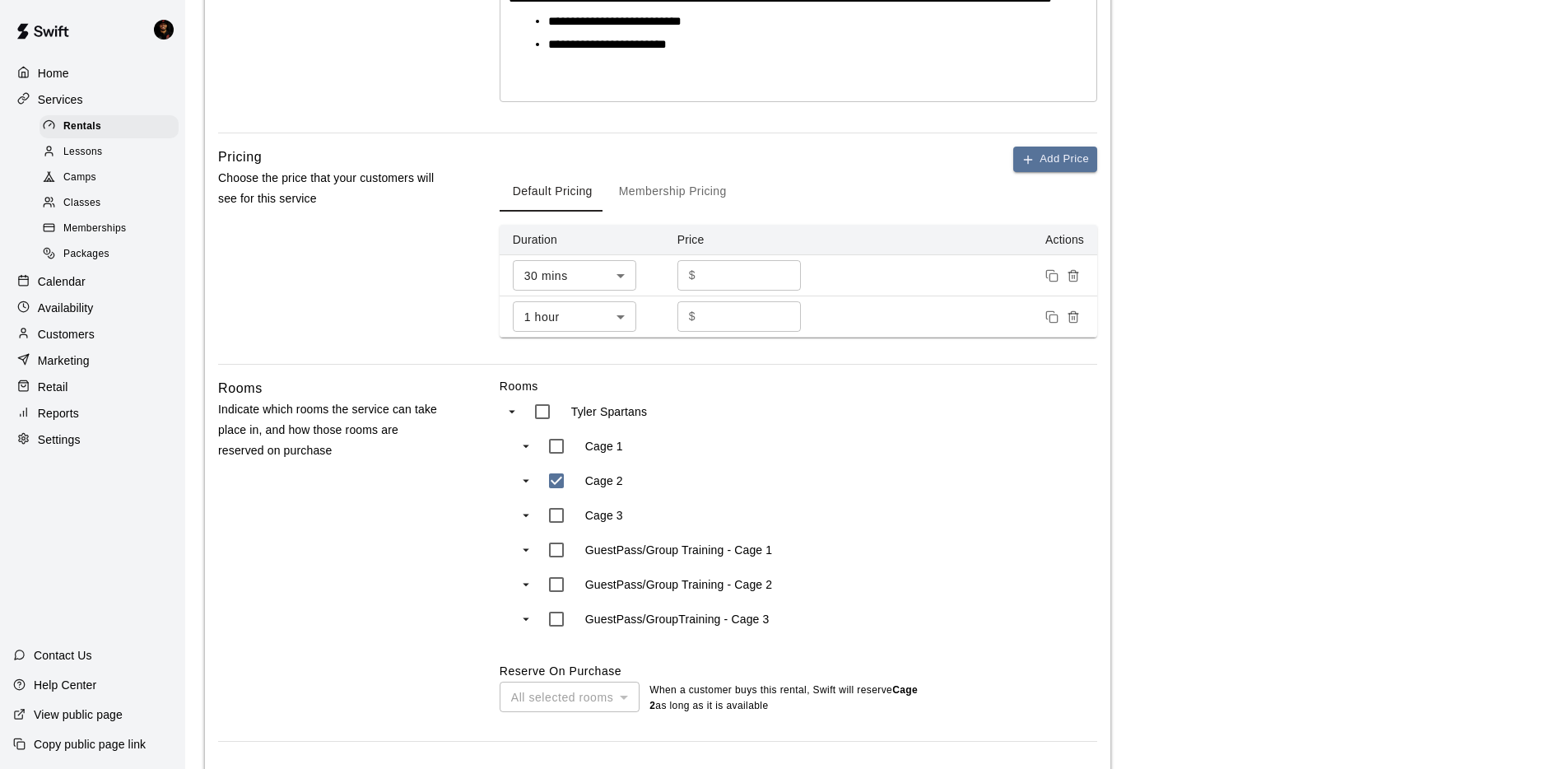 click on "Membership Pricing" at bounding box center [672, 192] 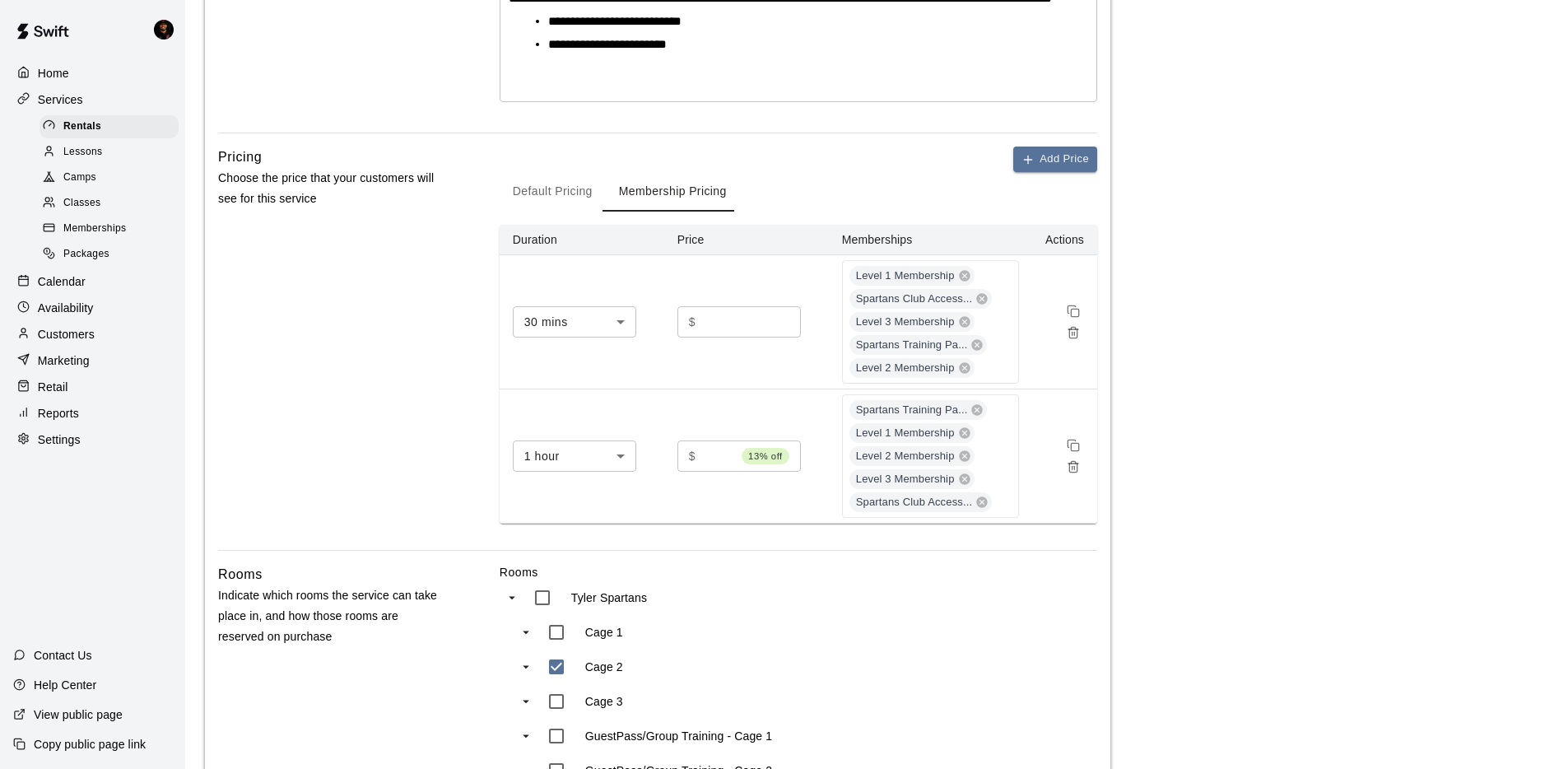 click on "**" at bounding box center [751, 321] 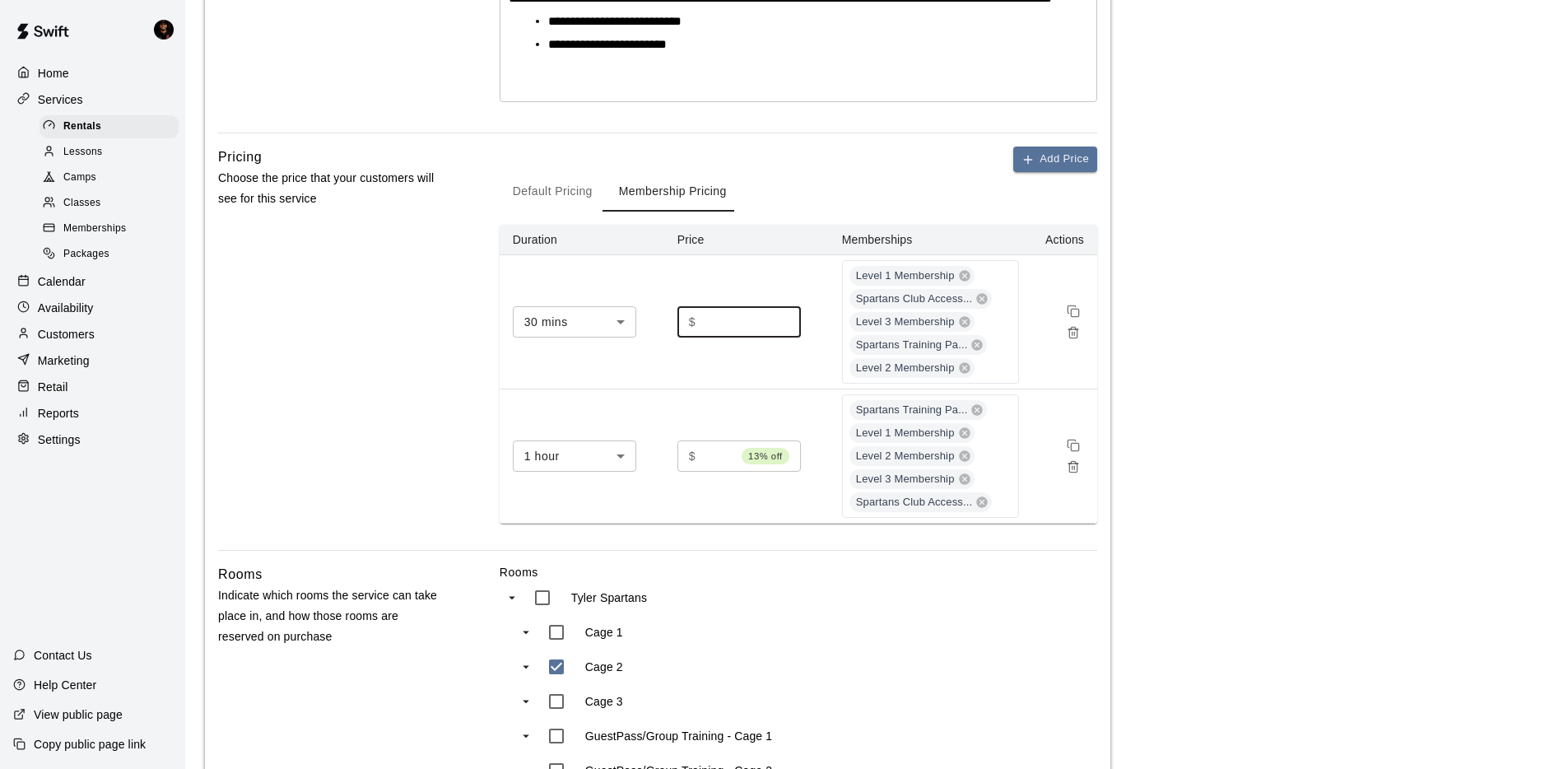 click on "**" at bounding box center (751, 321) 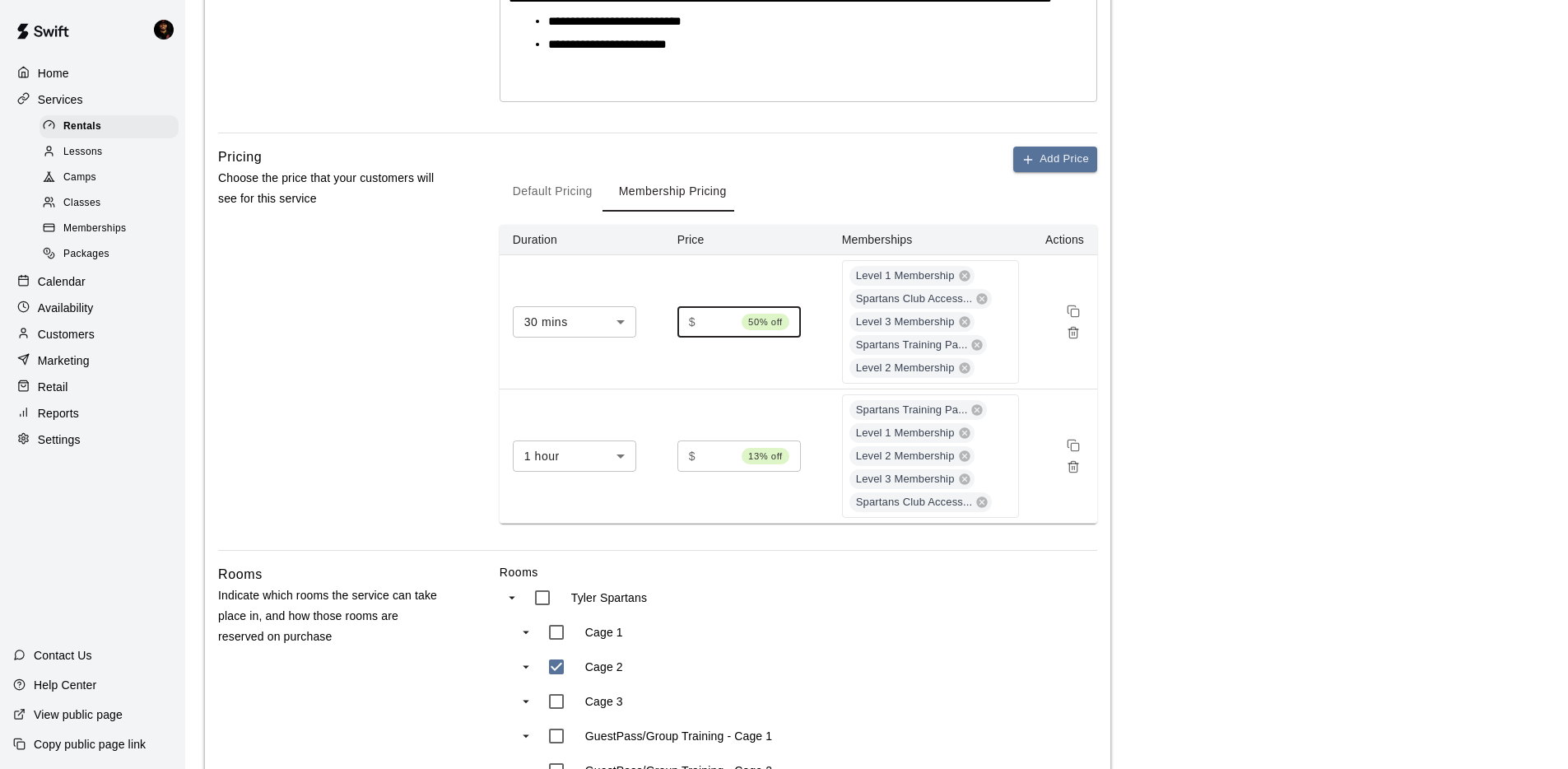 type on "**" 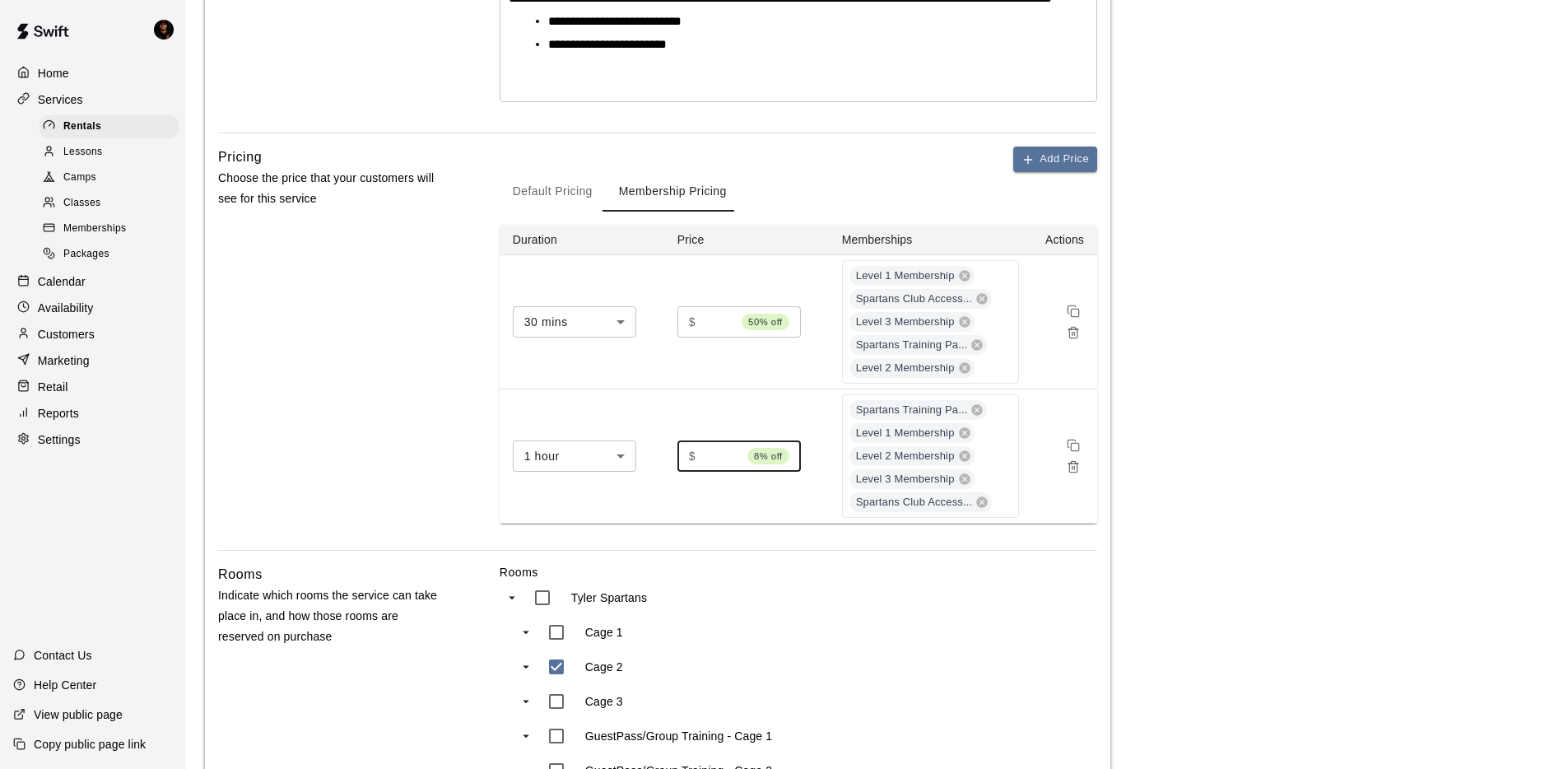 click on "**" at bounding box center (721, 455) 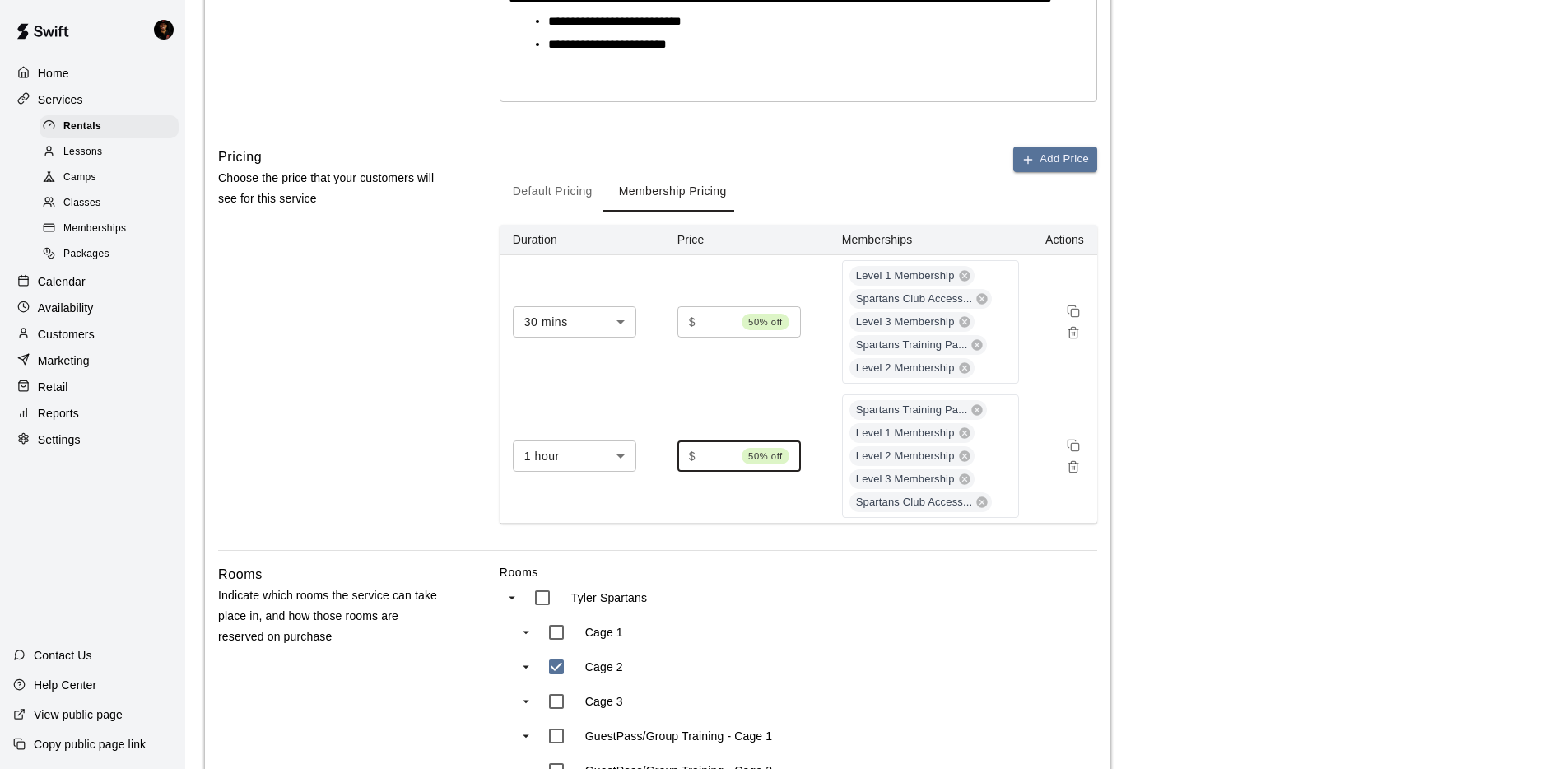 type on "**" 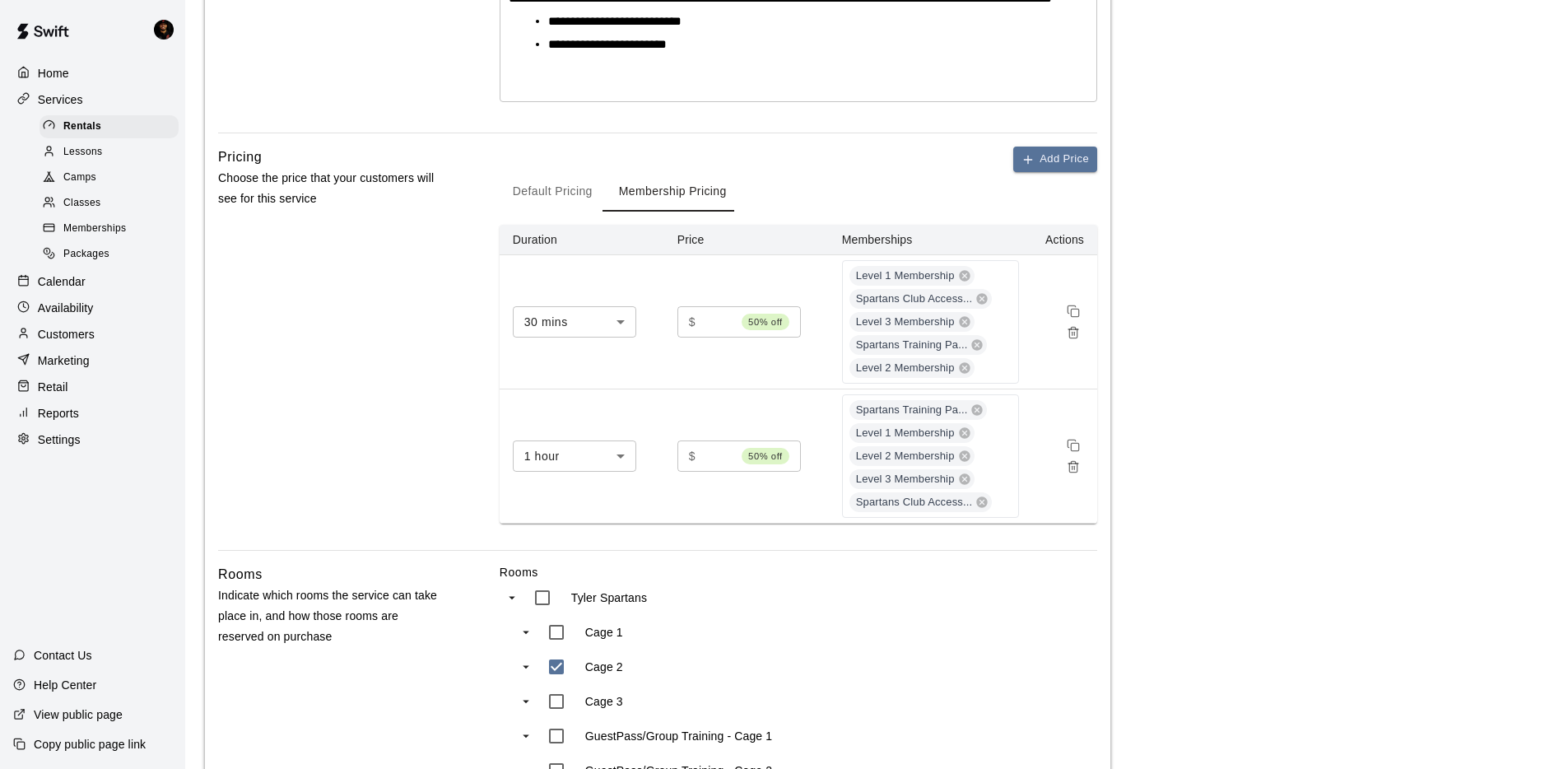 click on "Pricing Choose the price that your customers will see for this service" at bounding box center (333, 348) 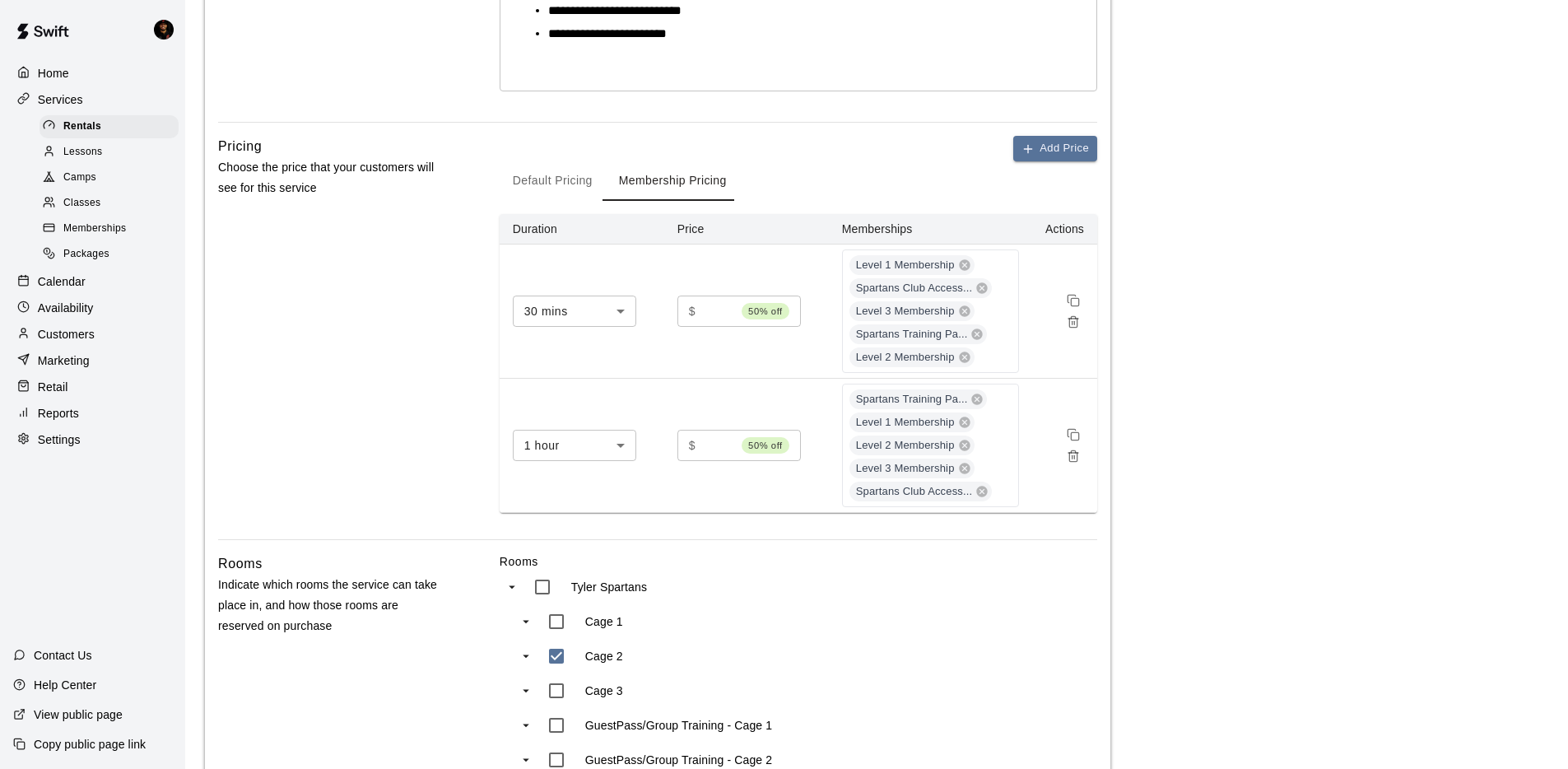 scroll, scrollTop: 742, scrollLeft: 0, axis: vertical 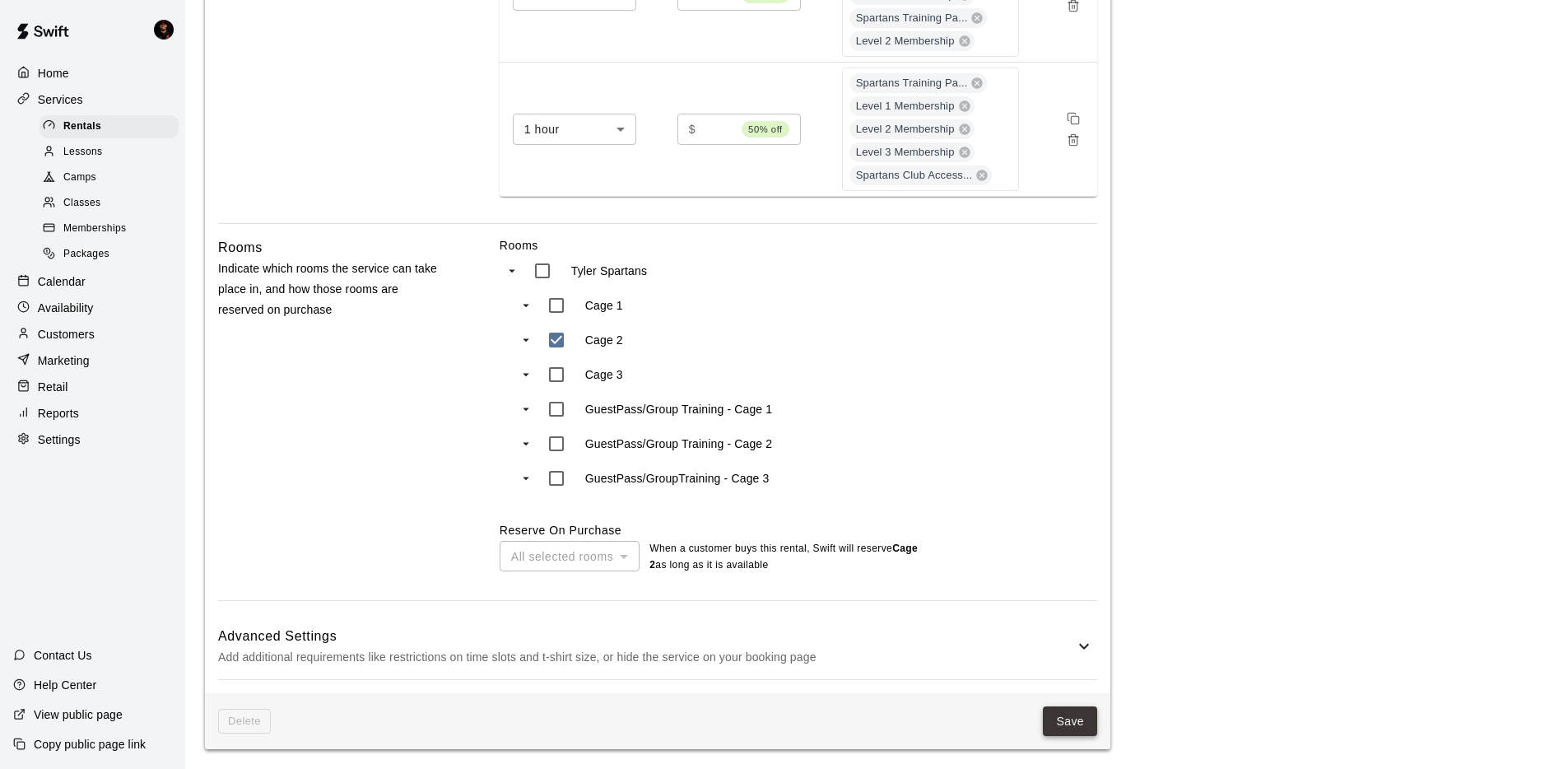 click on "Save" at bounding box center [1070, 721] 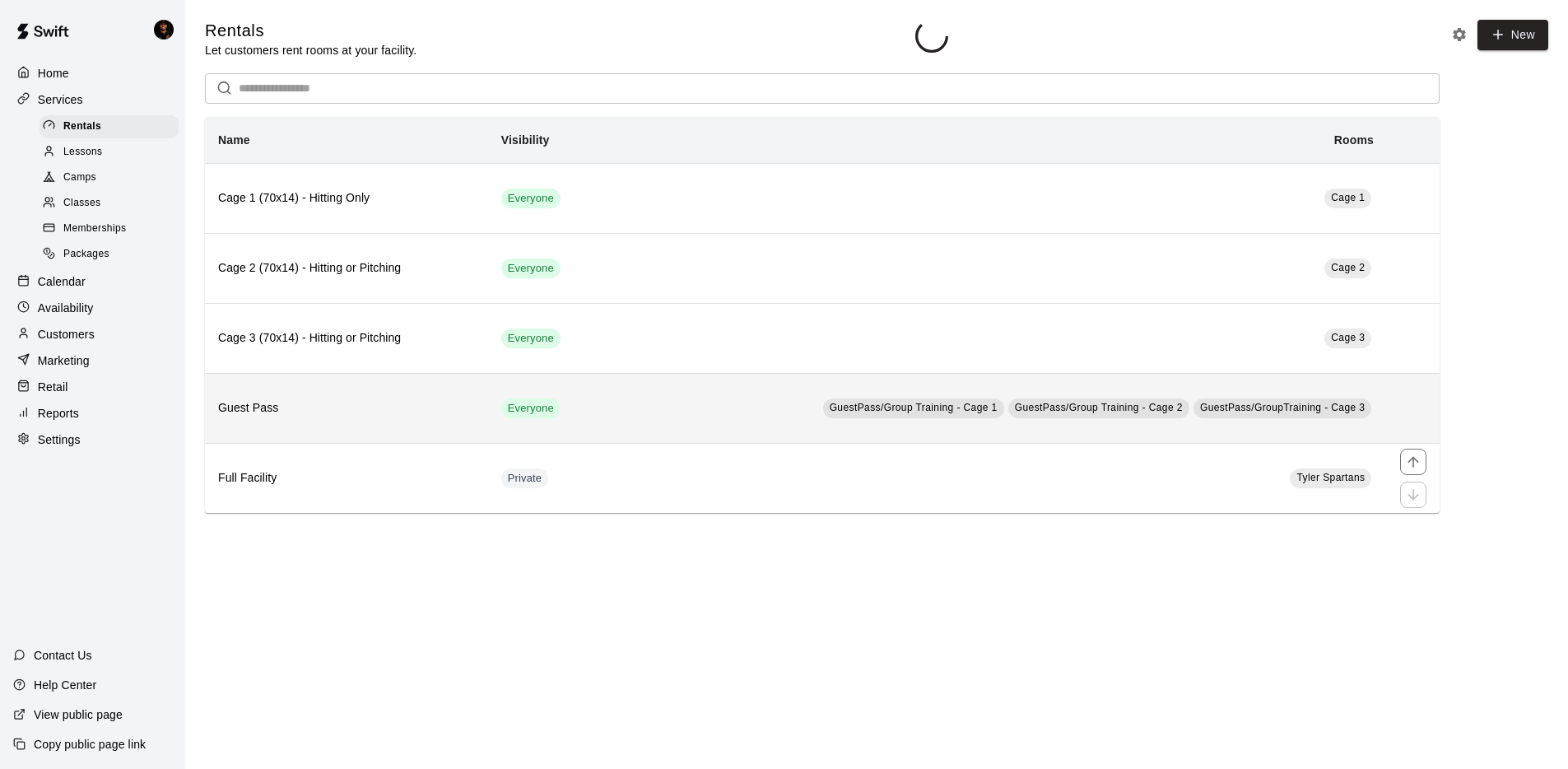 scroll, scrollTop: 0, scrollLeft: 0, axis: both 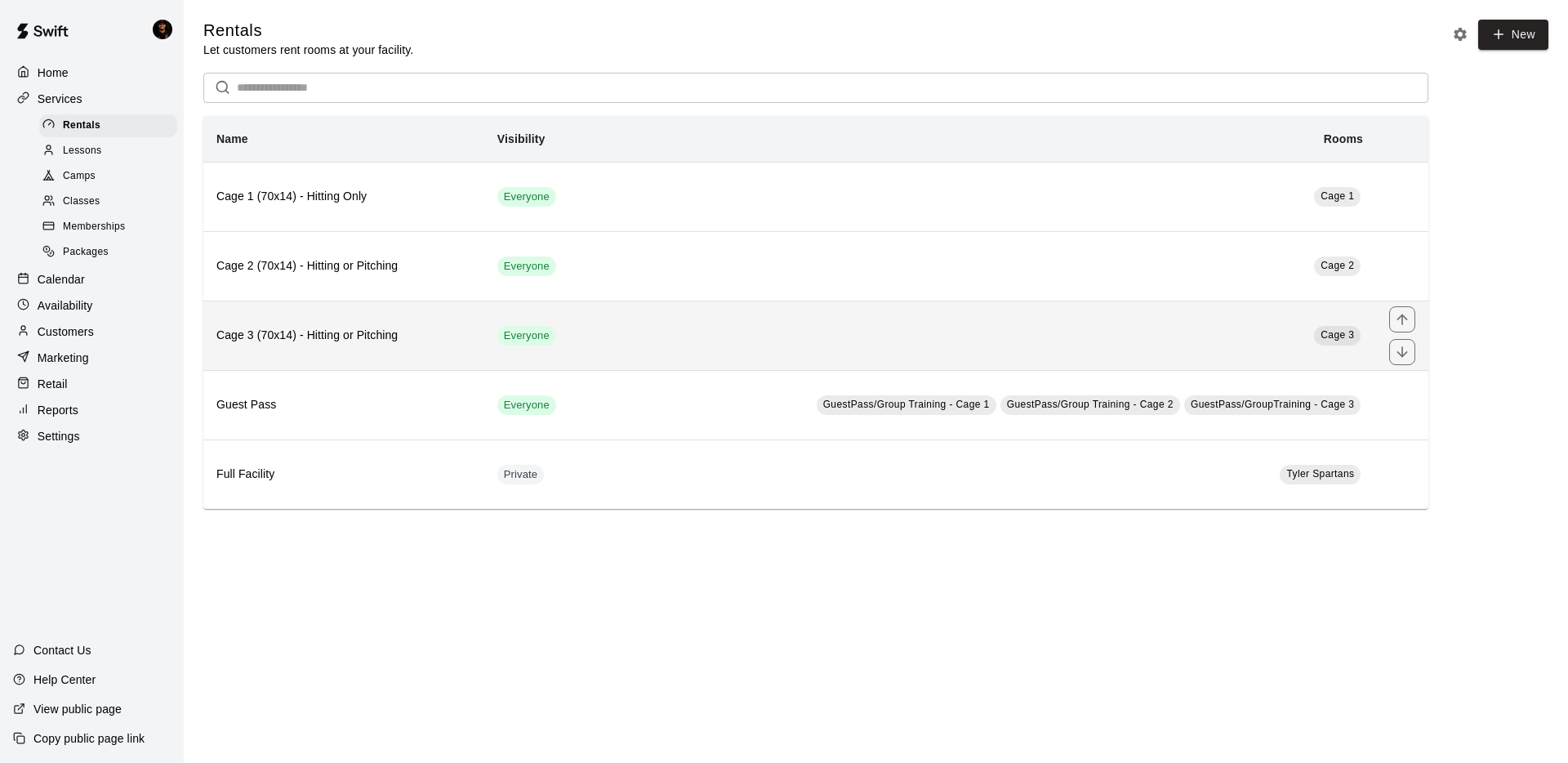 click on "Cage 3 (70x14) - Hitting or Pitching" at bounding box center (344, 335) 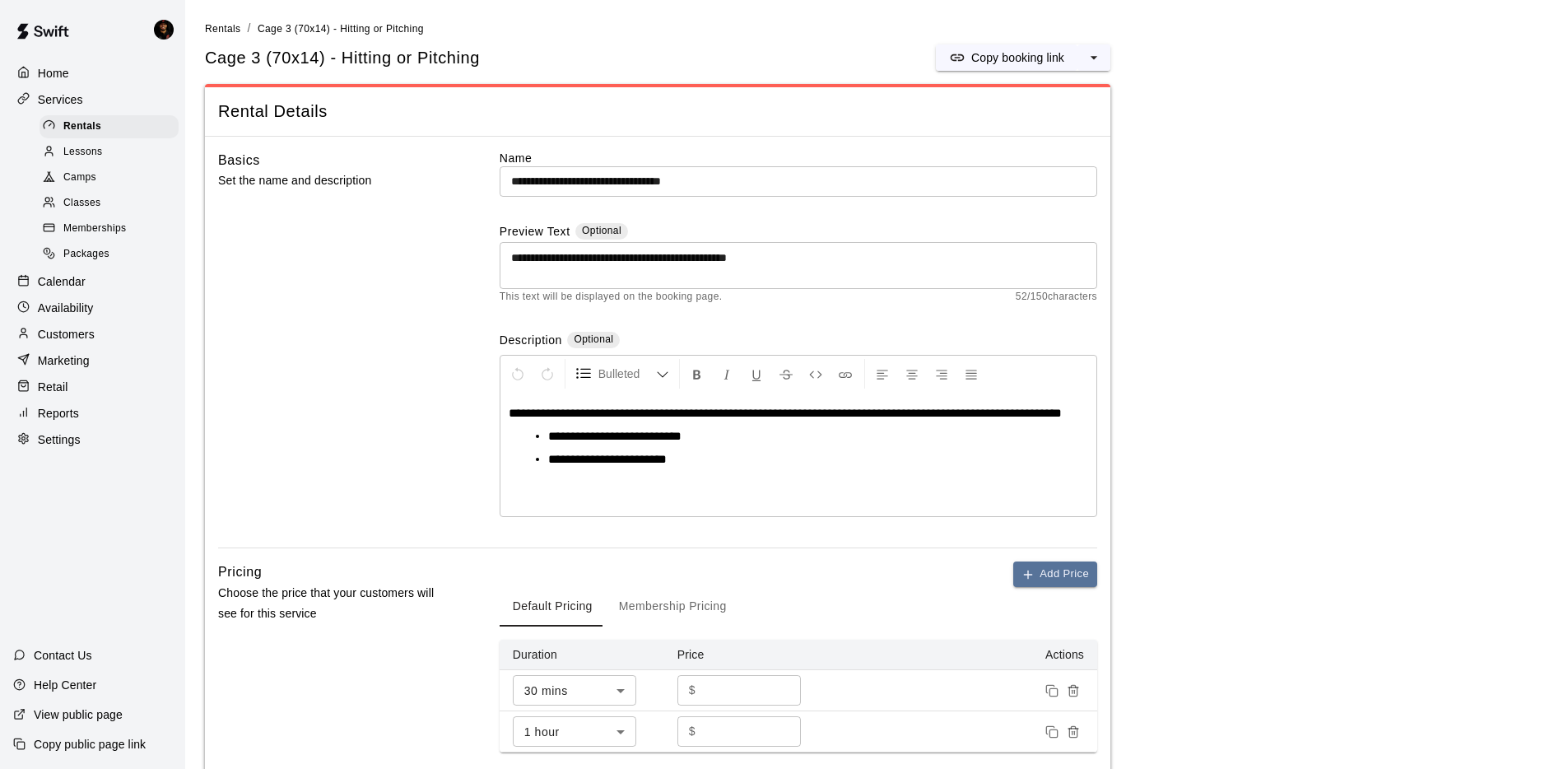 scroll, scrollTop: 144, scrollLeft: 0, axis: vertical 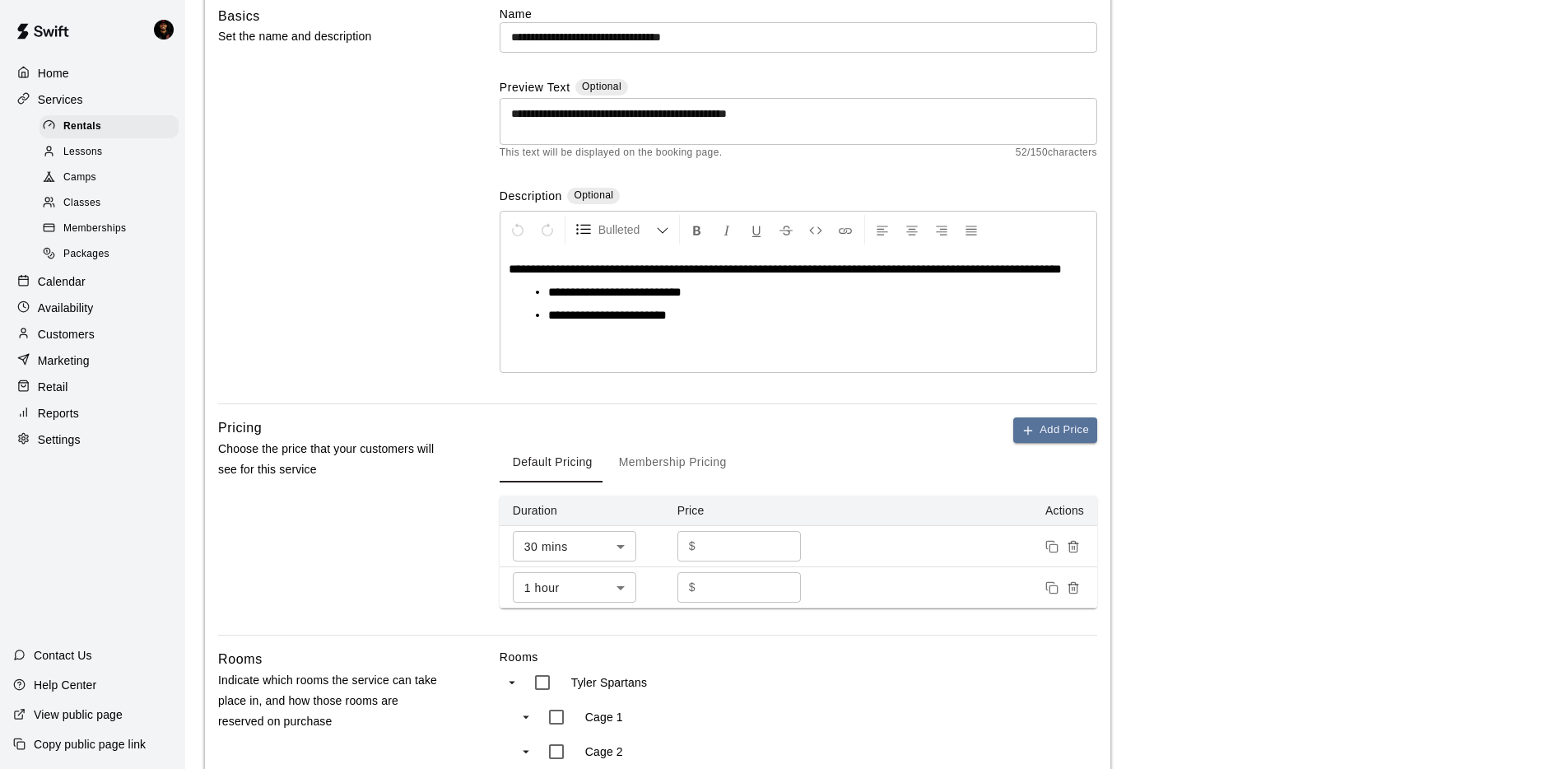 click on "Membership Pricing" at bounding box center (672, 463) 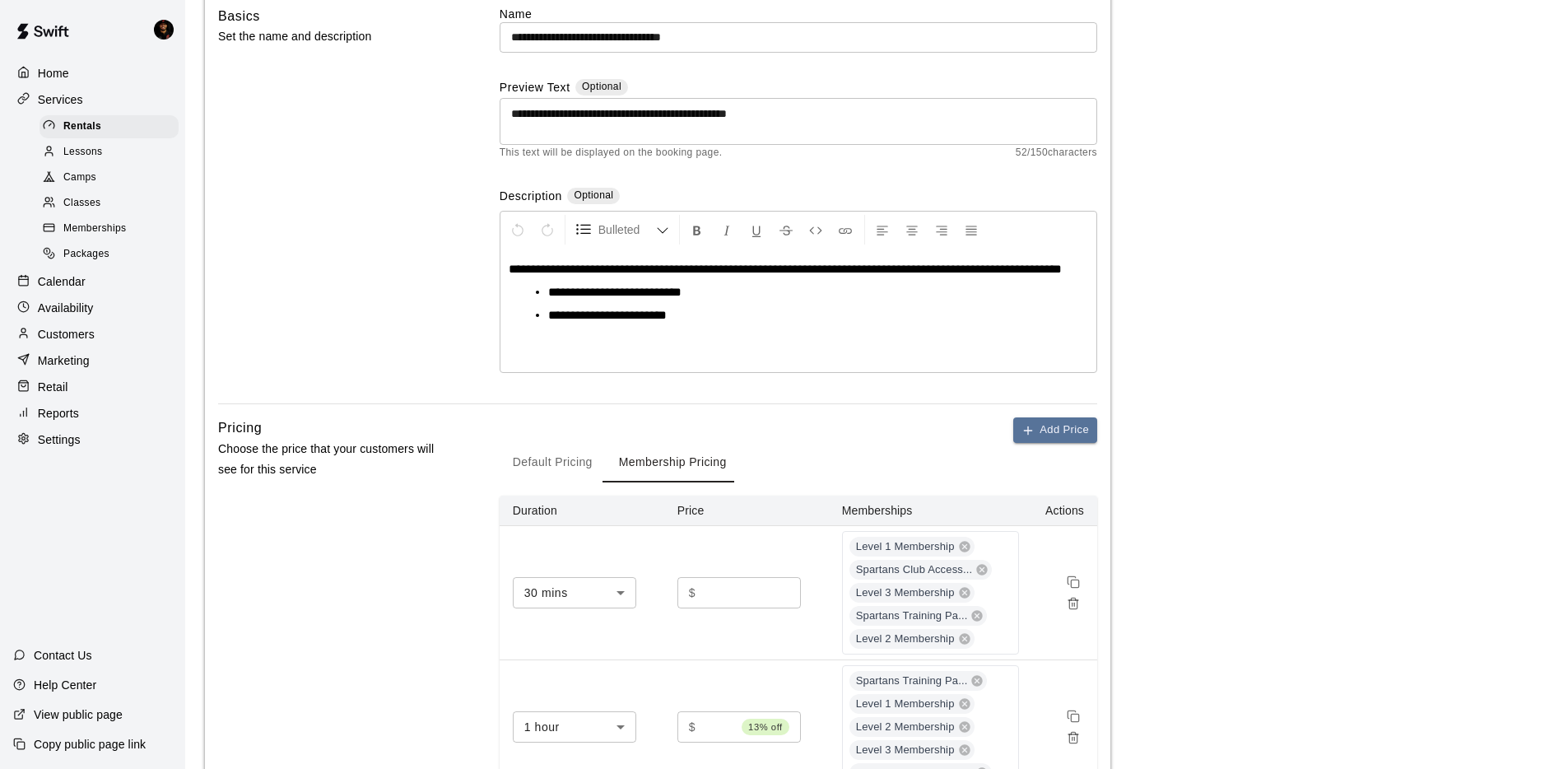 click on "**" at bounding box center (751, 592) 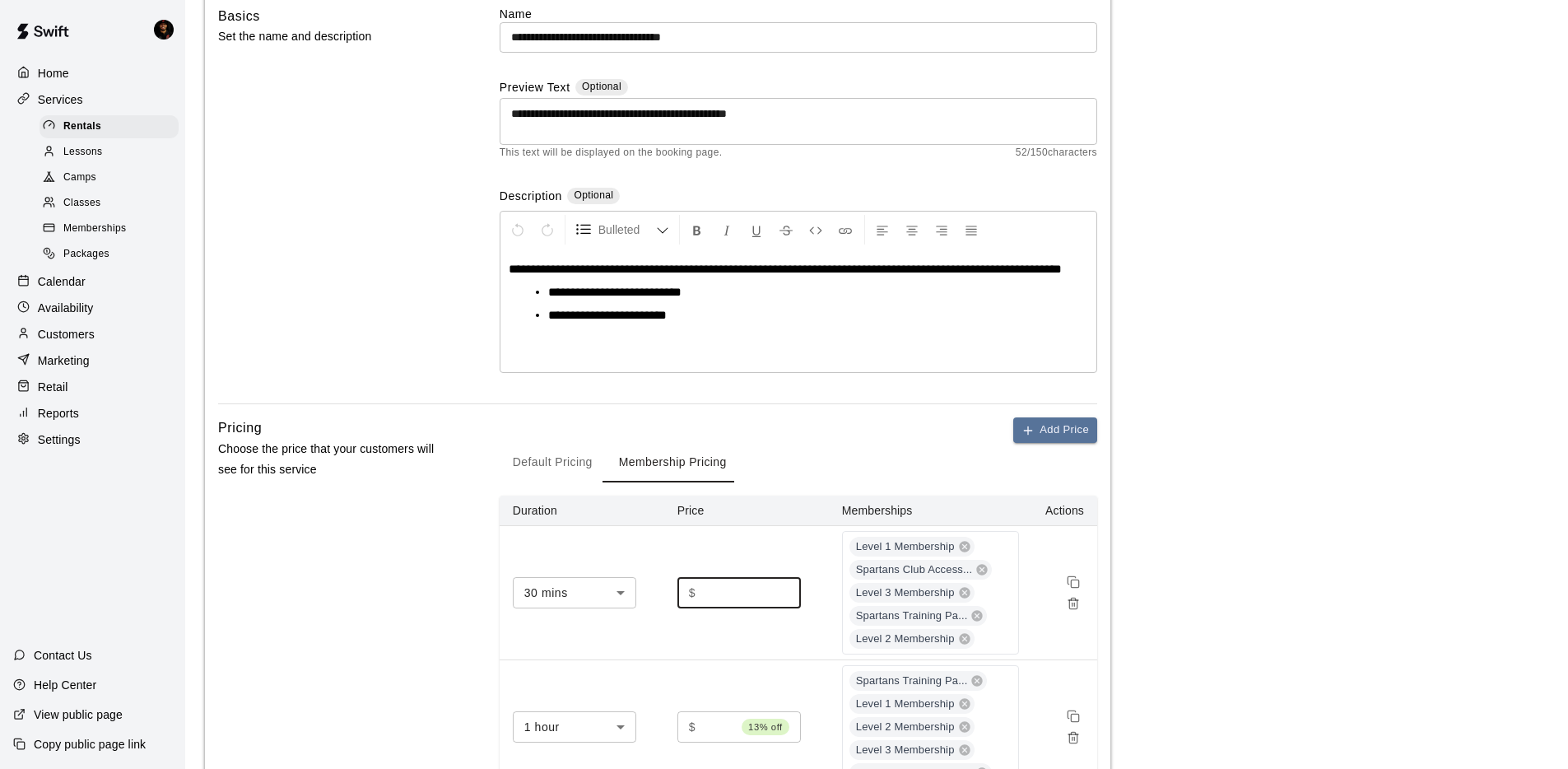 click on "**" at bounding box center (751, 592) 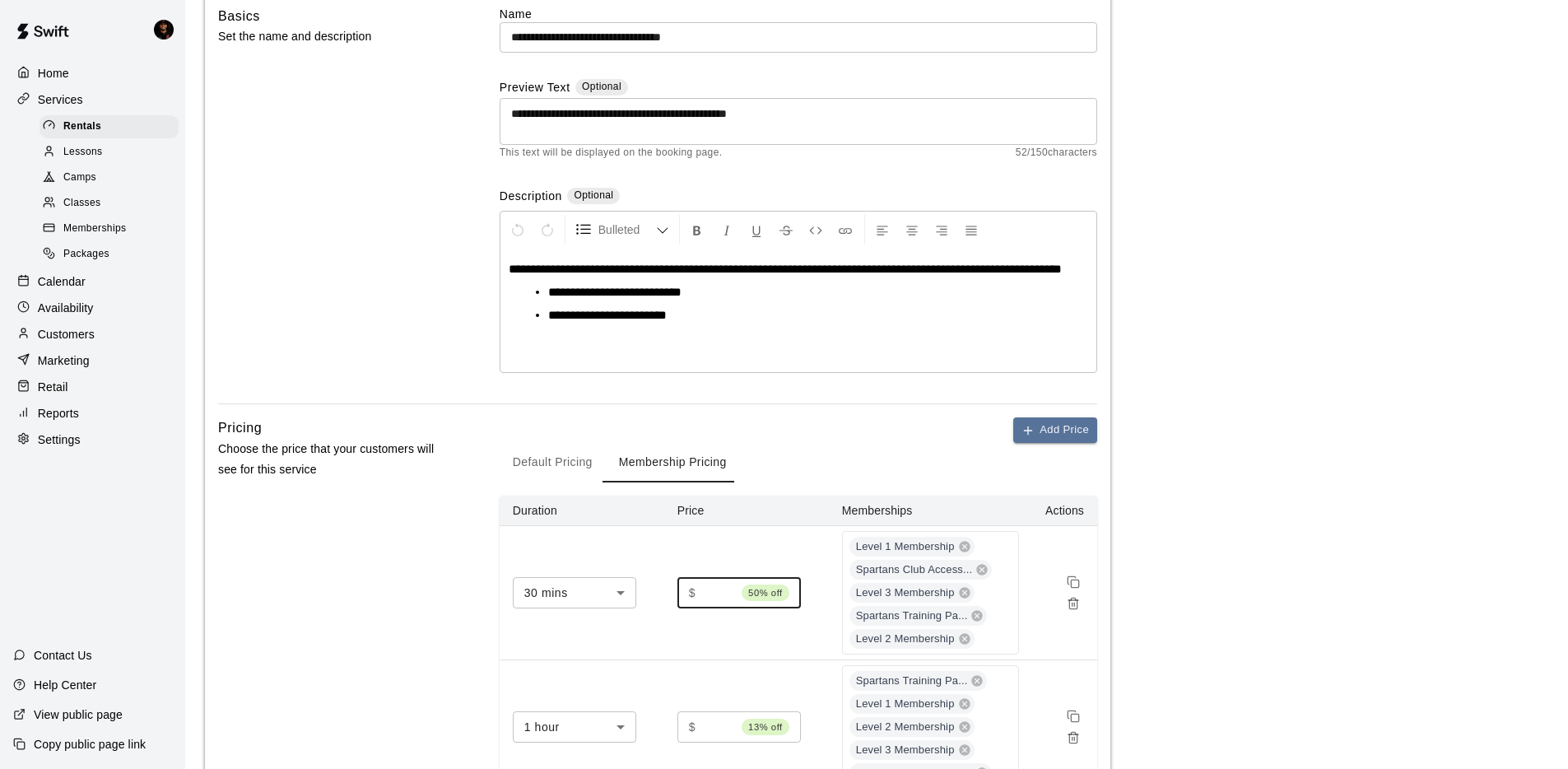 type on "*" 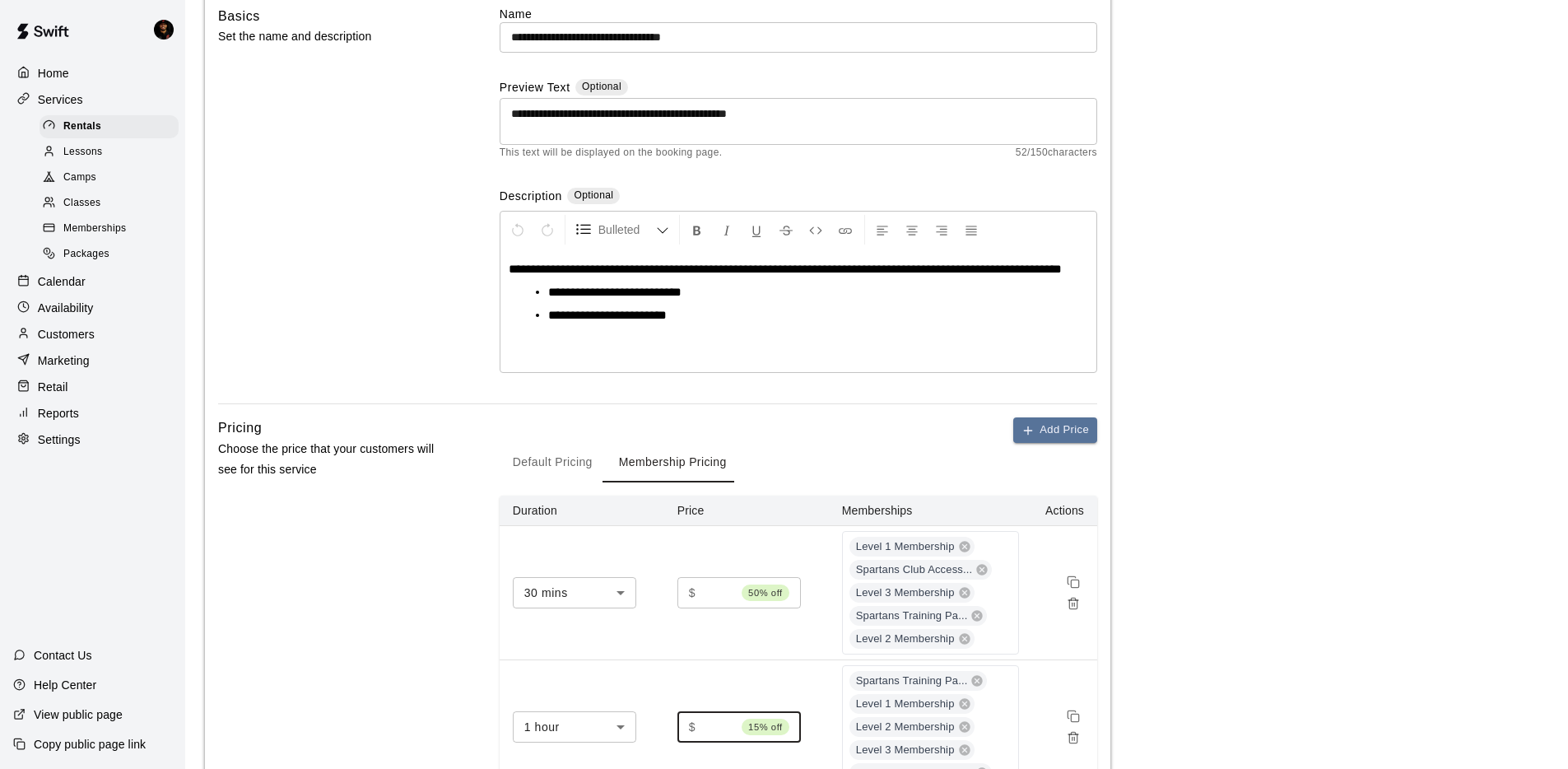 click on "**" at bounding box center (719, 726) 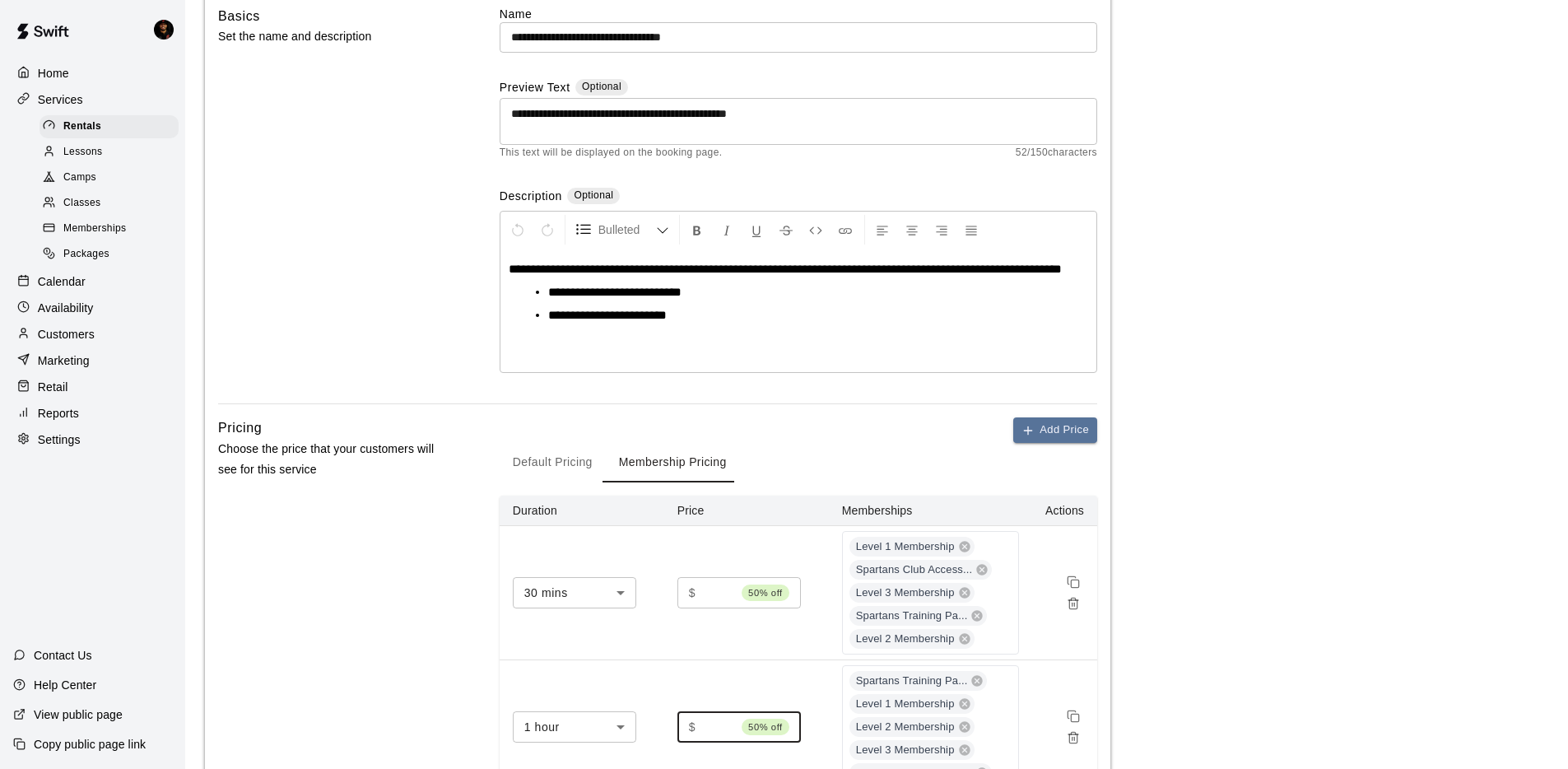 type on "**" 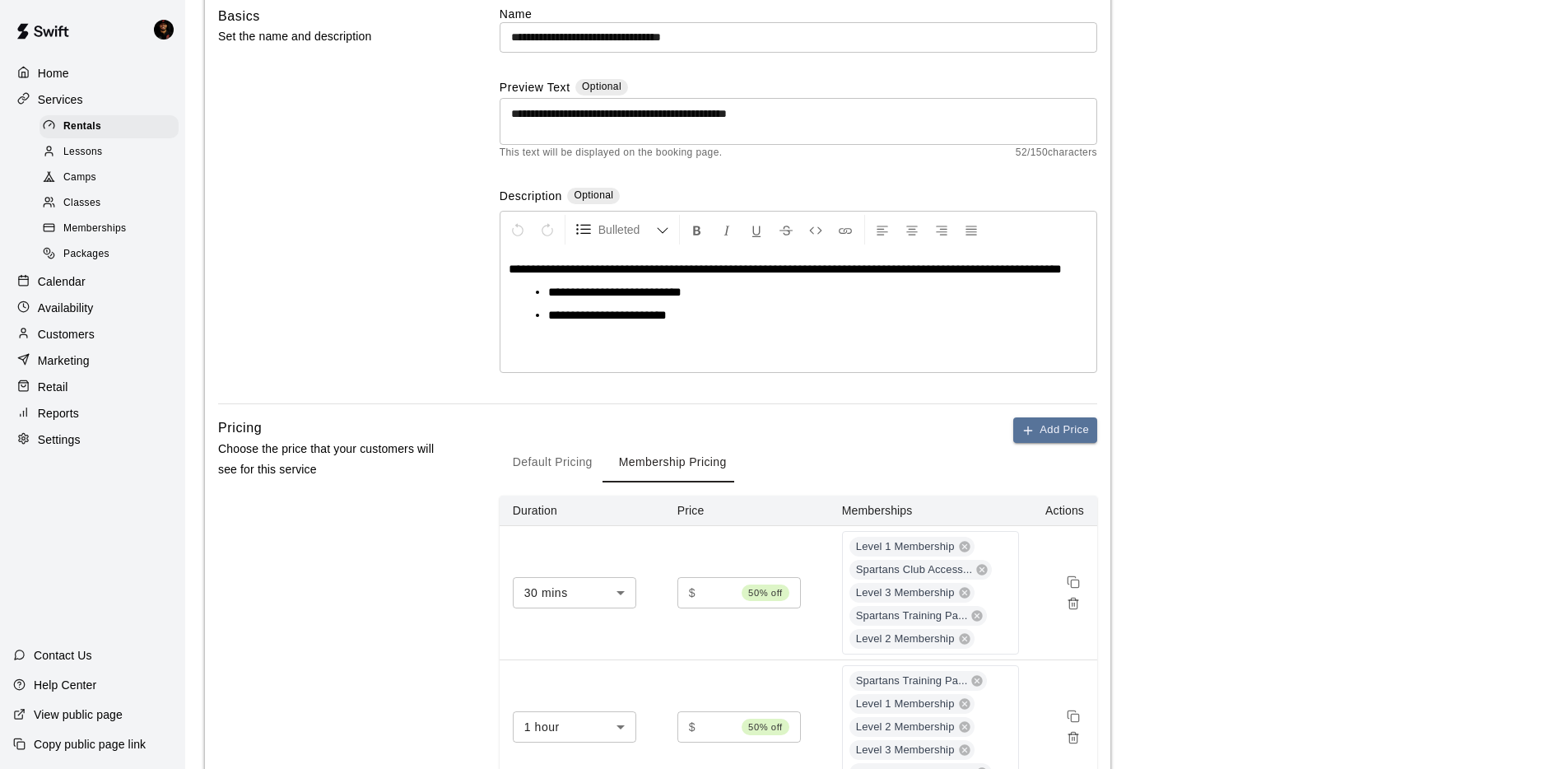 click on "Pricing Choose the price that your customers will see for this service" at bounding box center (333, 619) 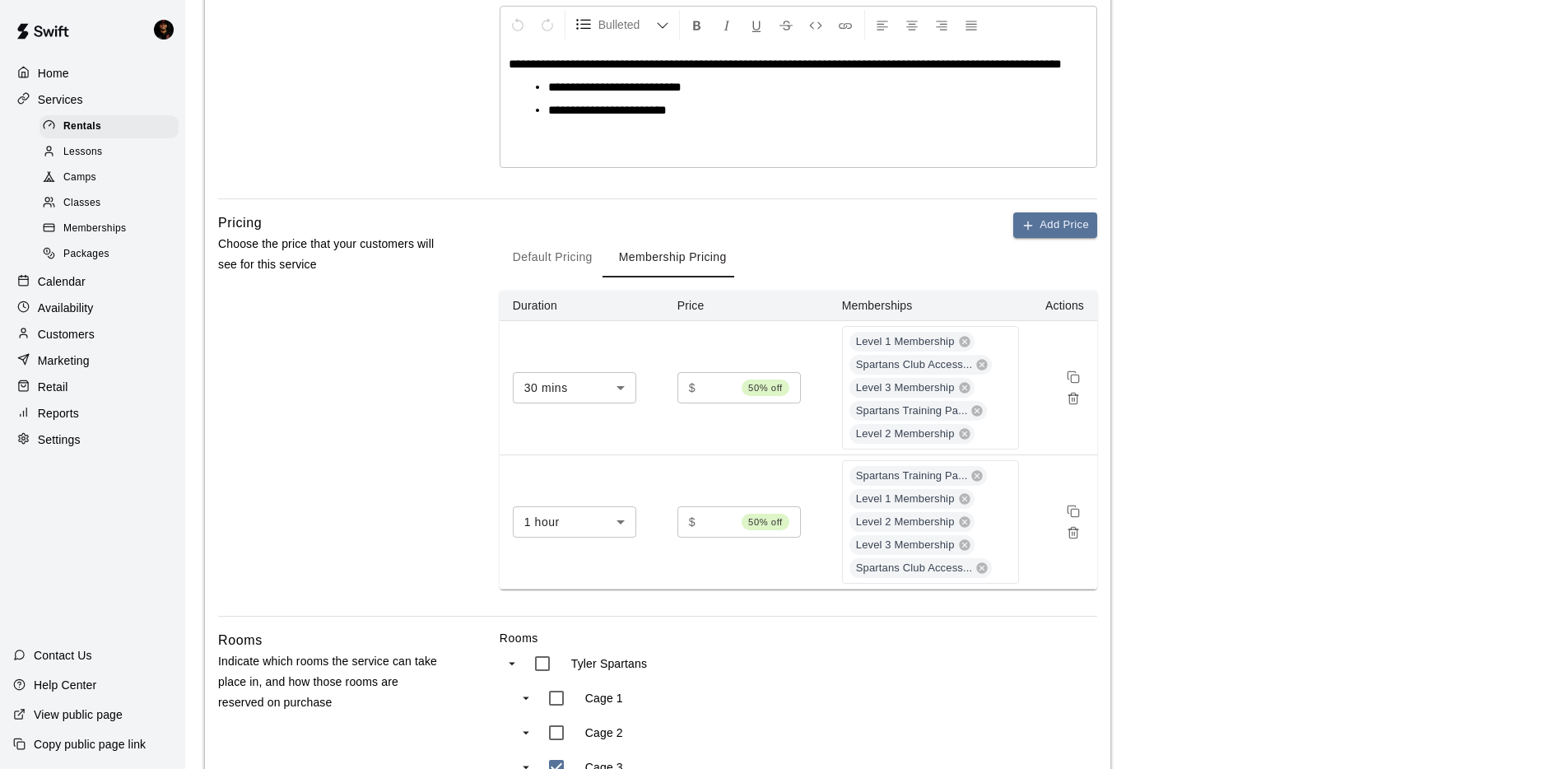 scroll, scrollTop: 742, scrollLeft: 0, axis: vertical 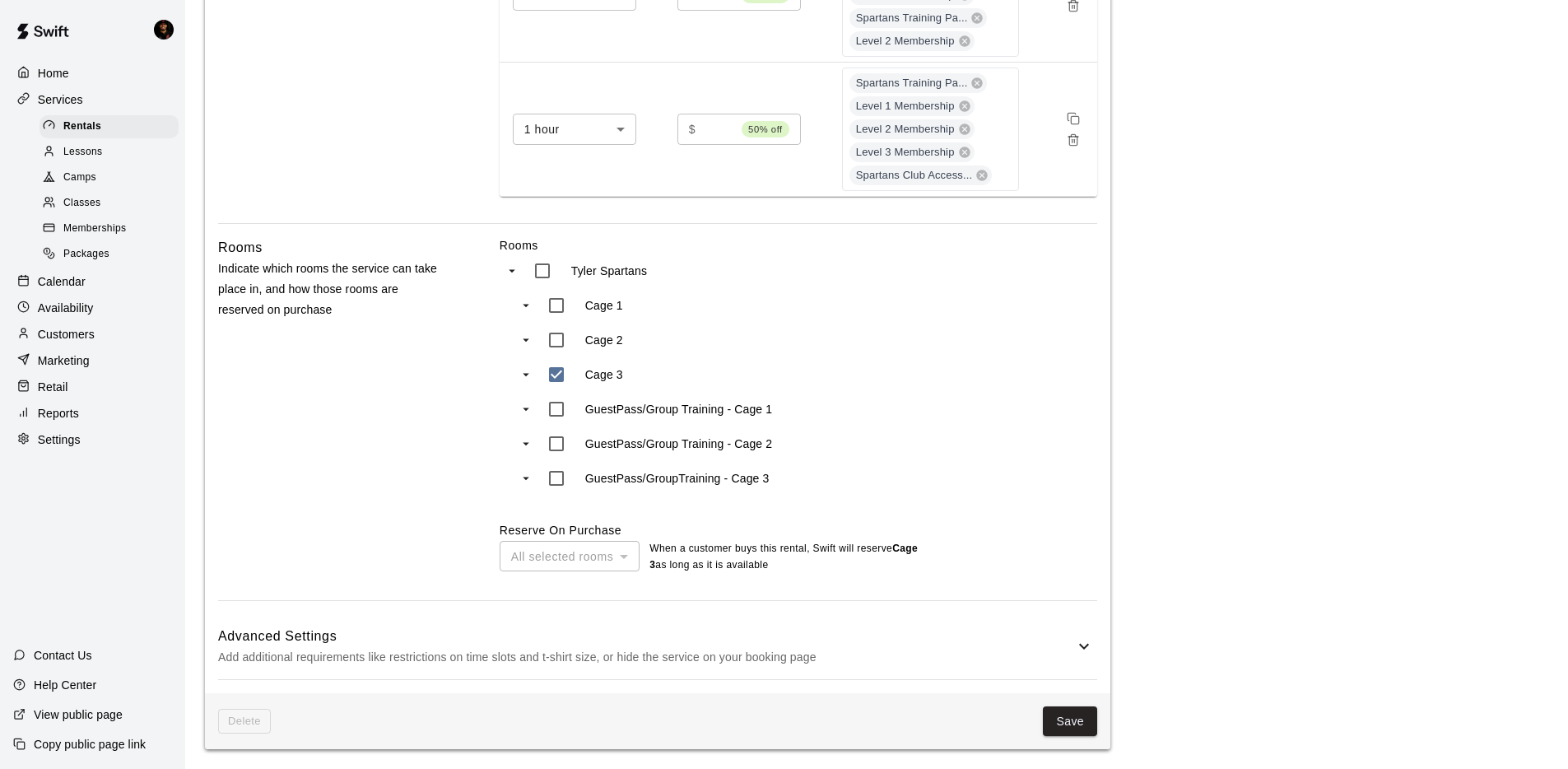 click on "Save" at bounding box center [1070, 721] 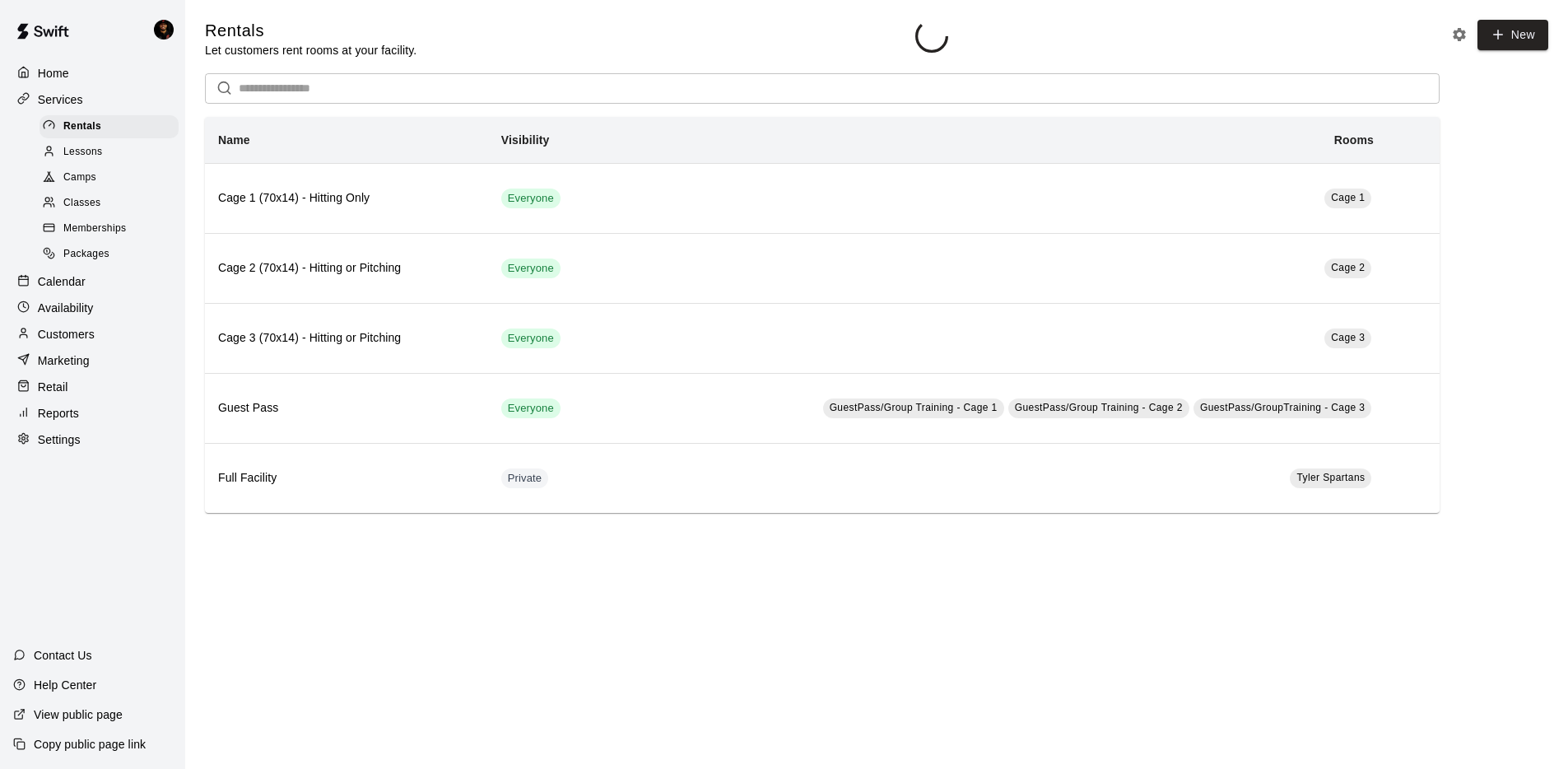 scroll, scrollTop: 0, scrollLeft: 0, axis: both 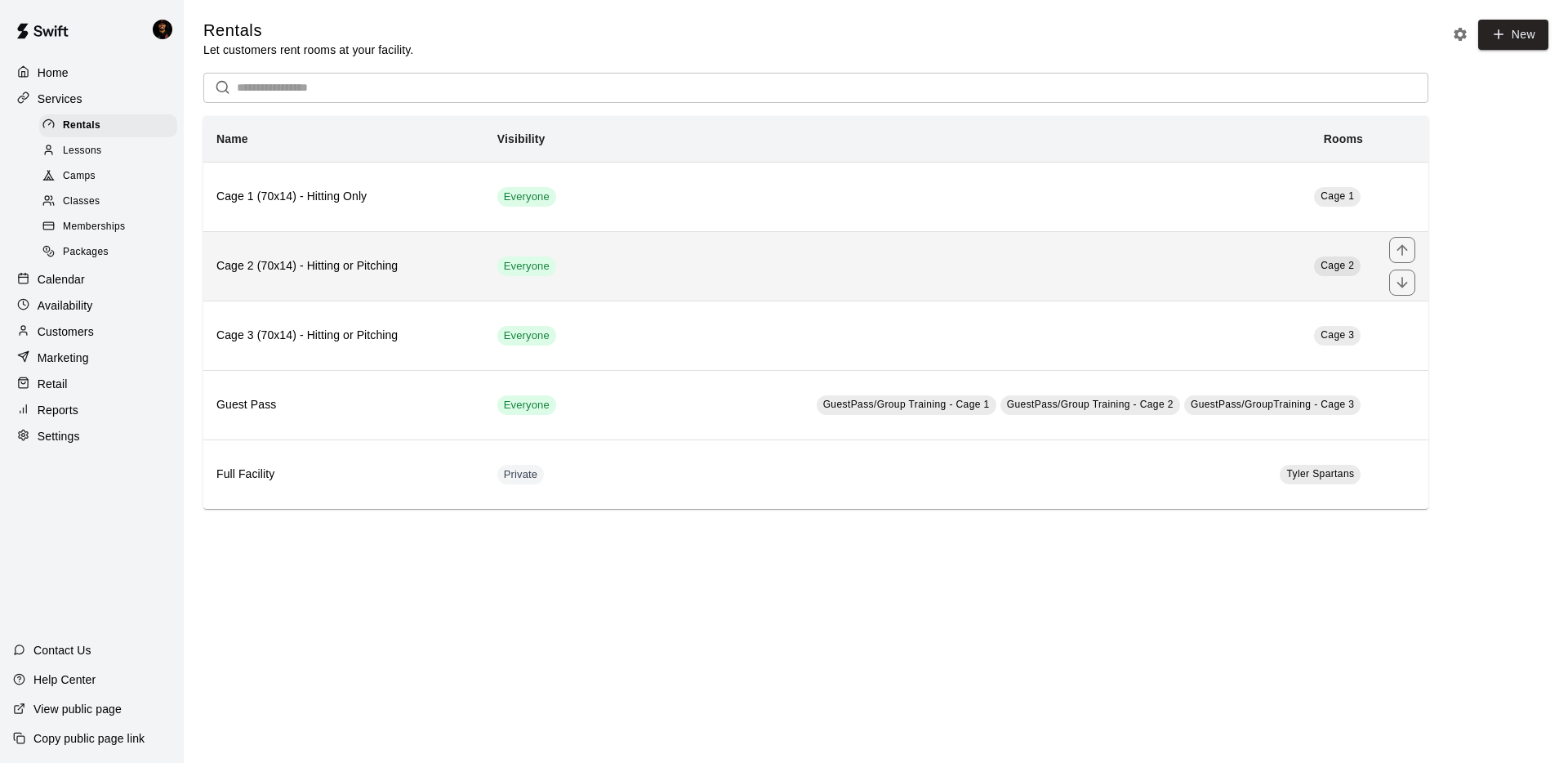 click on "Cage 2 (70x14) - Hitting or Pitching" at bounding box center [344, 265] 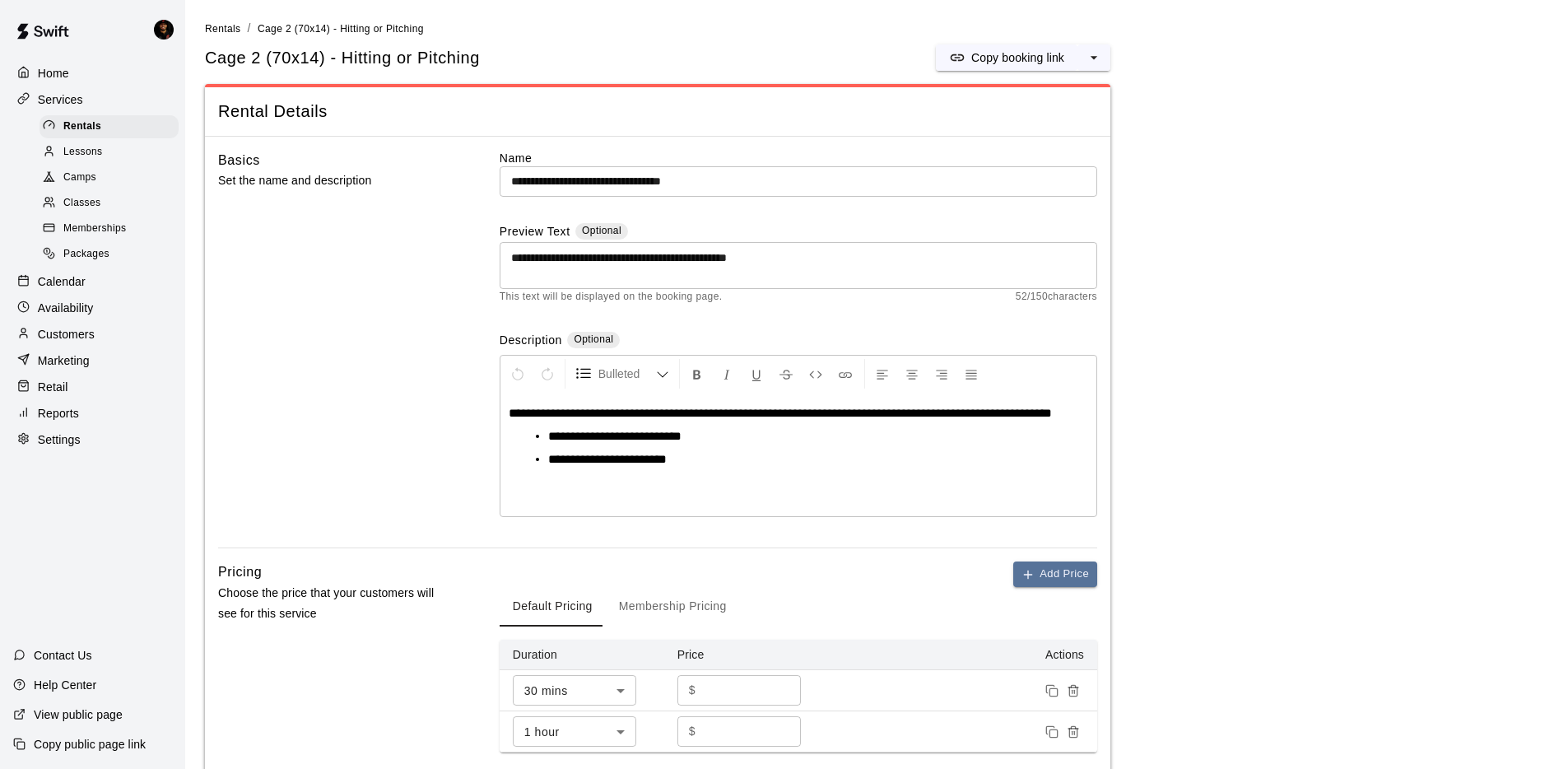 click on "Membership Pricing" at bounding box center [672, 607] 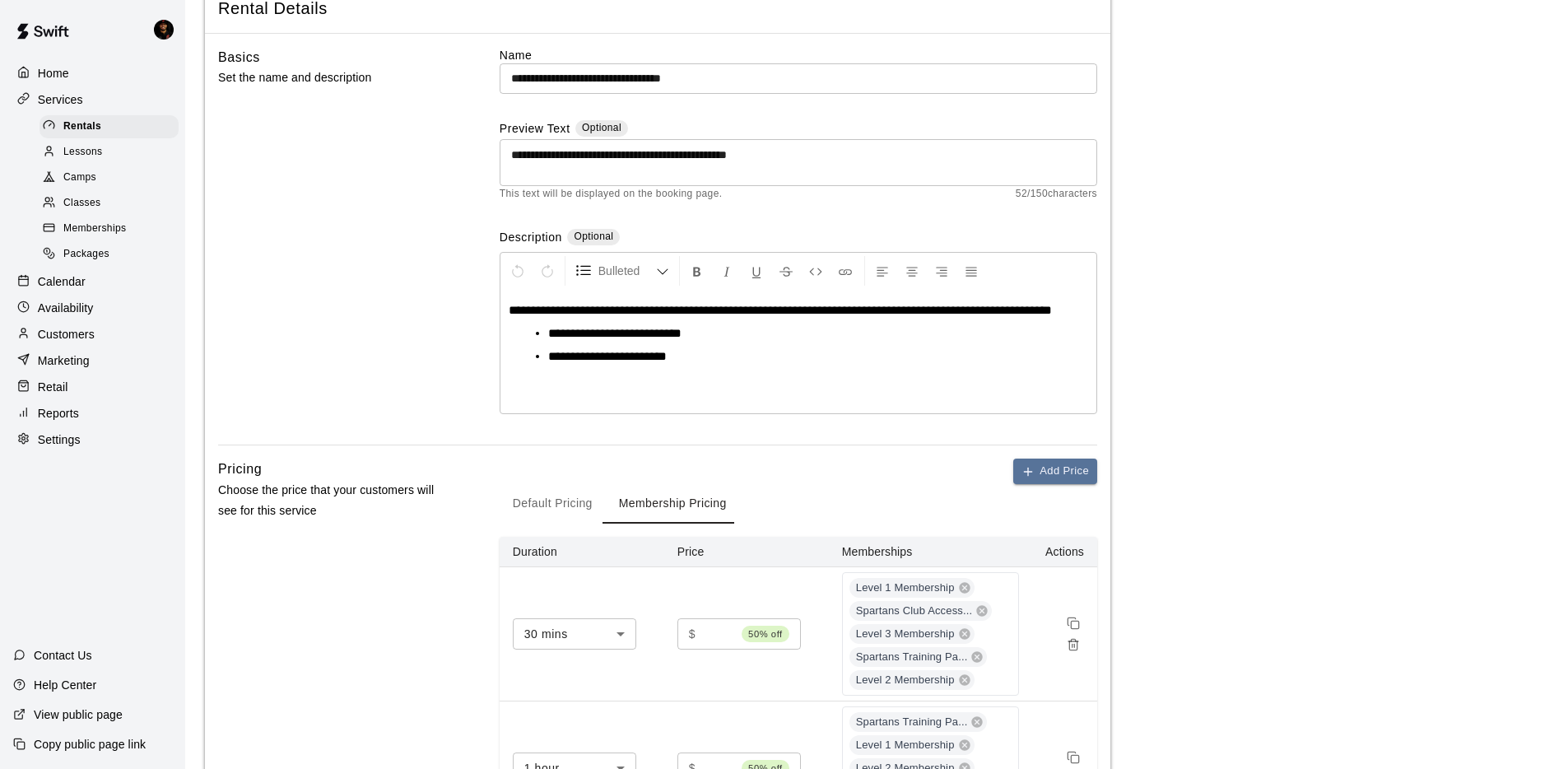 scroll, scrollTop: 158, scrollLeft: 0, axis: vertical 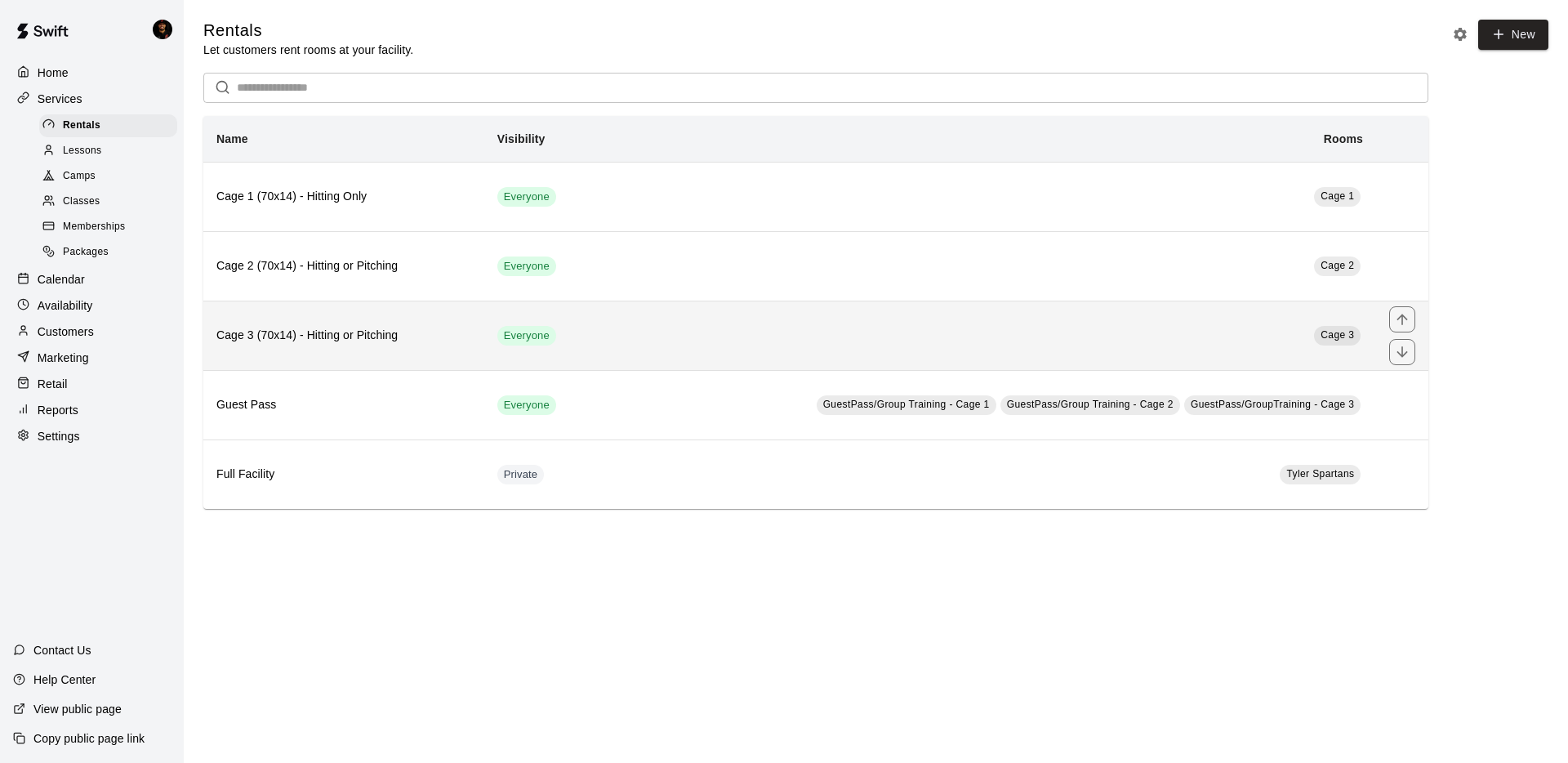 click on "Cage 3 (70x14) - Hitting or Pitching" at bounding box center [344, 335] 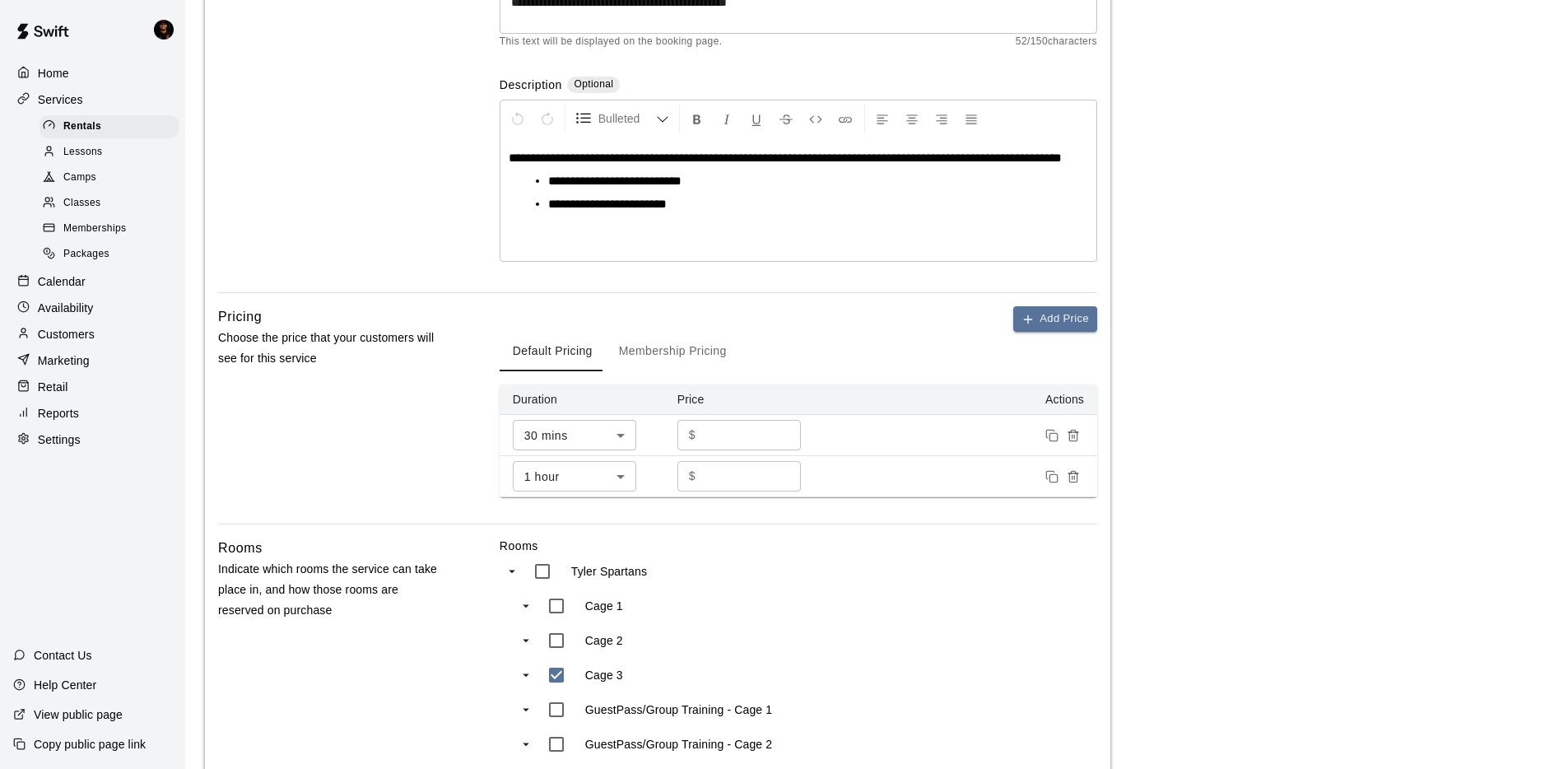 scroll, scrollTop: 346, scrollLeft: 0, axis: vertical 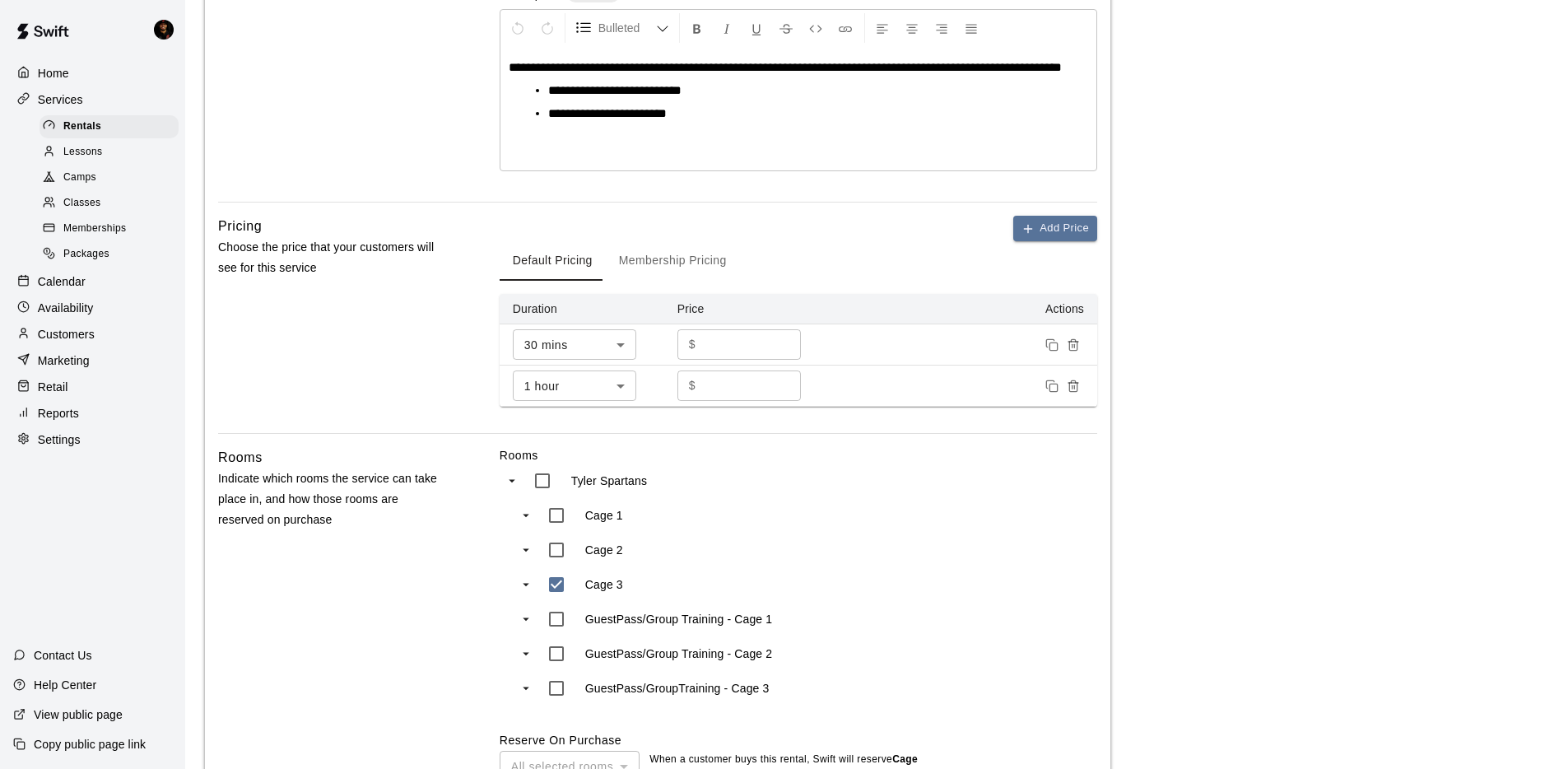 click on "Membership Pricing" at bounding box center (672, 261) 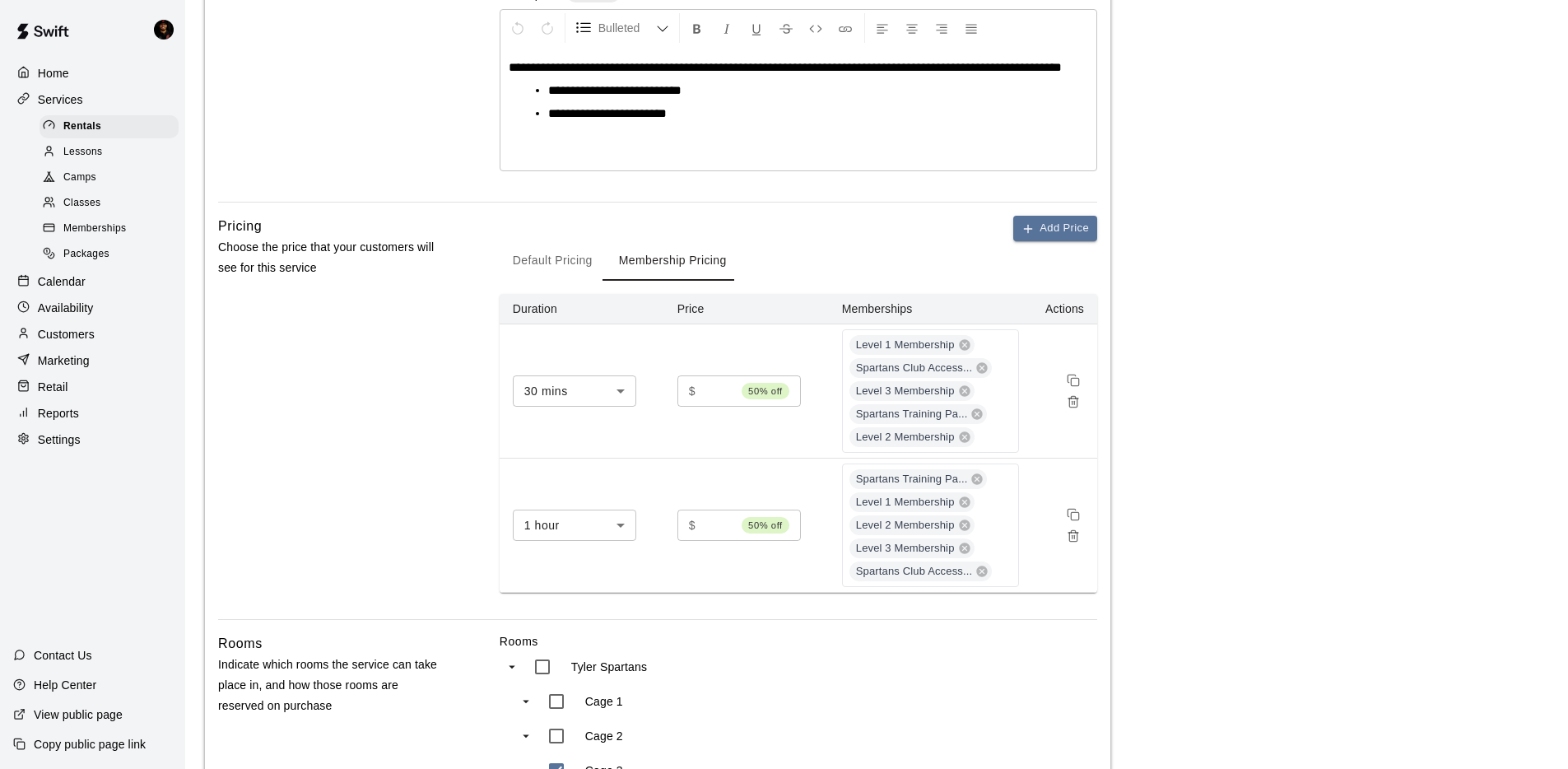 scroll, scrollTop: 0, scrollLeft: 0, axis: both 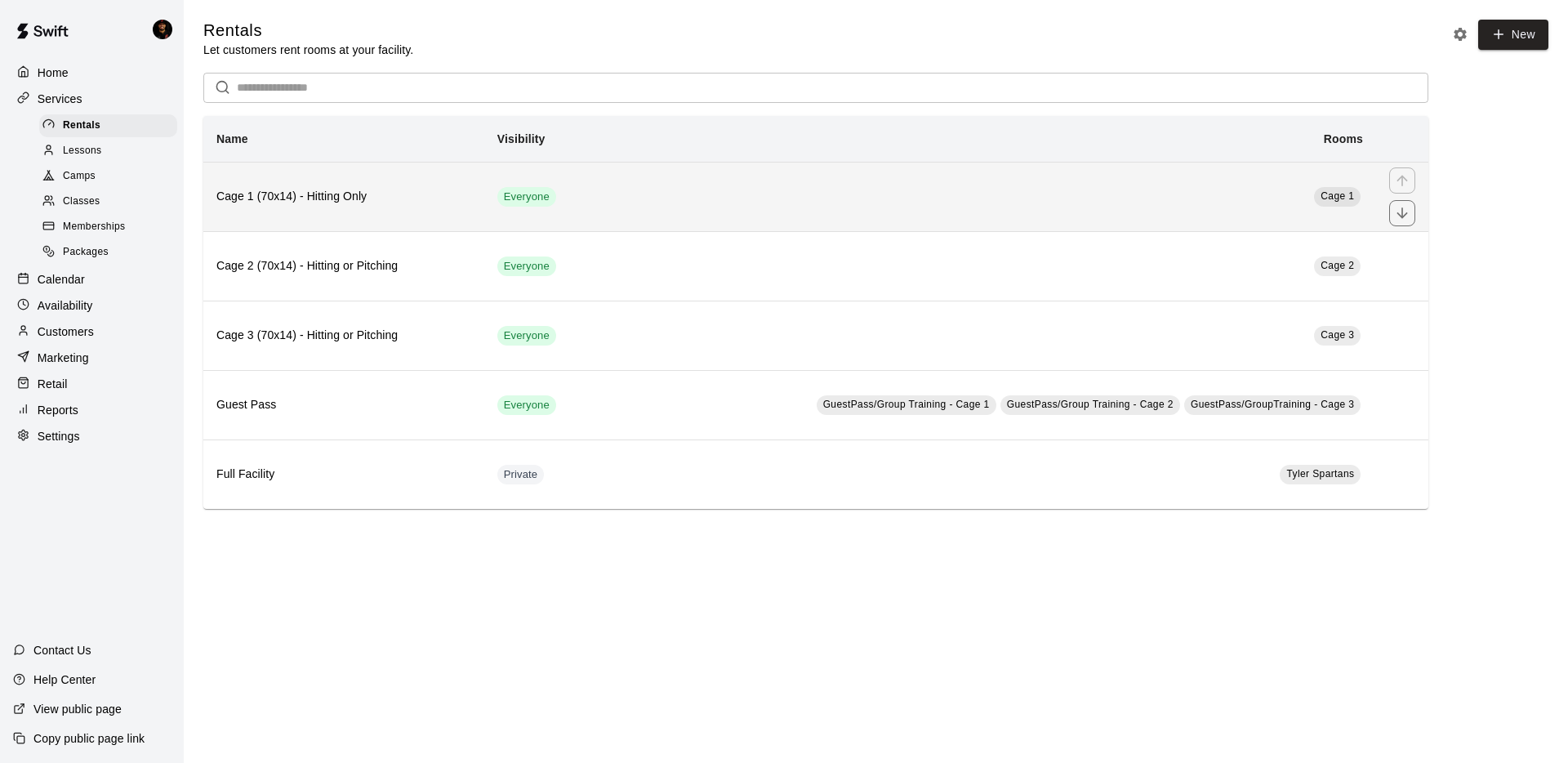 click on "Cage 1 (70x14) - Hitting Only" at bounding box center (344, 196) 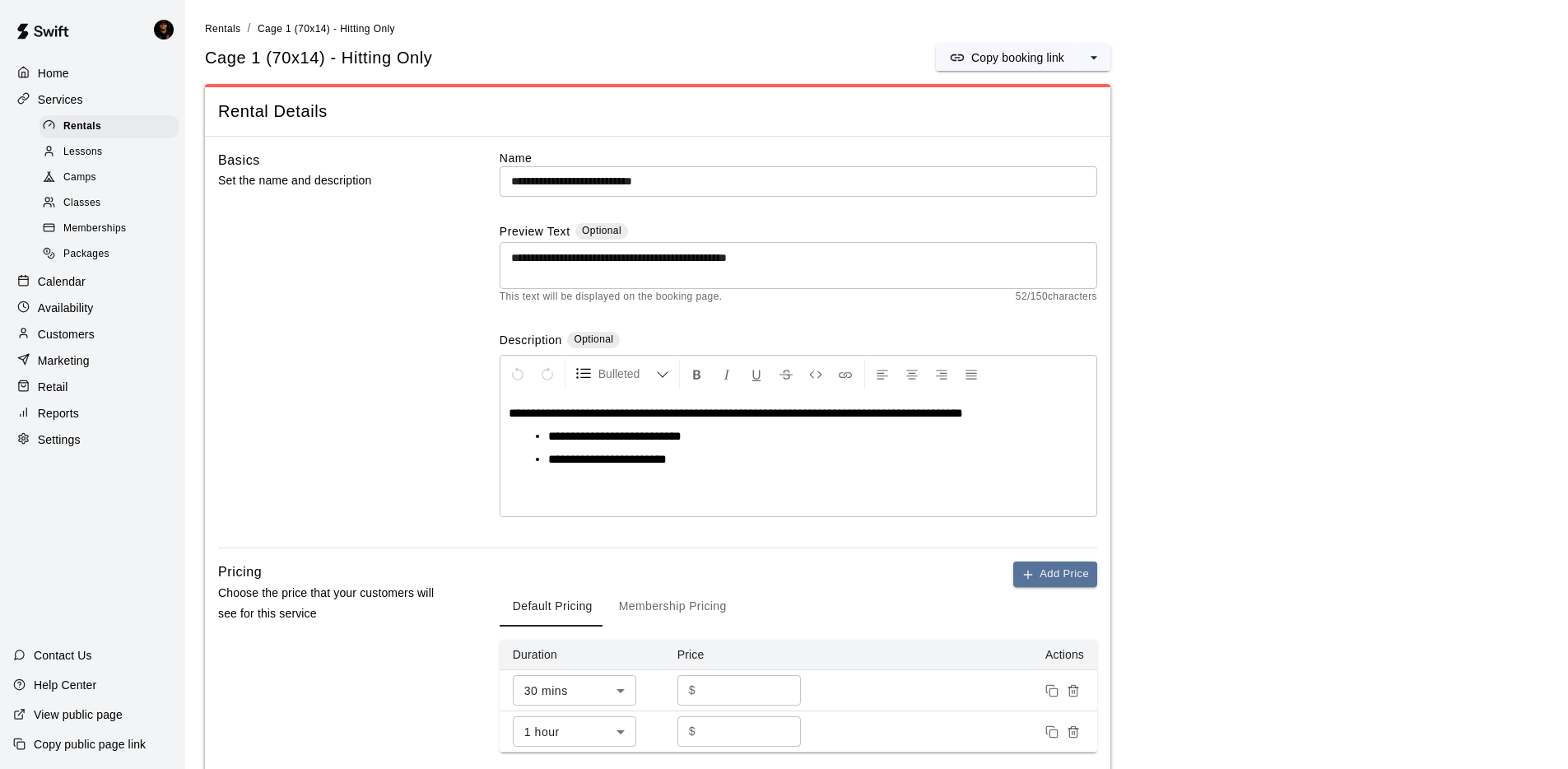 scroll, scrollTop: 21, scrollLeft: 0, axis: vertical 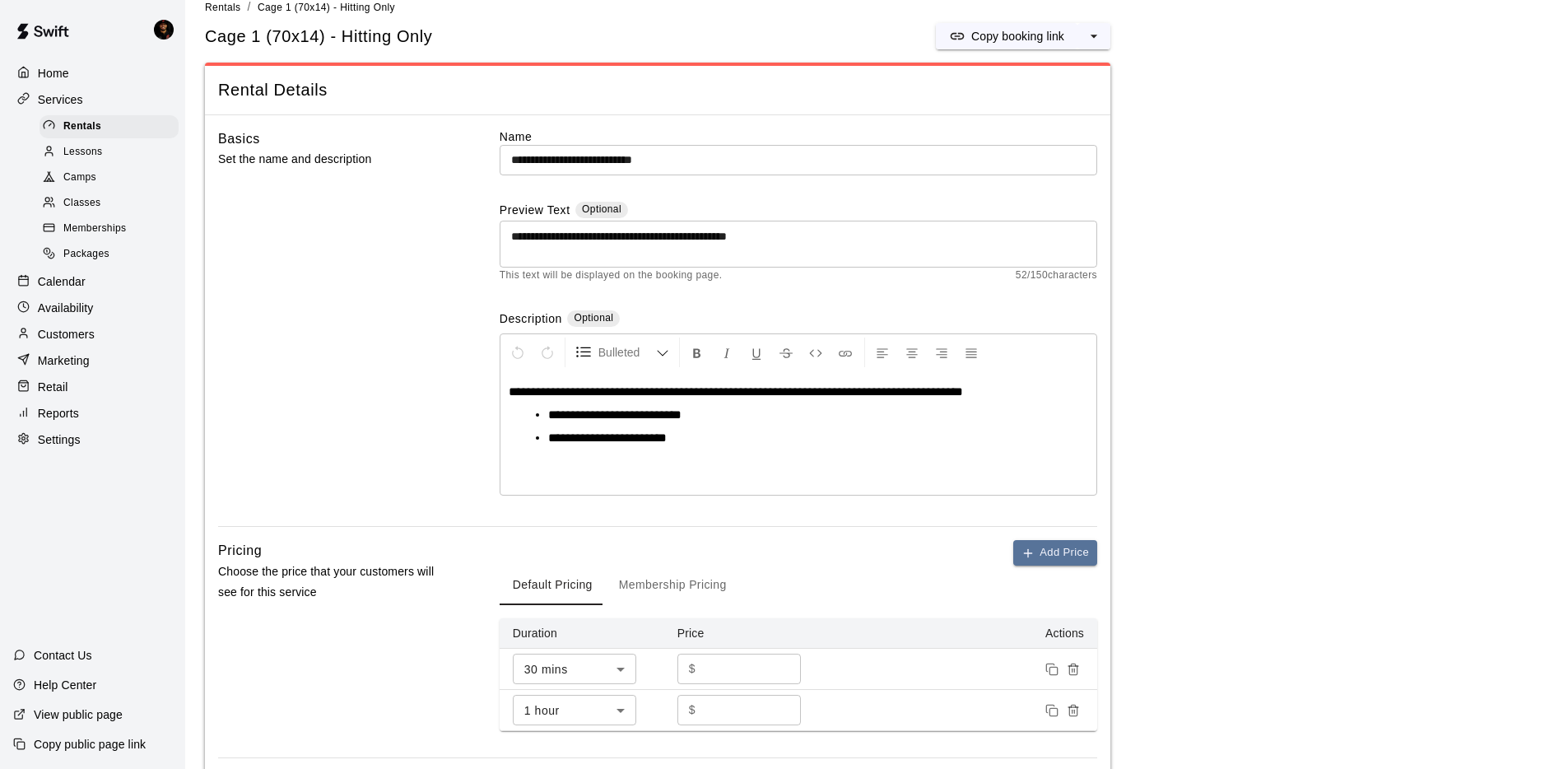 click on "Membership Pricing" at bounding box center (672, 585) 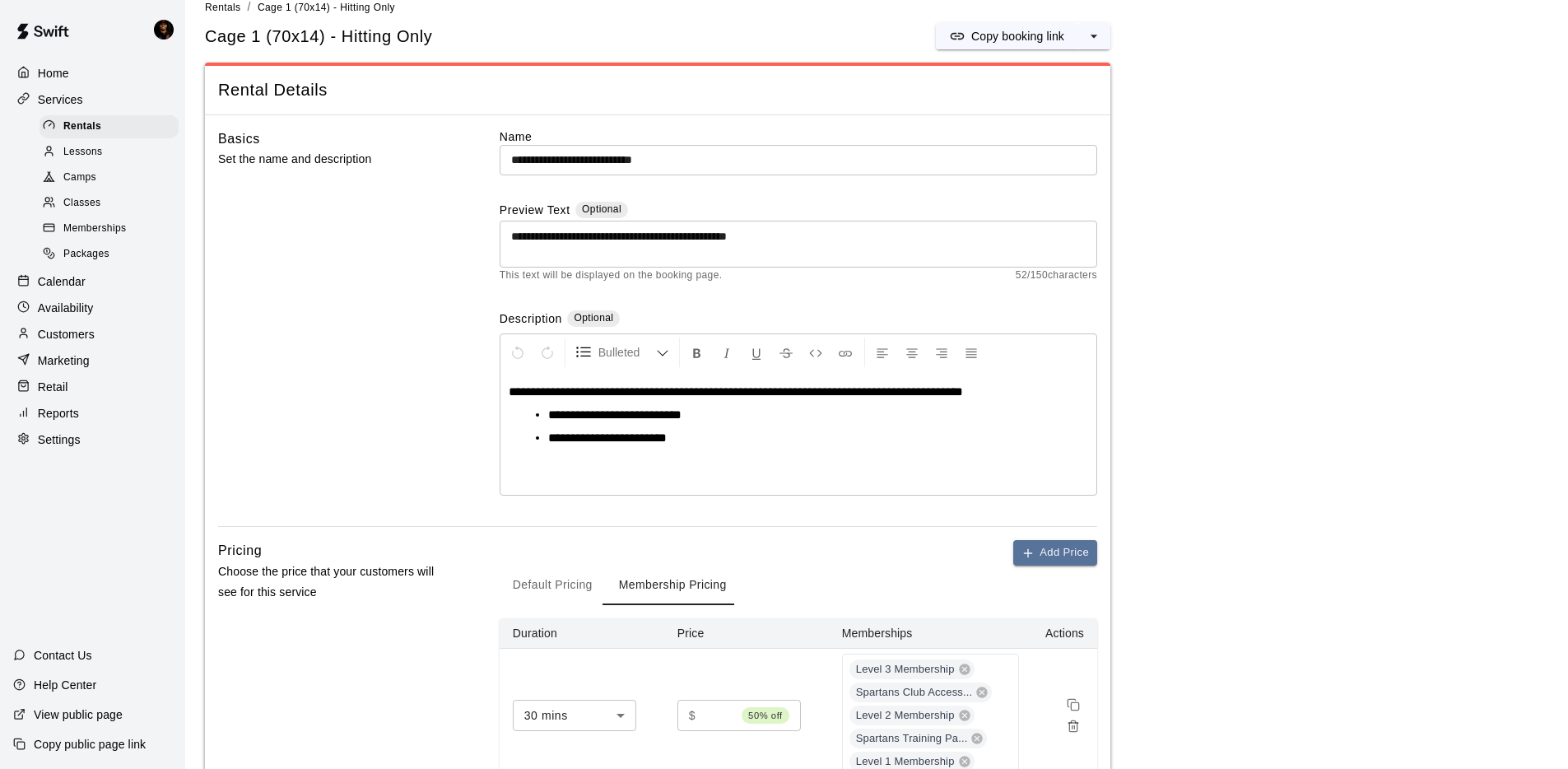 scroll, scrollTop: 330, scrollLeft: 0, axis: vertical 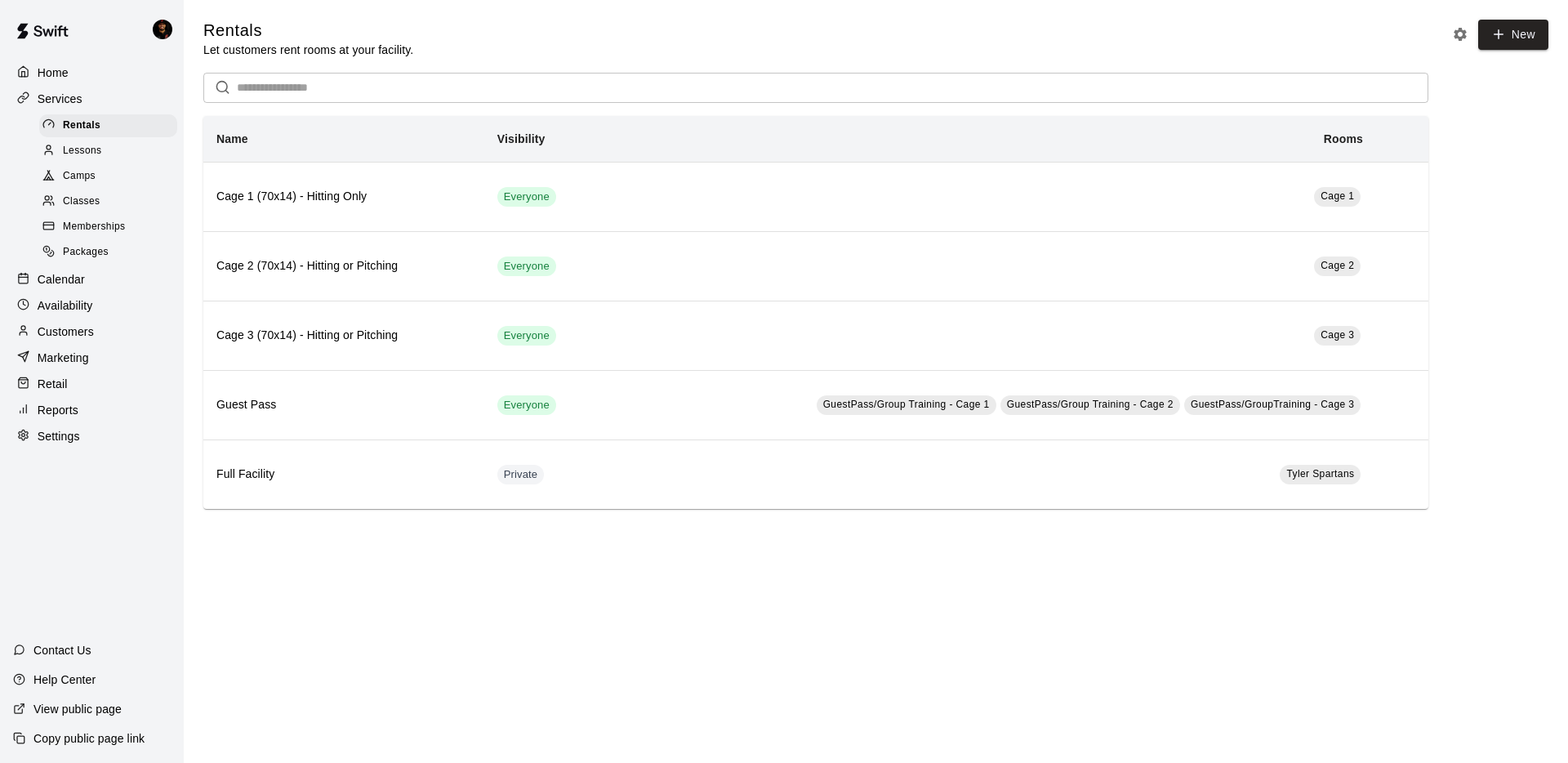 click on "Services" at bounding box center [60, 99] 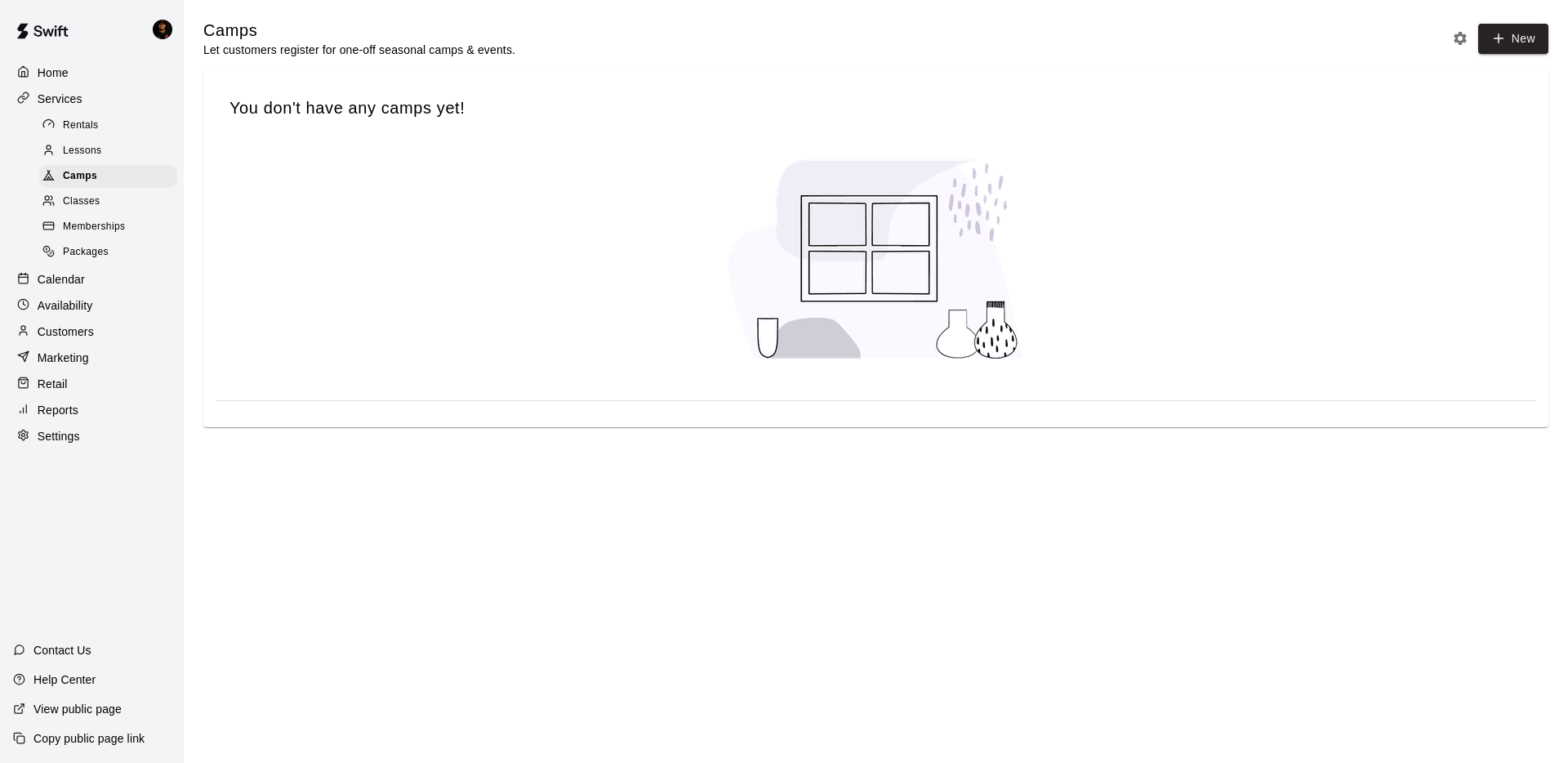 click on "Classes" at bounding box center (108, 202) 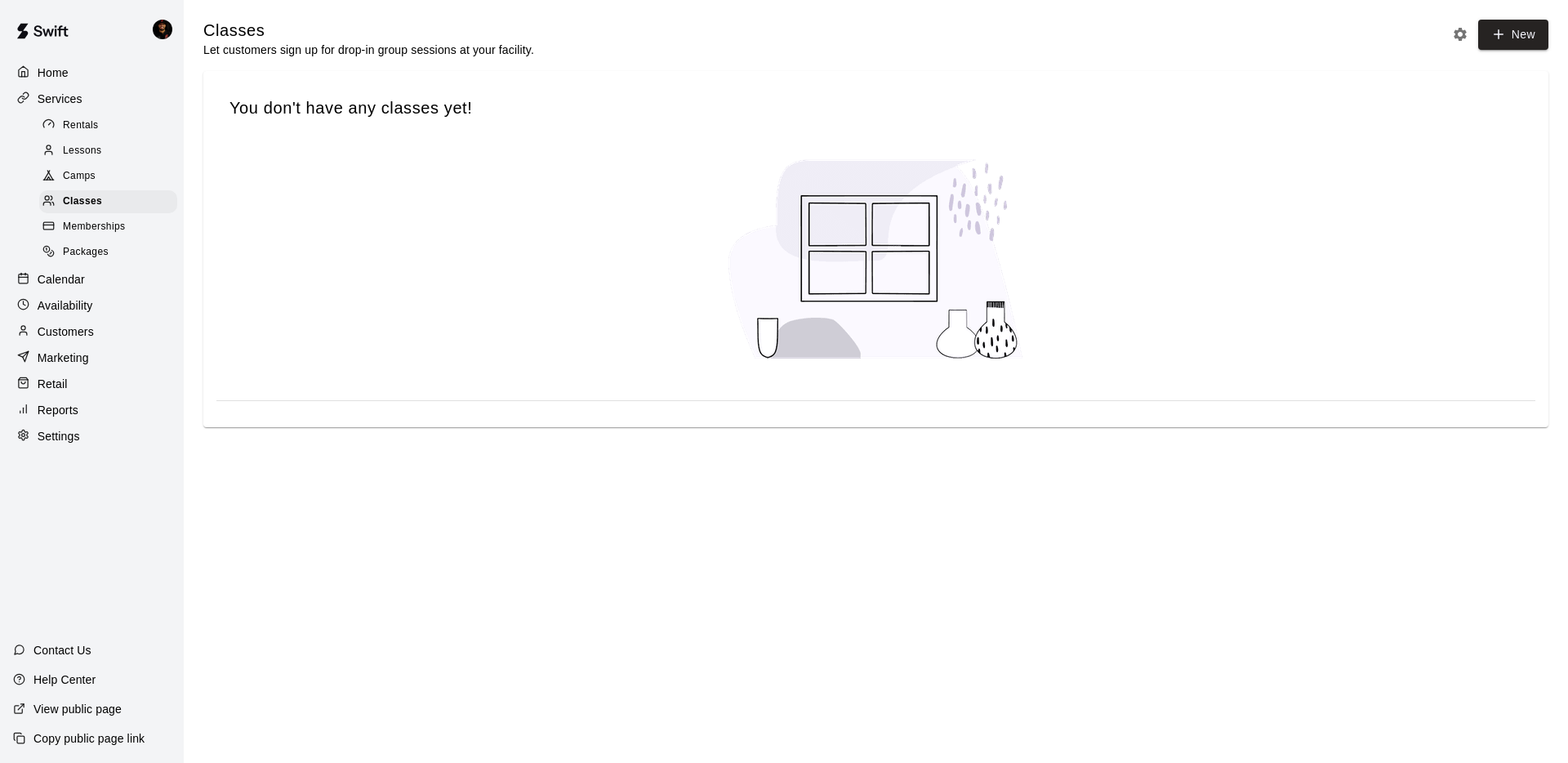 click on "Memberships" at bounding box center [108, 227] 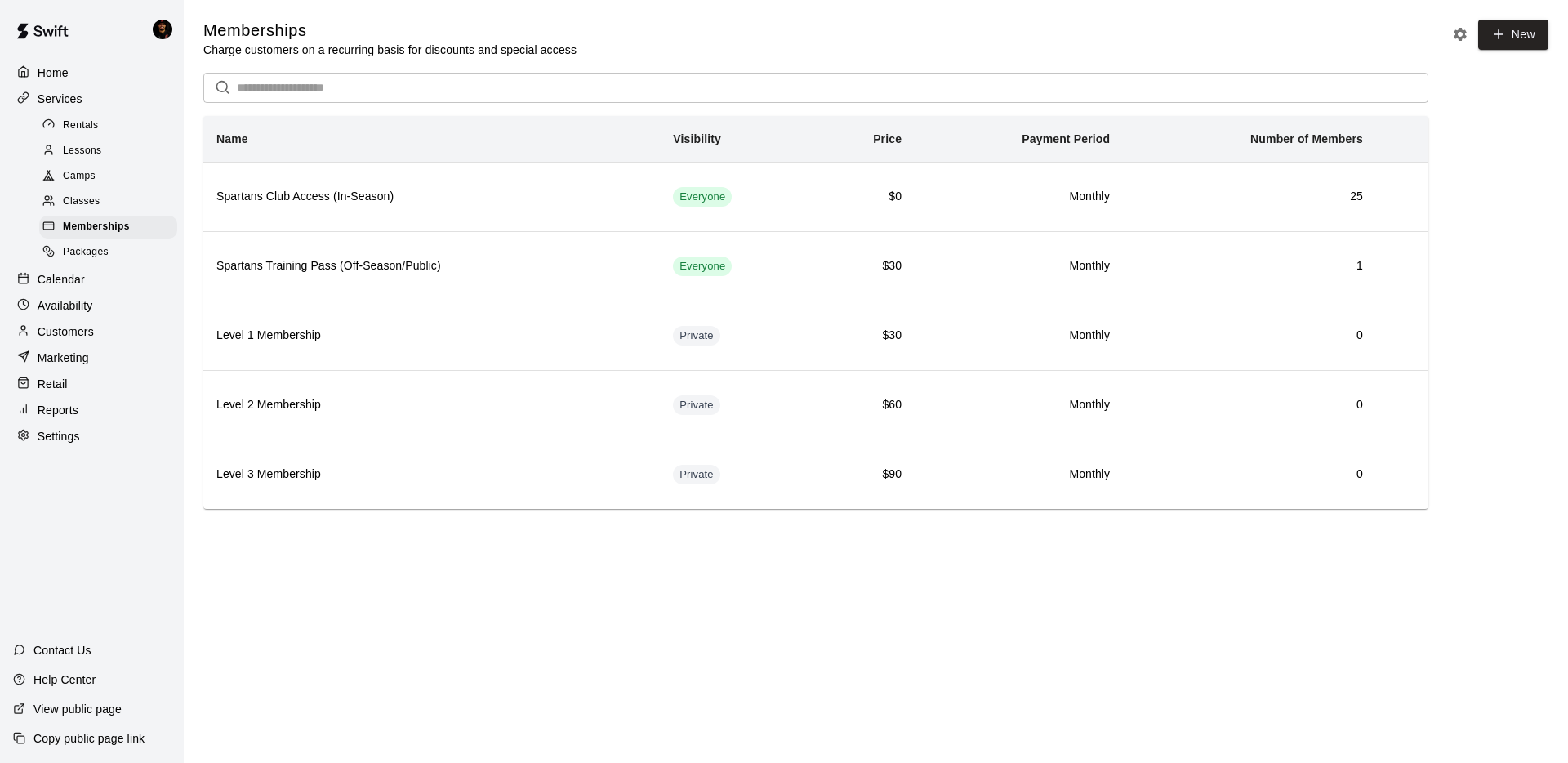 click on "Rentals" at bounding box center (81, 126) 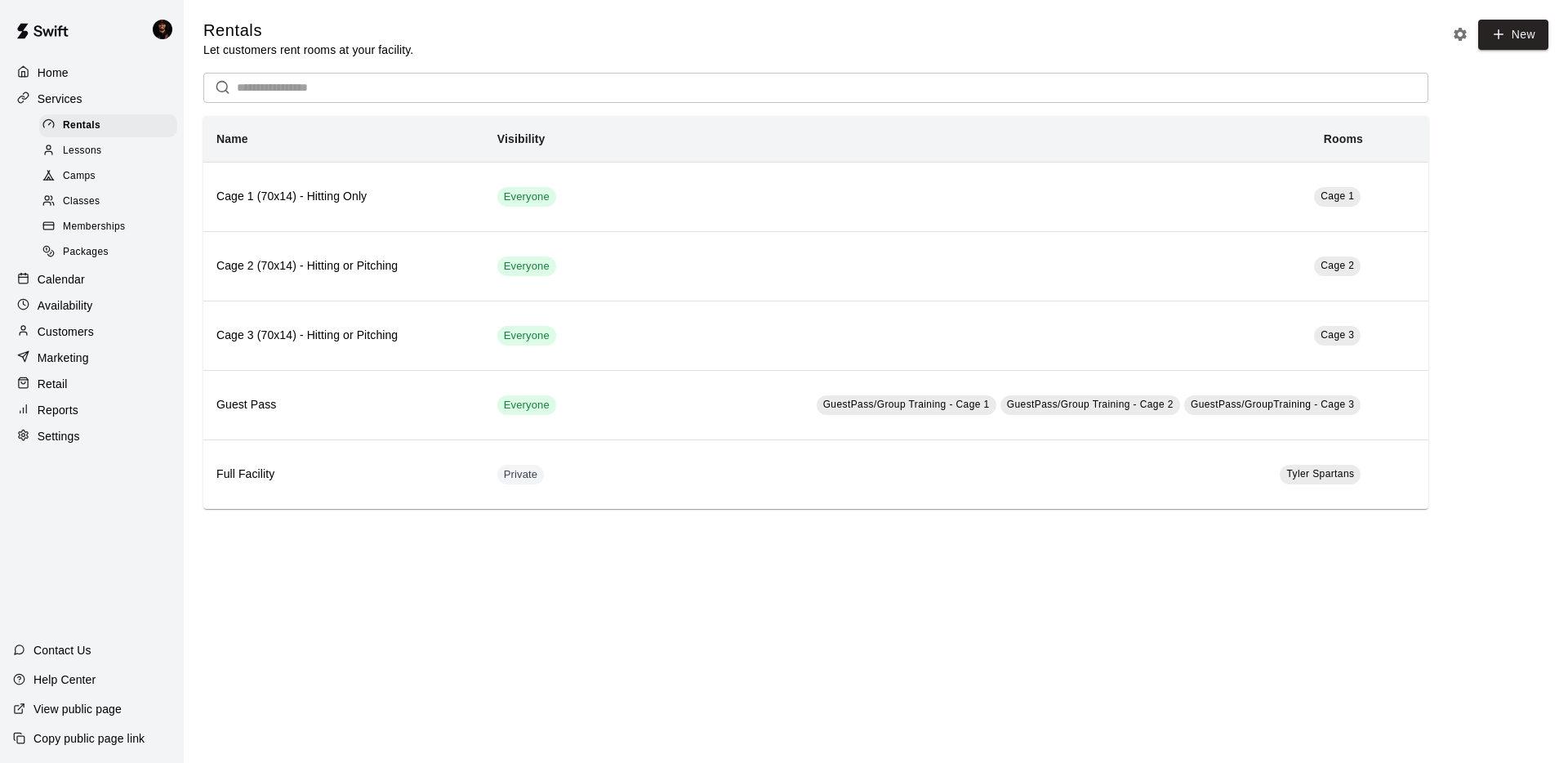 click on "Services" at bounding box center [60, 99] 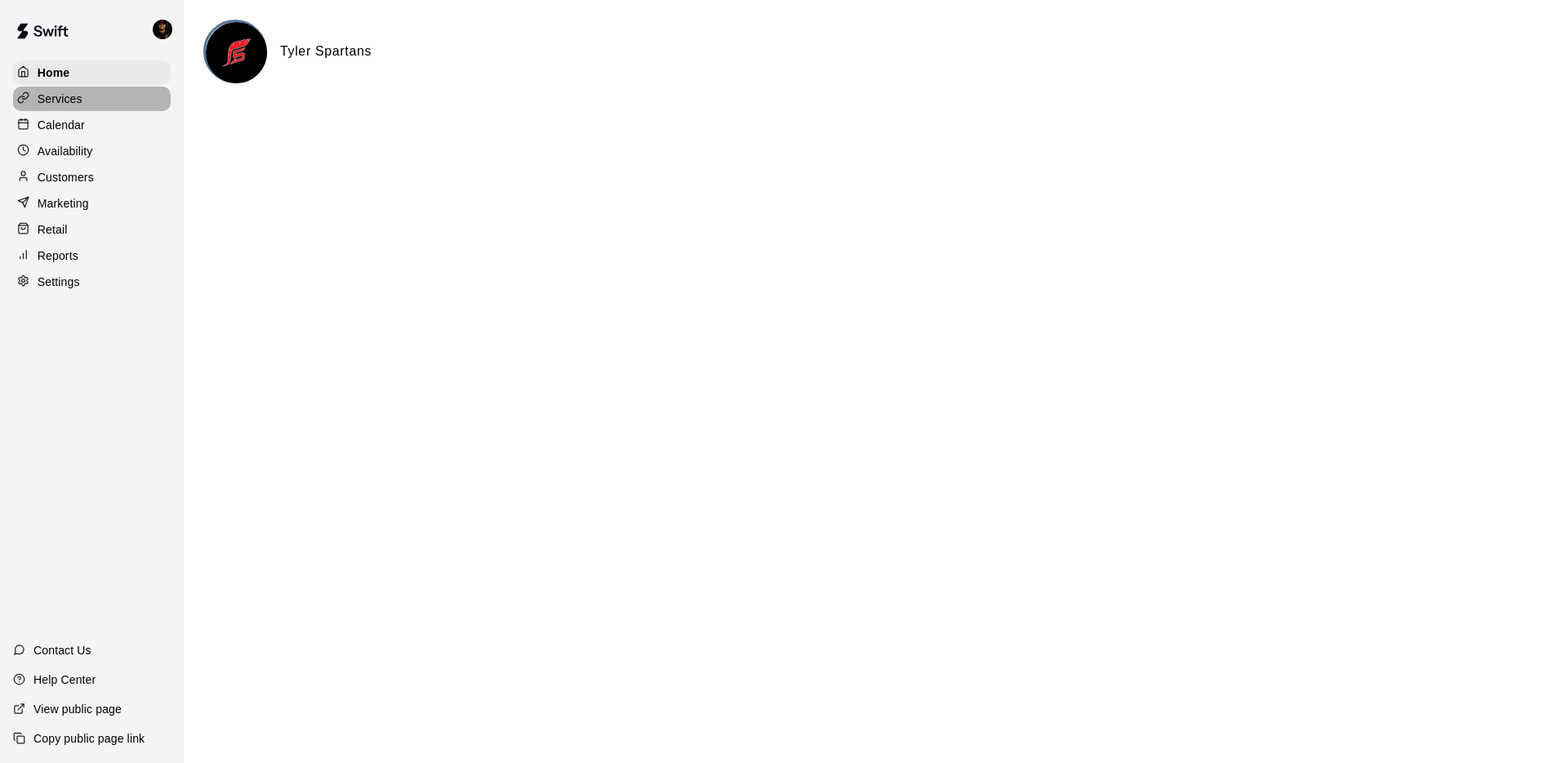 click on "Services" at bounding box center [91, 99] 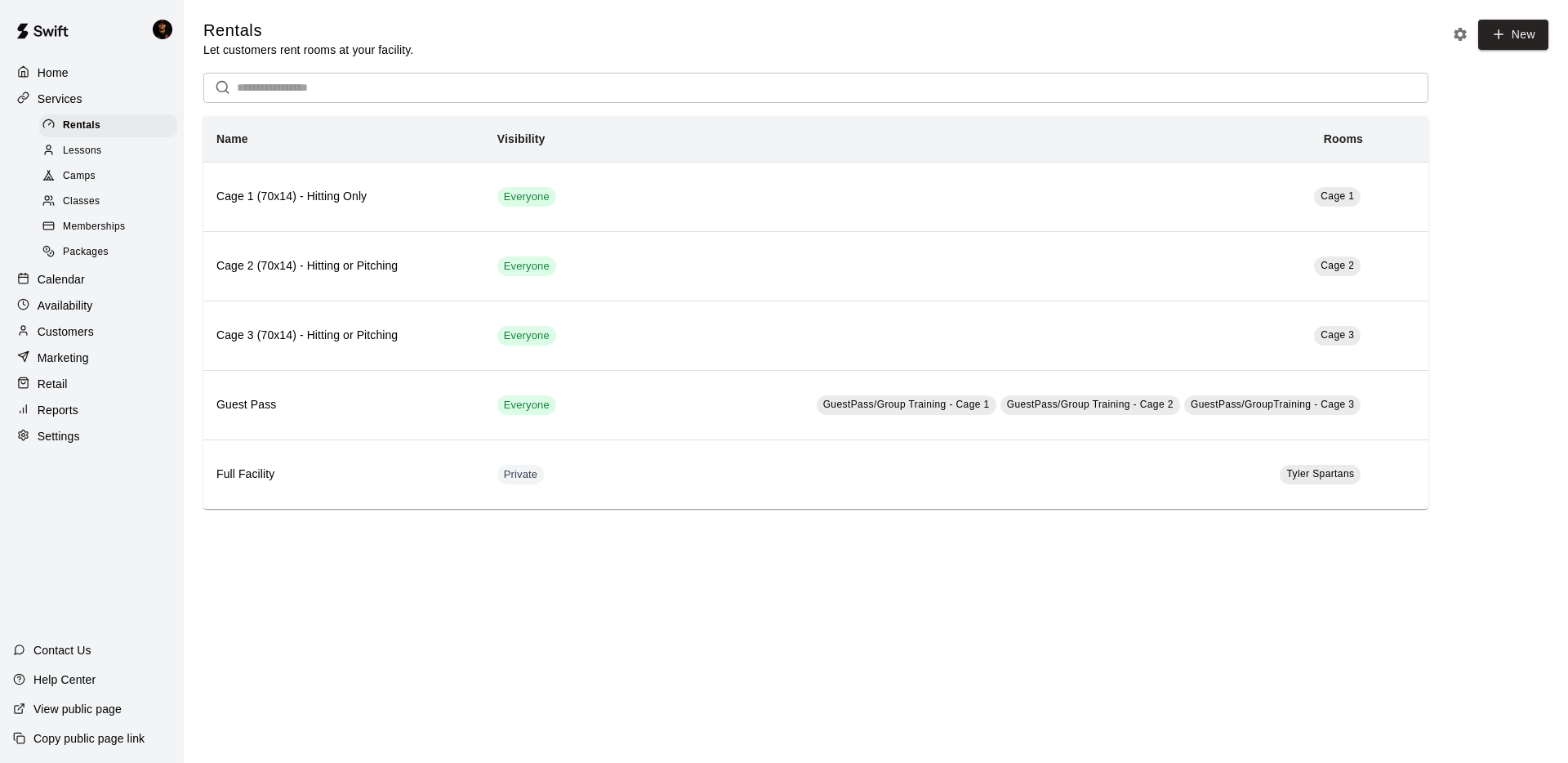 click on "Memberships" at bounding box center (94, 227) 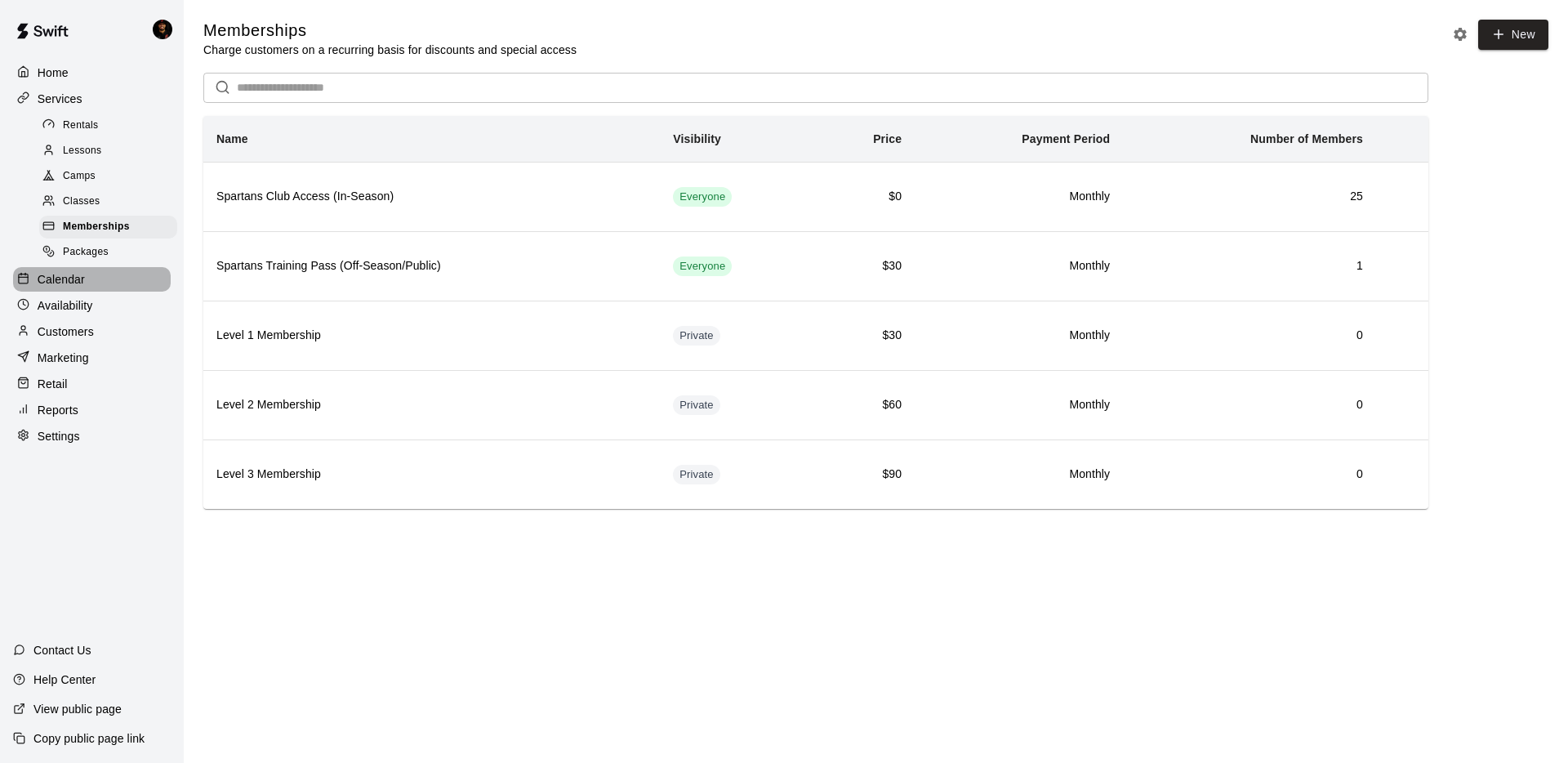 click on "Calendar" at bounding box center [61, 279] 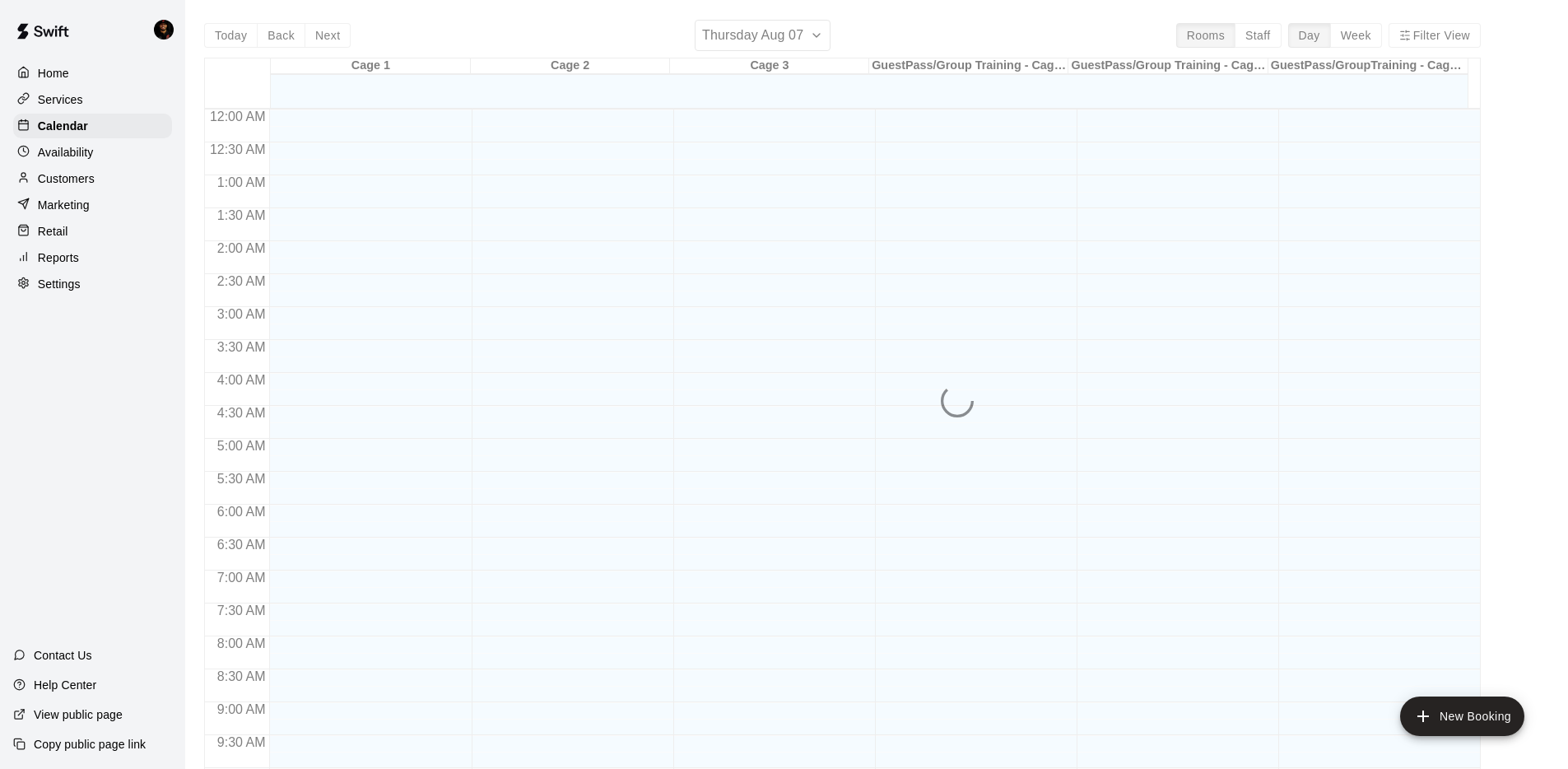 scroll, scrollTop: 853, scrollLeft: 0, axis: vertical 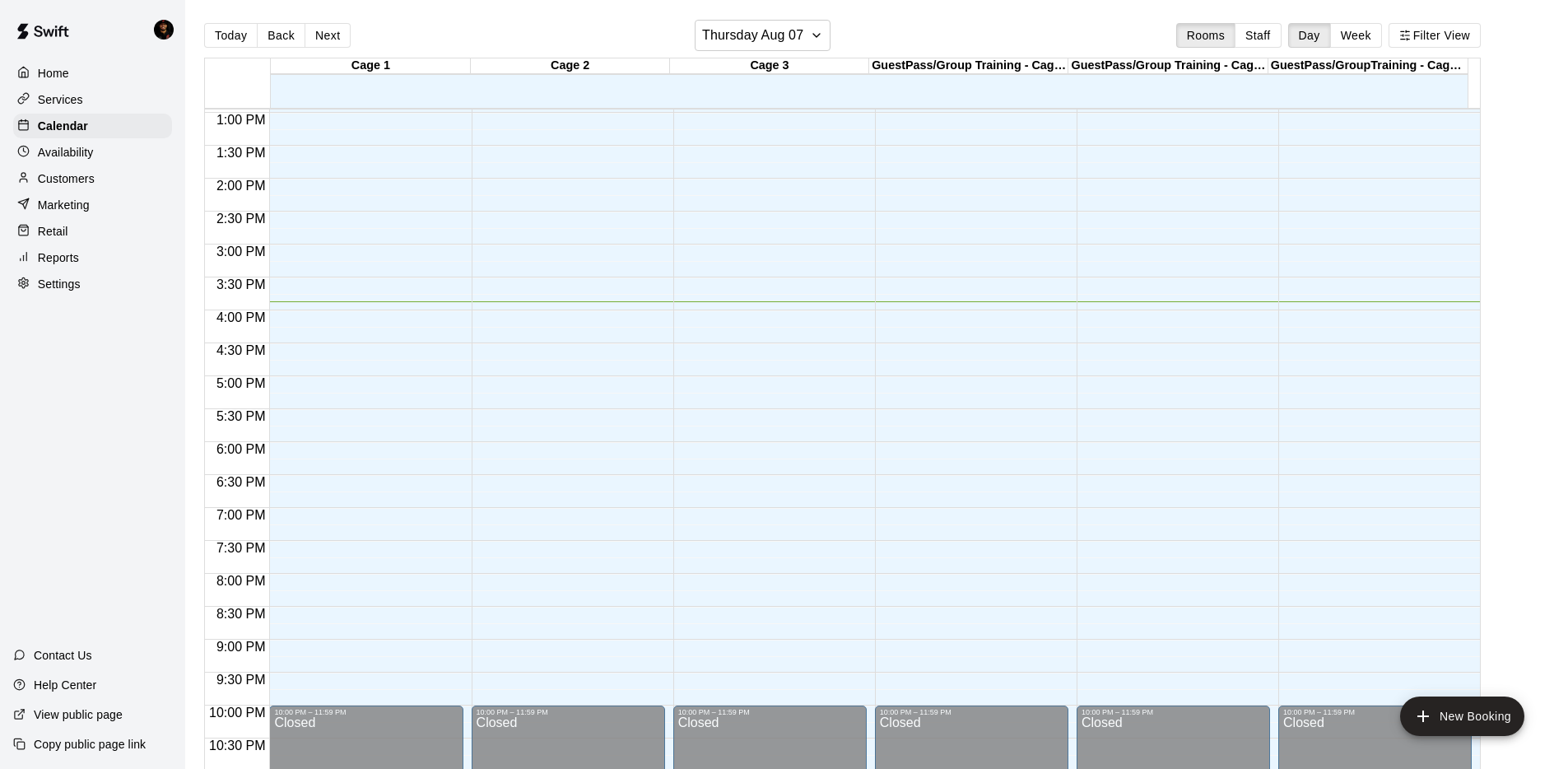 click on "Services" at bounding box center [60, 100] 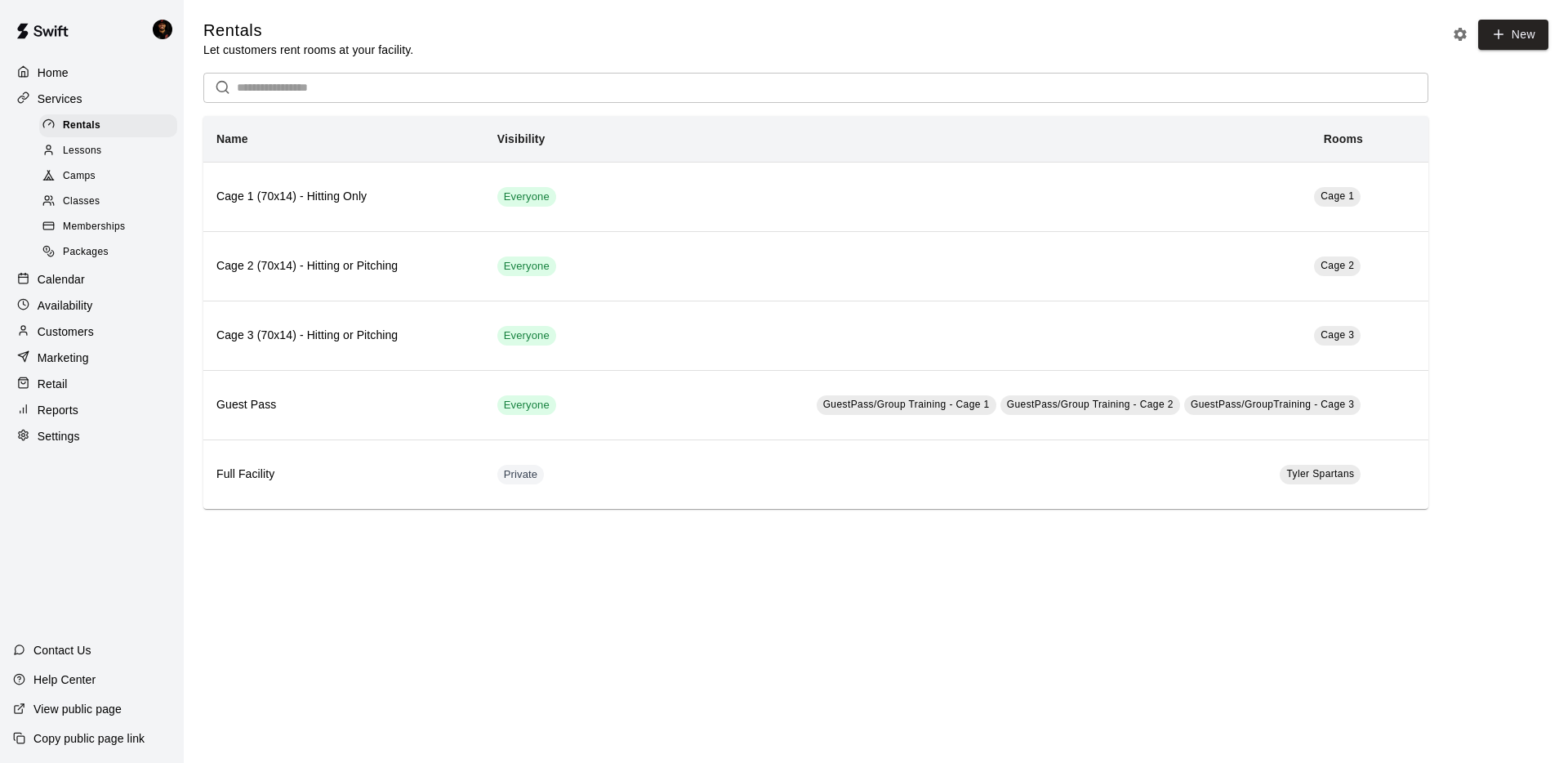 click on "Home" at bounding box center [91, 73] 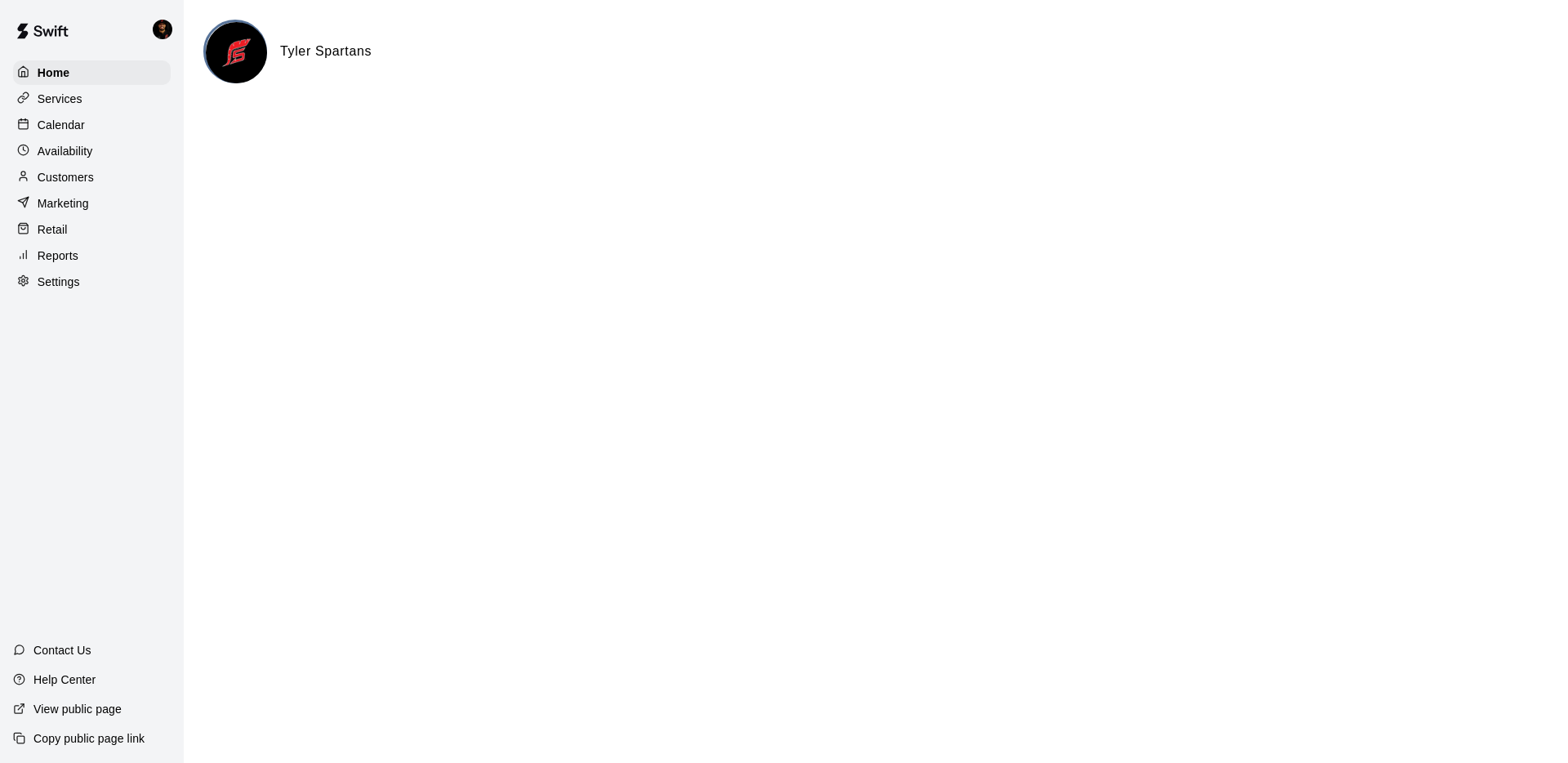 click at bounding box center (236, 52) 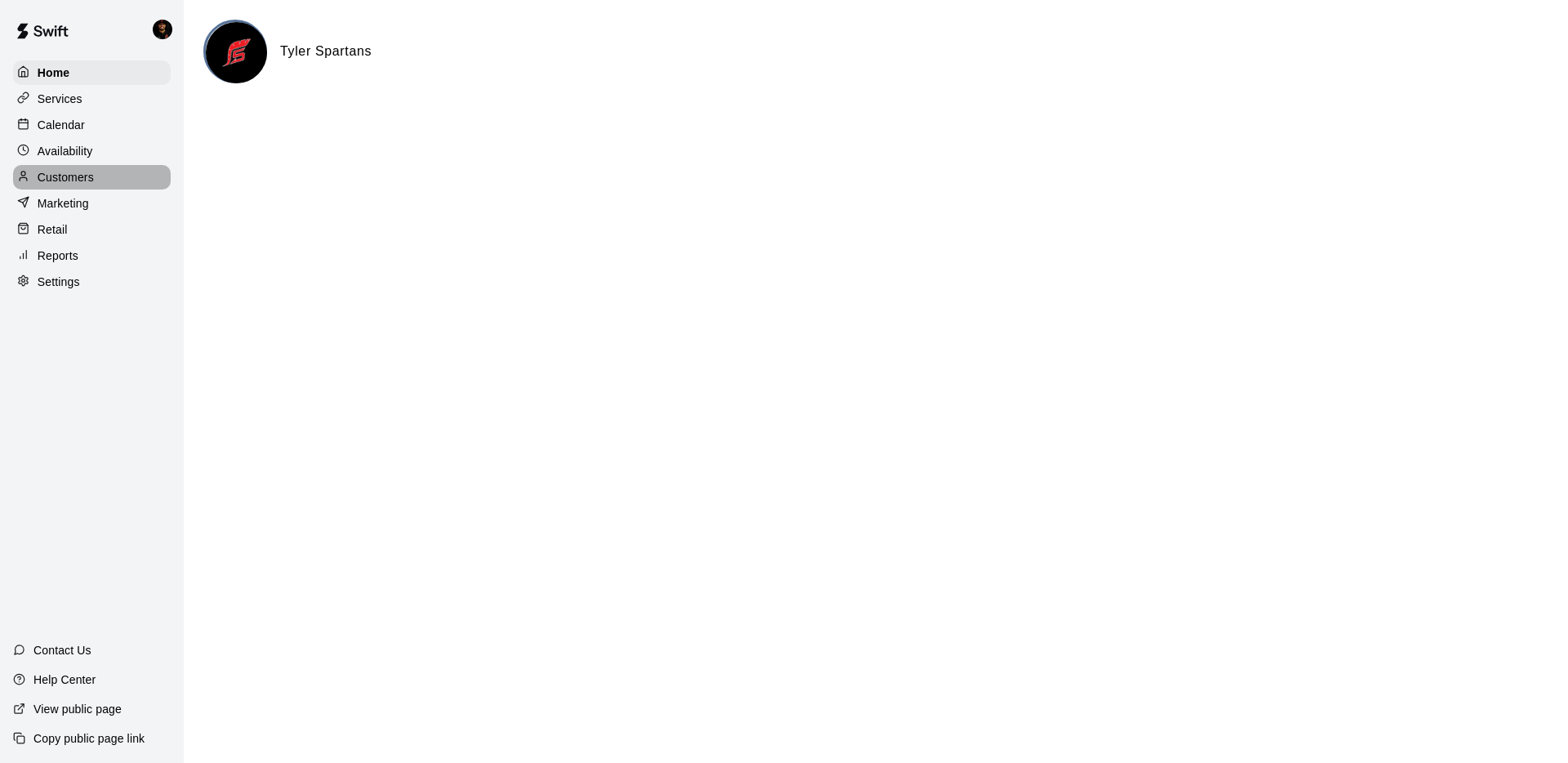 click on "Customers" at bounding box center [65, 177] 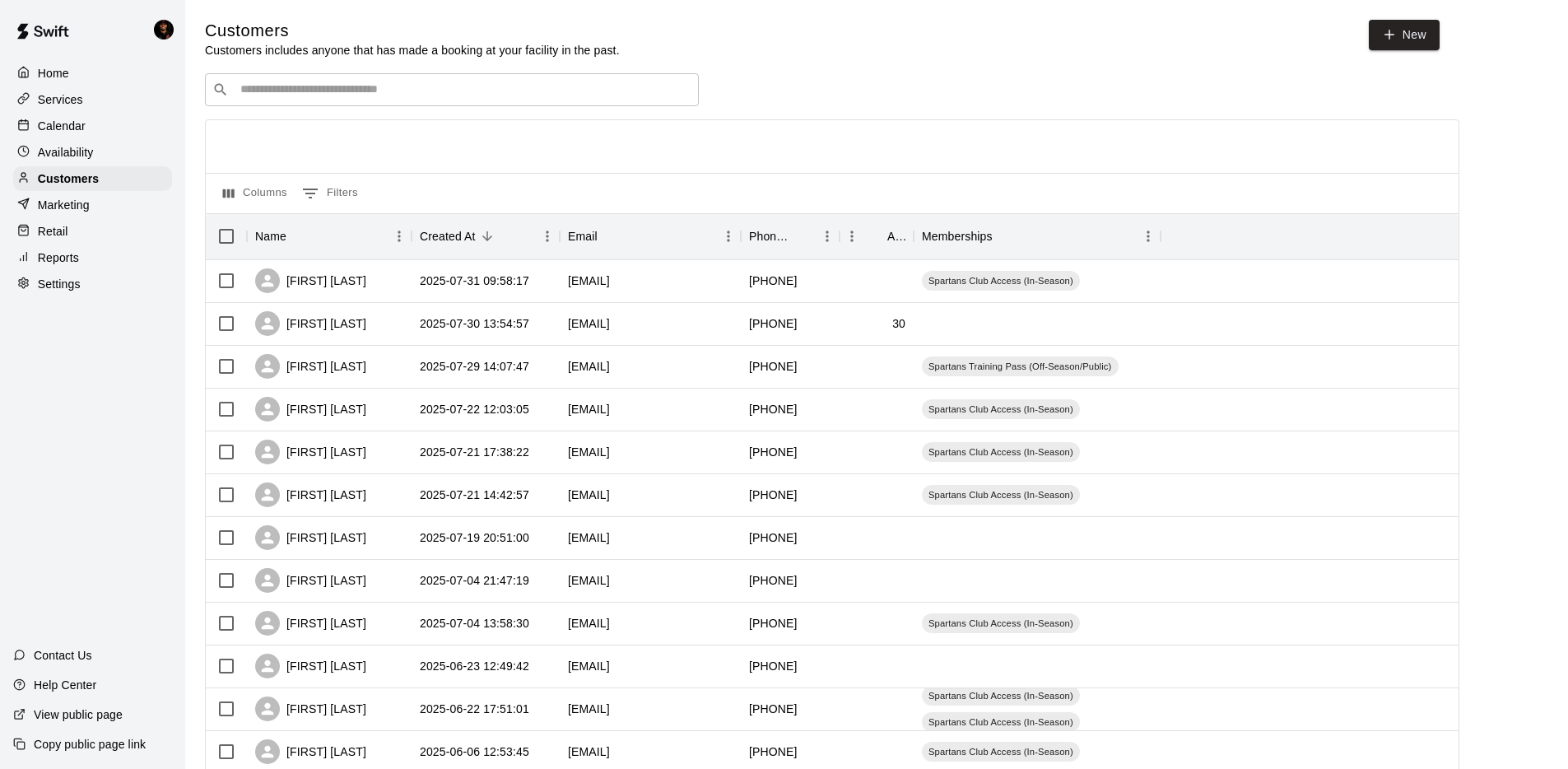 click on "Marketing" at bounding box center [63, 205] 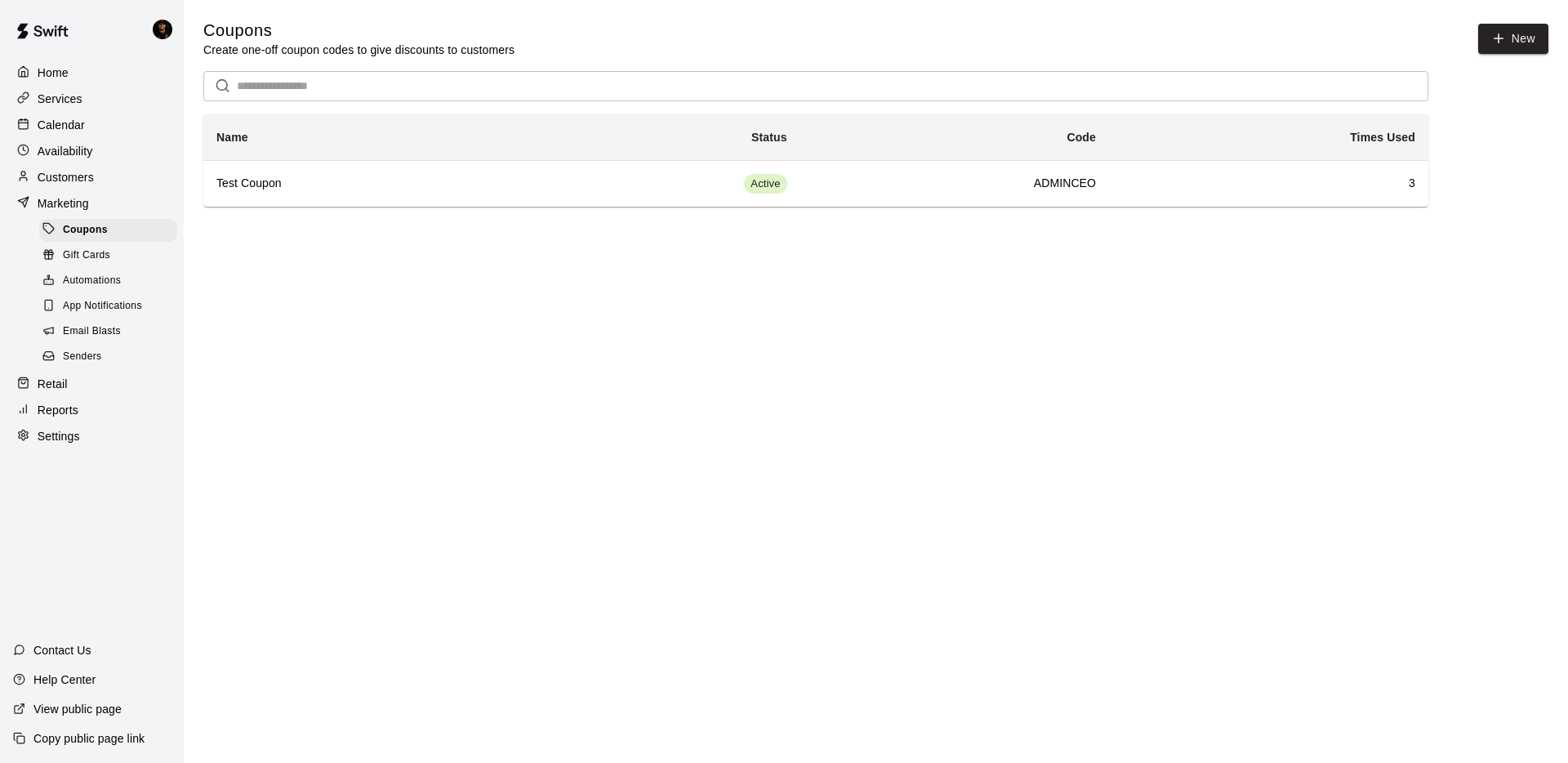 click on "Retail" at bounding box center (91, 384) 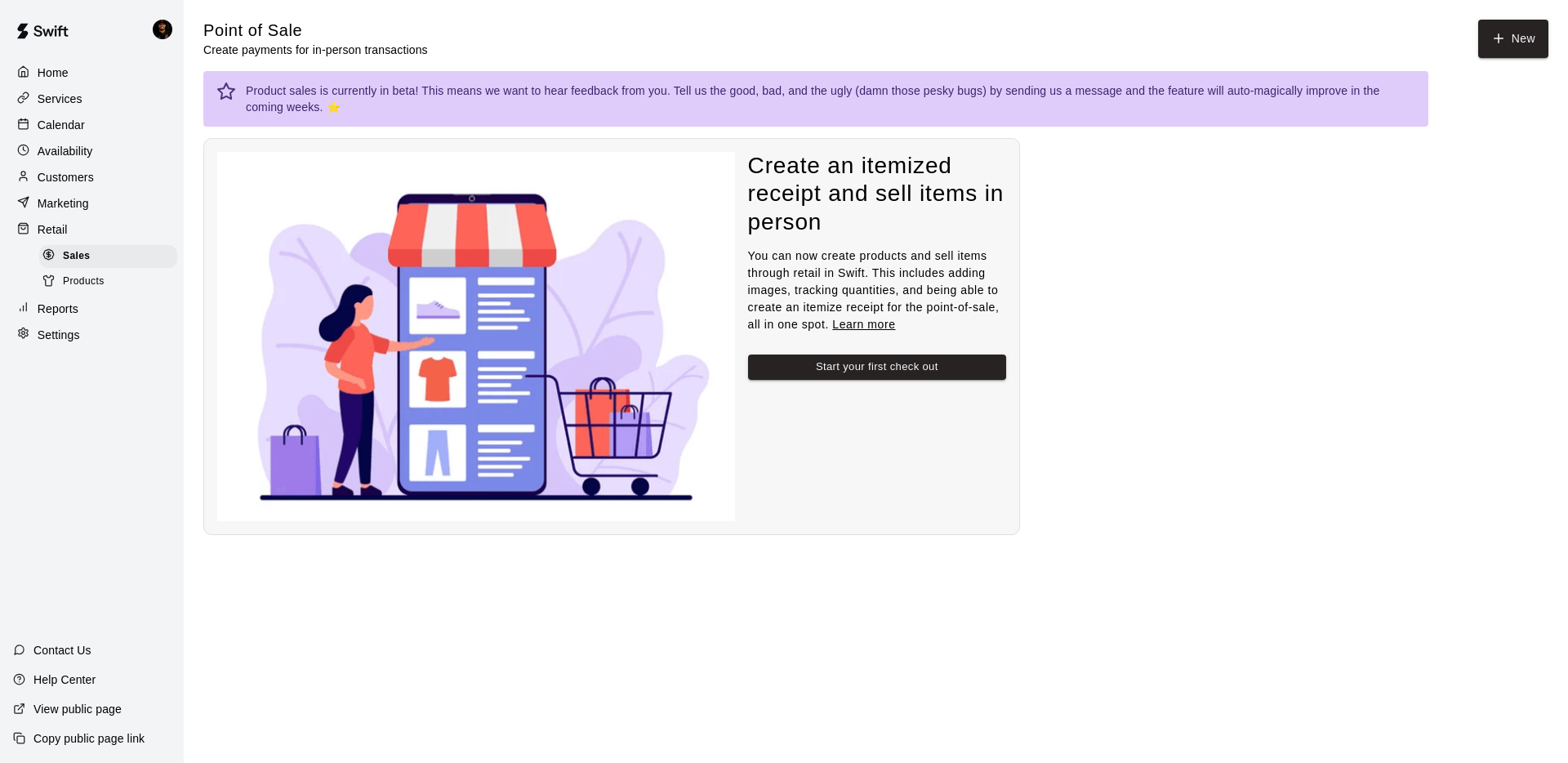 click on "Home" at bounding box center [91, 73] 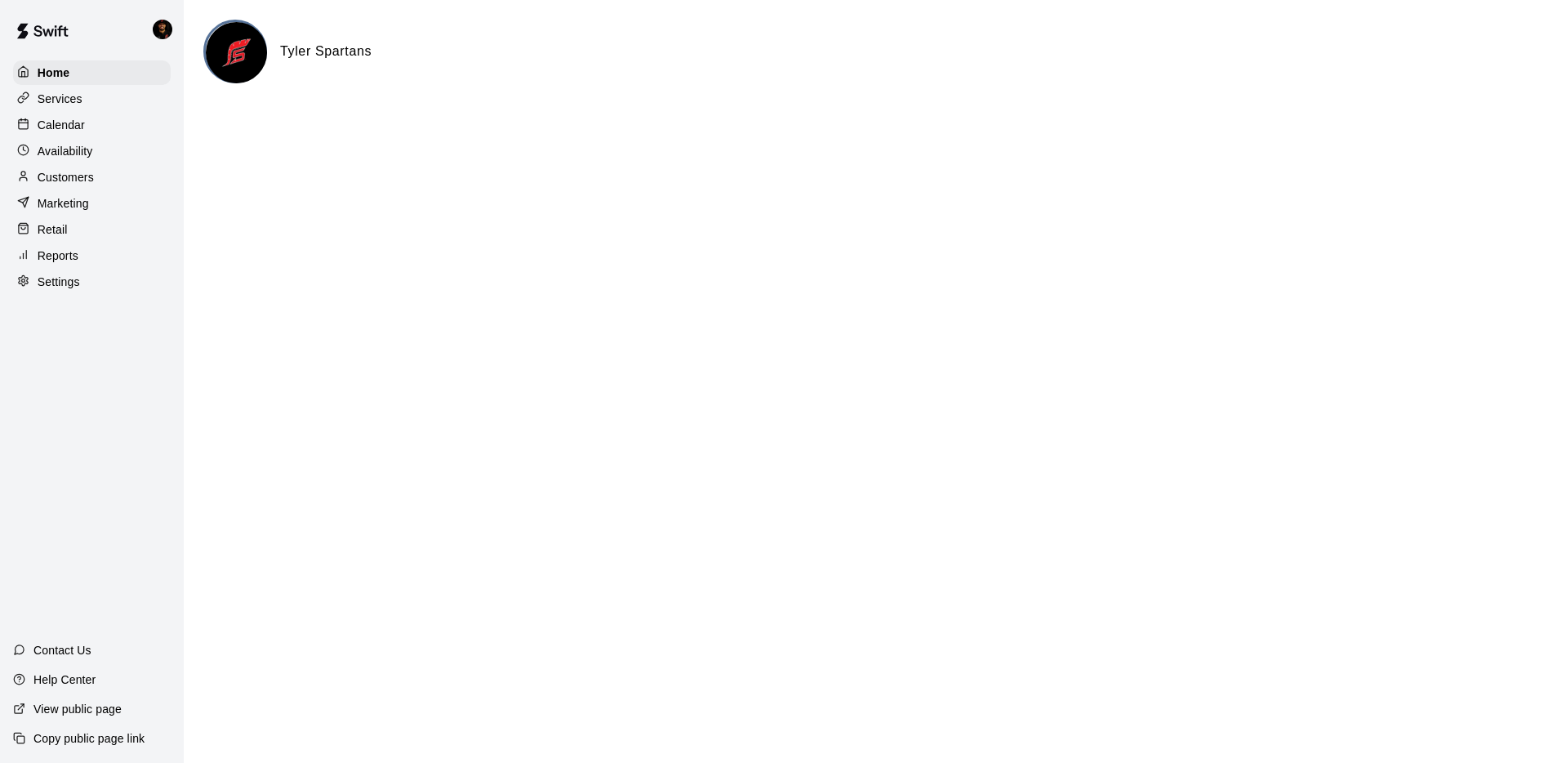 click on "Settings" at bounding box center (91, 282) 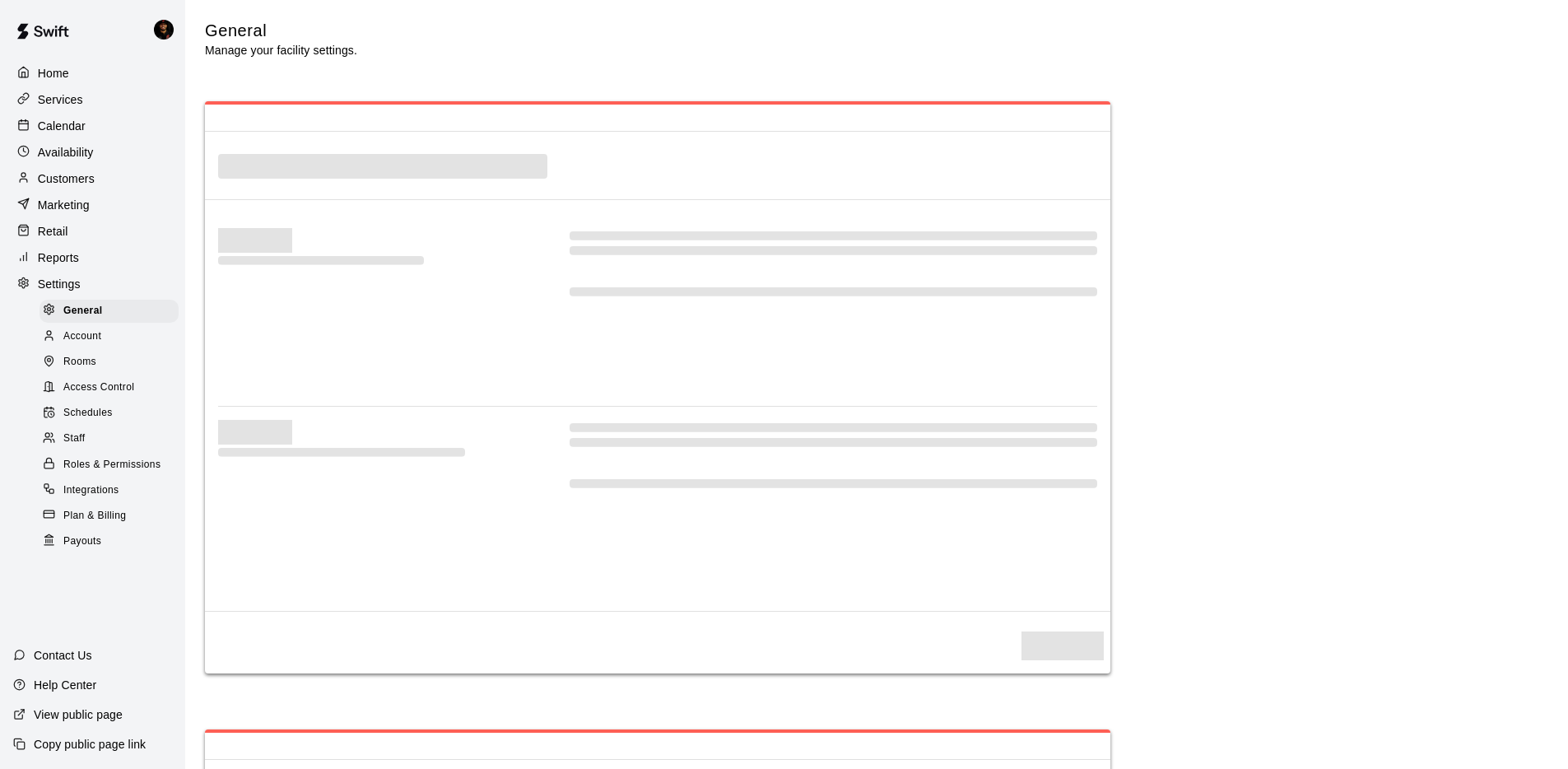 select on "**" 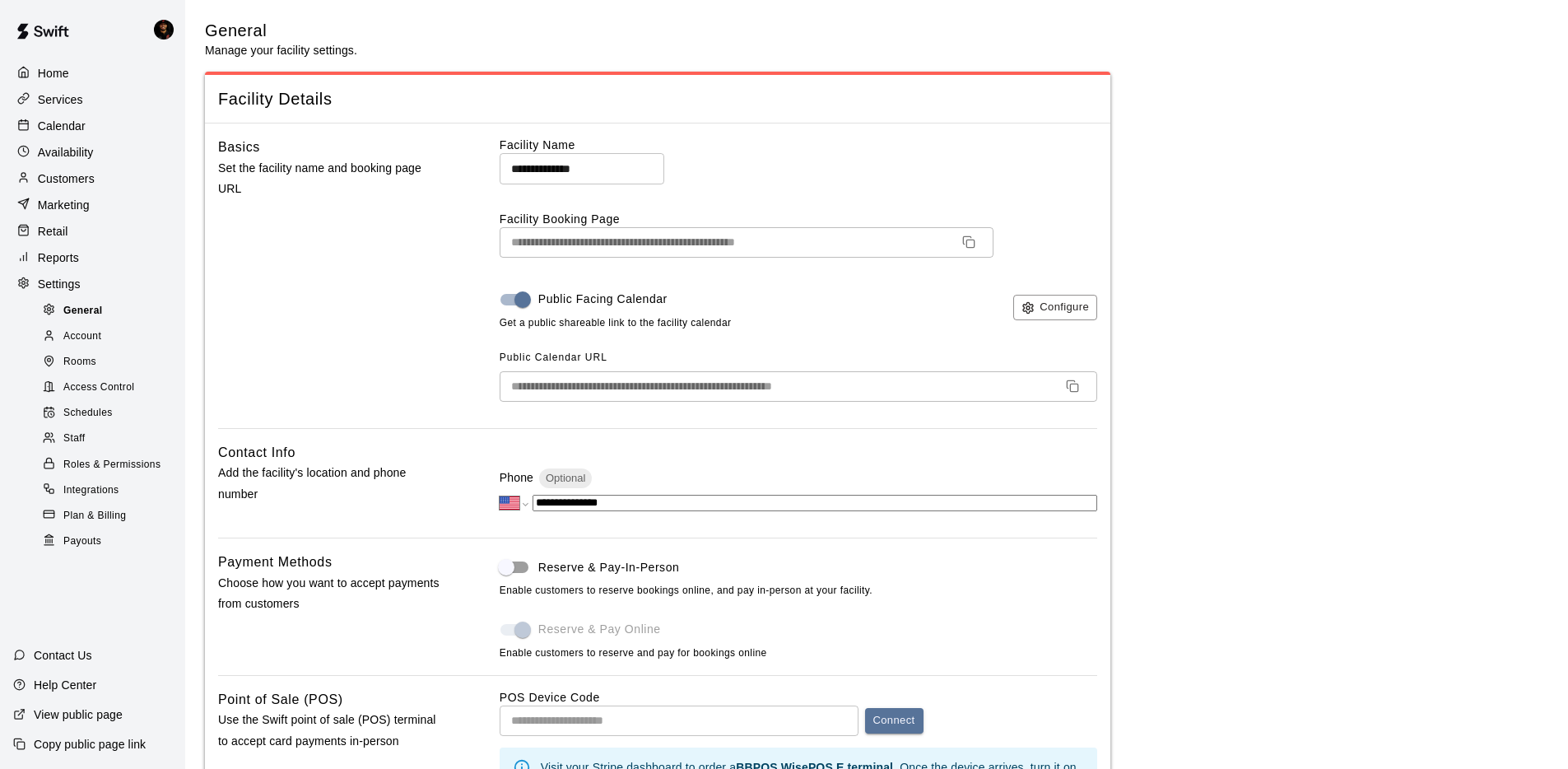 scroll, scrollTop: 3759, scrollLeft: 0, axis: vertical 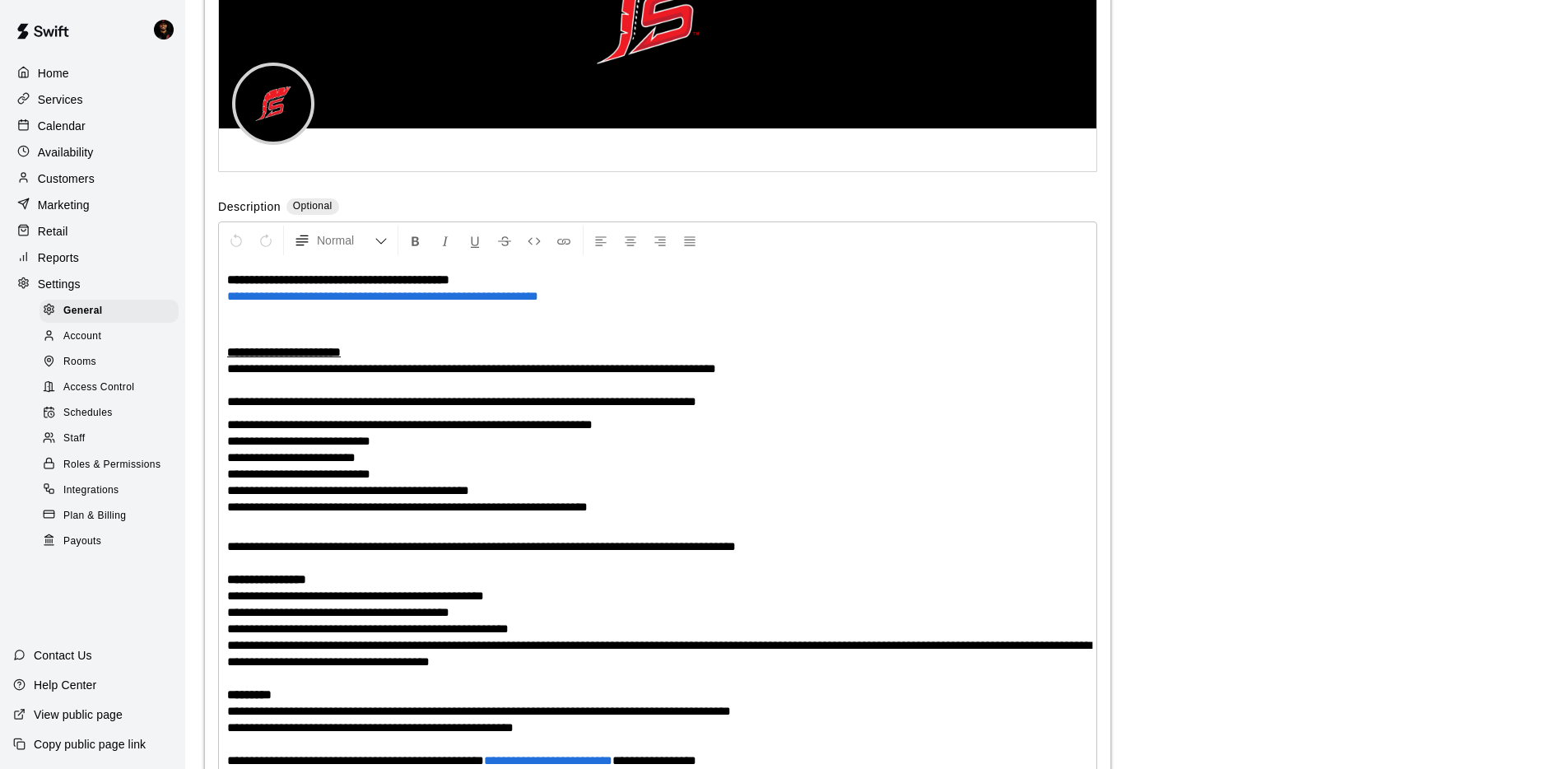 click on "Plan & Billing" at bounding box center (95, 516) 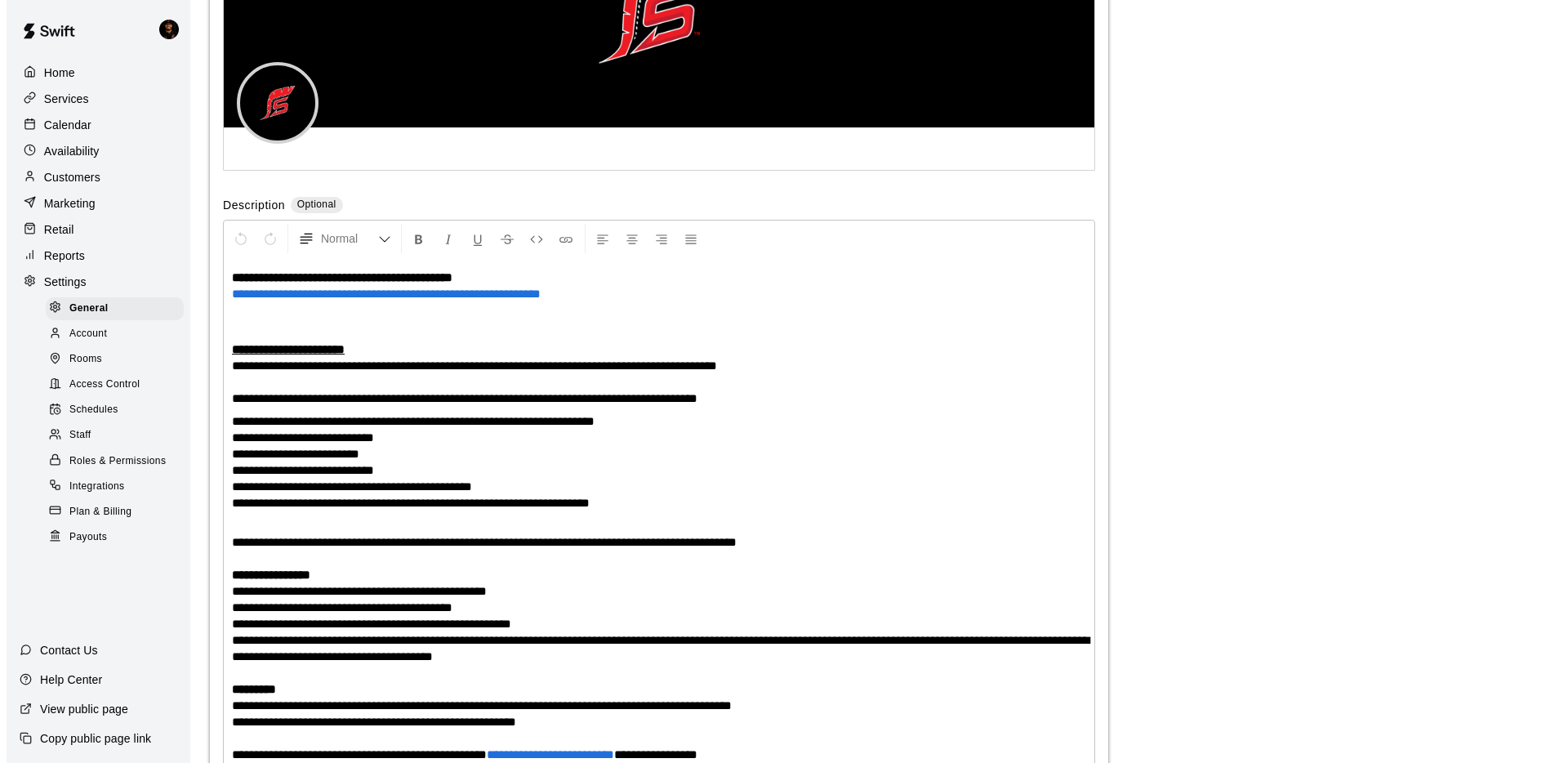 scroll, scrollTop: 0, scrollLeft: 0, axis: both 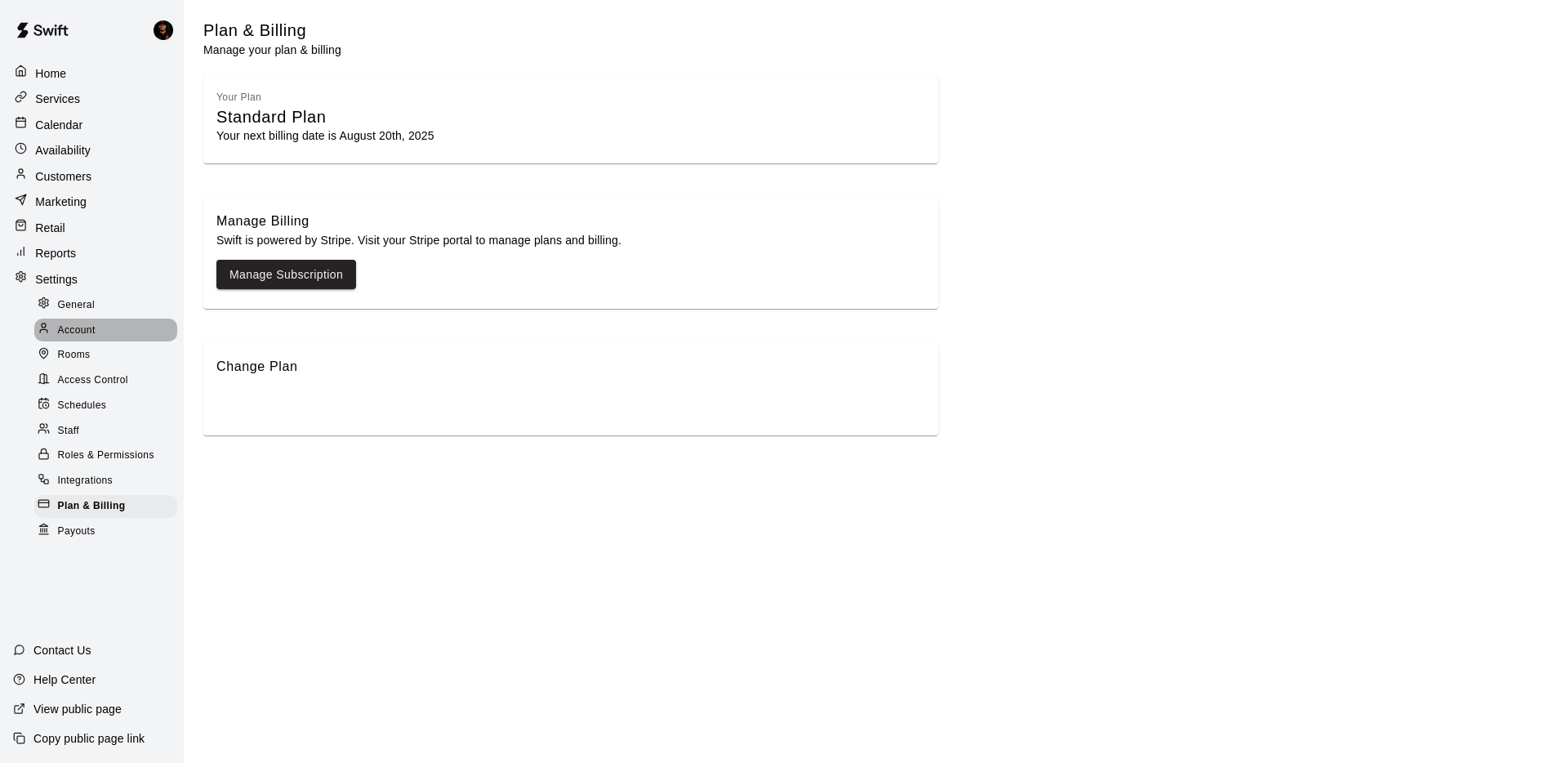 click on "Account" at bounding box center [77, 331] 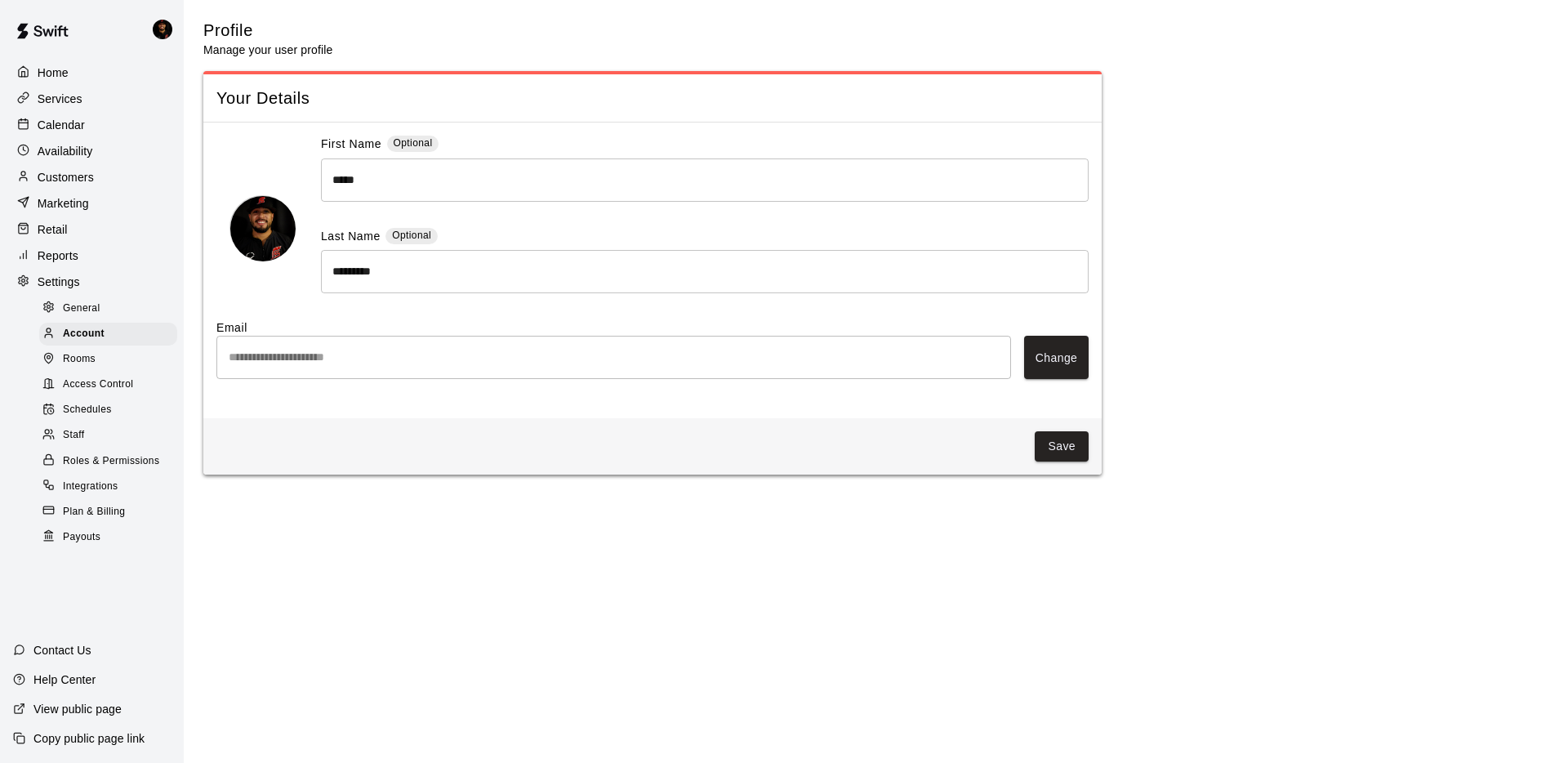 click on "General" at bounding box center [108, 309] 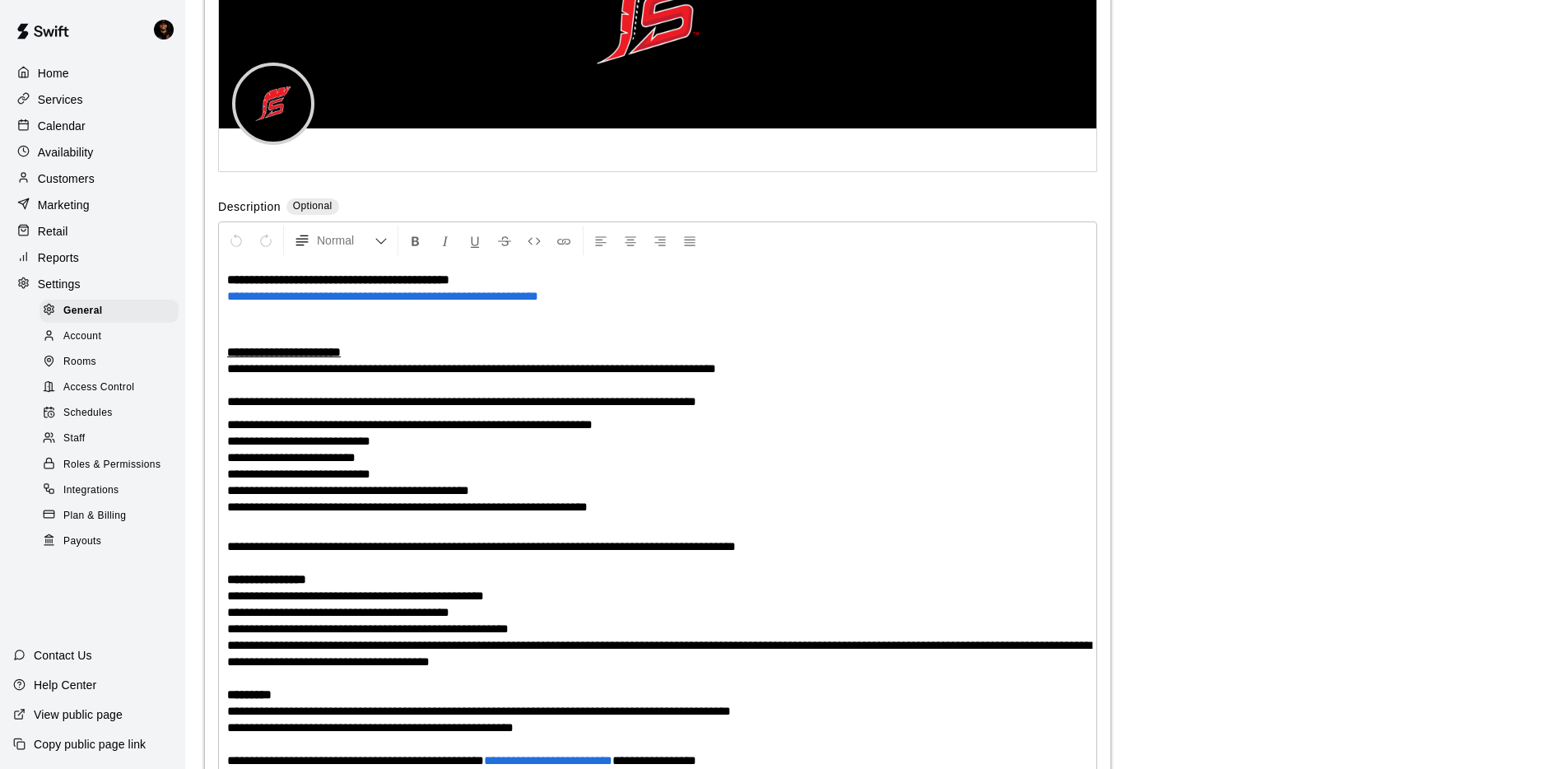 scroll, scrollTop: 4479, scrollLeft: 0, axis: vertical 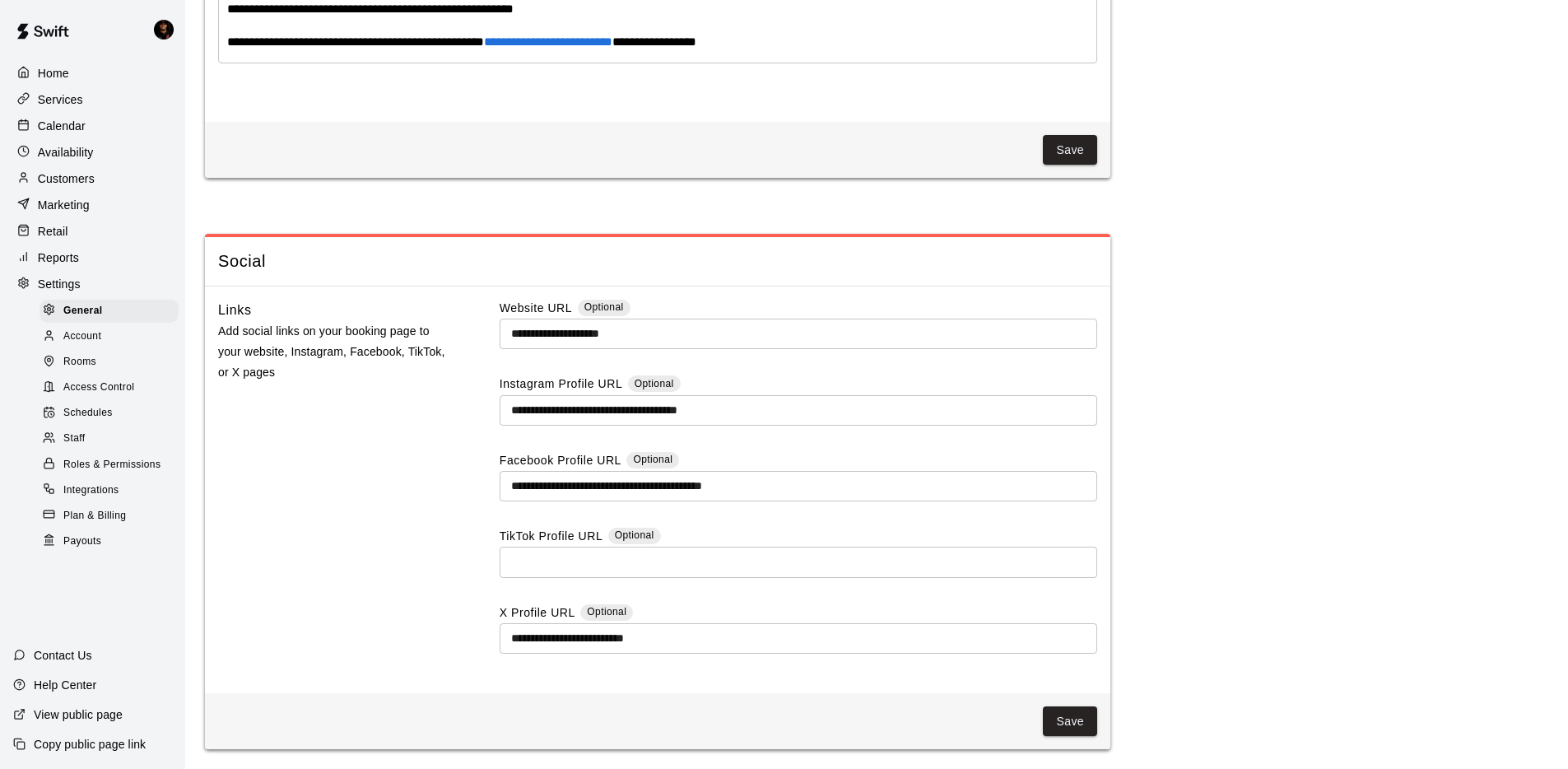 click on "Payouts" at bounding box center (109, 542) 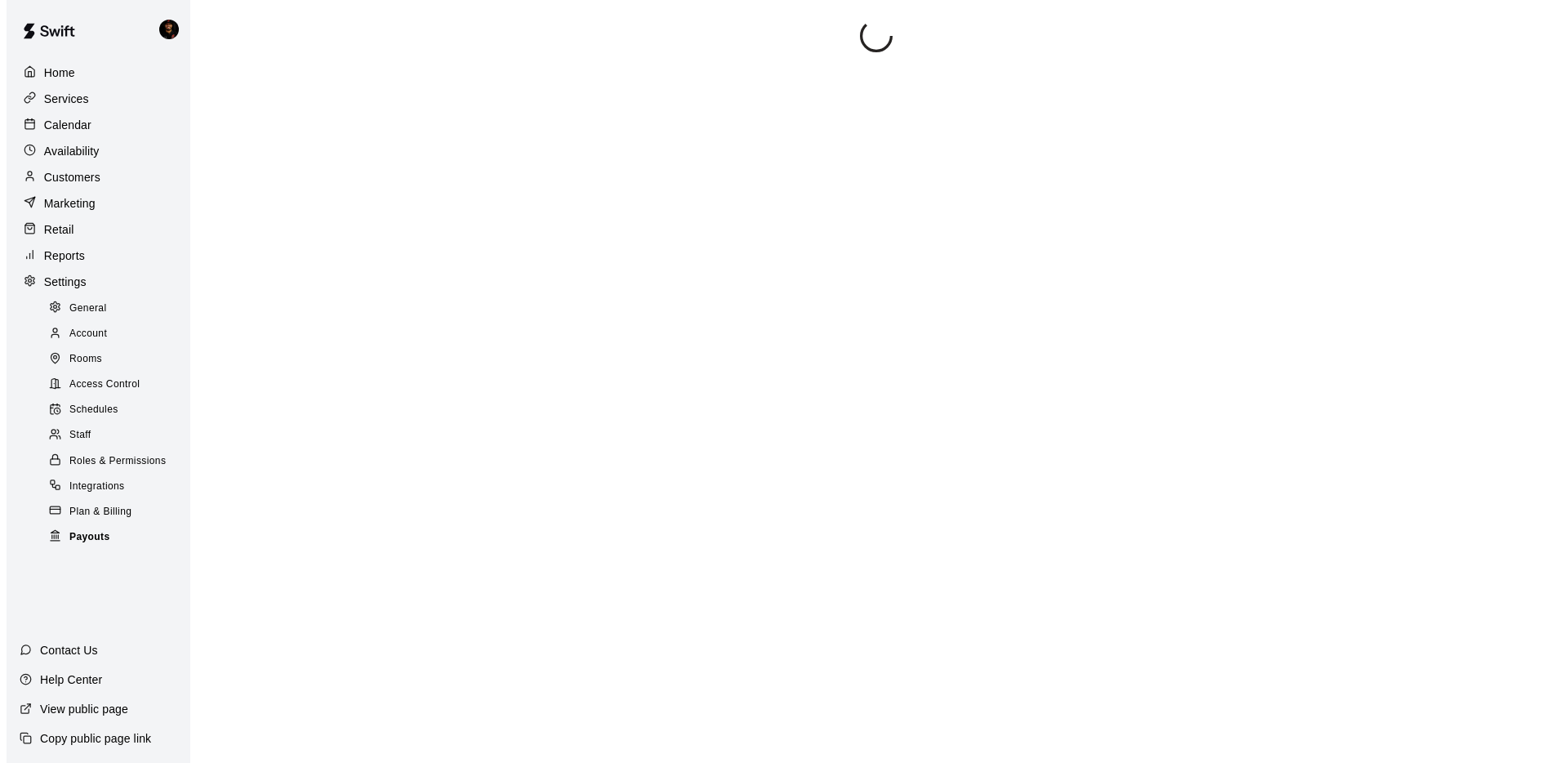scroll, scrollTop: 0, scrollLeft: 0, axis: both 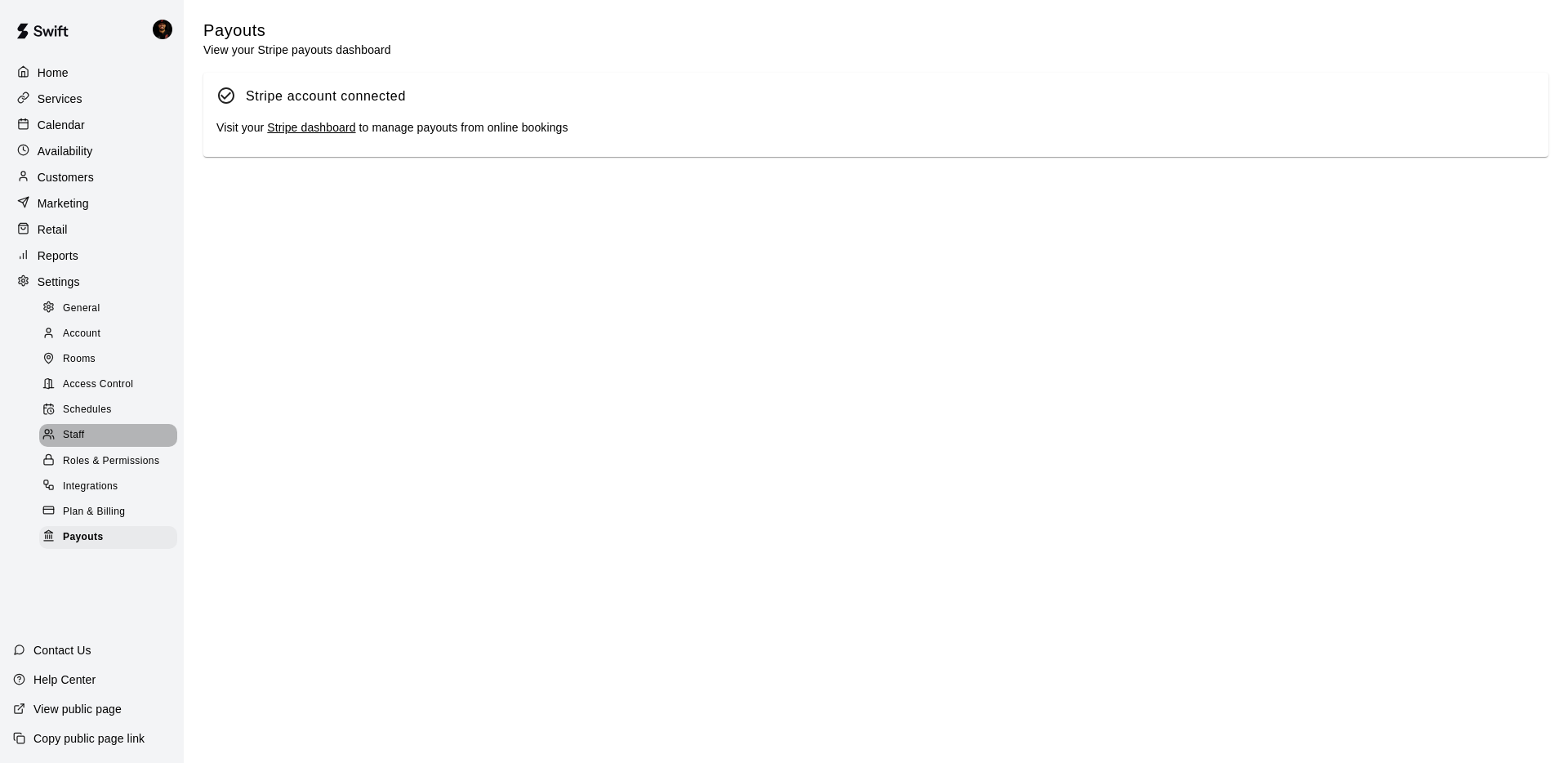 click on "Staff" at bounding box center [74, 435] 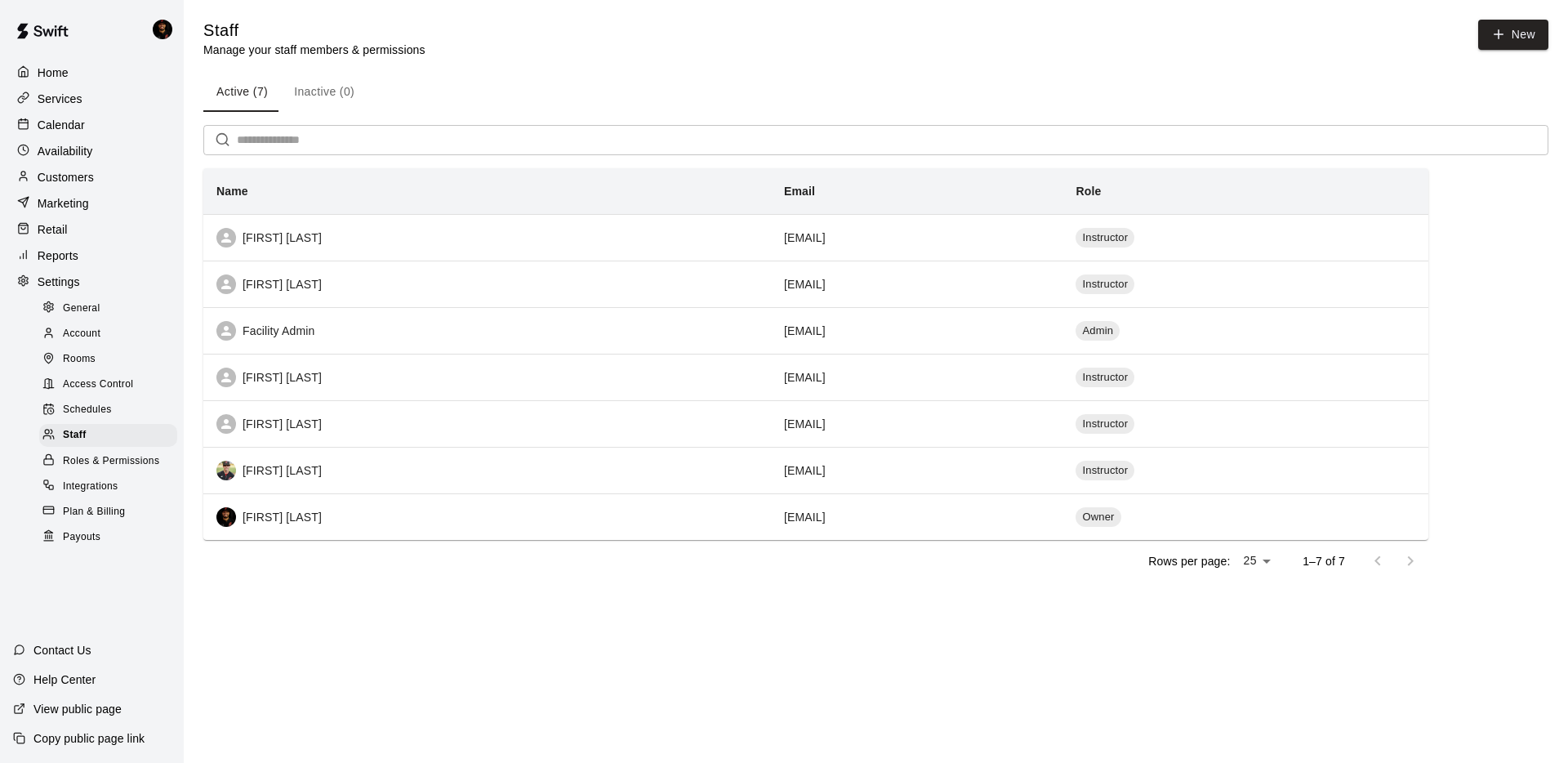 click on "Schedules" at bounding box center (87, 410) 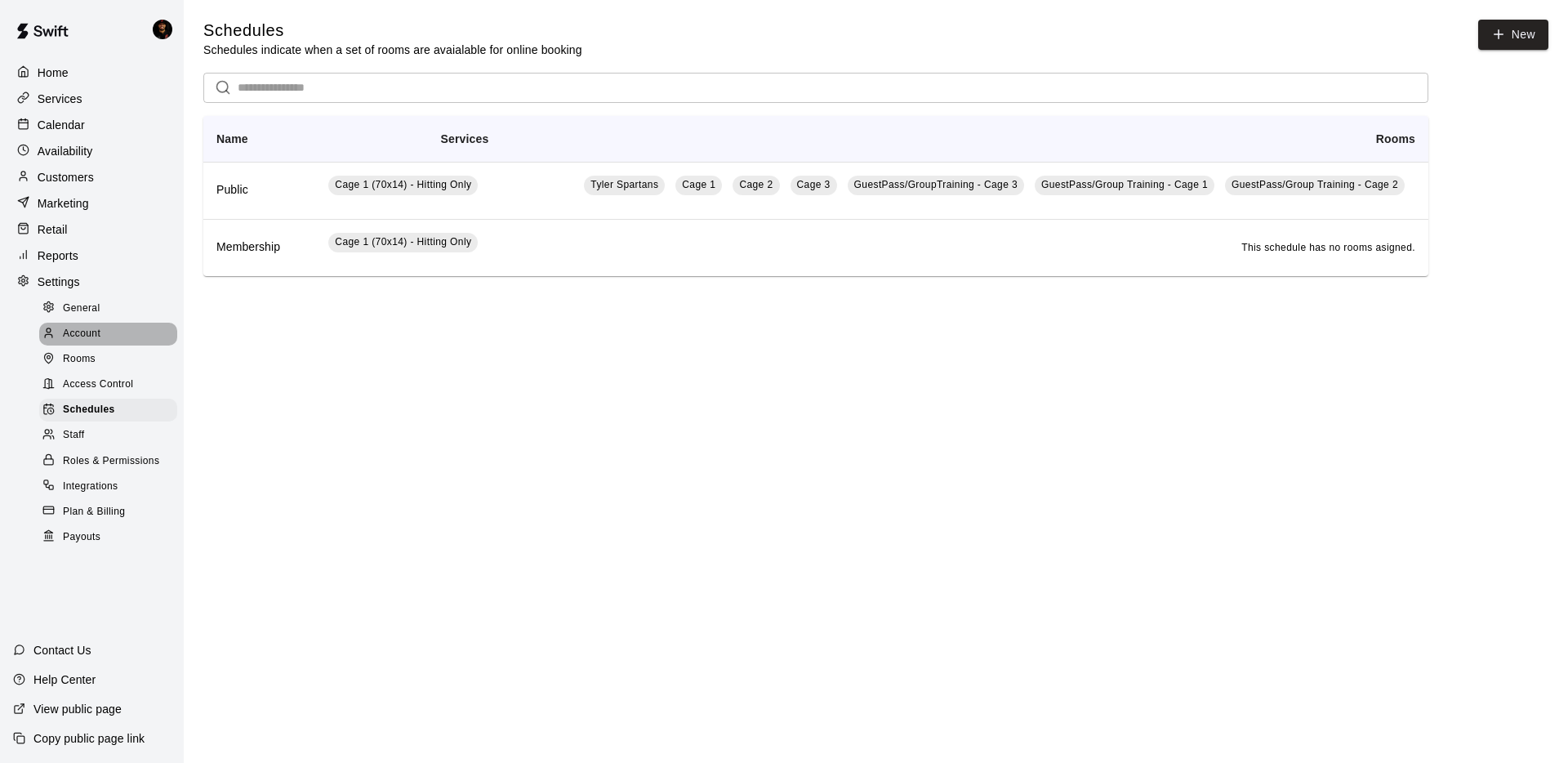 click on "Account" at bounding box center [108, 334] 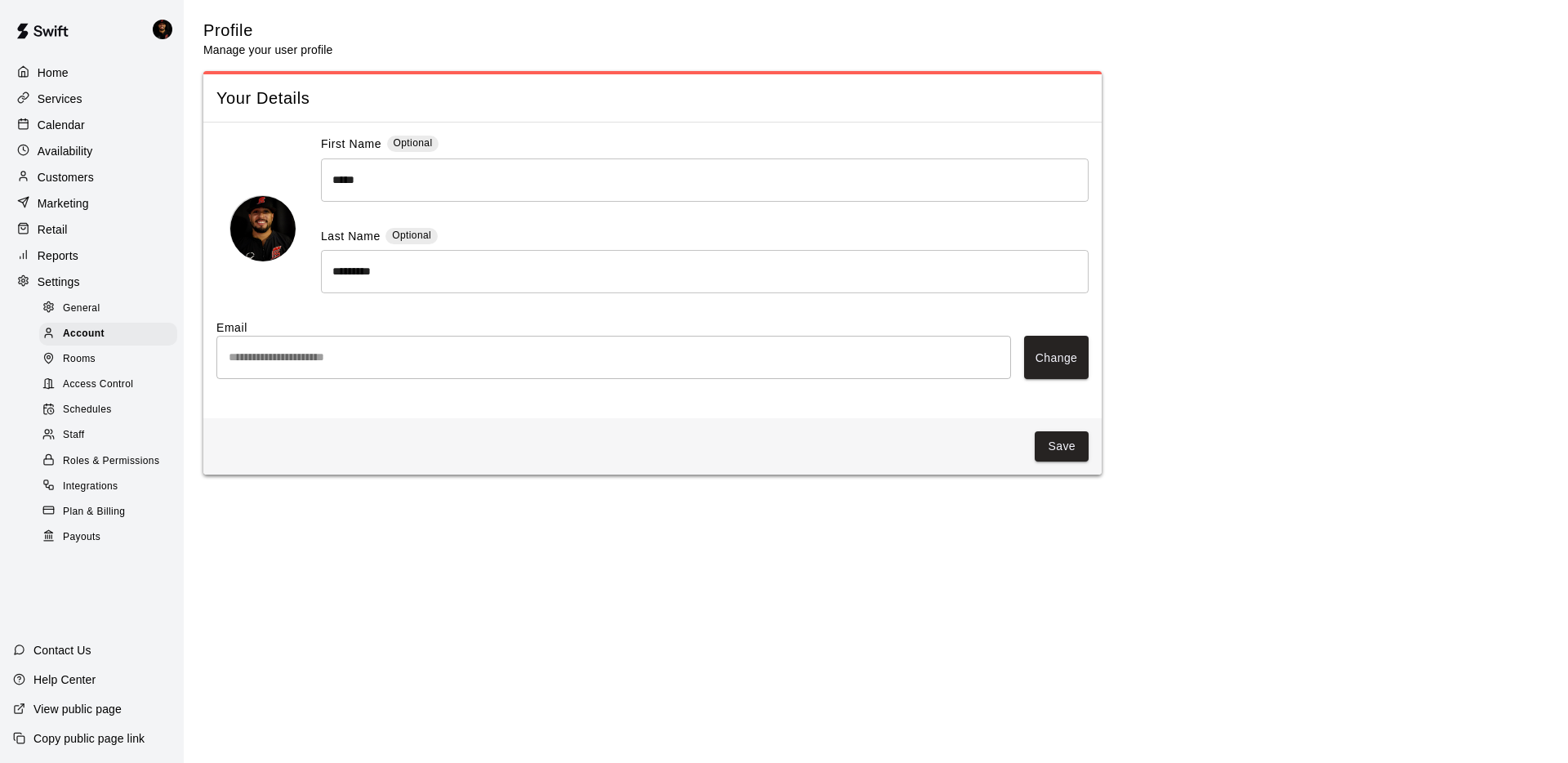 click on "General" at bounding box center [82, 309] 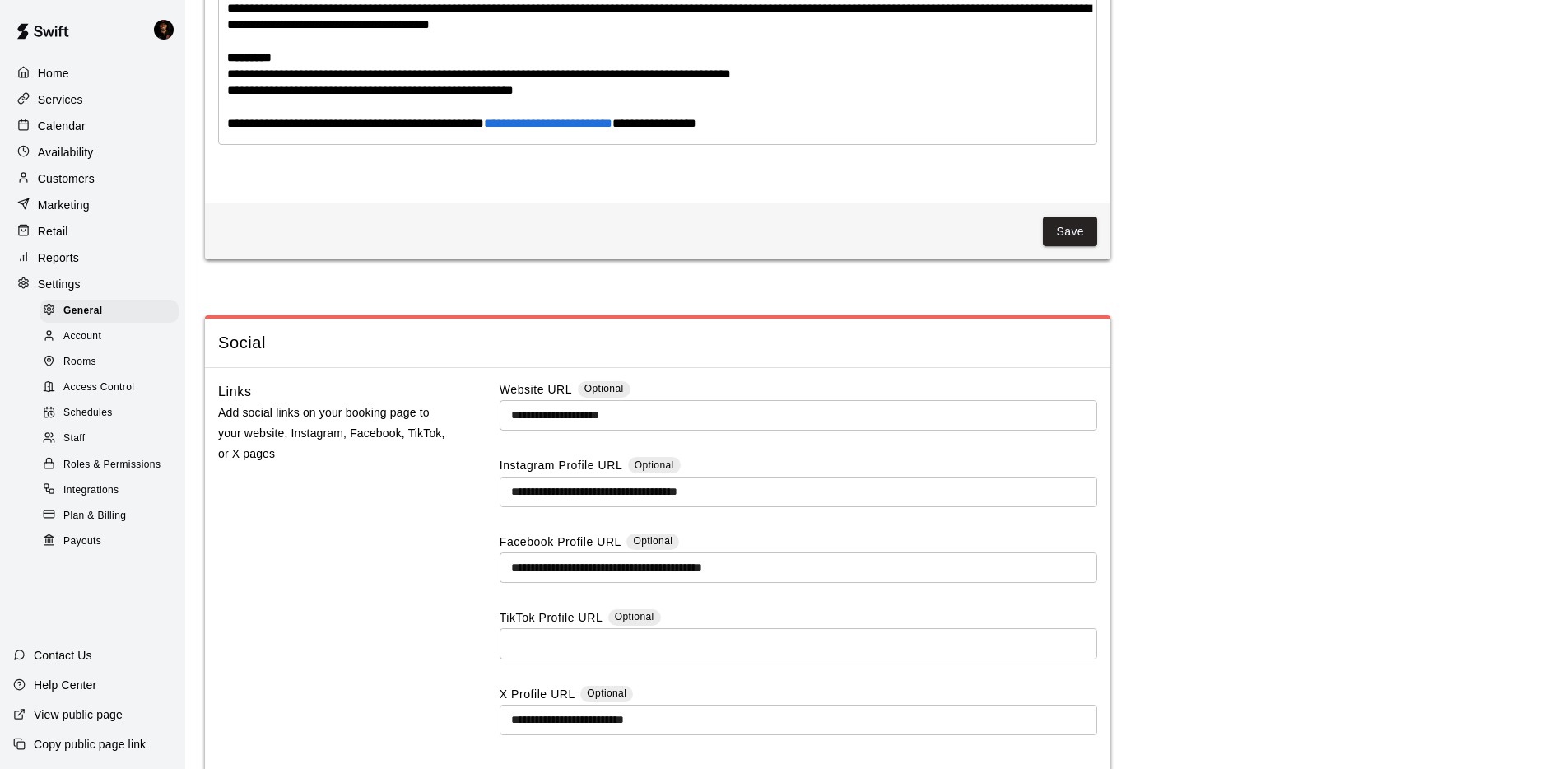 scroll, scrollTop: 4174, scrollLeft: 0, axis: vertical 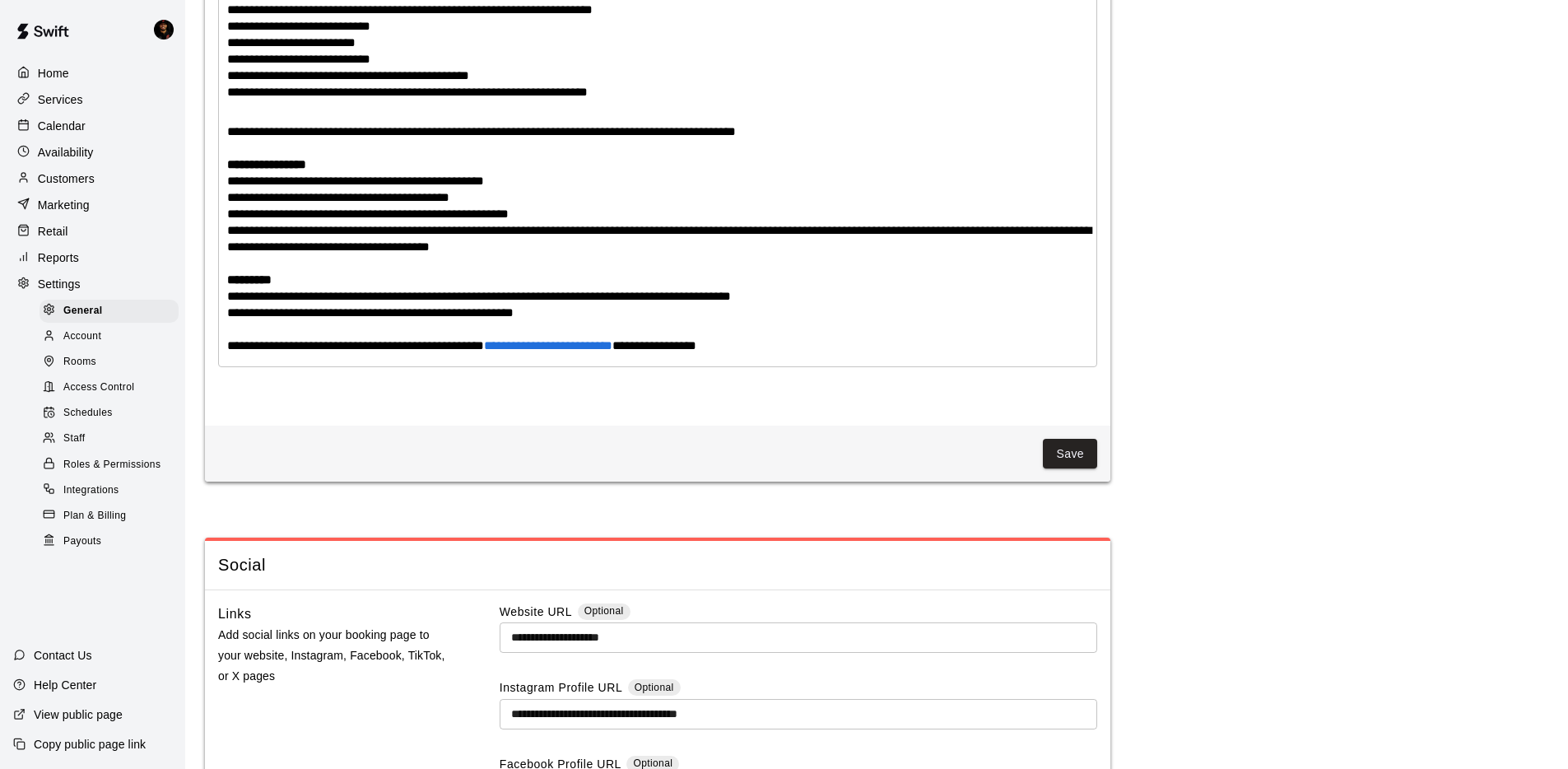 click on "Calendar" at bounding box center (62, 126) 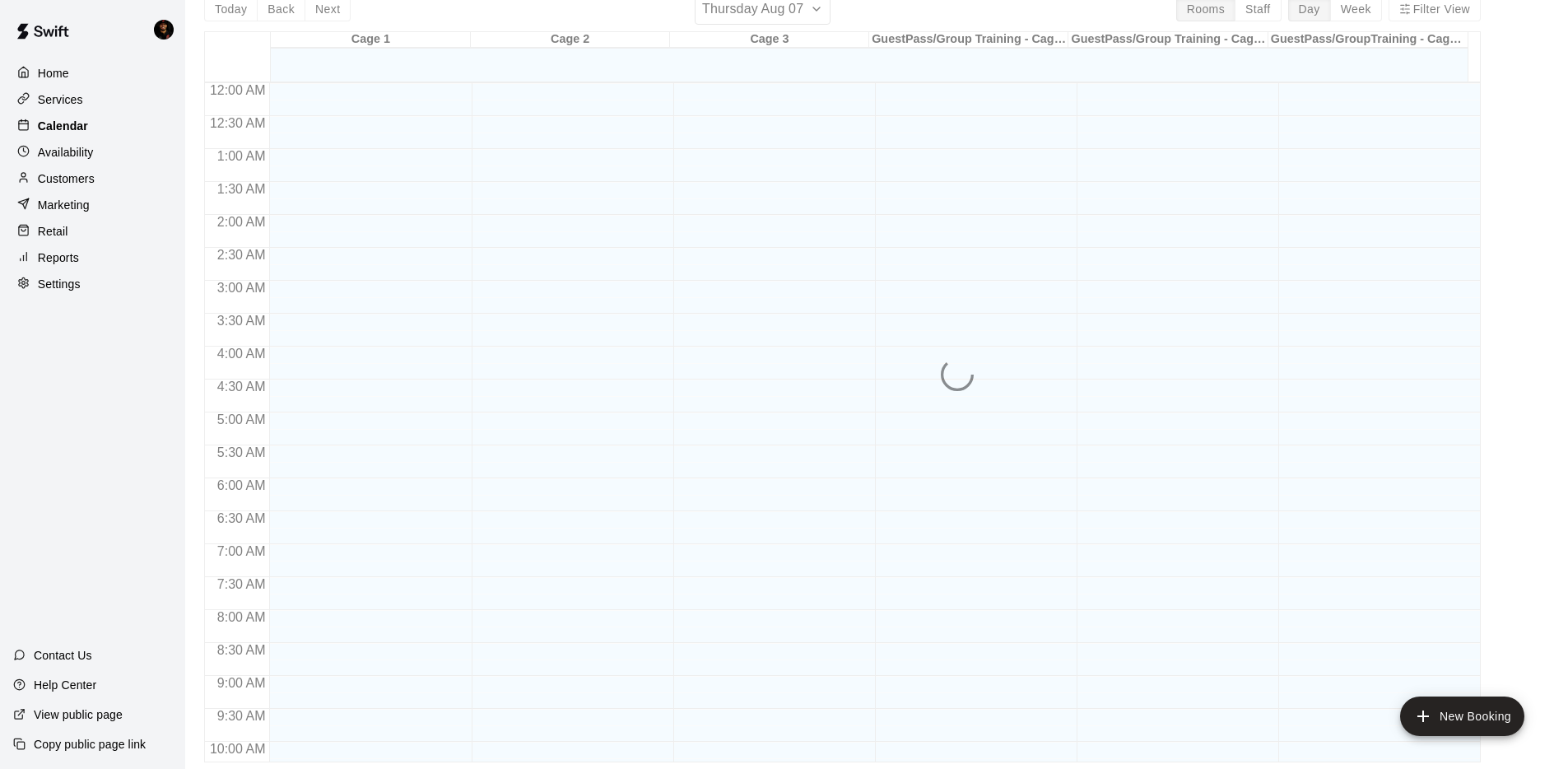 scroll, scrollTop: 0, scrollLeft: 0, axis: both 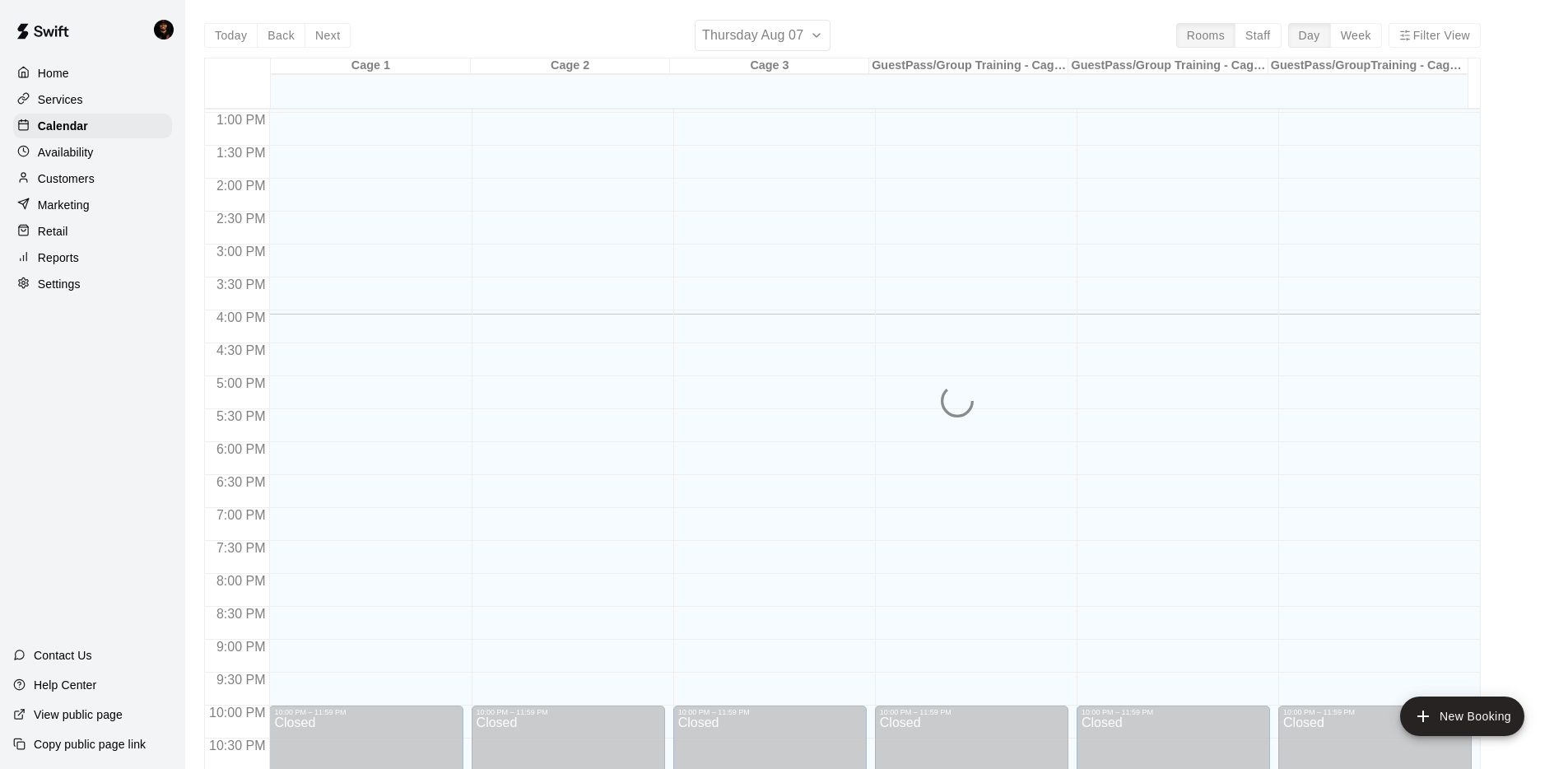 click on "Services" at bounding box center (92, 100) 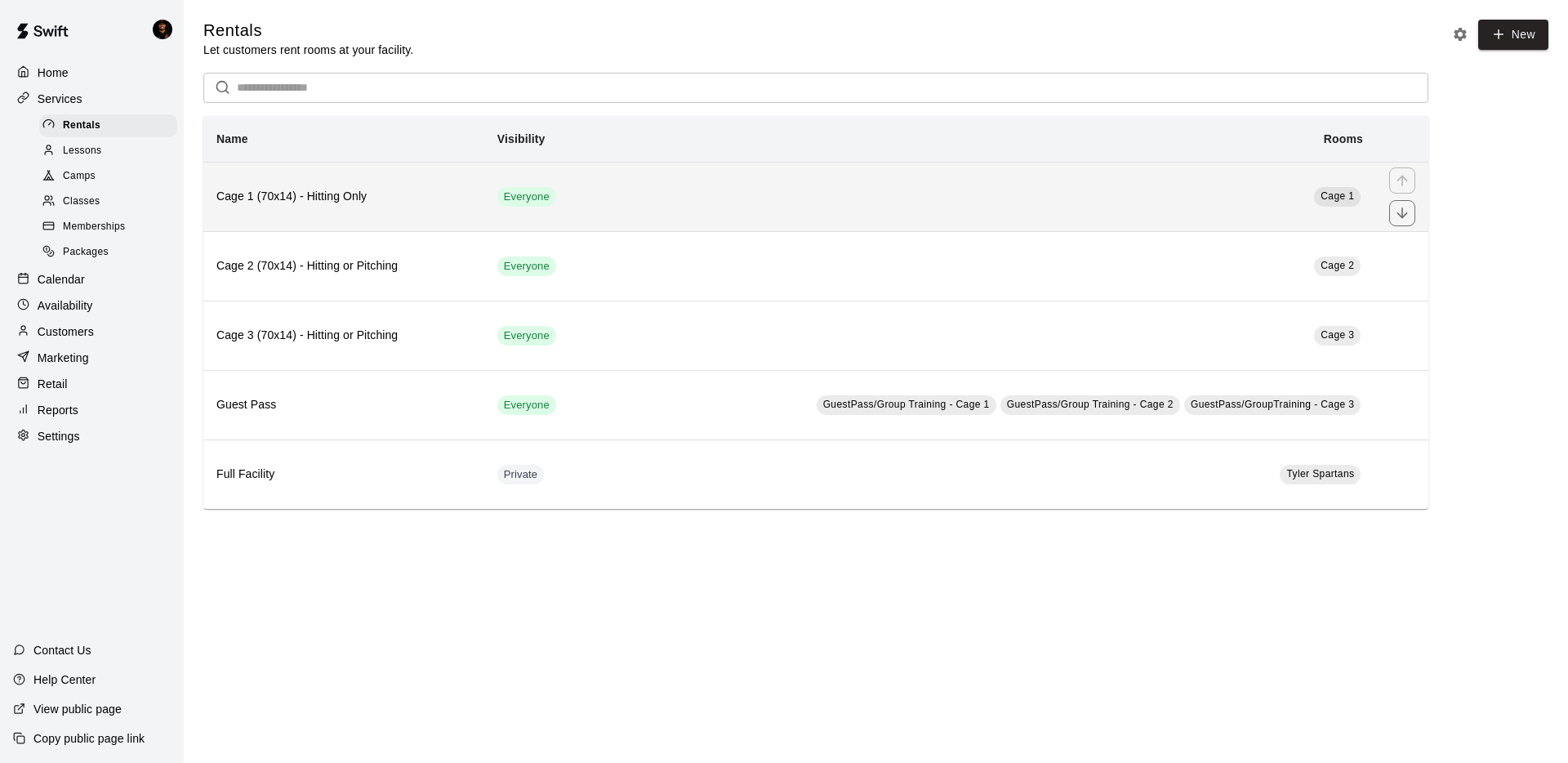 click on "Cage 1 (70x14) - Hitting Only" at bounding box center (344, 197) 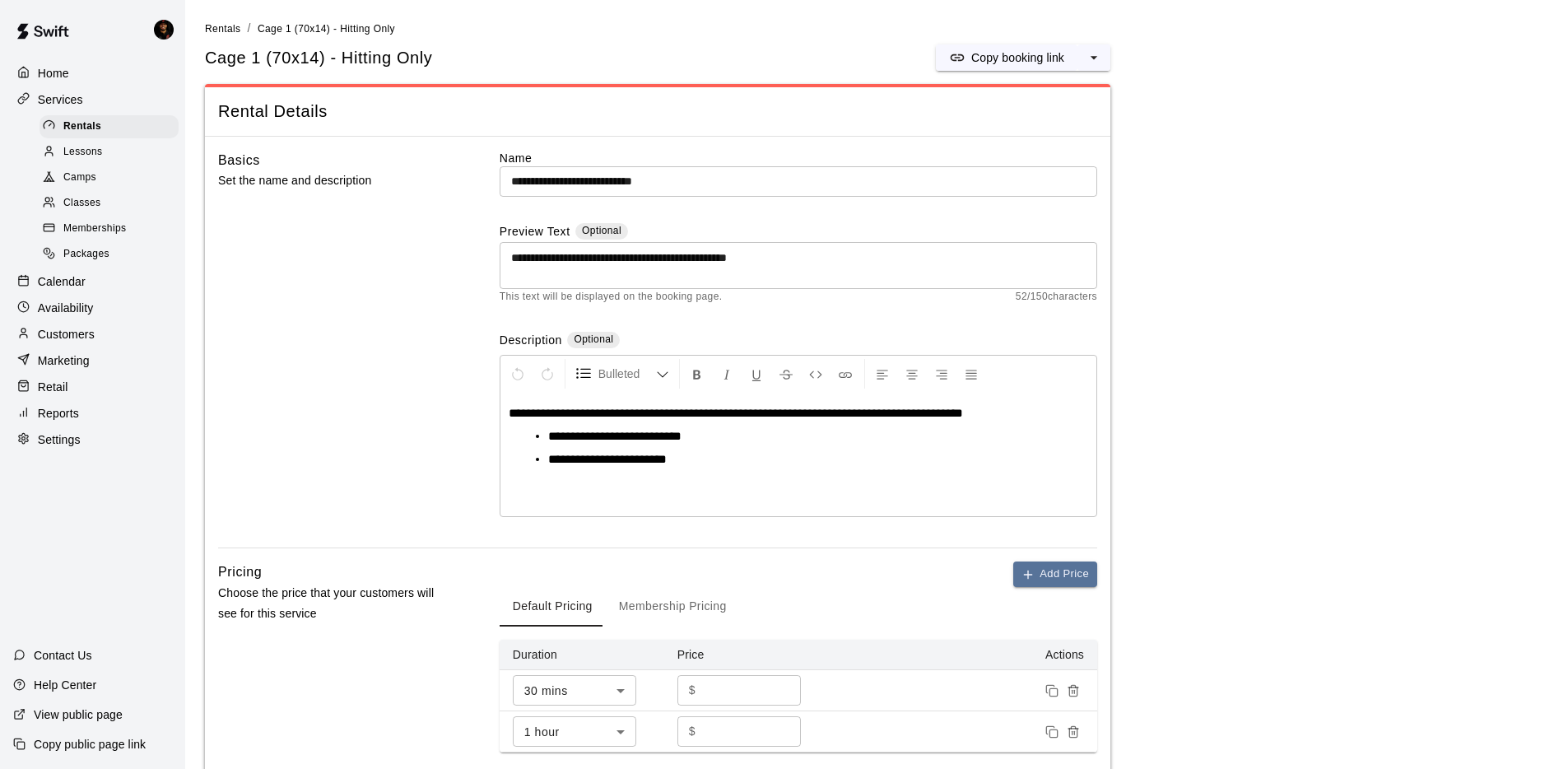 scroll, scrollTop: 557, scrollLeft: 0, axis: vertical 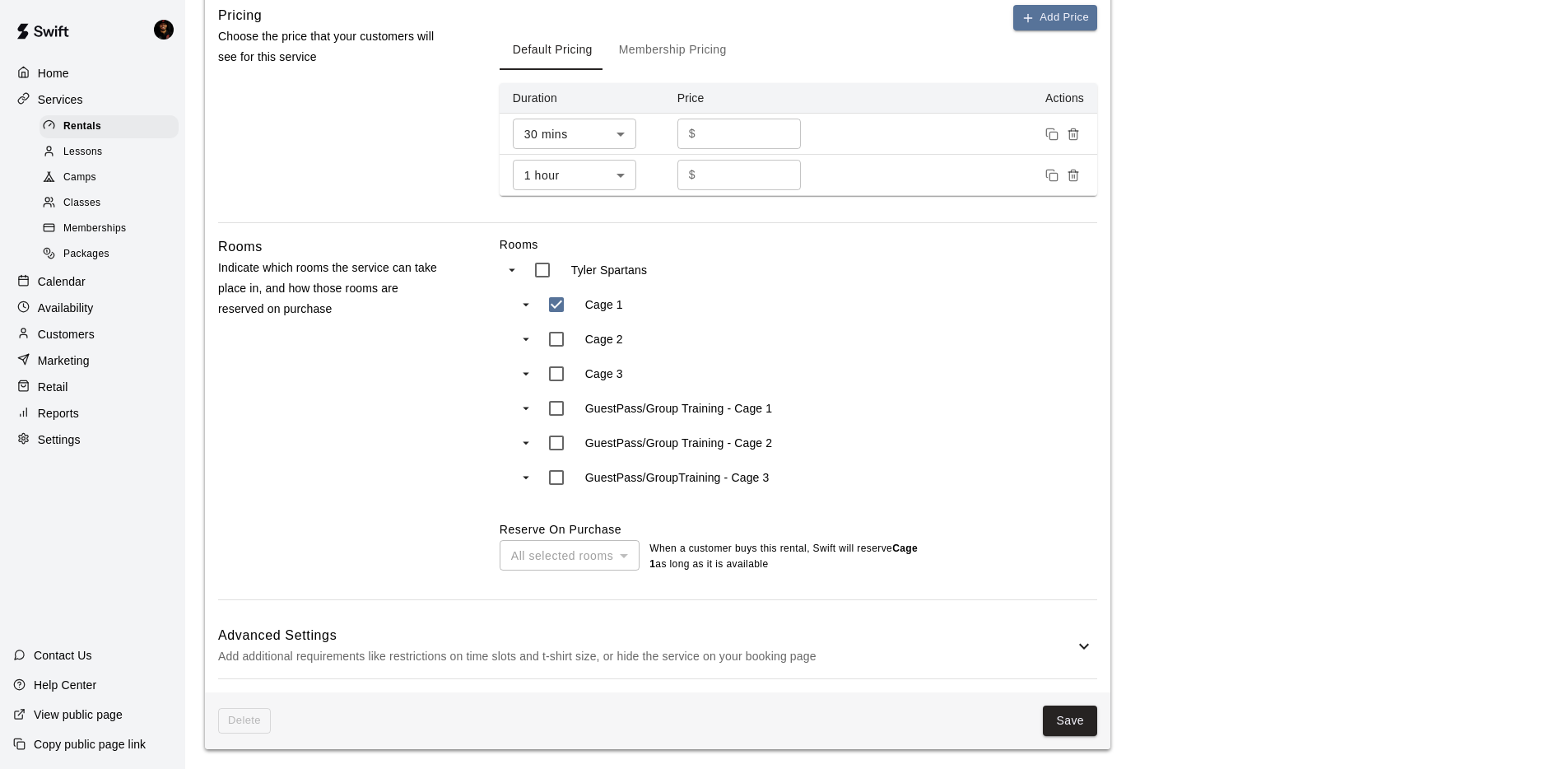 click on "Add additional requirements like restrictions on time slots and t-shirt size, or hide the service on your booking page" at bounding box center [646, 656] 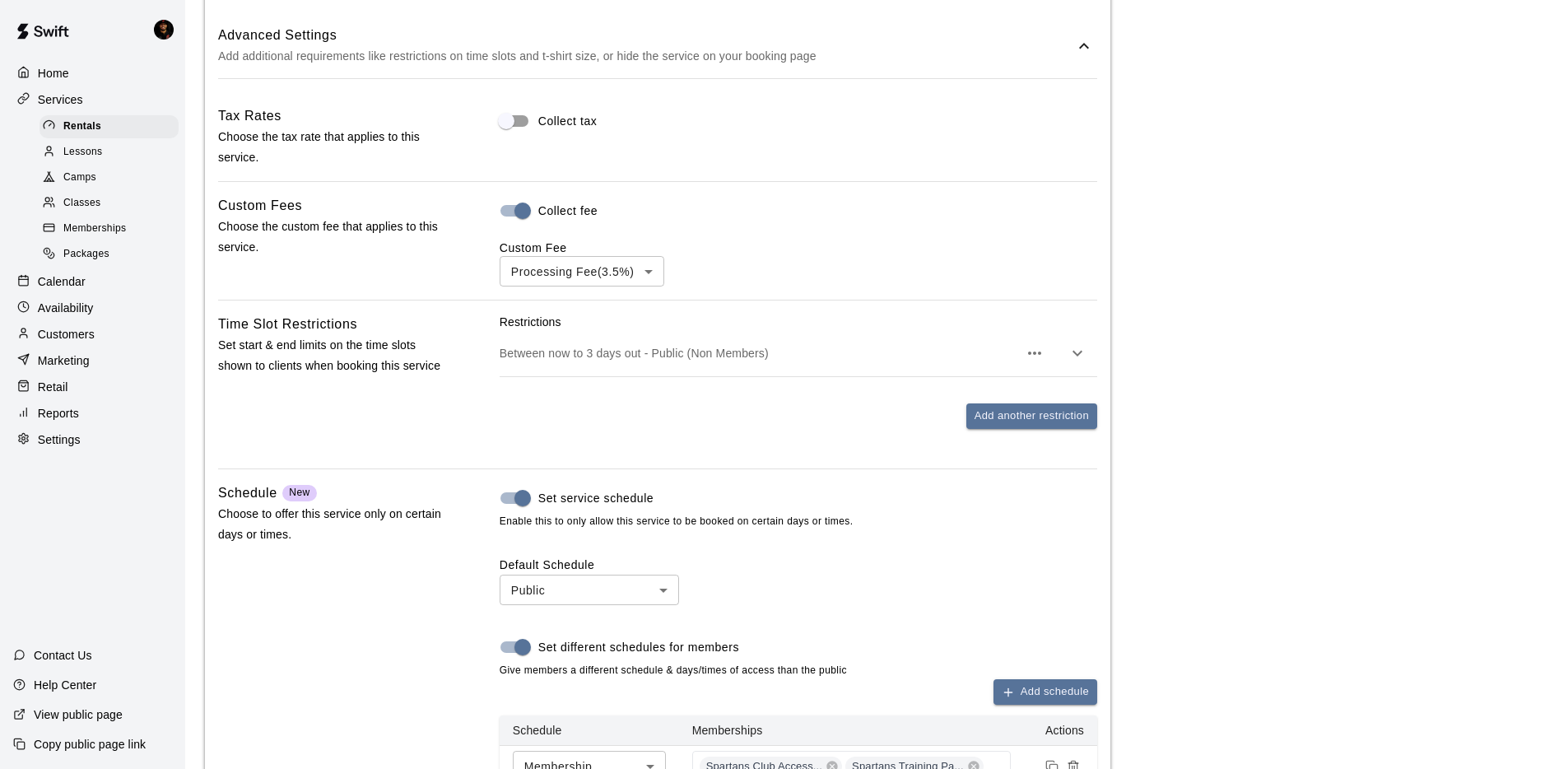 scroll, scrollTop: 958, scrollLeft: 0, axis: vertical 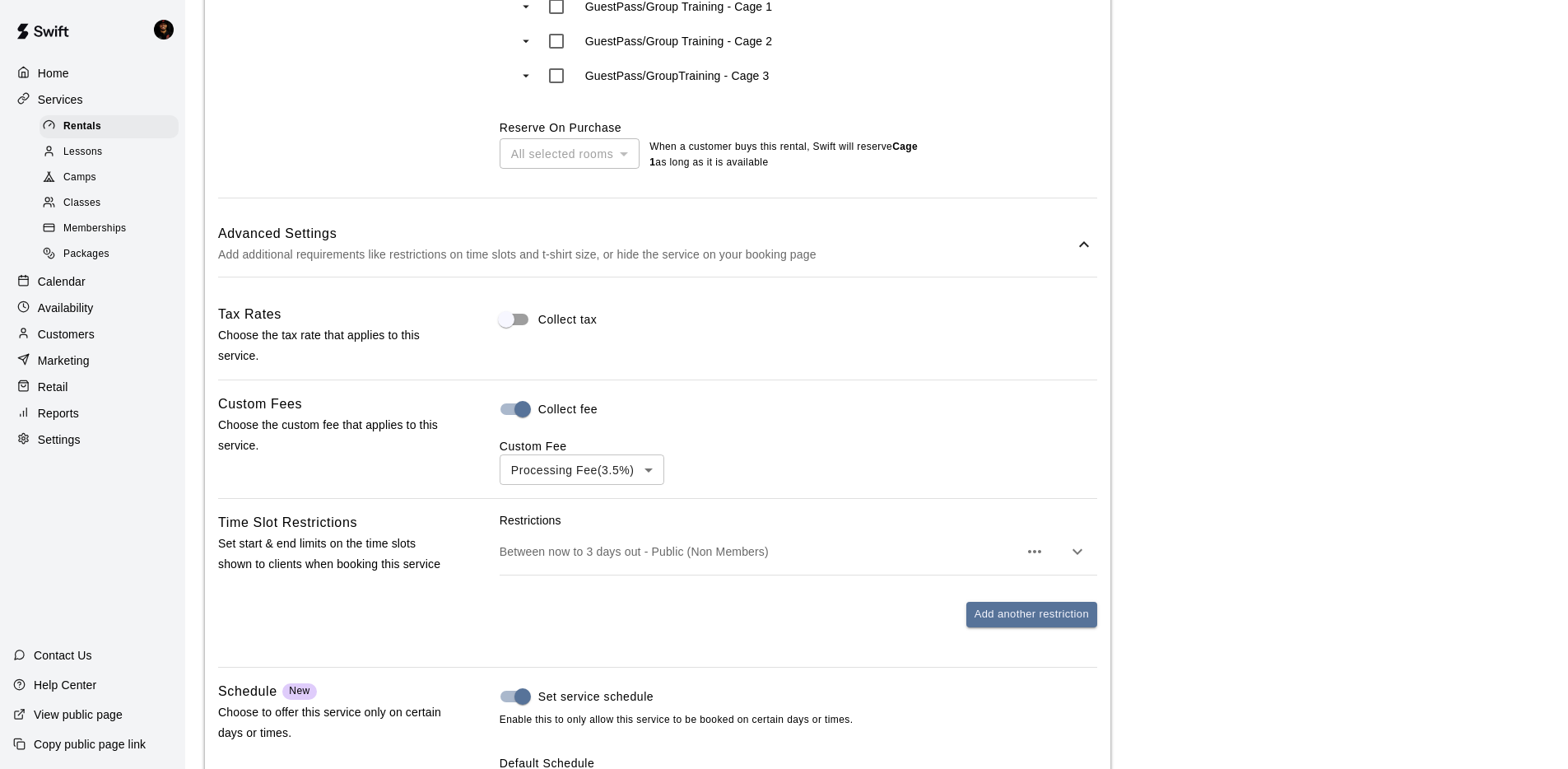 click on "Advanced Settings" at bounding box center [646, 234] 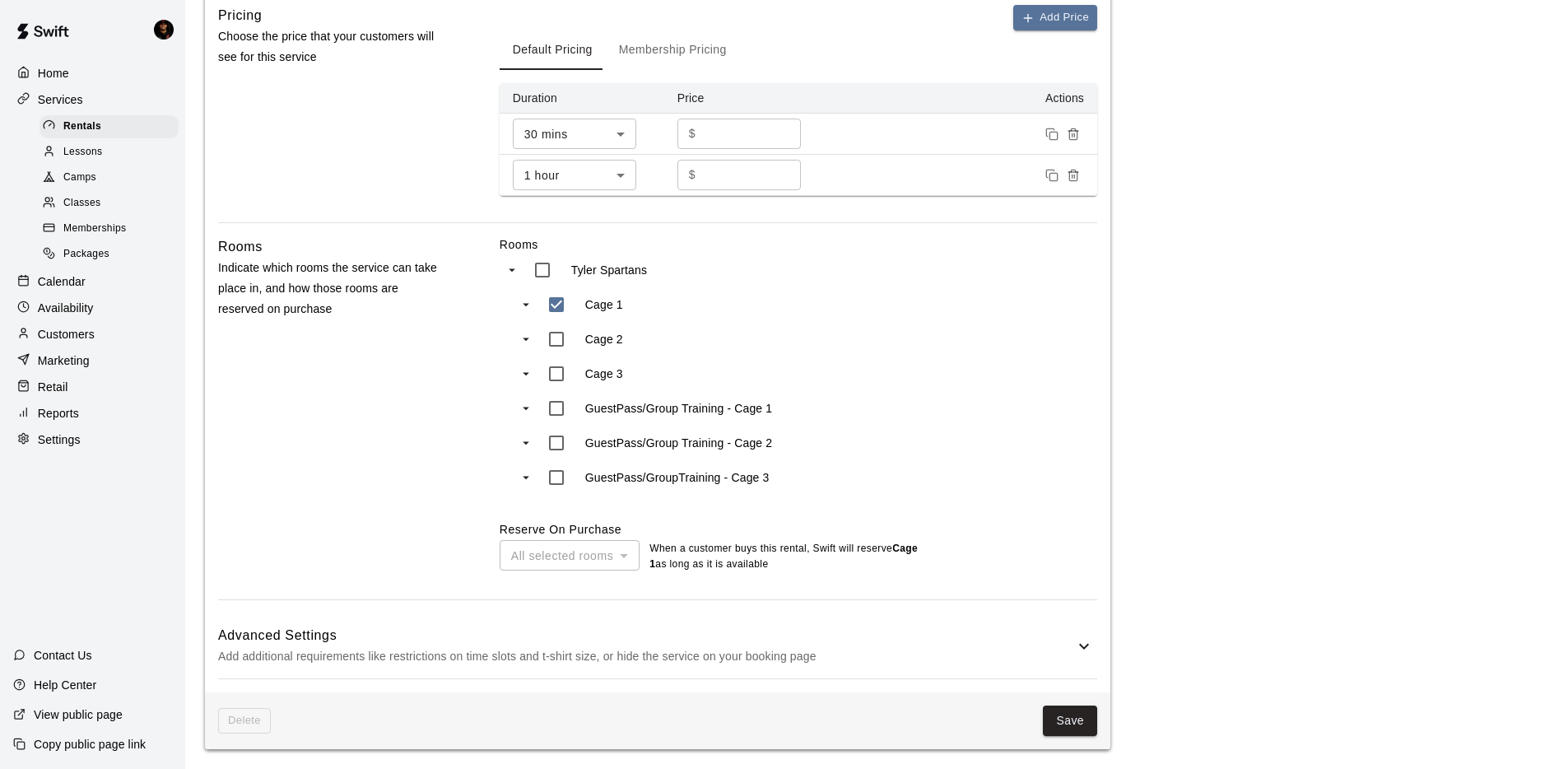 scroll, scrollTop: 557, scrollLeft: 0, axis: vertical 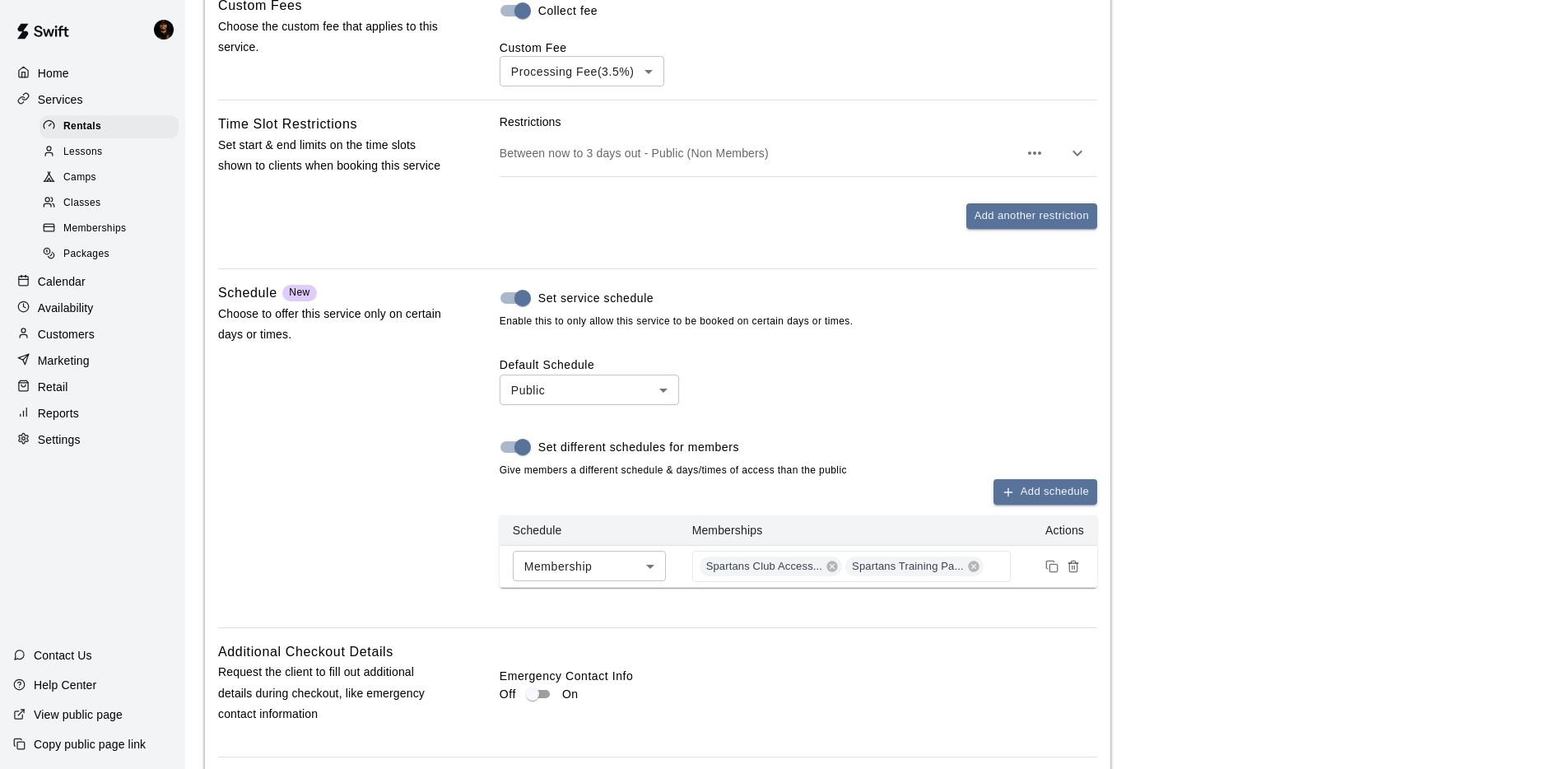 click on "**********" at bounding box center (784, -204) 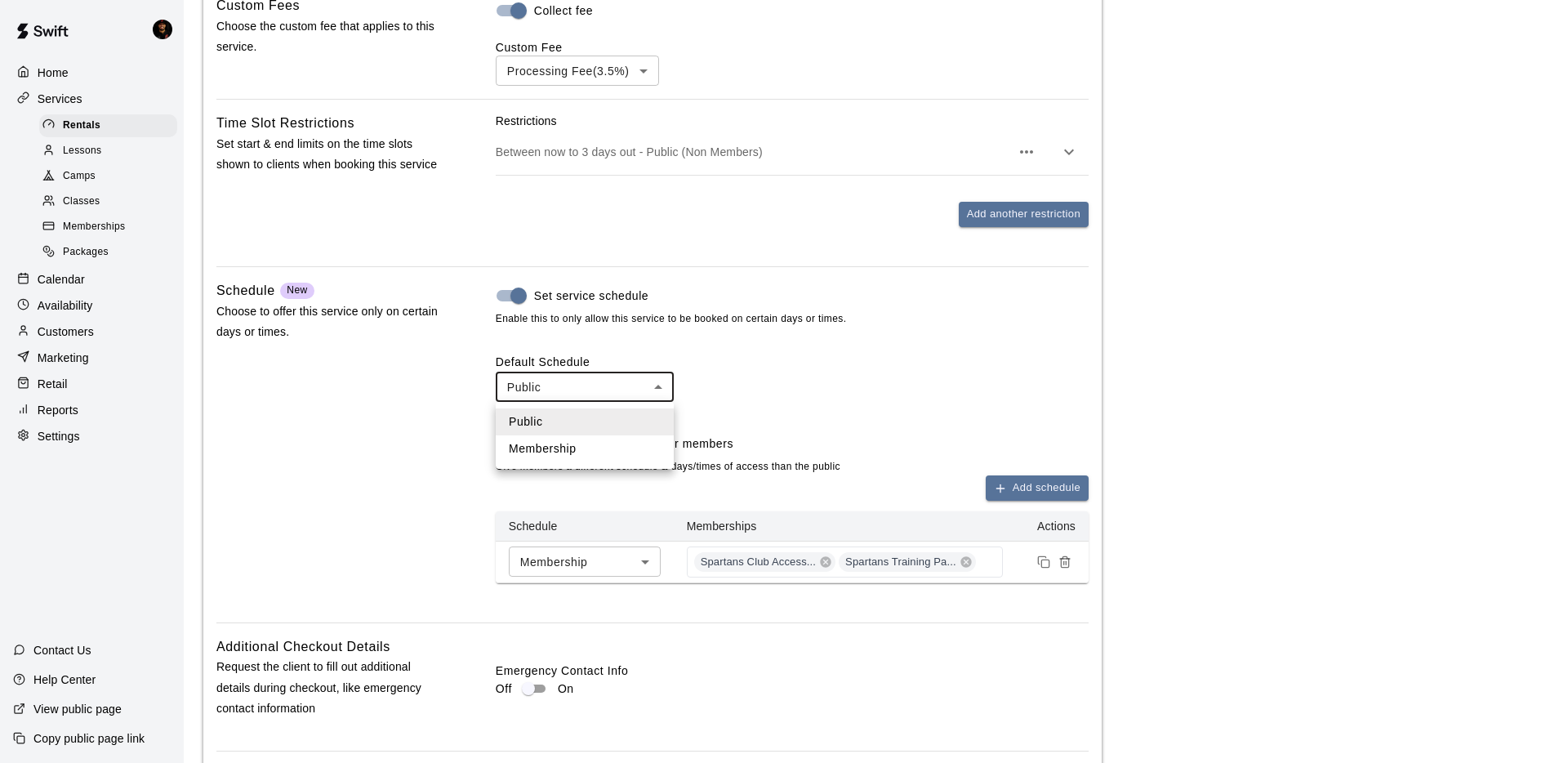 click at bounding box center [784, 382] 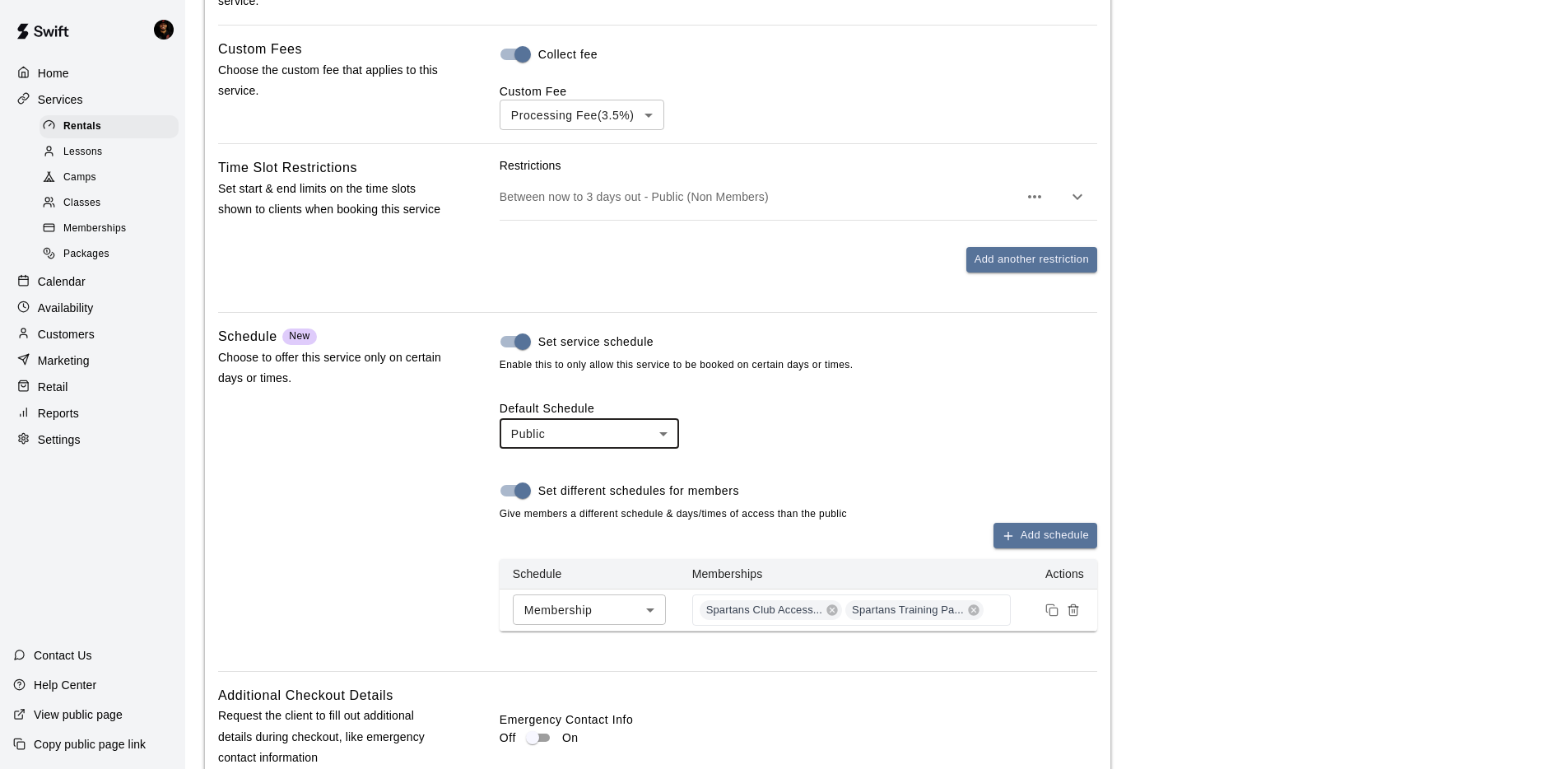 scroll, scrollTop: 1292, scrollLeft: 0, axis: vertical 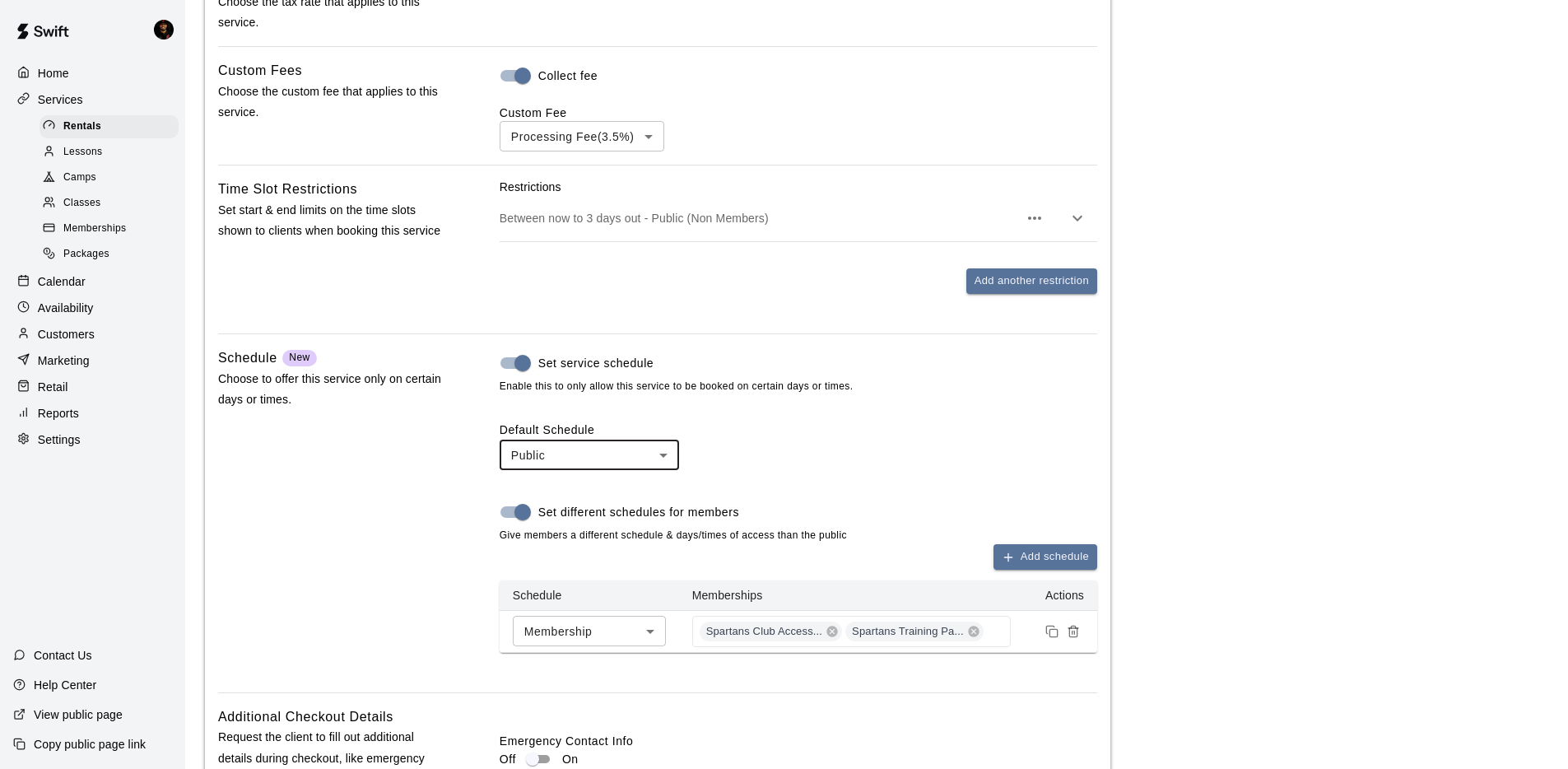 click 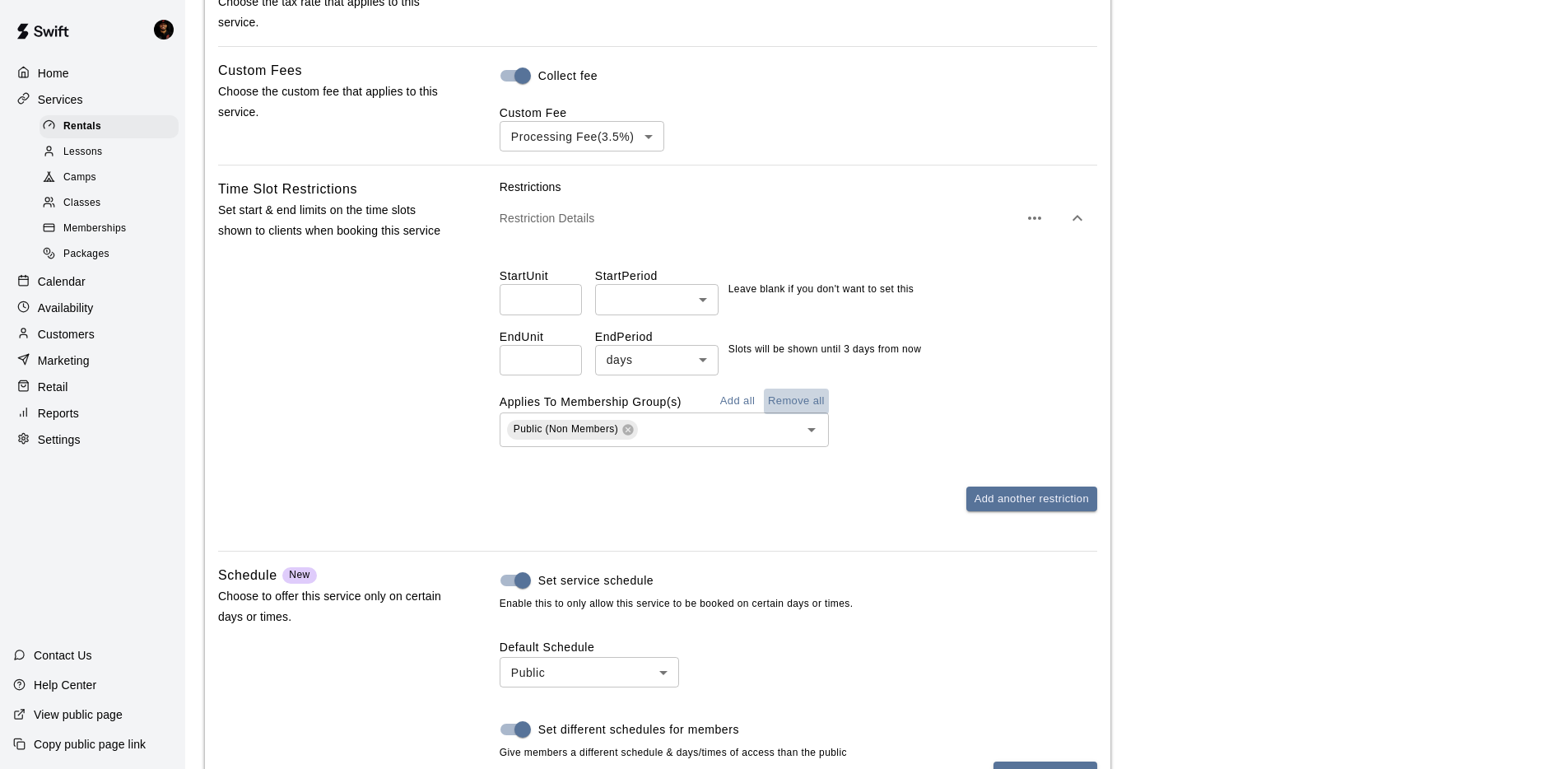 click on "Remove all" at bounding box center (796, 401) 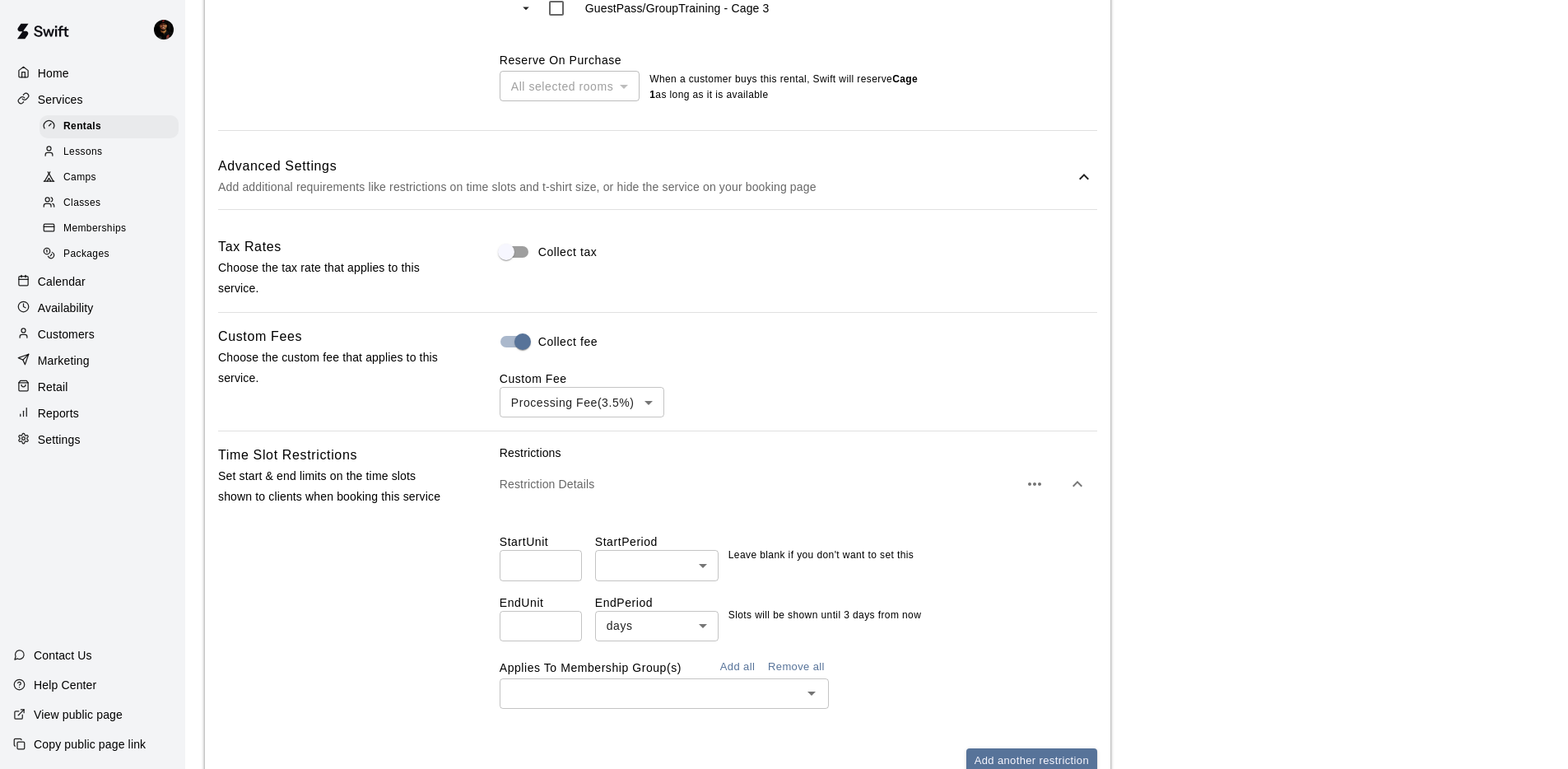 scroll, scrollTop: 1334, scrollLeft: 0, axis: vertical 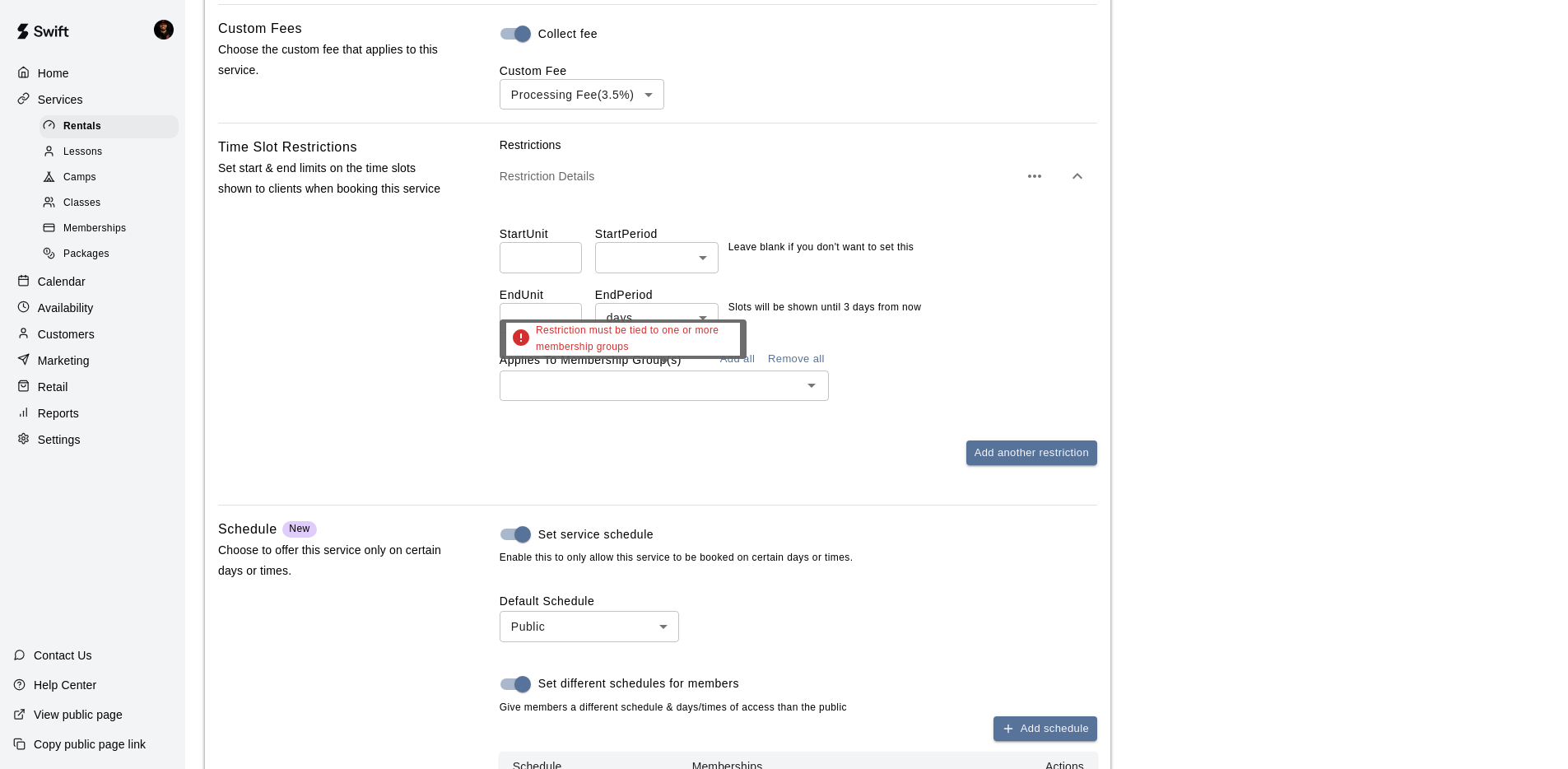 click at bounding box center [650, 385] 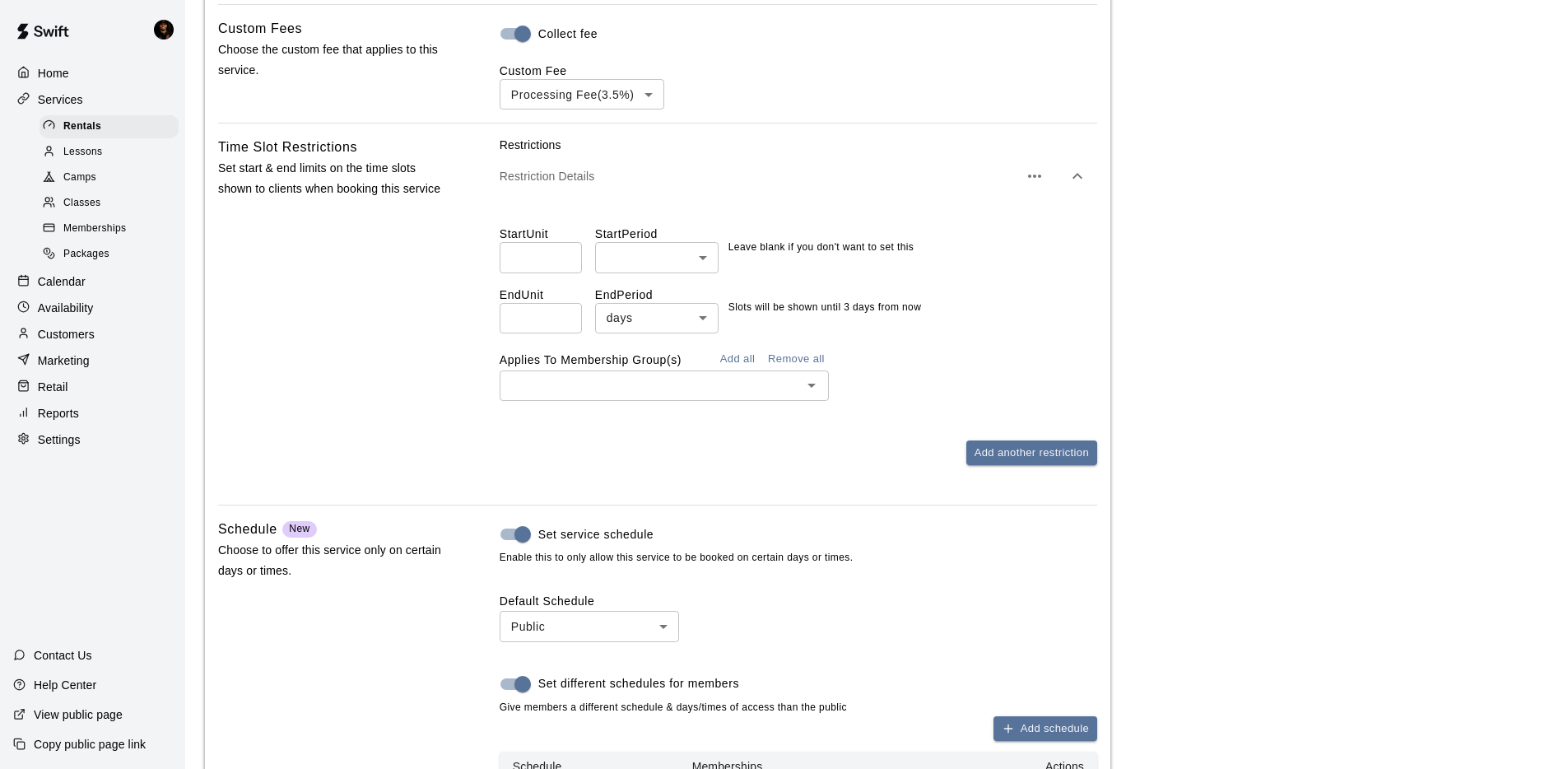 click on "Start  Unit ​ Start  Period ​ ​ Leave blank if you don't want to set this End  Unit * ​ End  Period days **** ​ Slots will be shown until 3 days from now Applies To Membership Group(s) Add all Remove all ​" at bounding box center (798, 306) 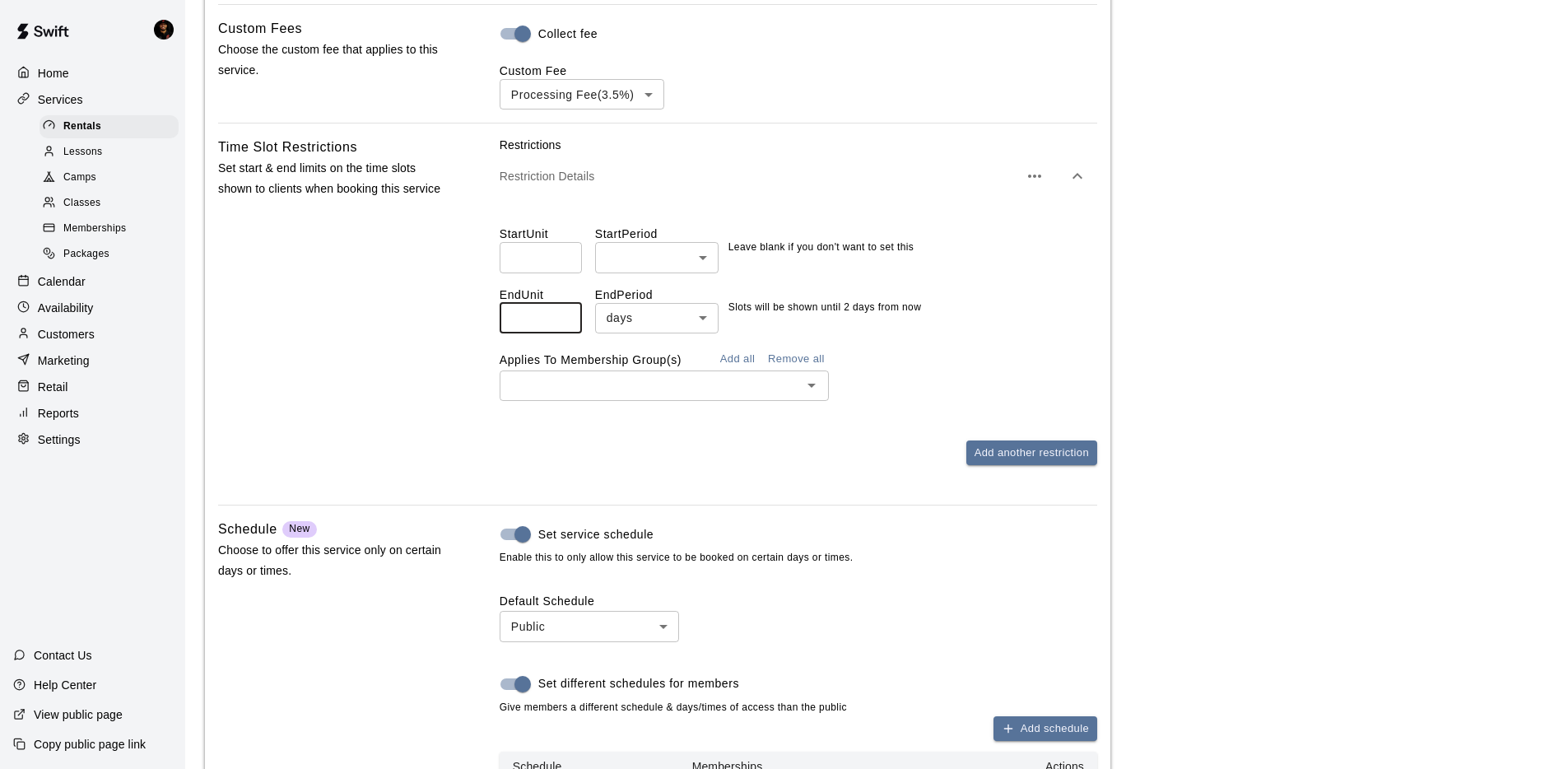 click on "*" at bounding box center (541, 318) 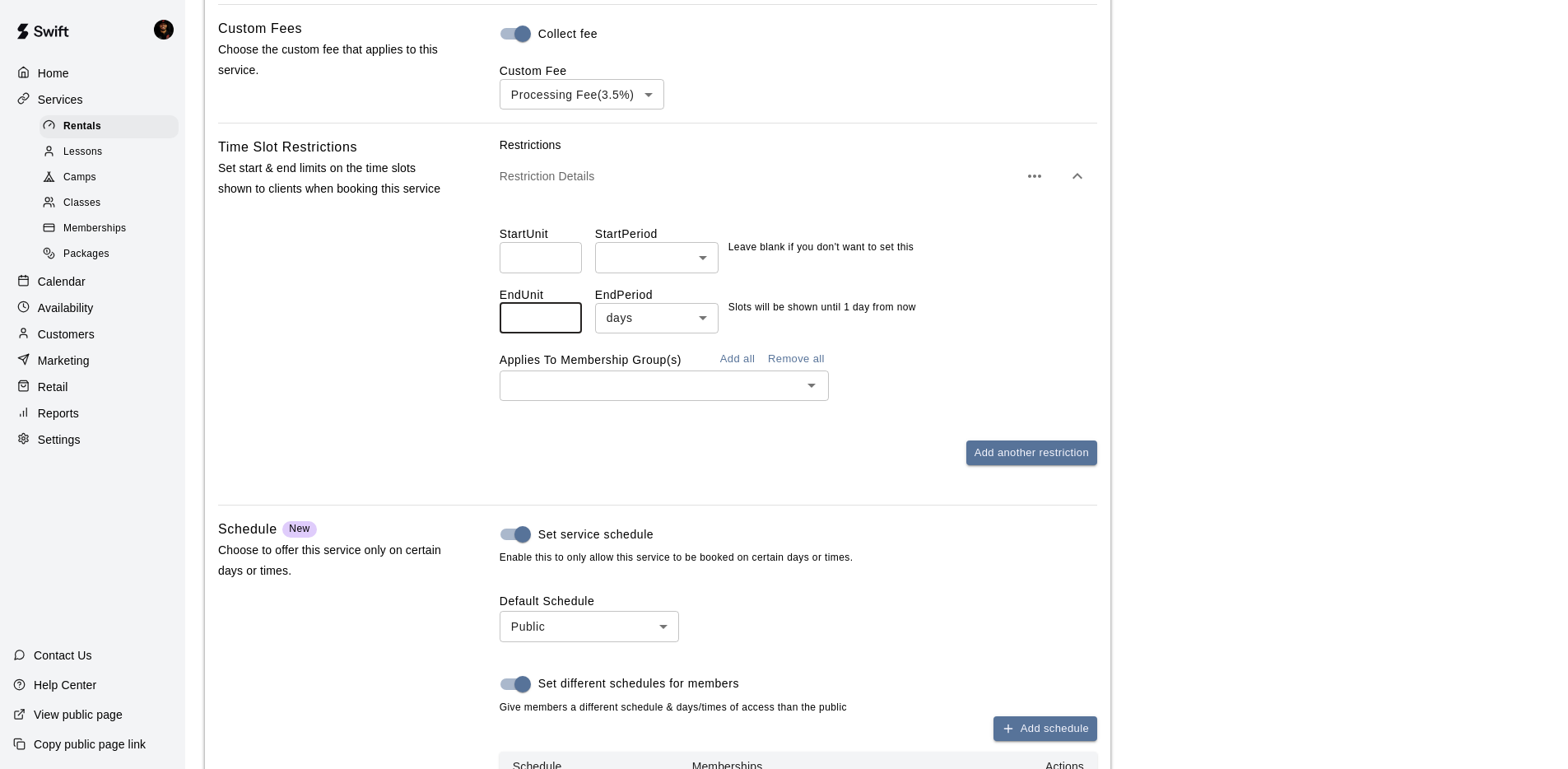 click on "*" at bounding box center (541, 318) 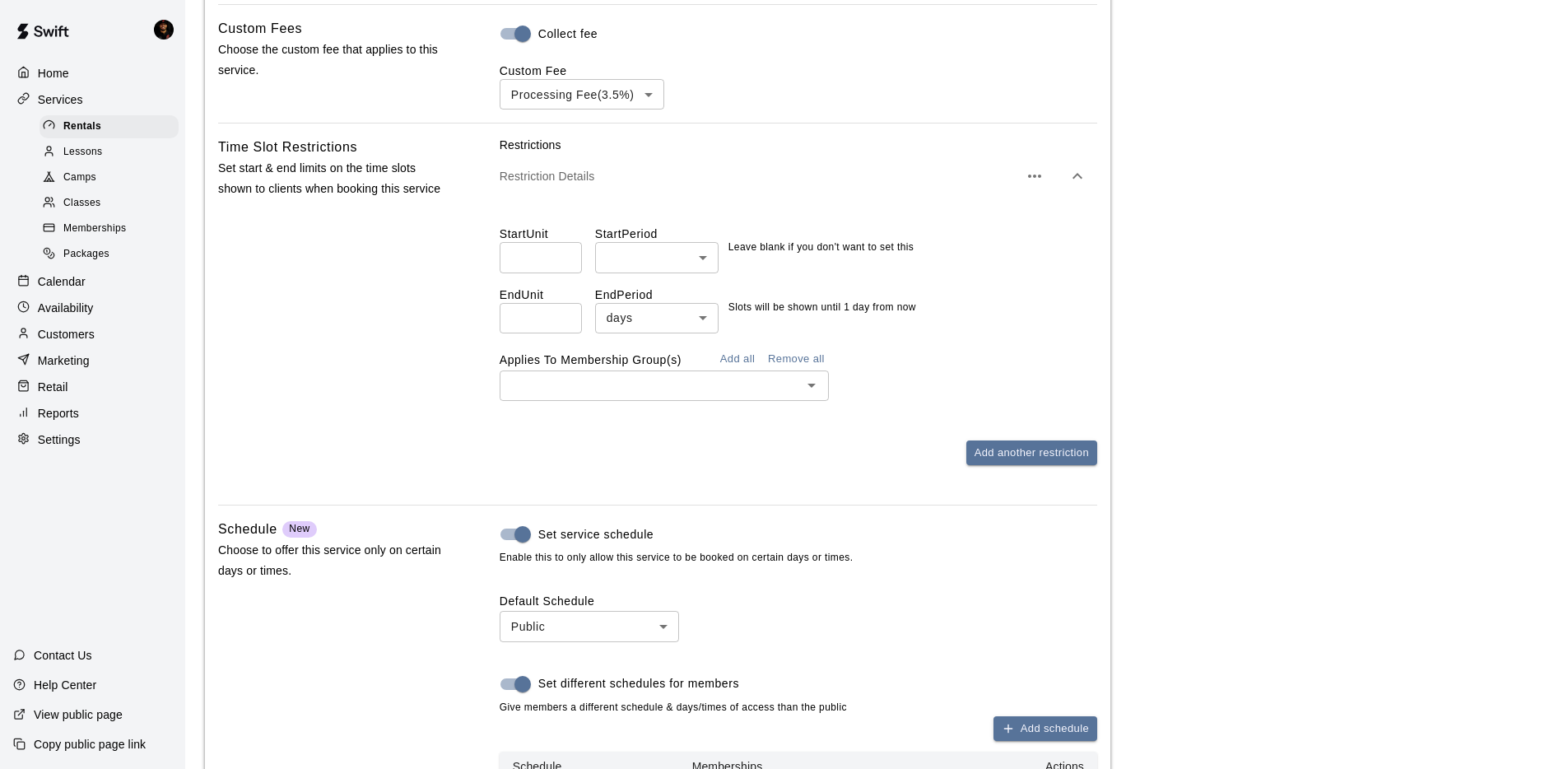click on "*" at bounding box center (541, 318) 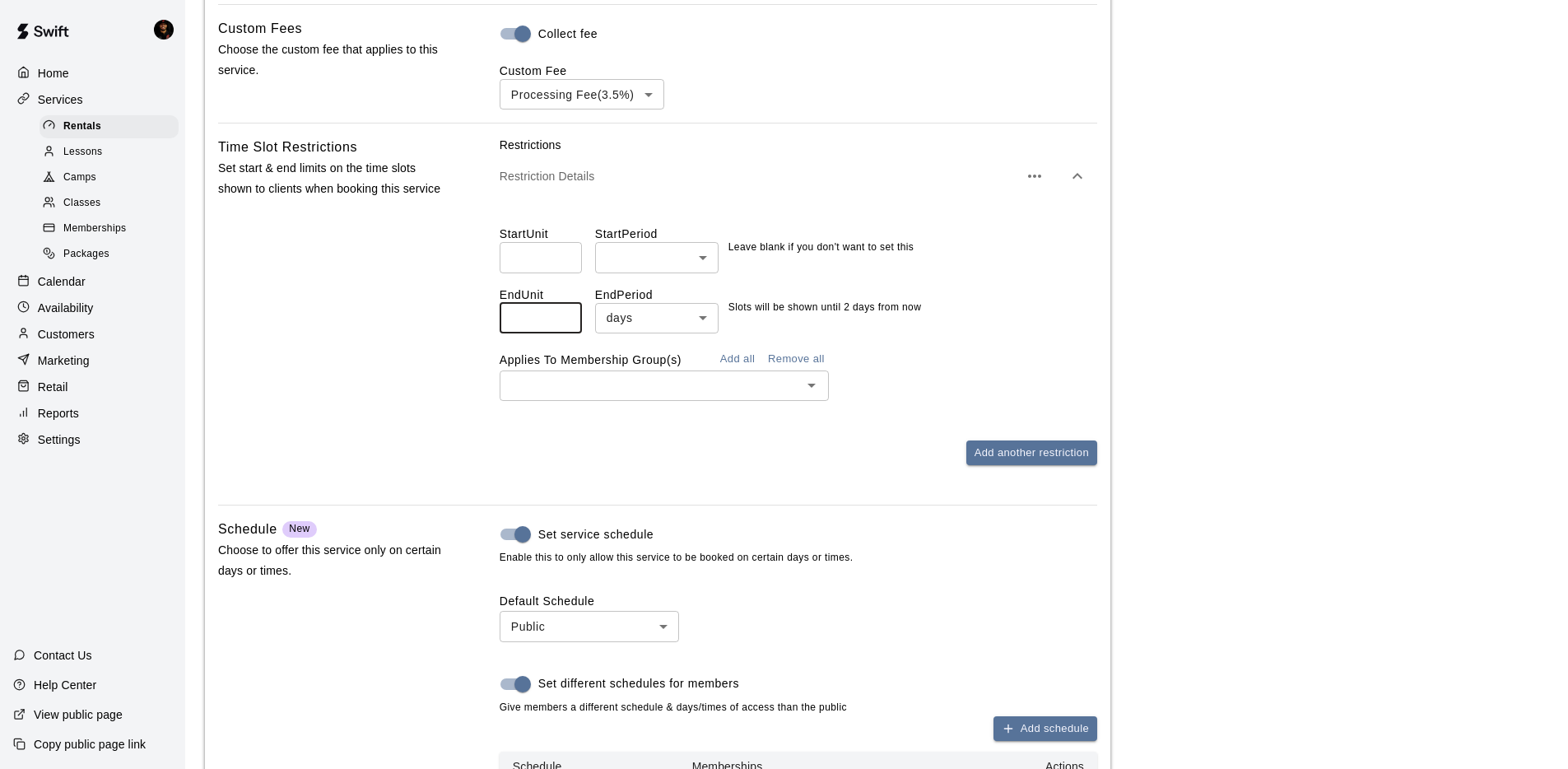 click on "*" at bounding box center [541, 318] 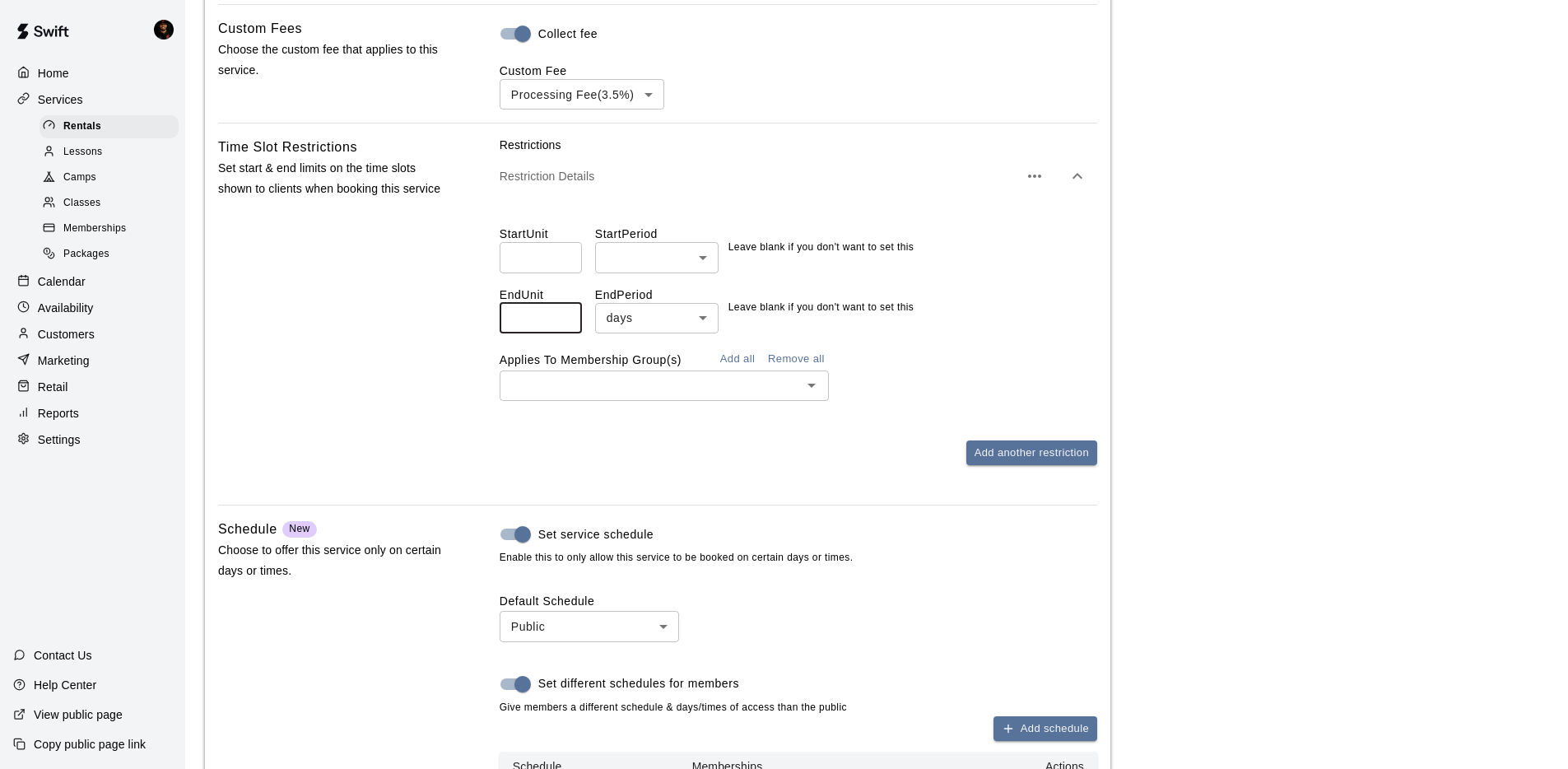 type 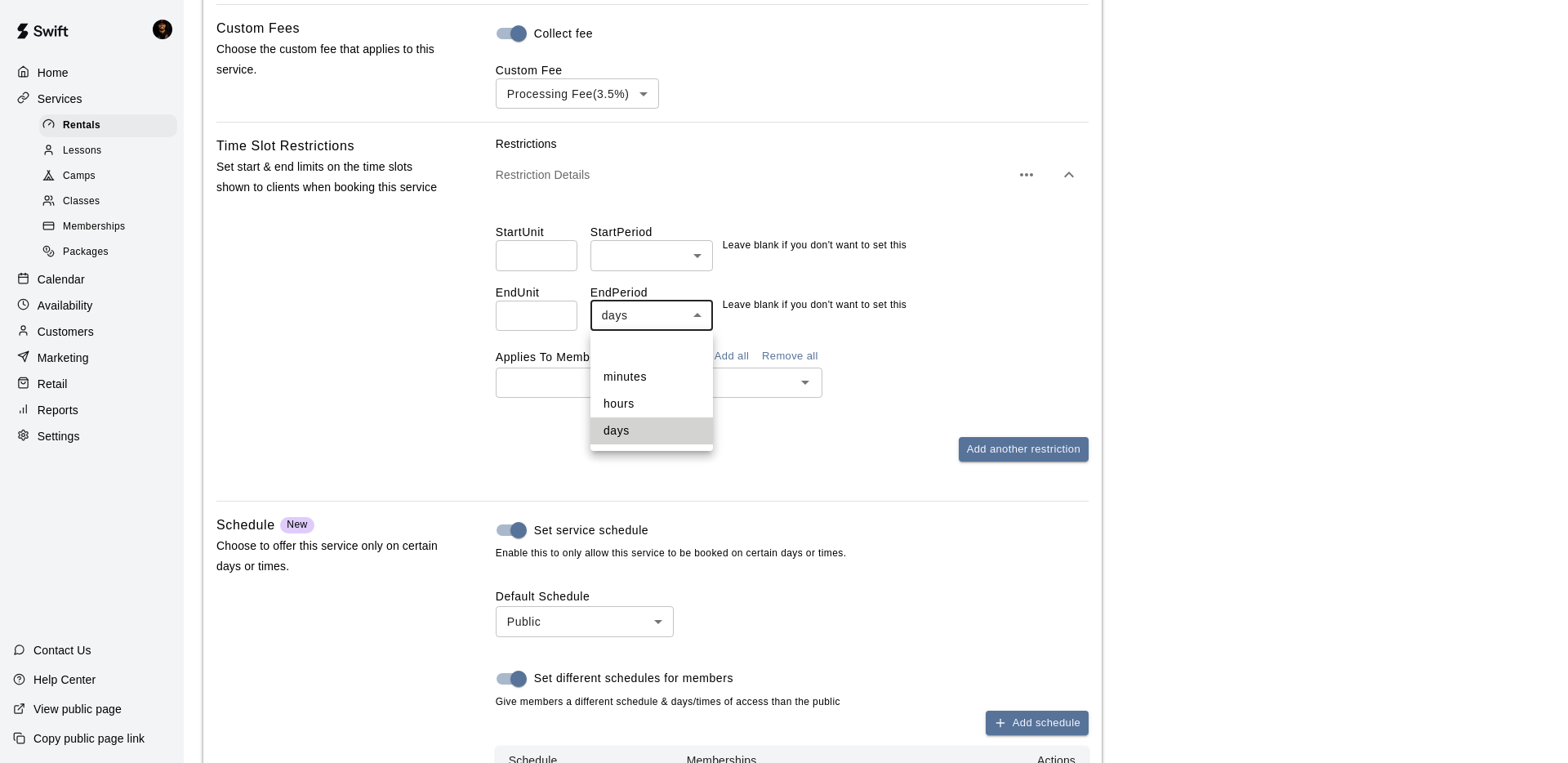 click at bounding box center (652, 350) 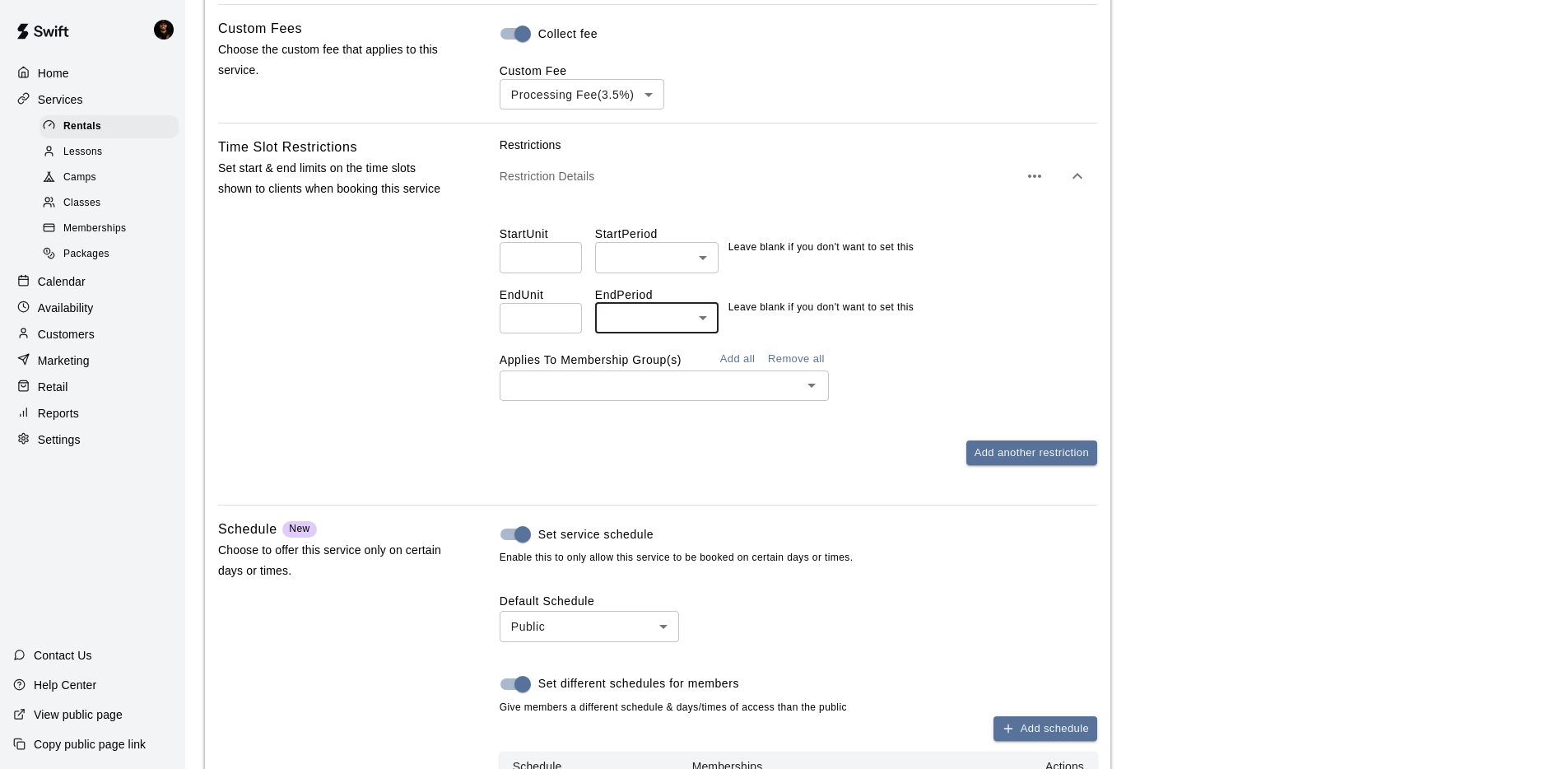 scroll, scrollTop: 1355, scrollLeft: 0, axis: vertical 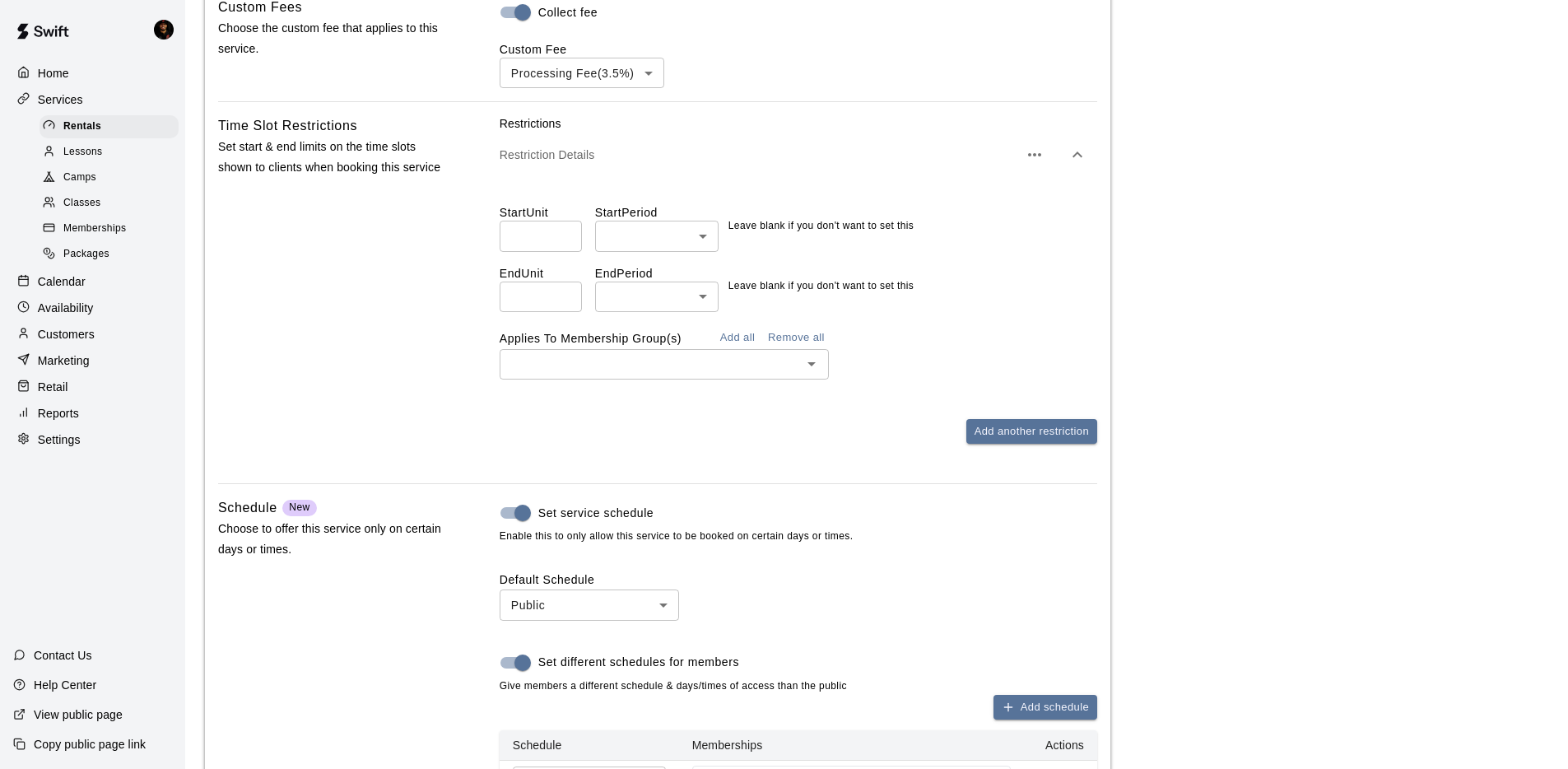 click on "Start  Unit ​ Start  Period ​ ​ Leave blank if you don't want to set this End  Unit ​ End  Period ​ **** ​ Leave blank if you don't want to set this Applies To Membership Group(s) Add all Remove all ​" at bounding box center [798, 285] 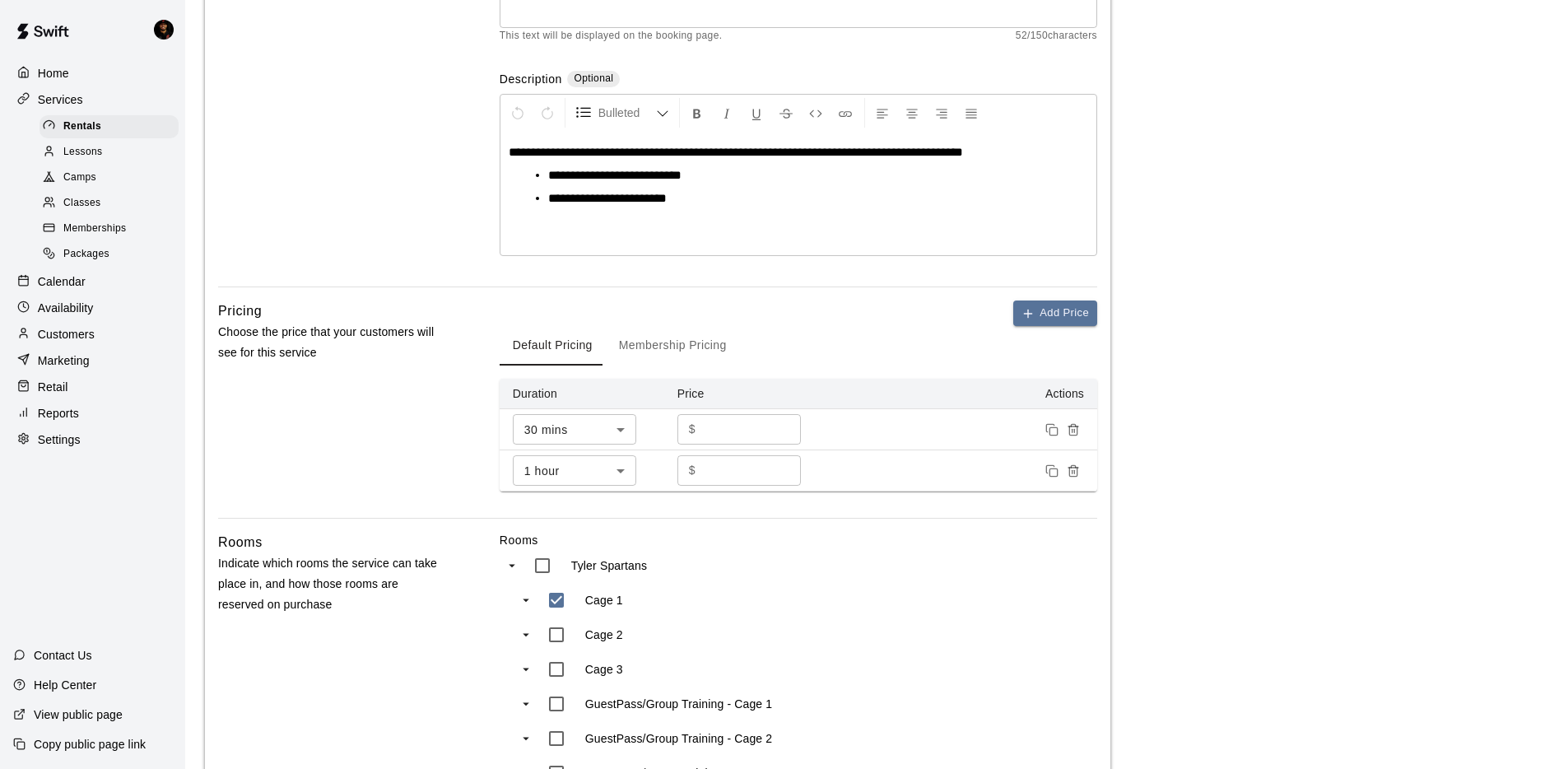 scroll, scrollTop: 6, scrollLeft: 0, axis: vertical 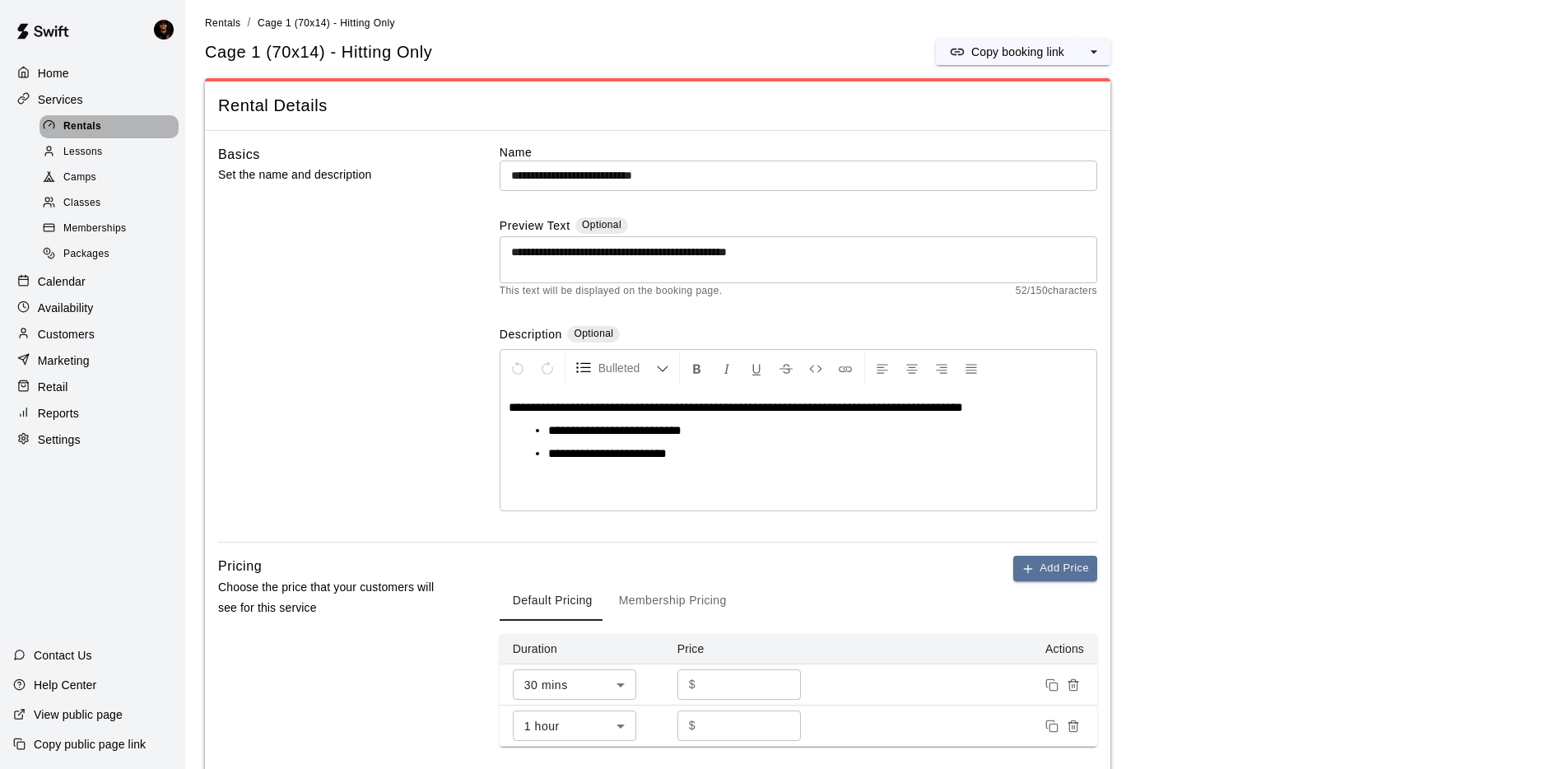 click on "Rentals" at bounding box center [82, 127] 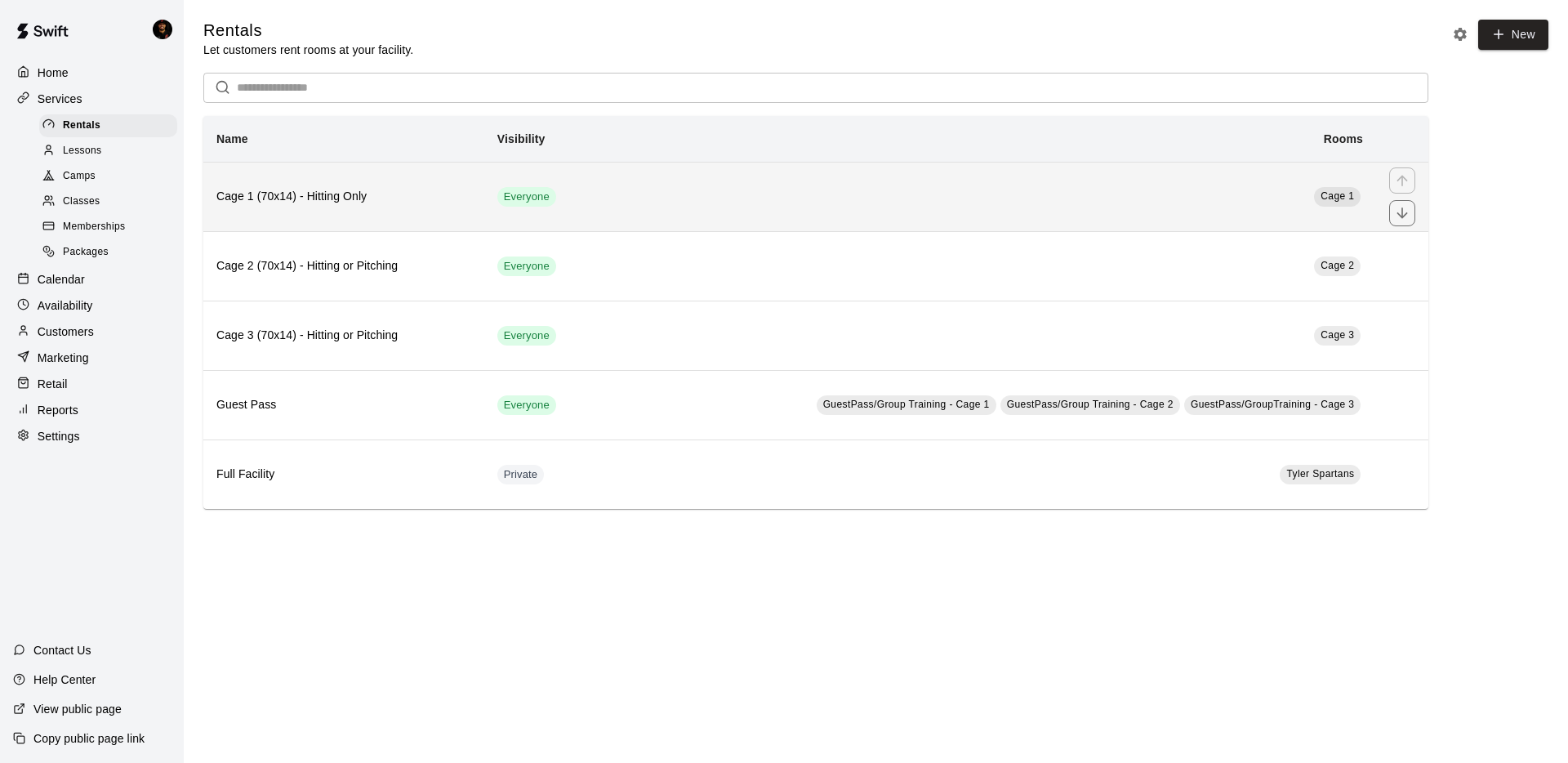 click on "Cage 1 (70x14) - Hitting Only" at bounding box center (344, 197) 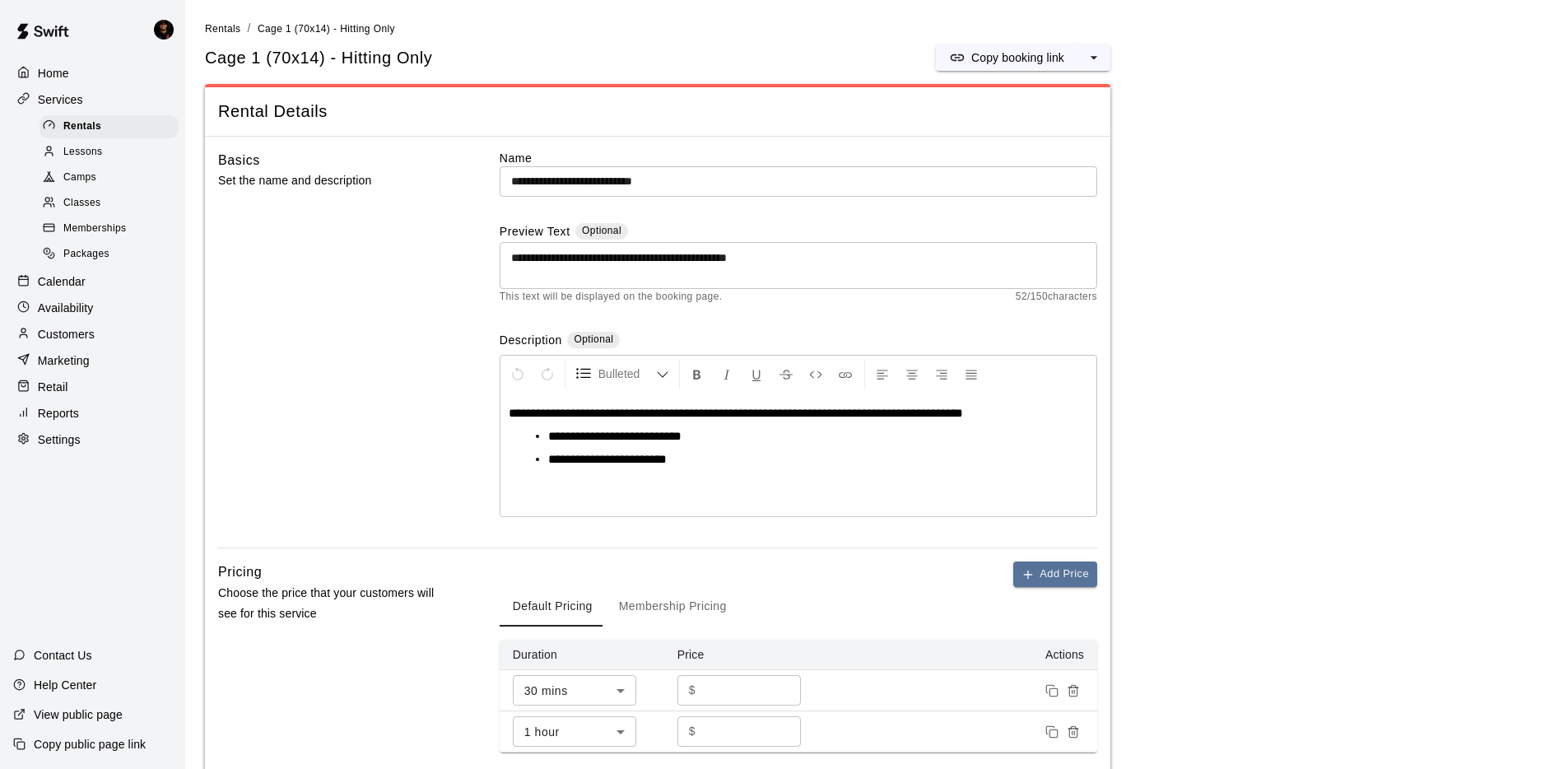 scroll, scrollTop: 244, scrollLeft: 0, axis: vertical 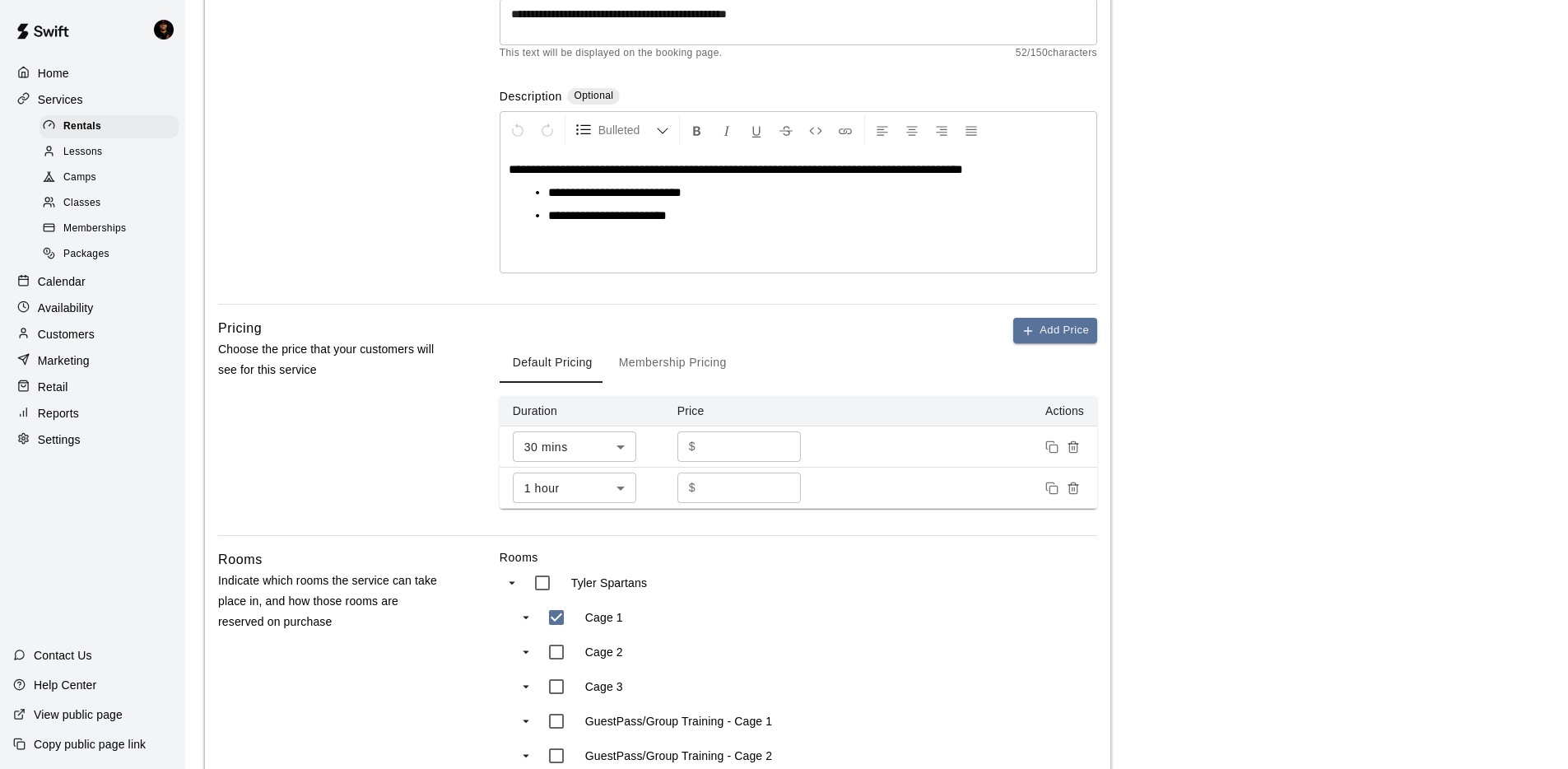 click on "Membership Pricing" at bounding box center [672, 363] 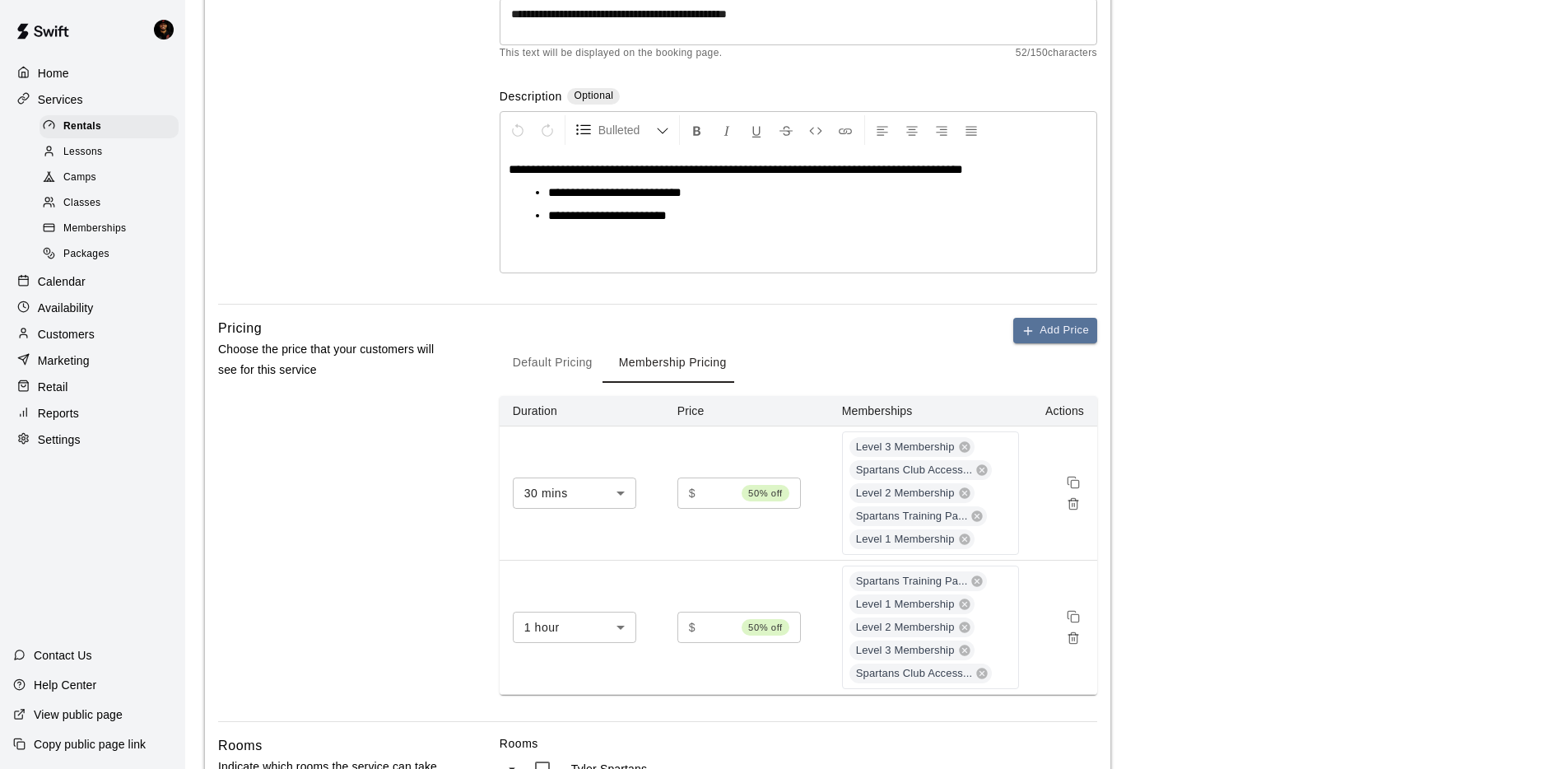 click on "Default Pricing" at bounding box center [552, 363] 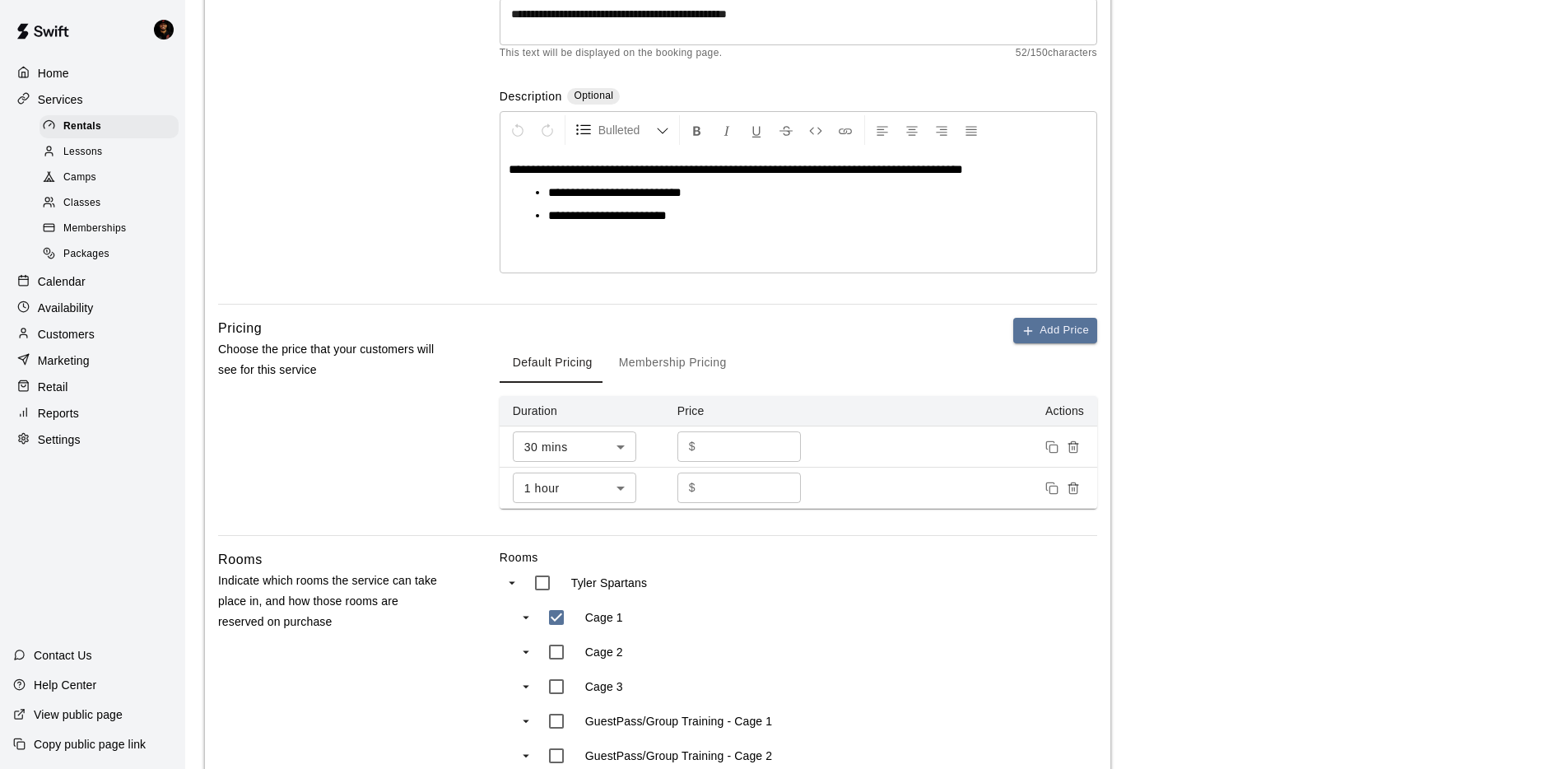 scroll, scrollTop: 557, scrollLeft: 0, axis: vertical 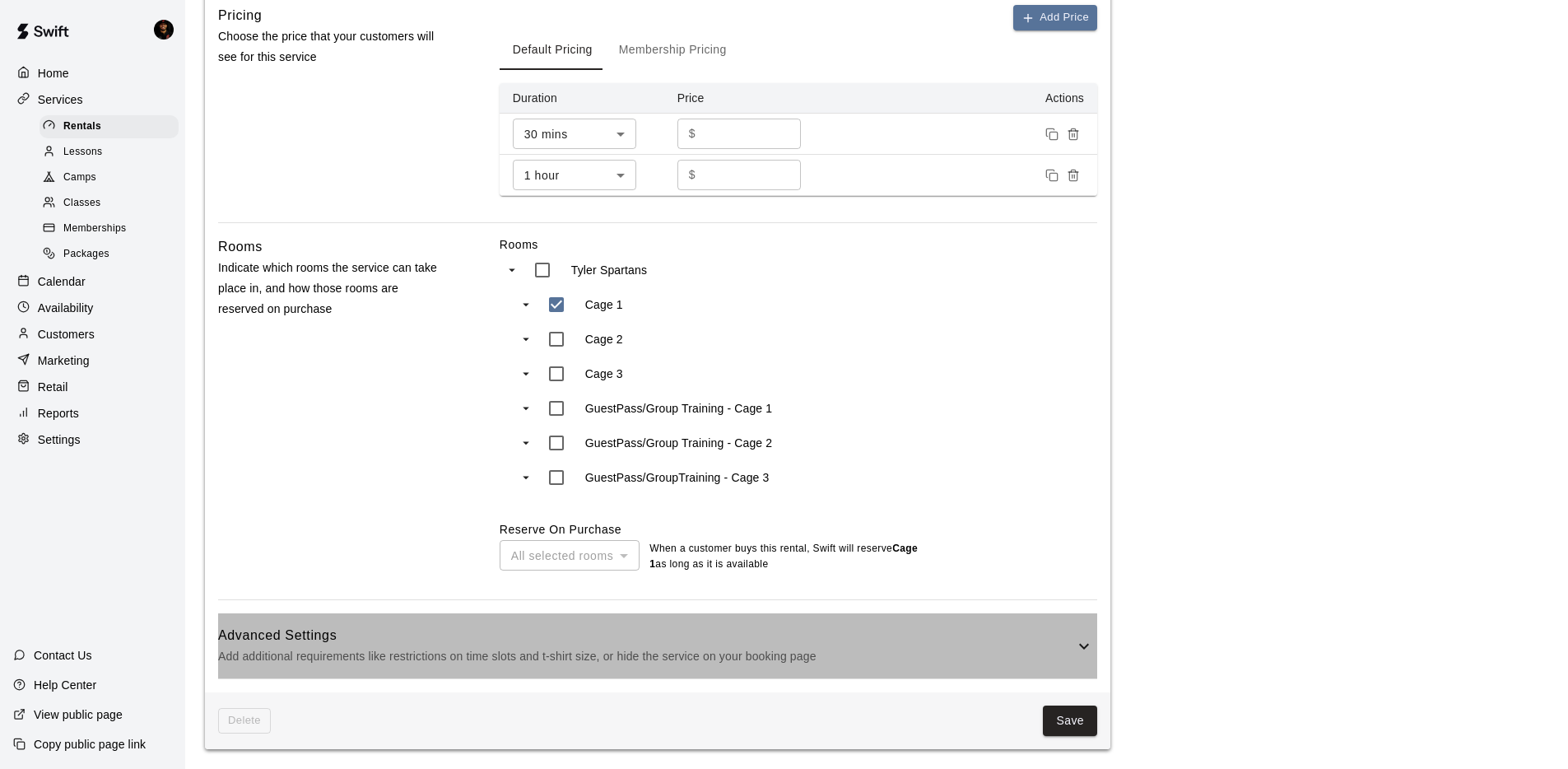 click on "Advanced Settings" at bounding box center (646, 636) 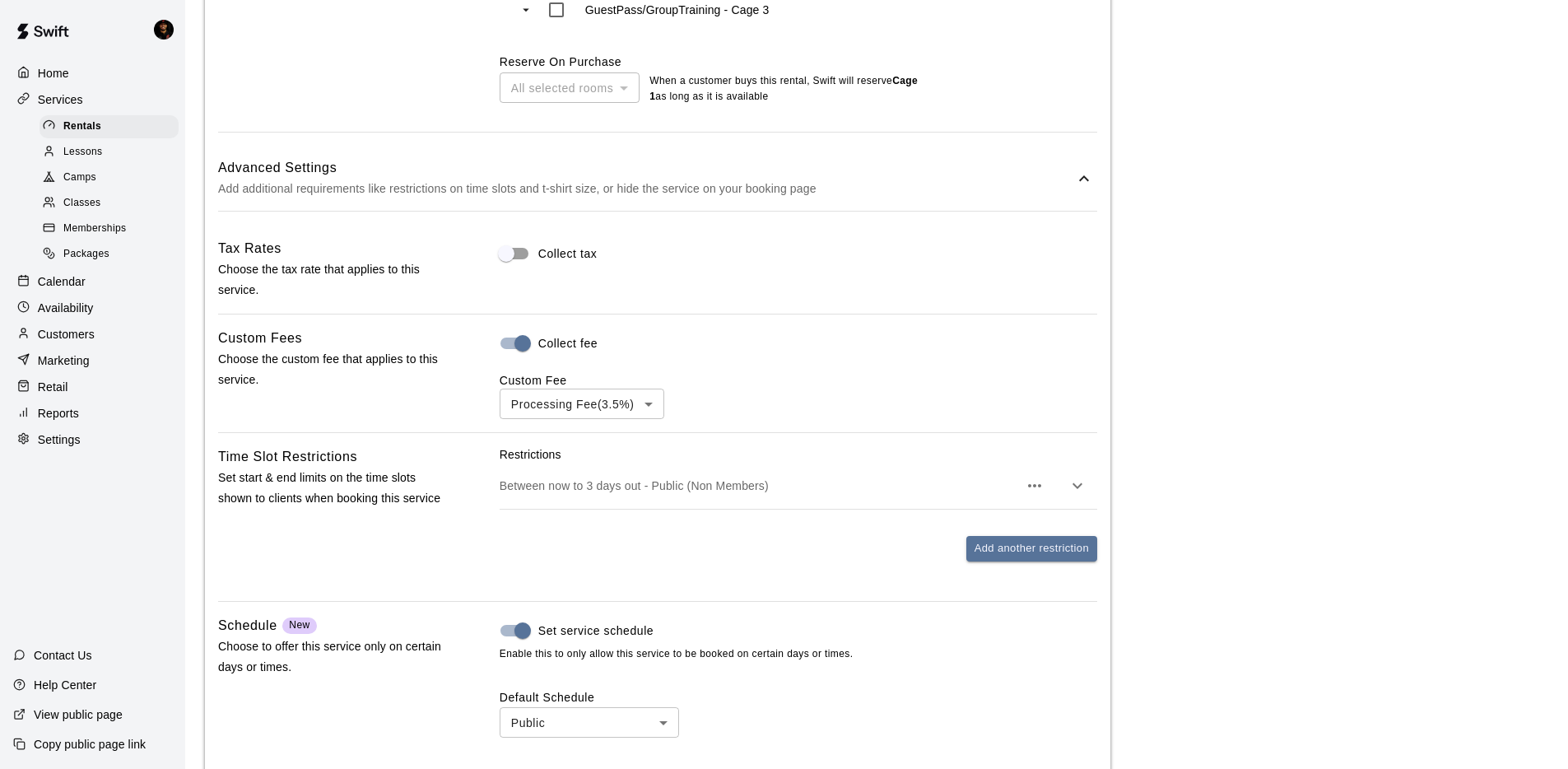 scroll, scrollTop: 1279, scrollLeft: 0, axis: vertical 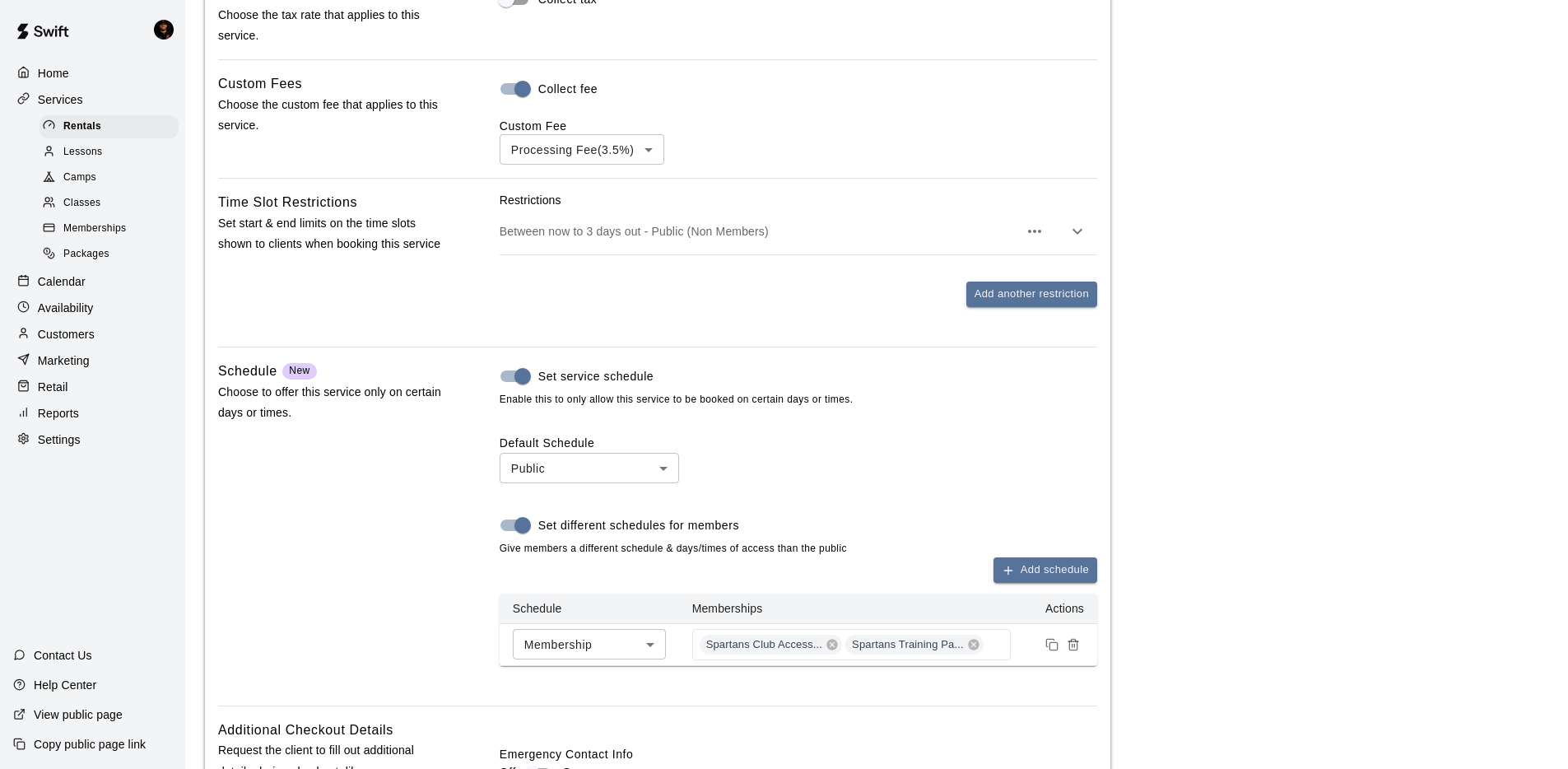 click on "Between now to 3 days out - Public (Non Members)" at bounding box center (759, 231) 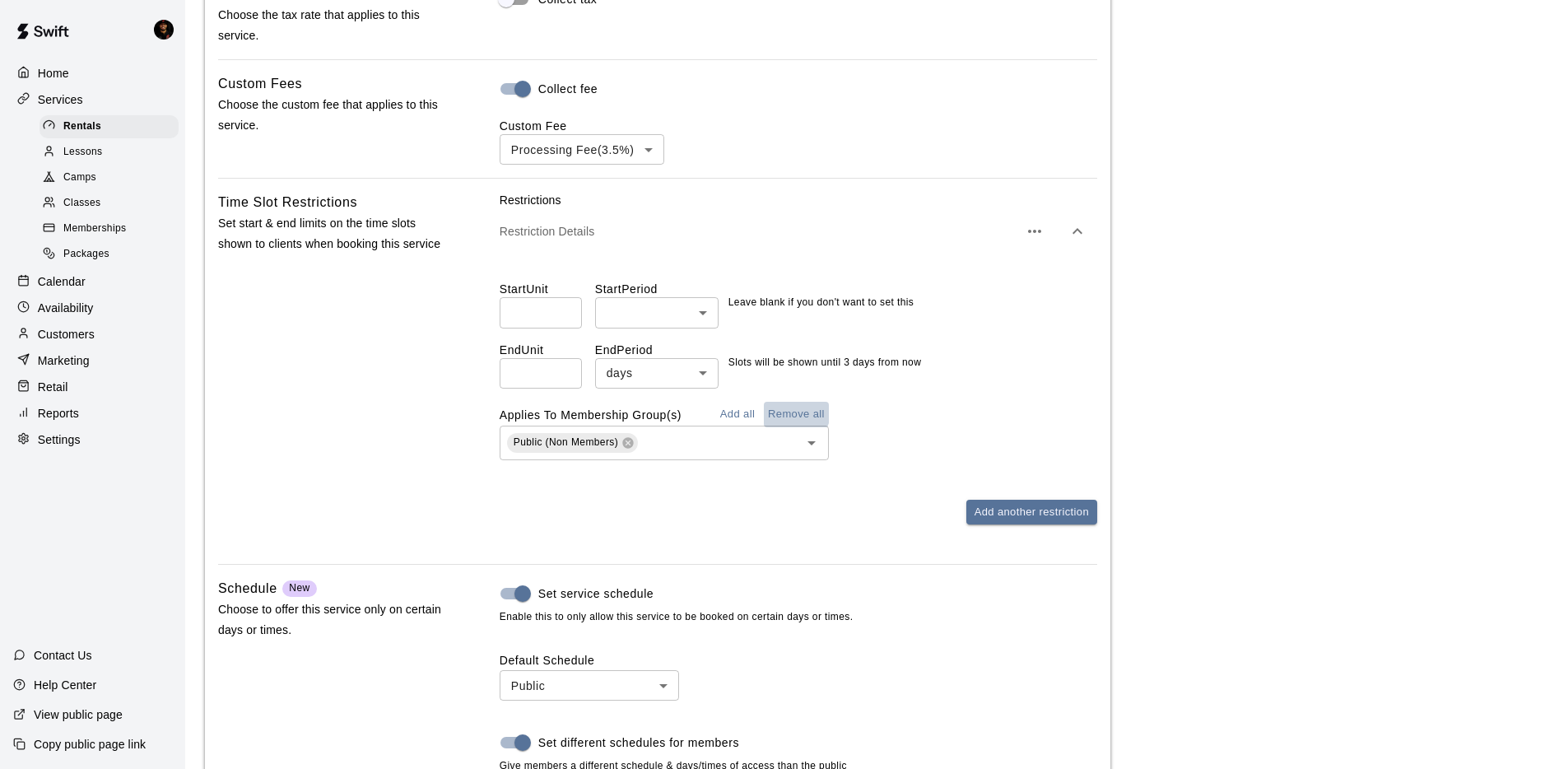 click on "Remove all" at bounding box center [796, 414] 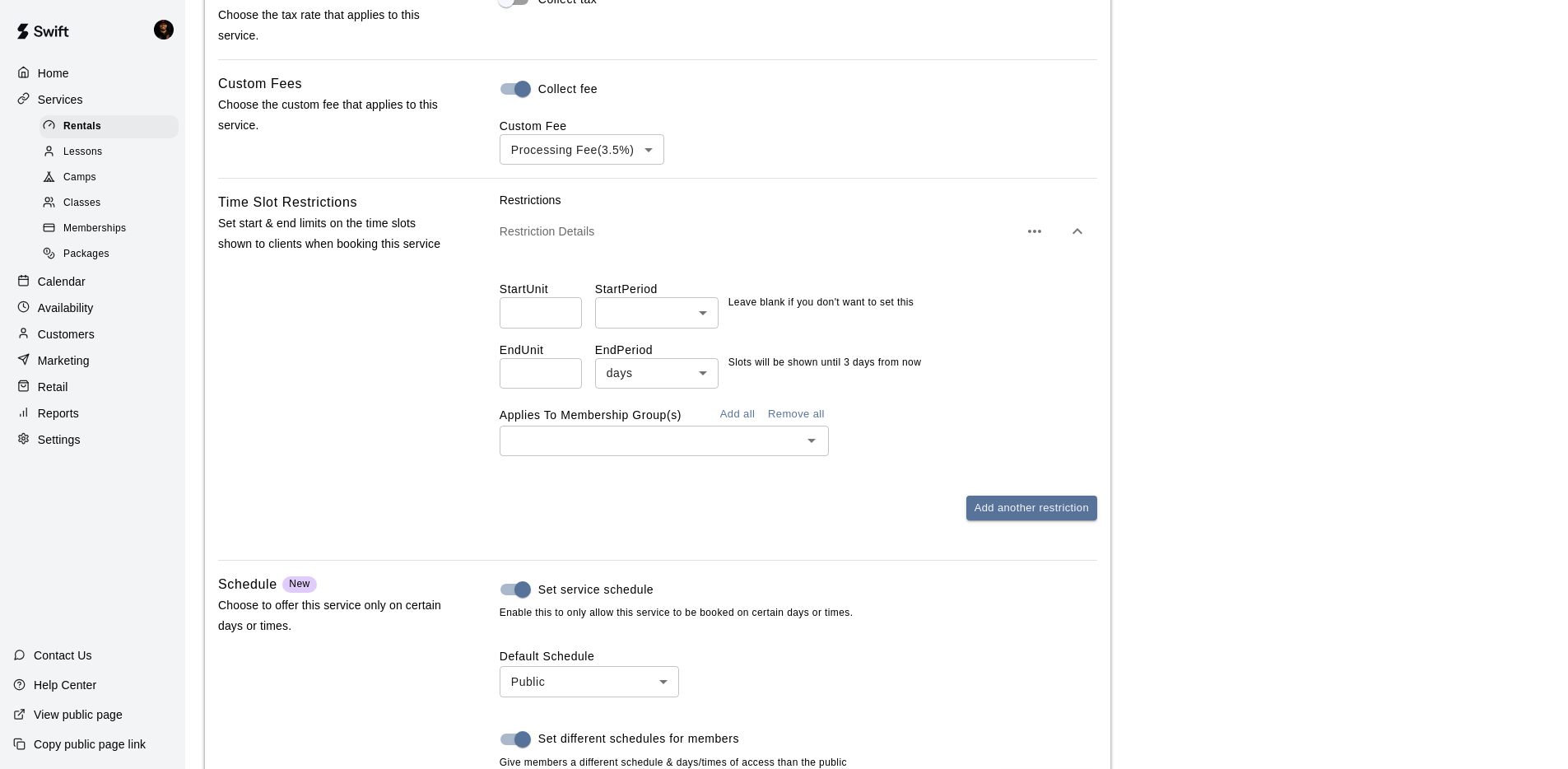 click on "*" at bounding box center (541, 373) 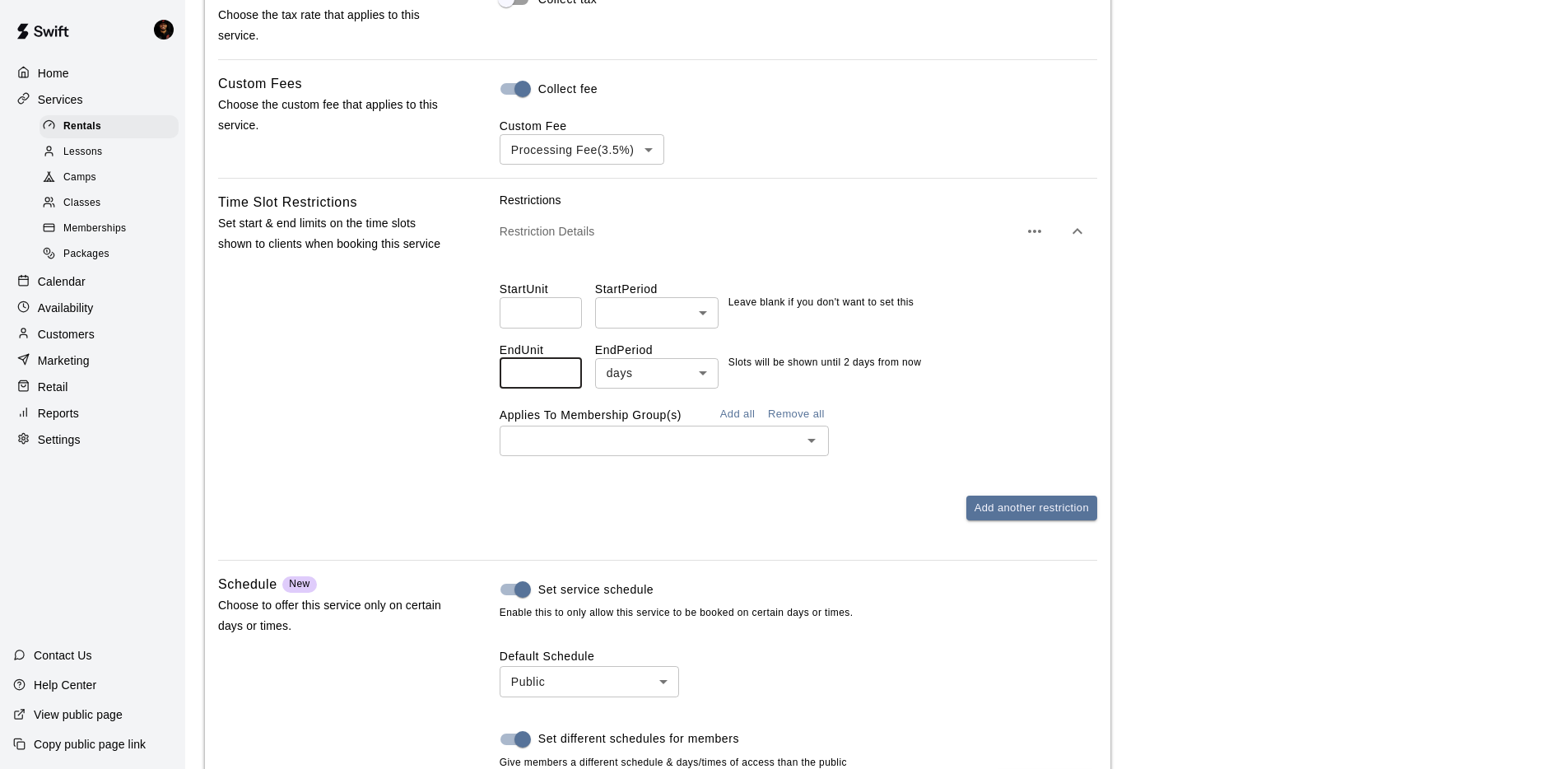 click on "*" at bounding box center (541, 373) 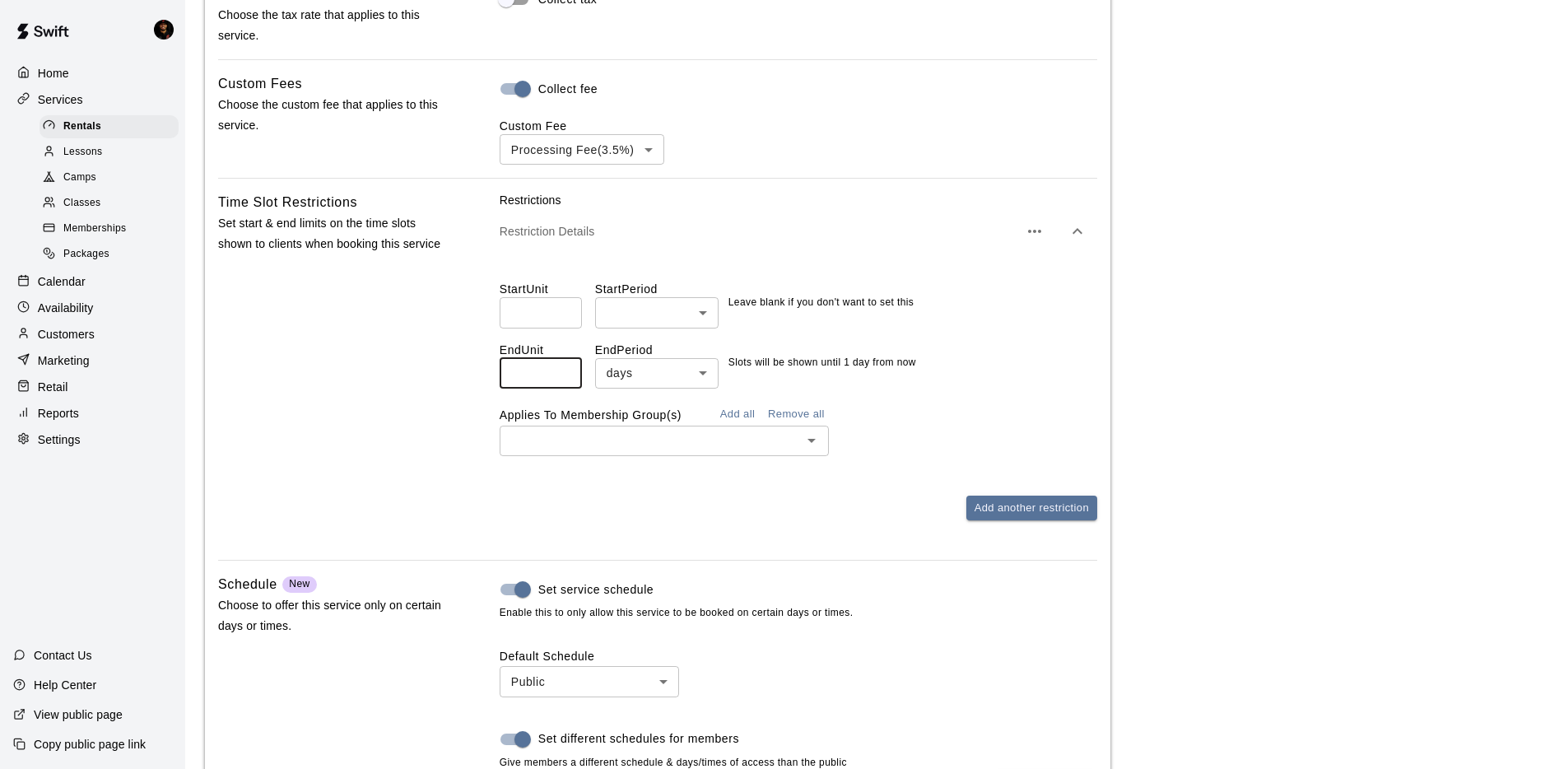 click on "*" at bounding box center [541, 373] 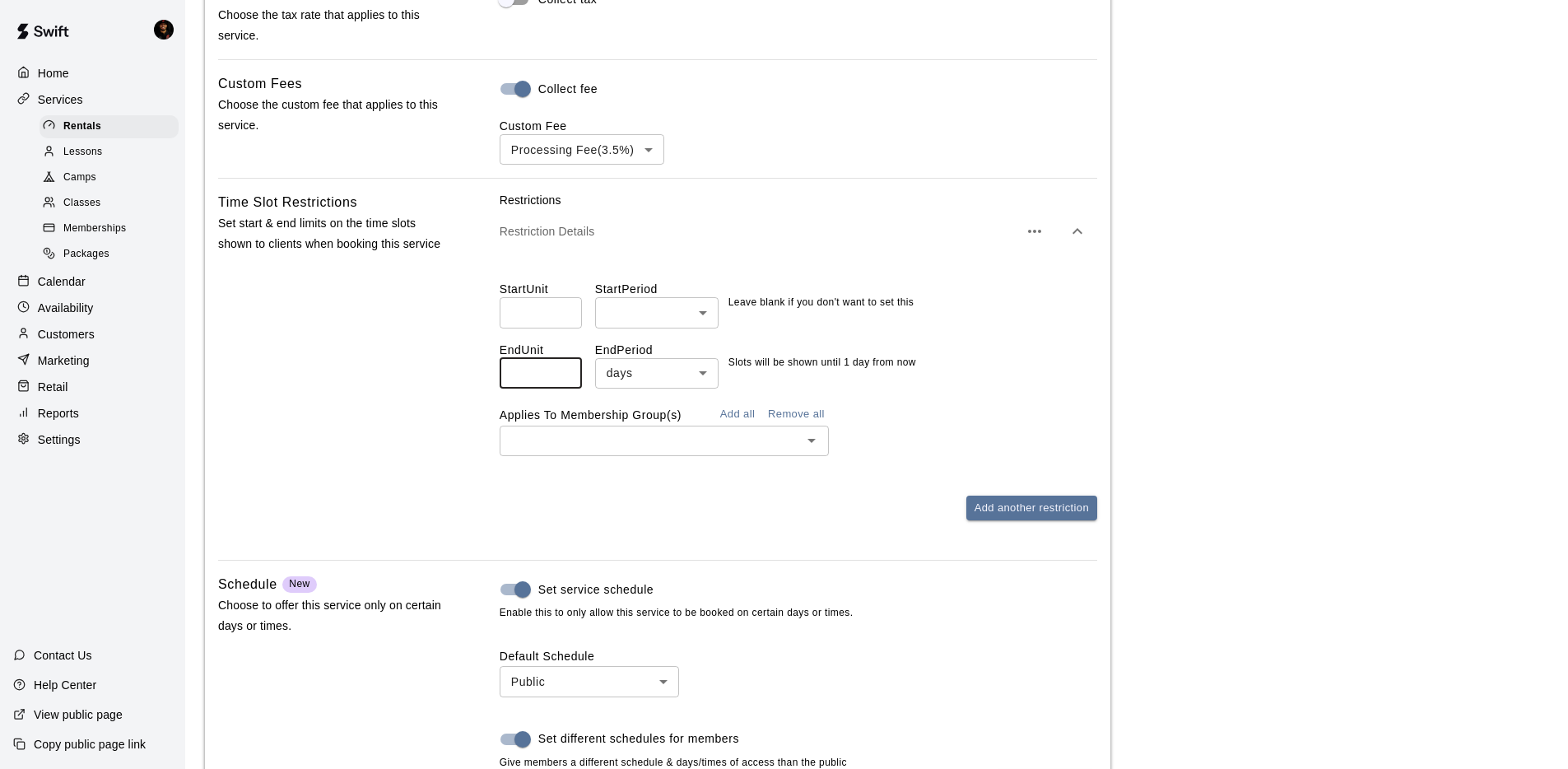 click on "*" at bounding box center (541, 373) 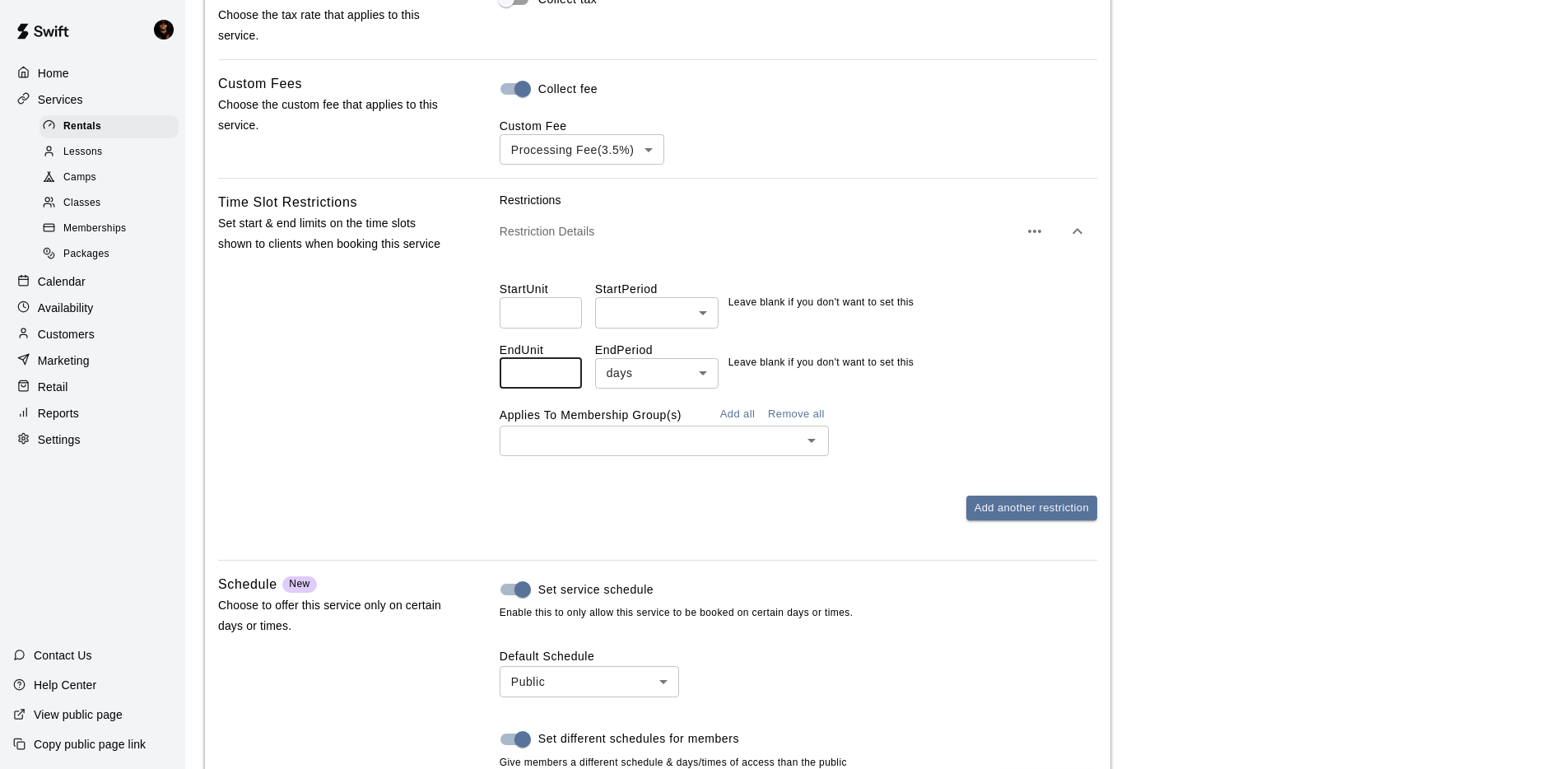 type 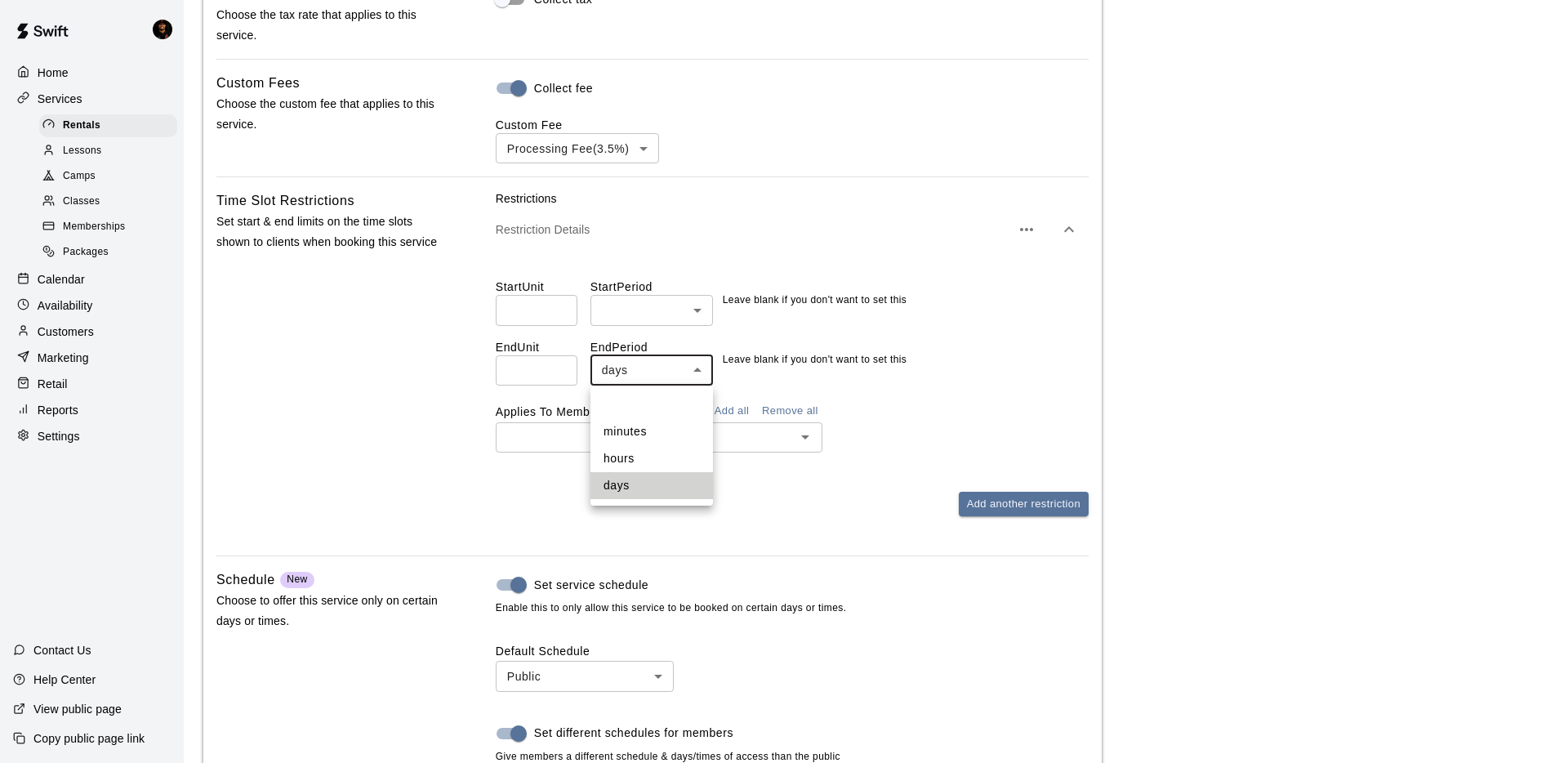 click on "**********" at bounding box center (784, -19) 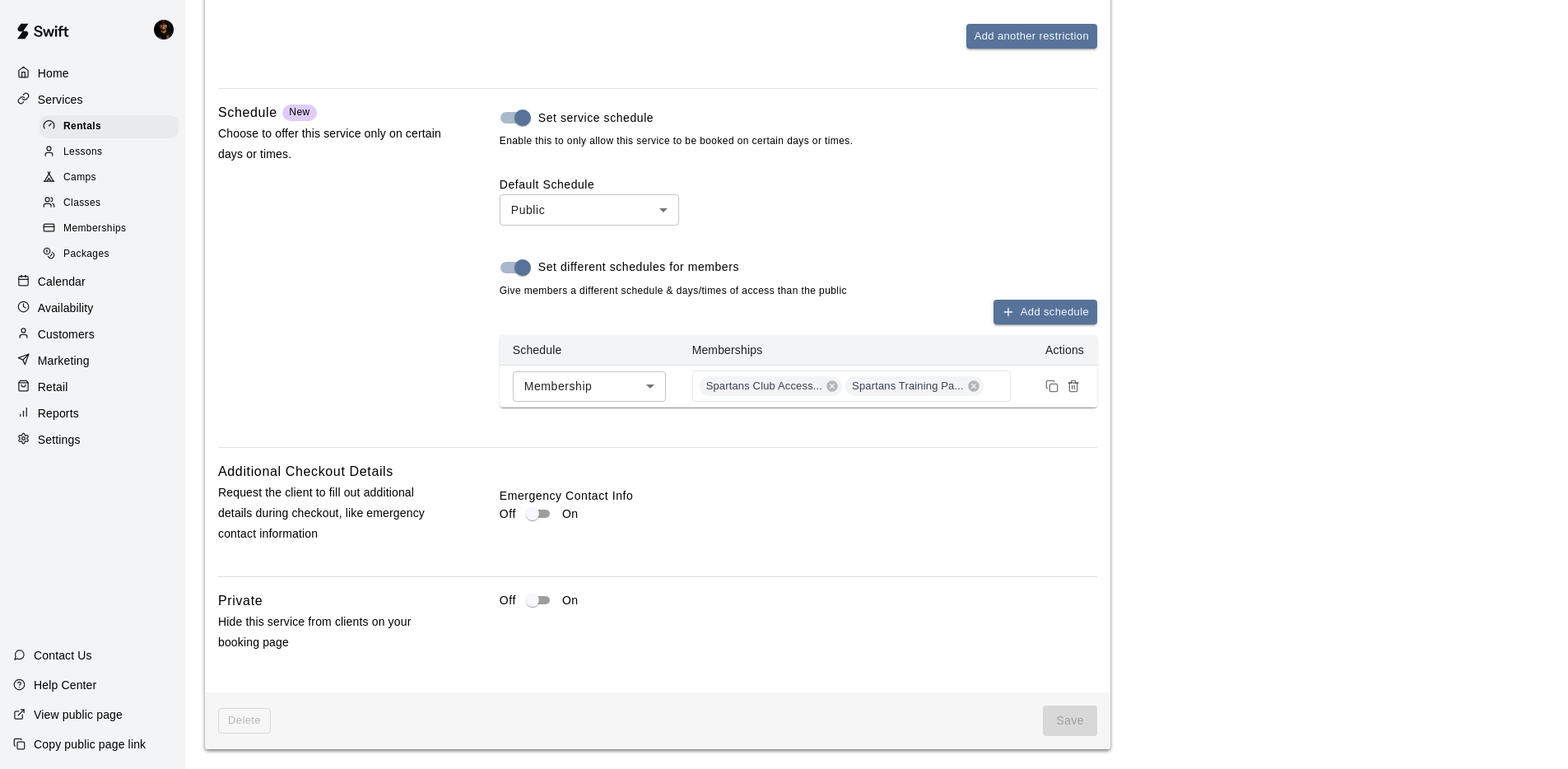 scroll, scrollTop: 1447, scrollLeft: 0, axis: vertical 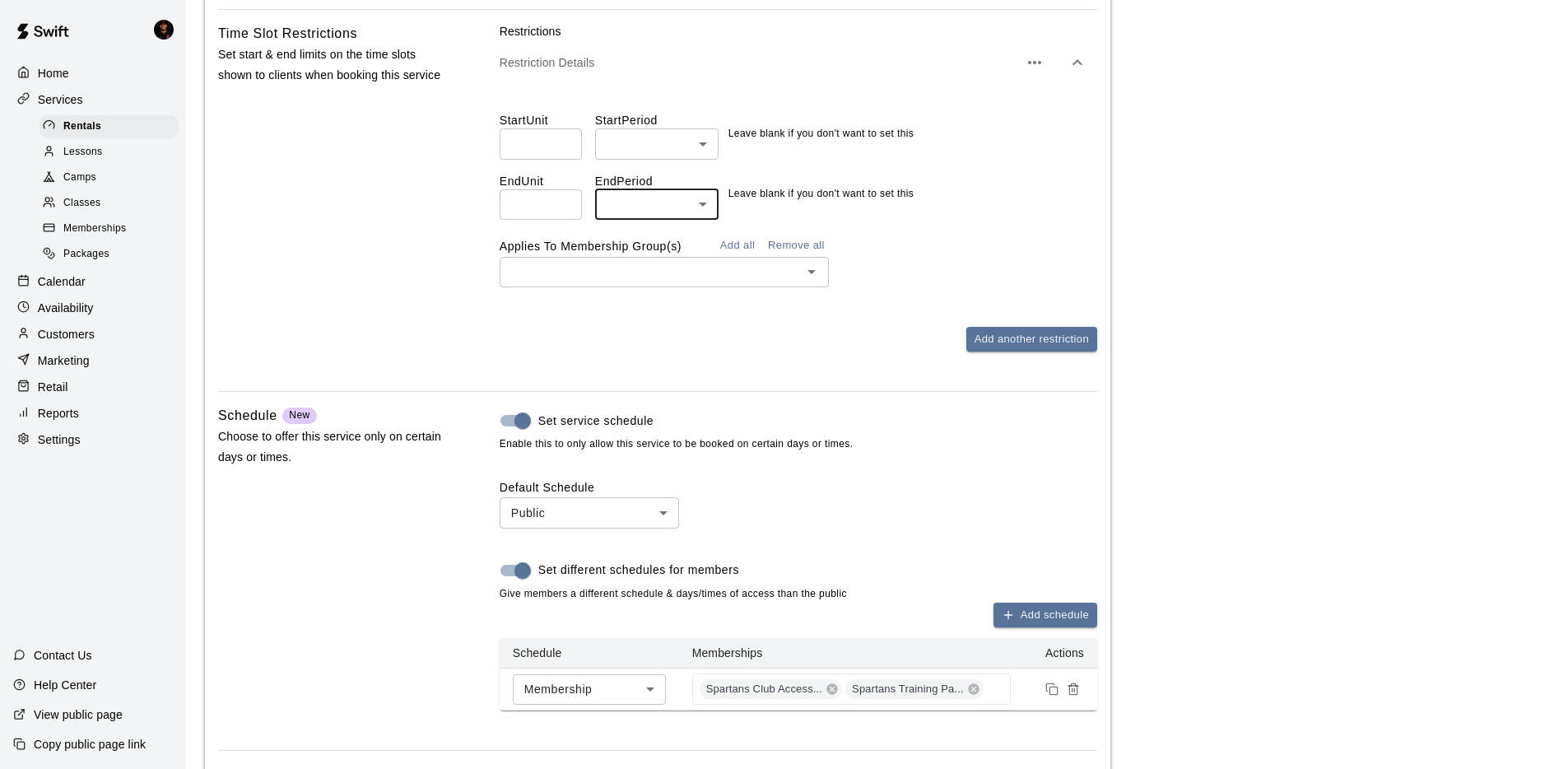 click at bounding box center [650, 272] 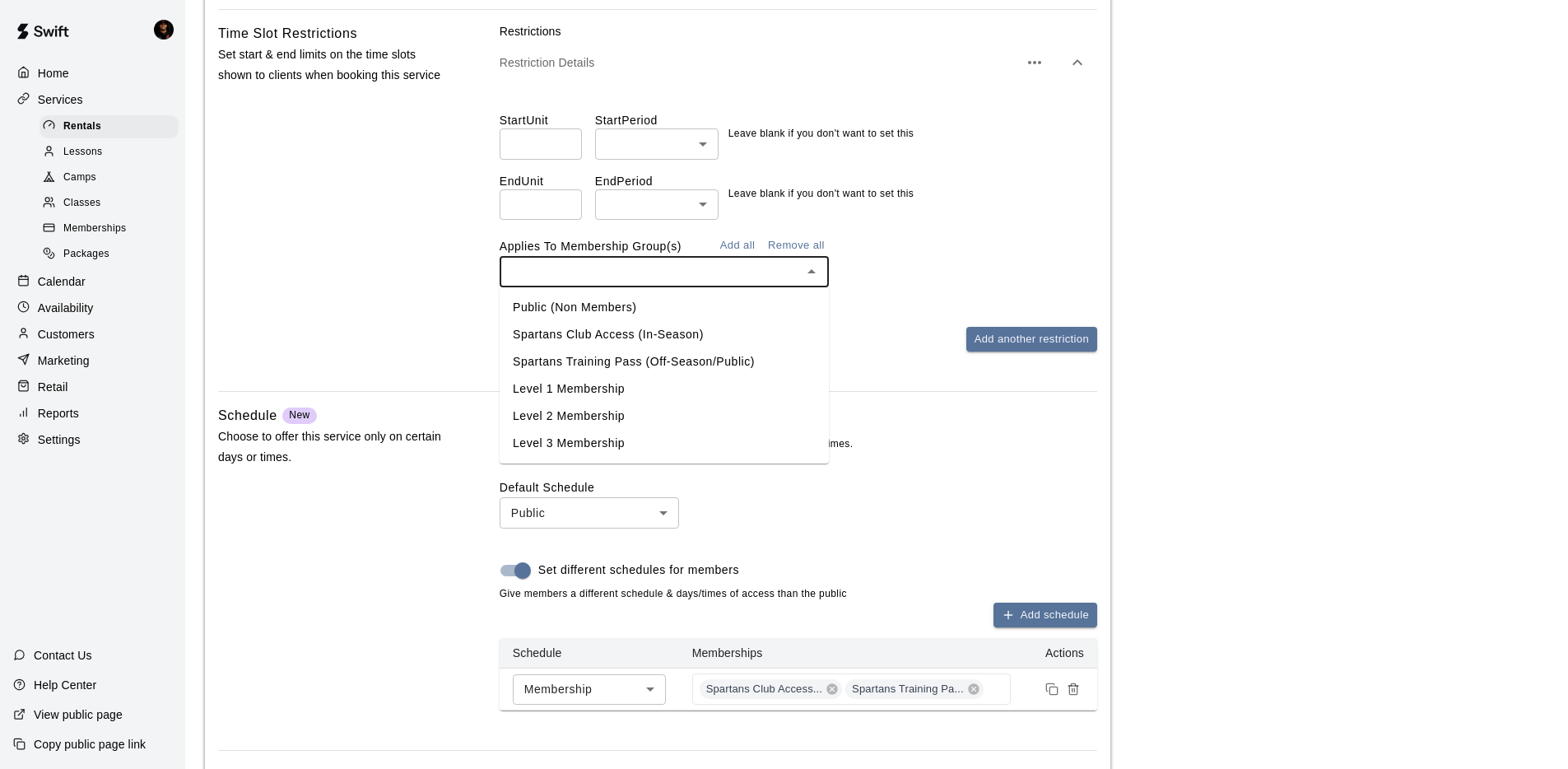 click on "Public (Non Members)" at bounding box center (664, 307) 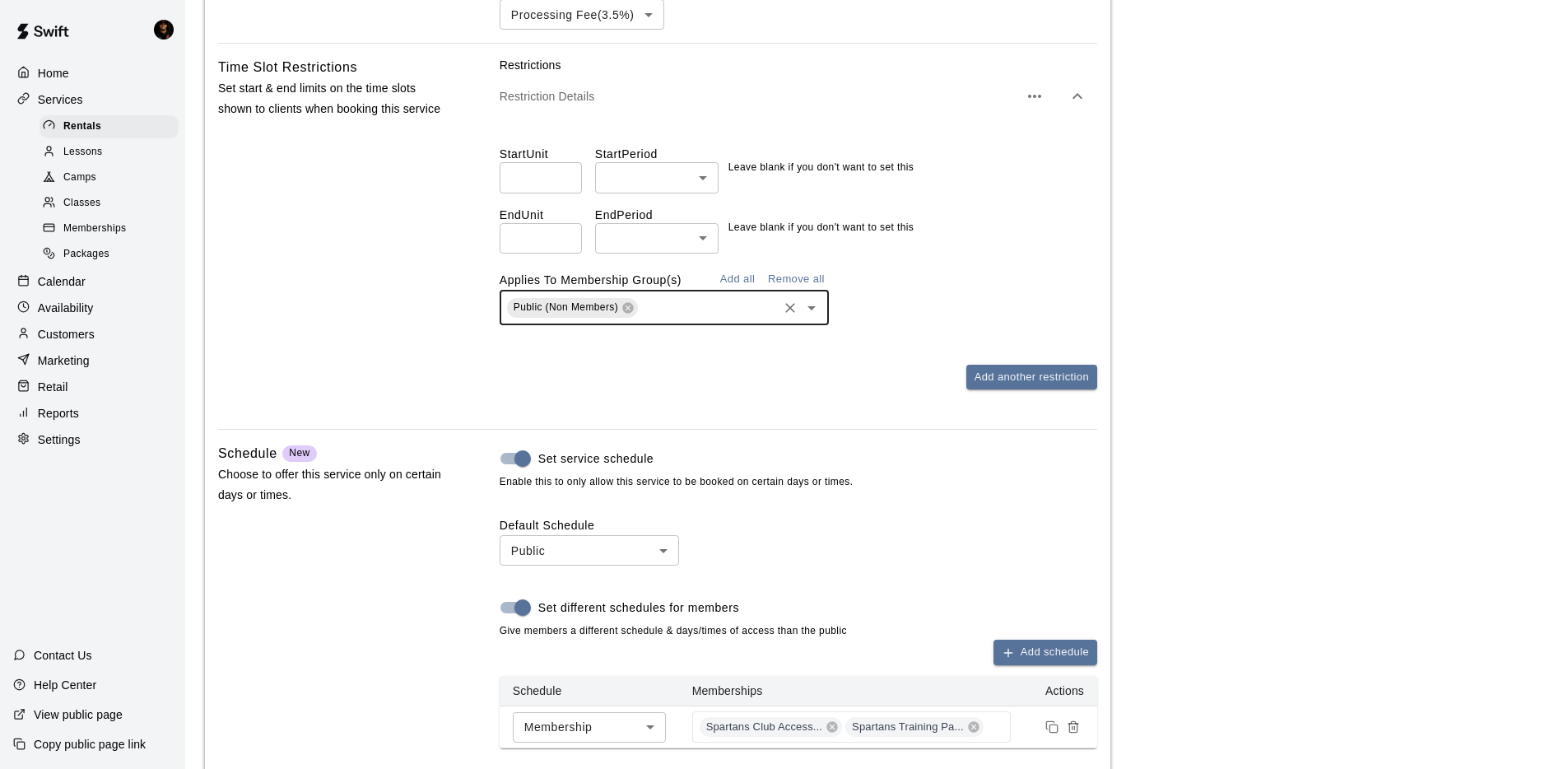 scroll, scrollTop: 1755, scrollLeft: 0, axis: vertical 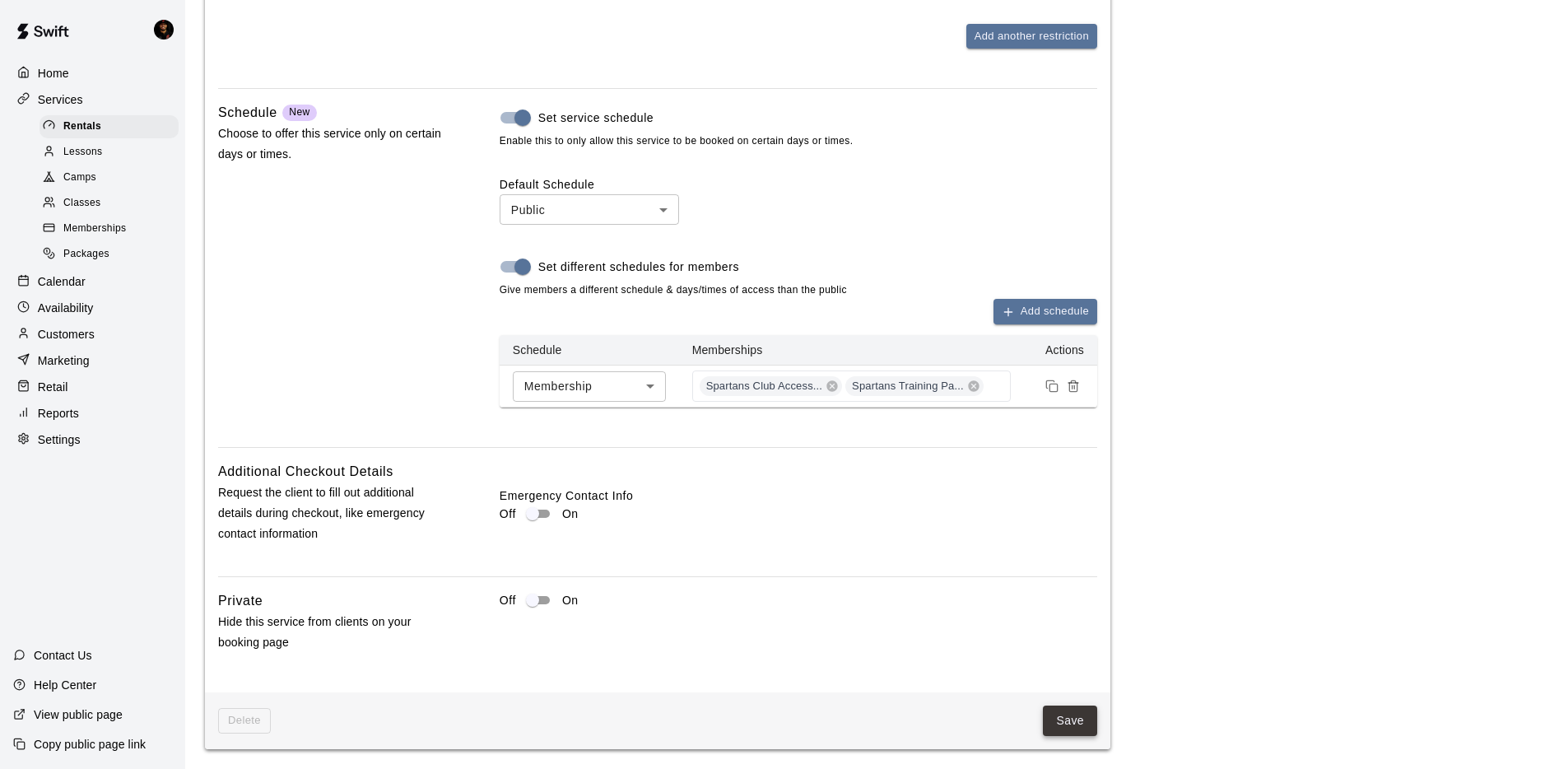 click on "Save" at bounding box center [1070, 720] 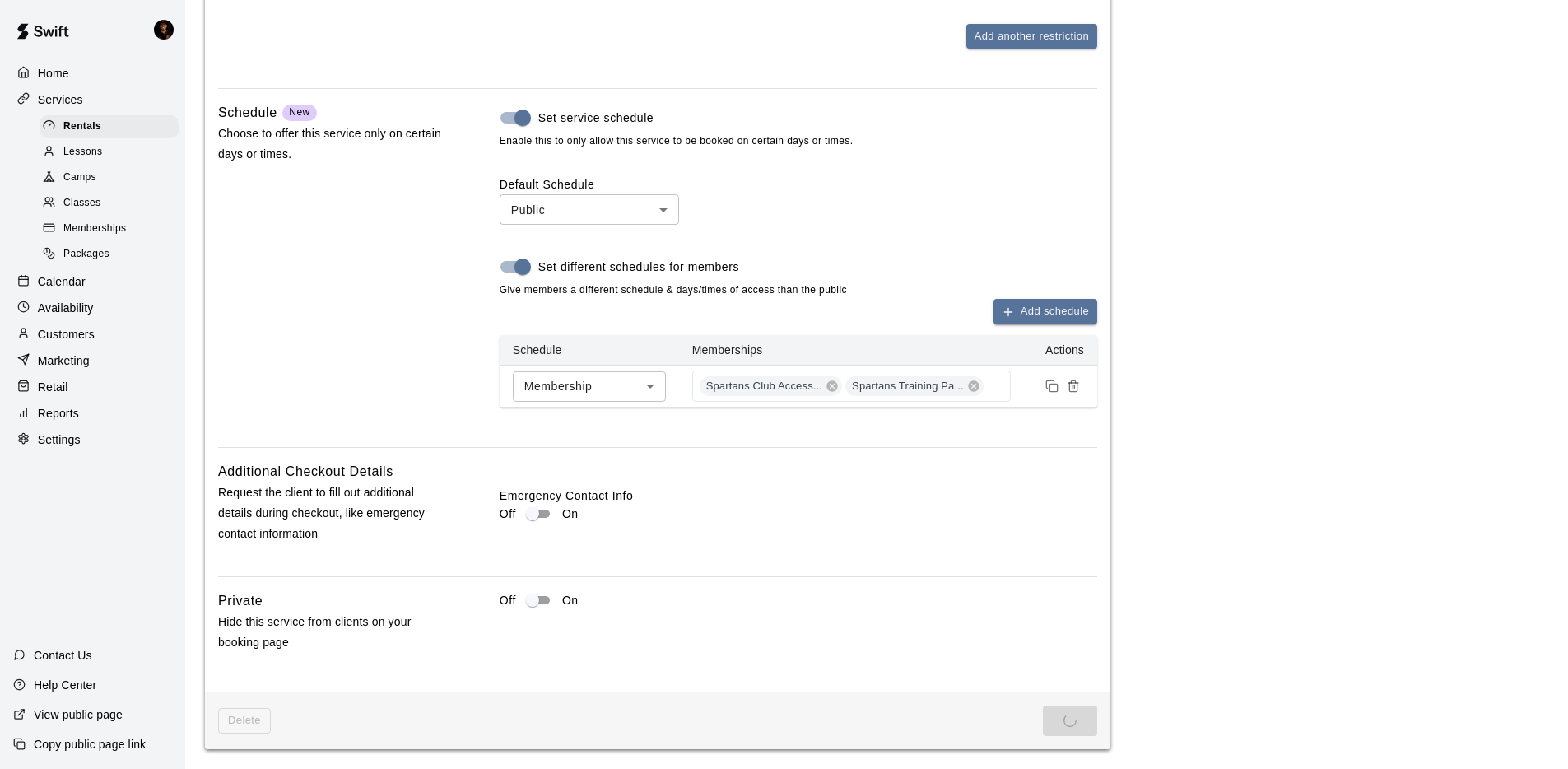 scroll, scrollTop: 0, scrollLeft: 0, axis: both 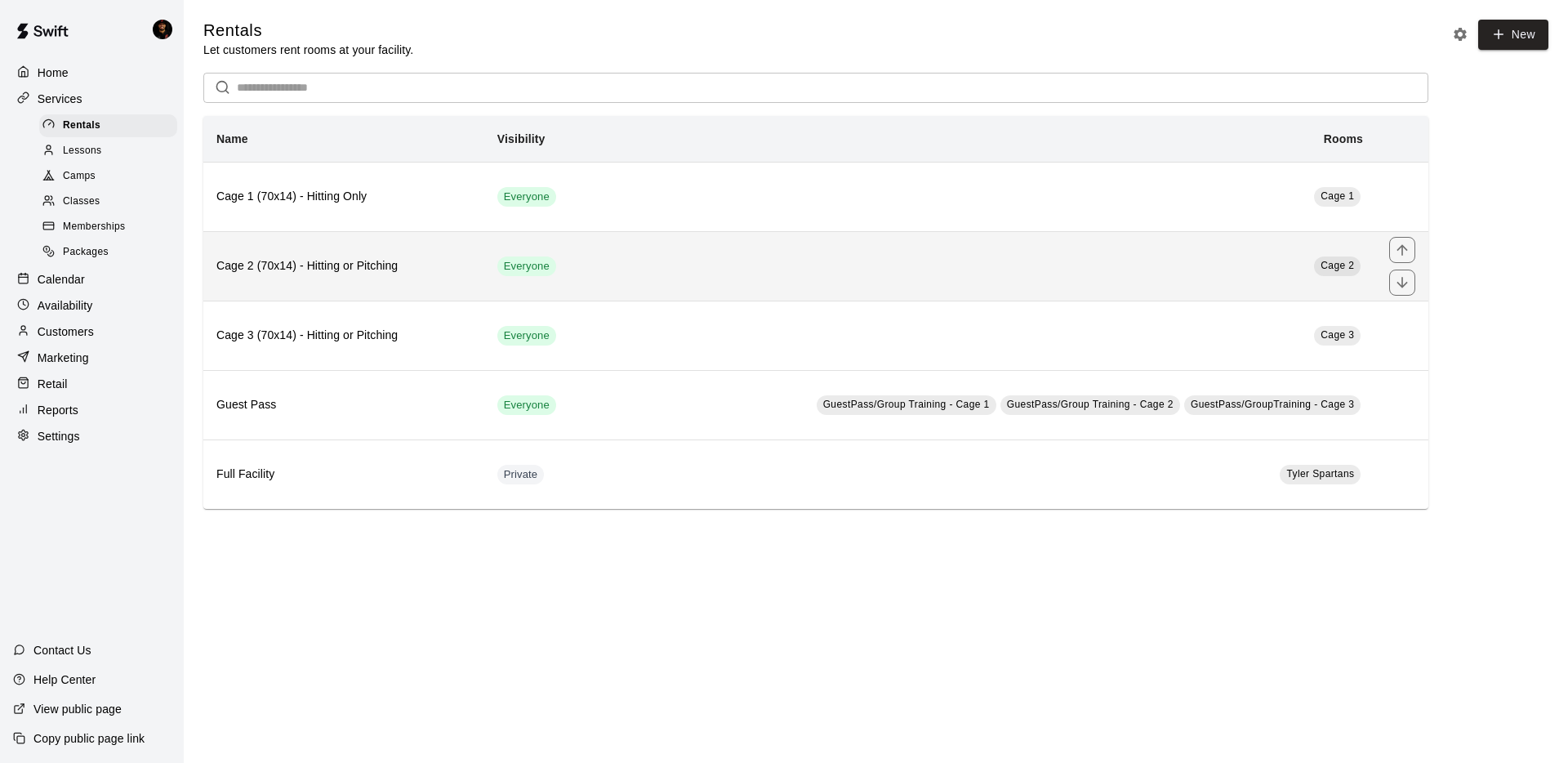 click on "Cage 2 (70x14) - Hitting or Pitching" at bounding box center [344, 265] 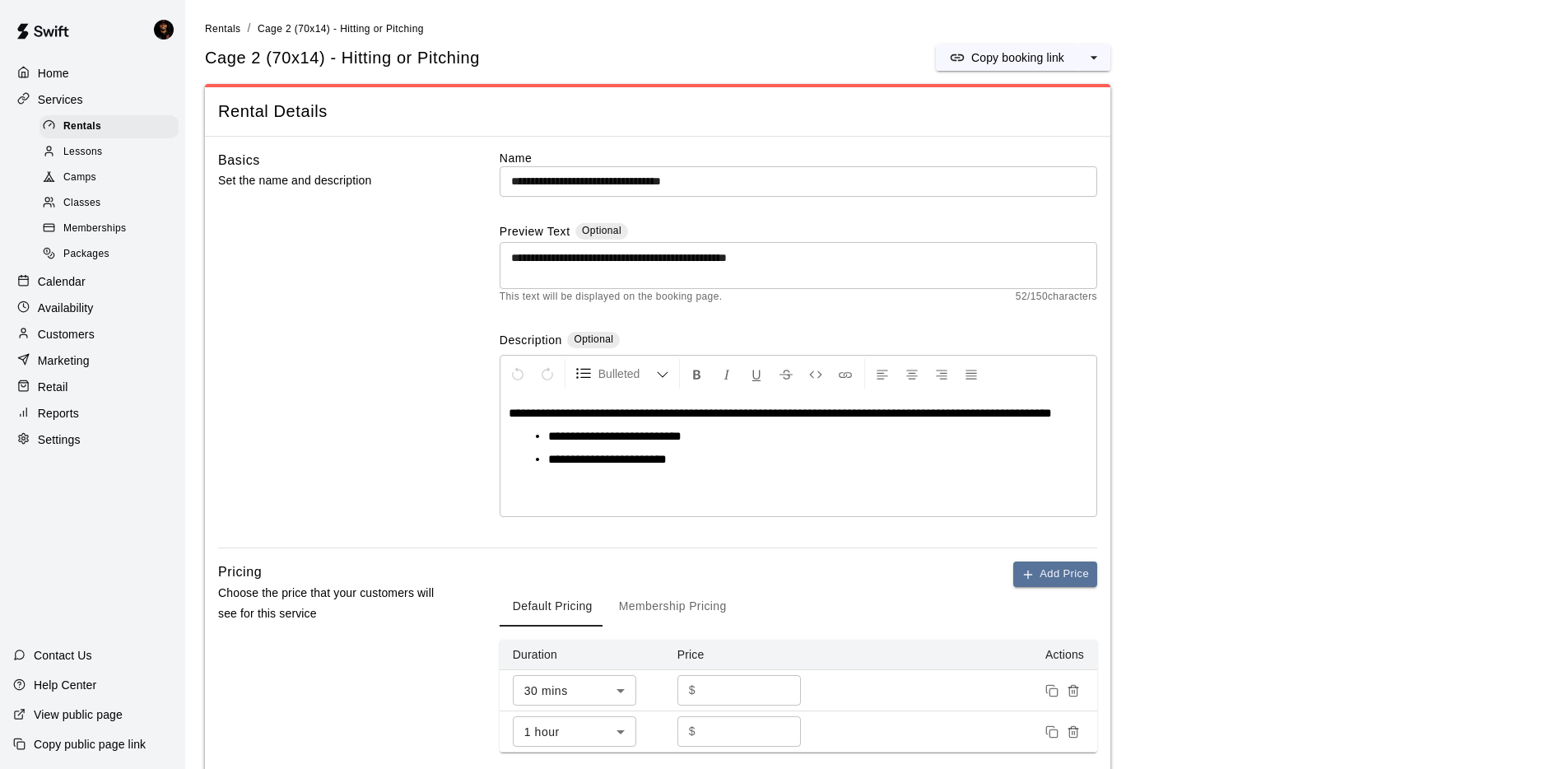 scroll, scrollTop: 557, scrollLeft: 0, axis: vertical 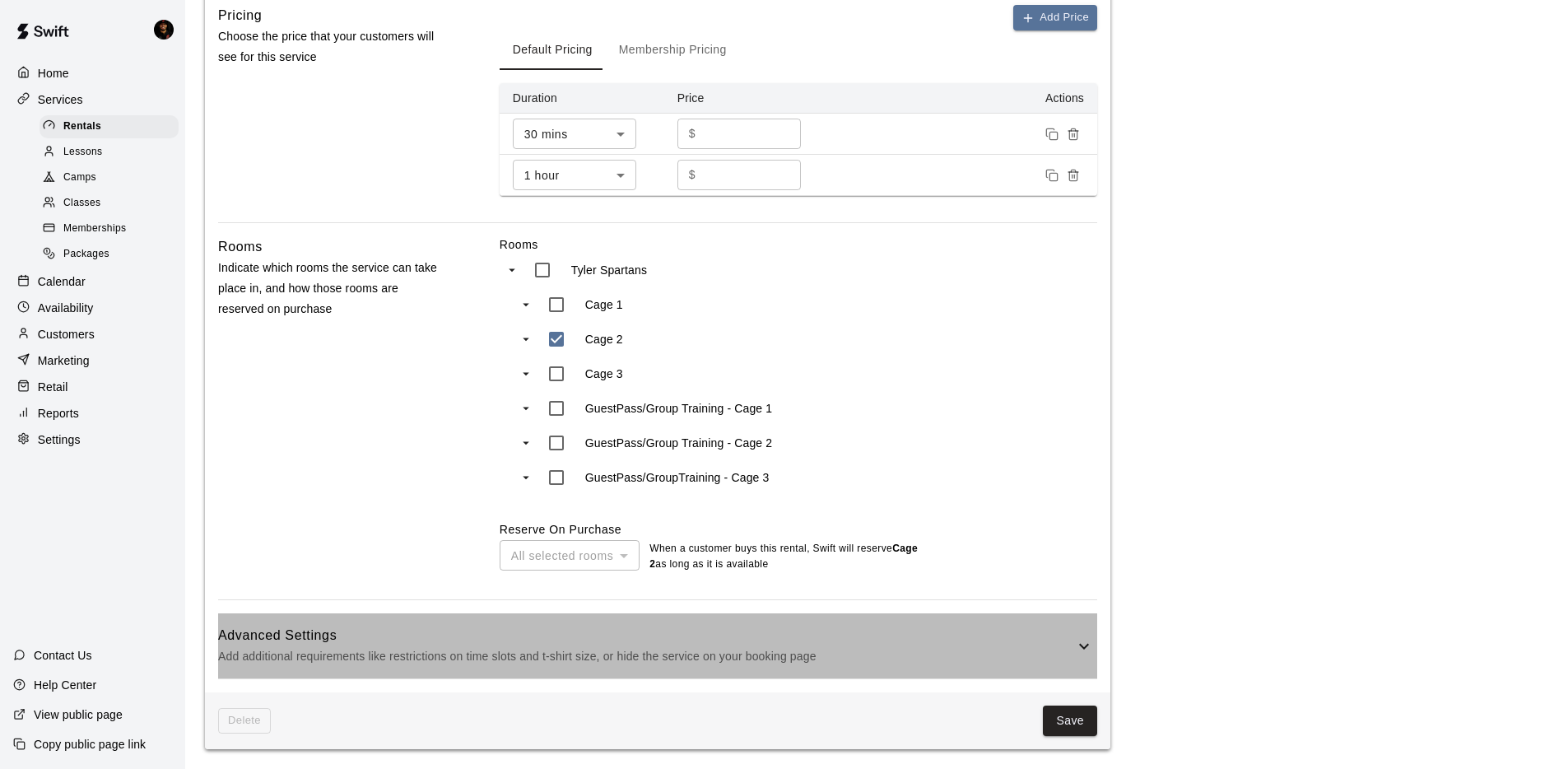click on "Add additional requirements like restrictions on time slots and t-shirt size, or hide the service on your booking page" at bounding box center [646, 656] 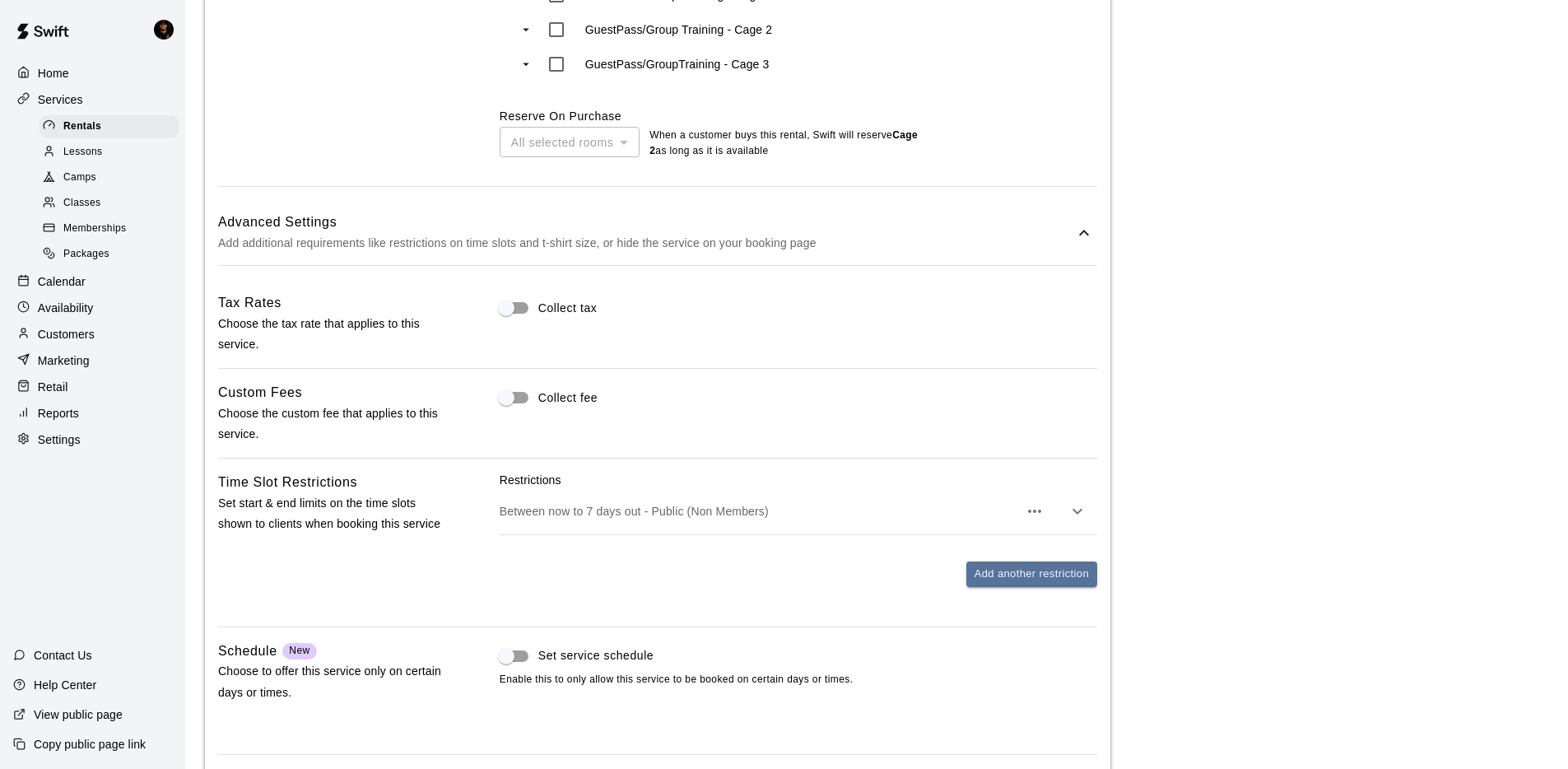 scroll, scrollTop: 1276, scrollLeft: 0, axis: vertical 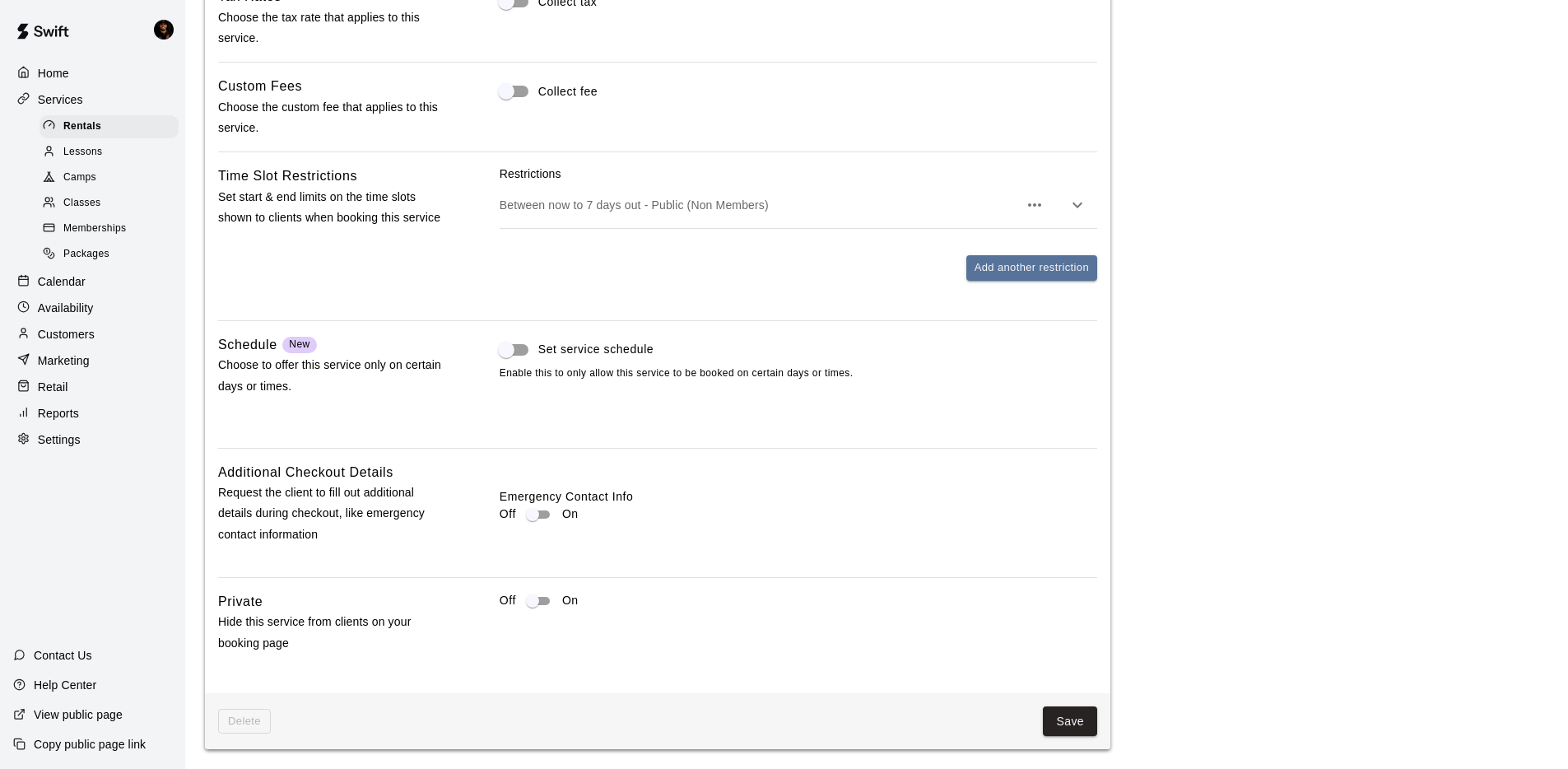 click on "Between now to 7 days out - Public (Non Members)" at bounding box center (759, 205) 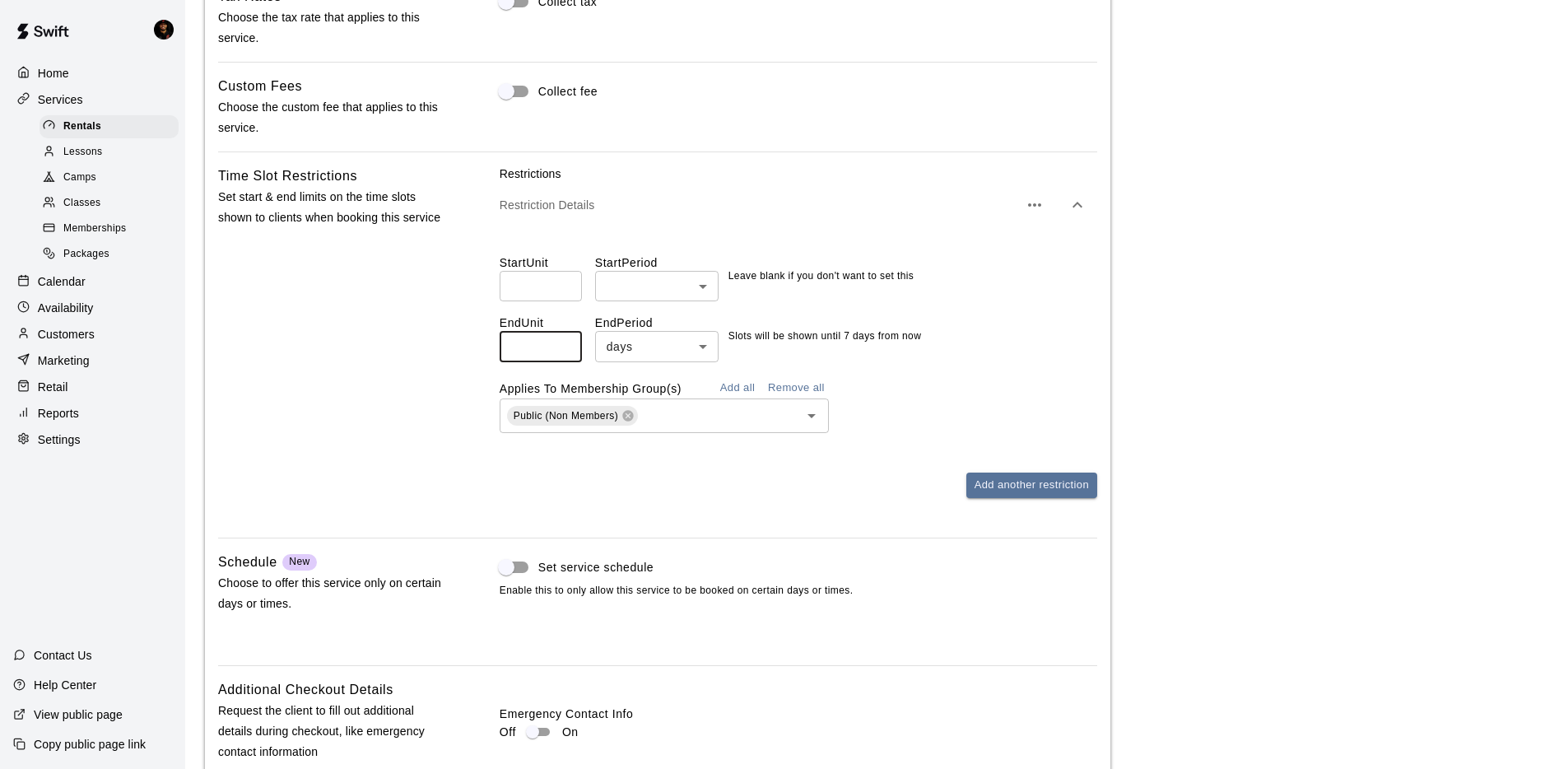 click on "*" at bounding box center [541, 346] 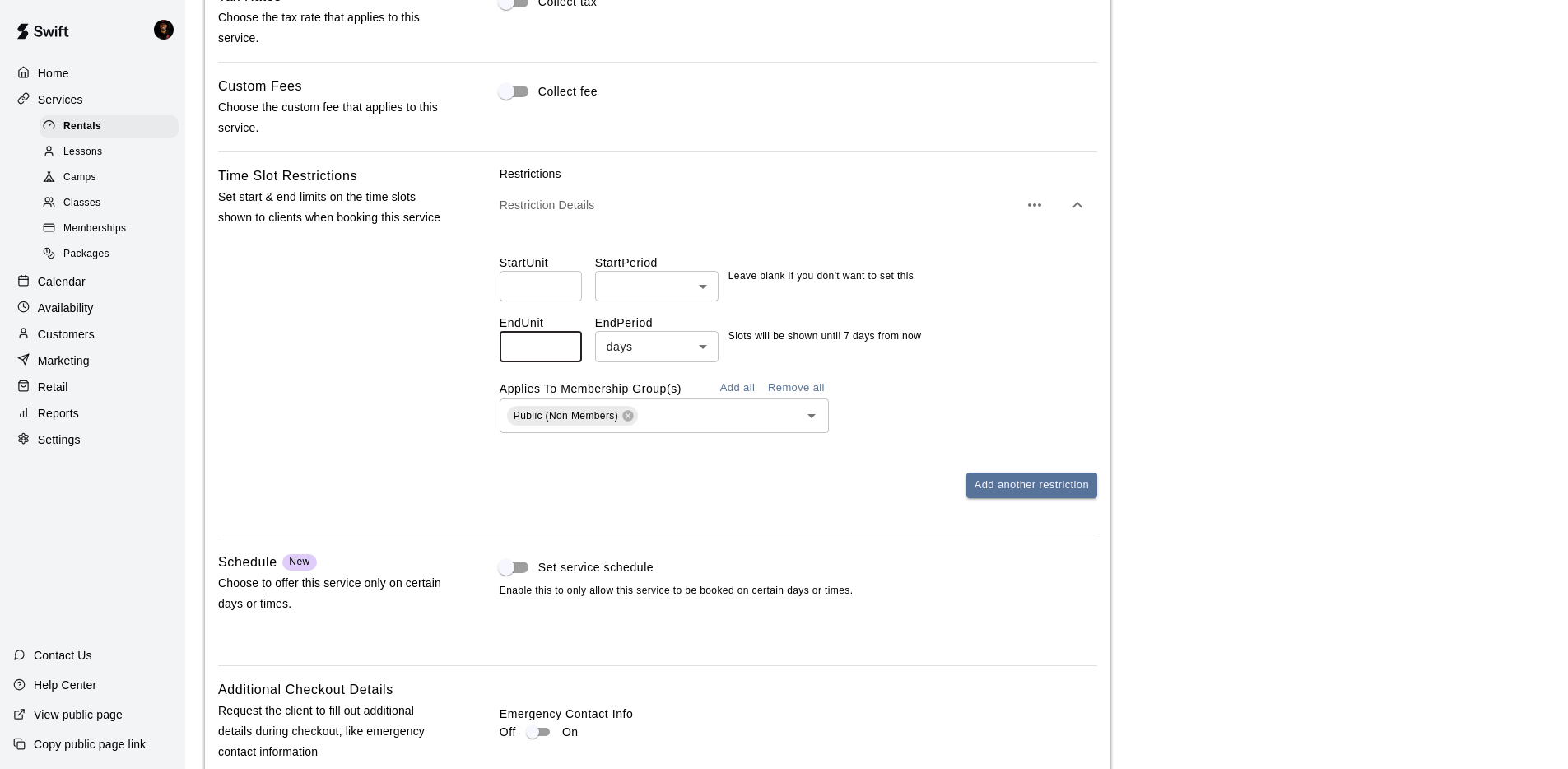 type on "*" 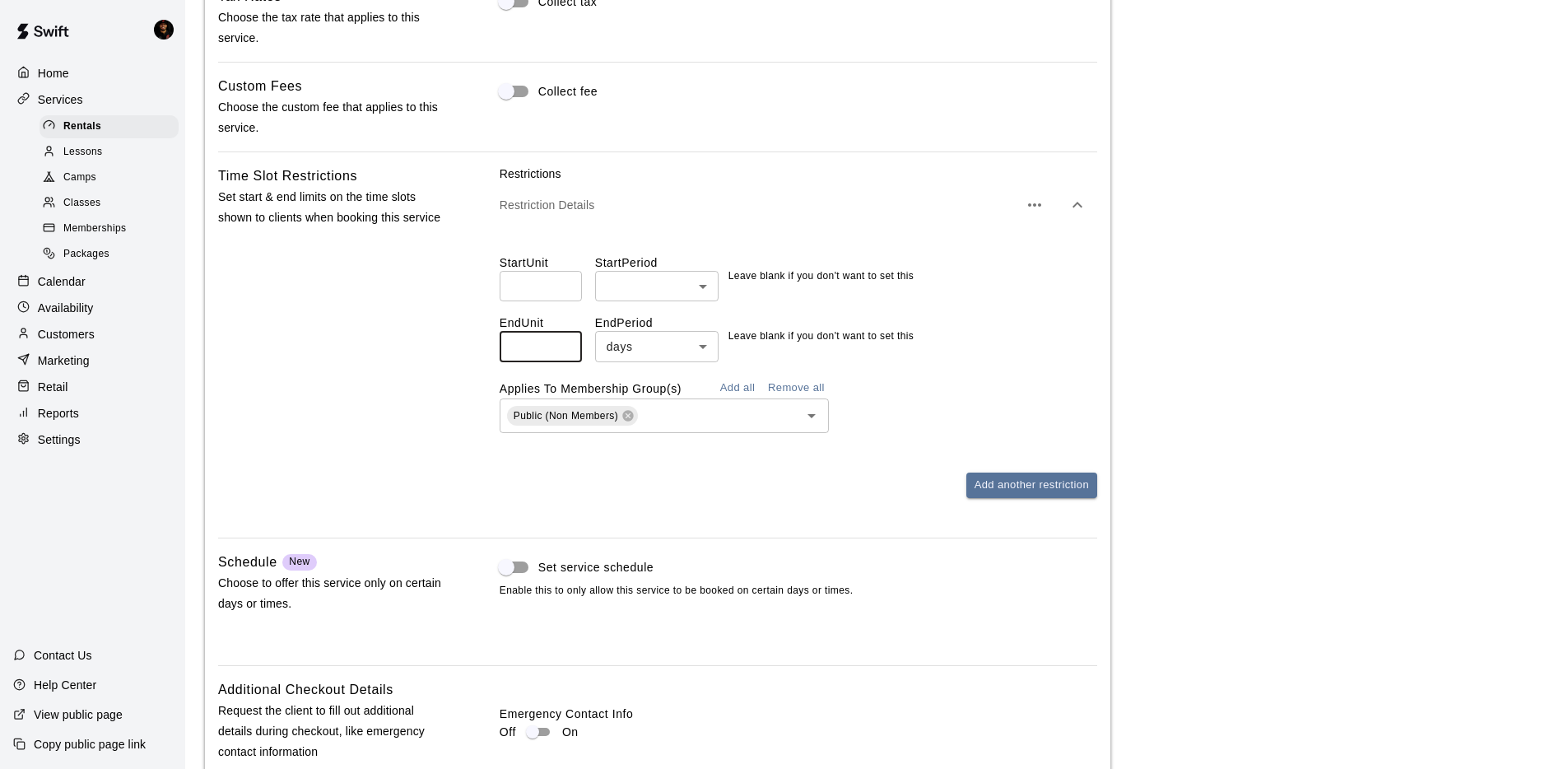 type 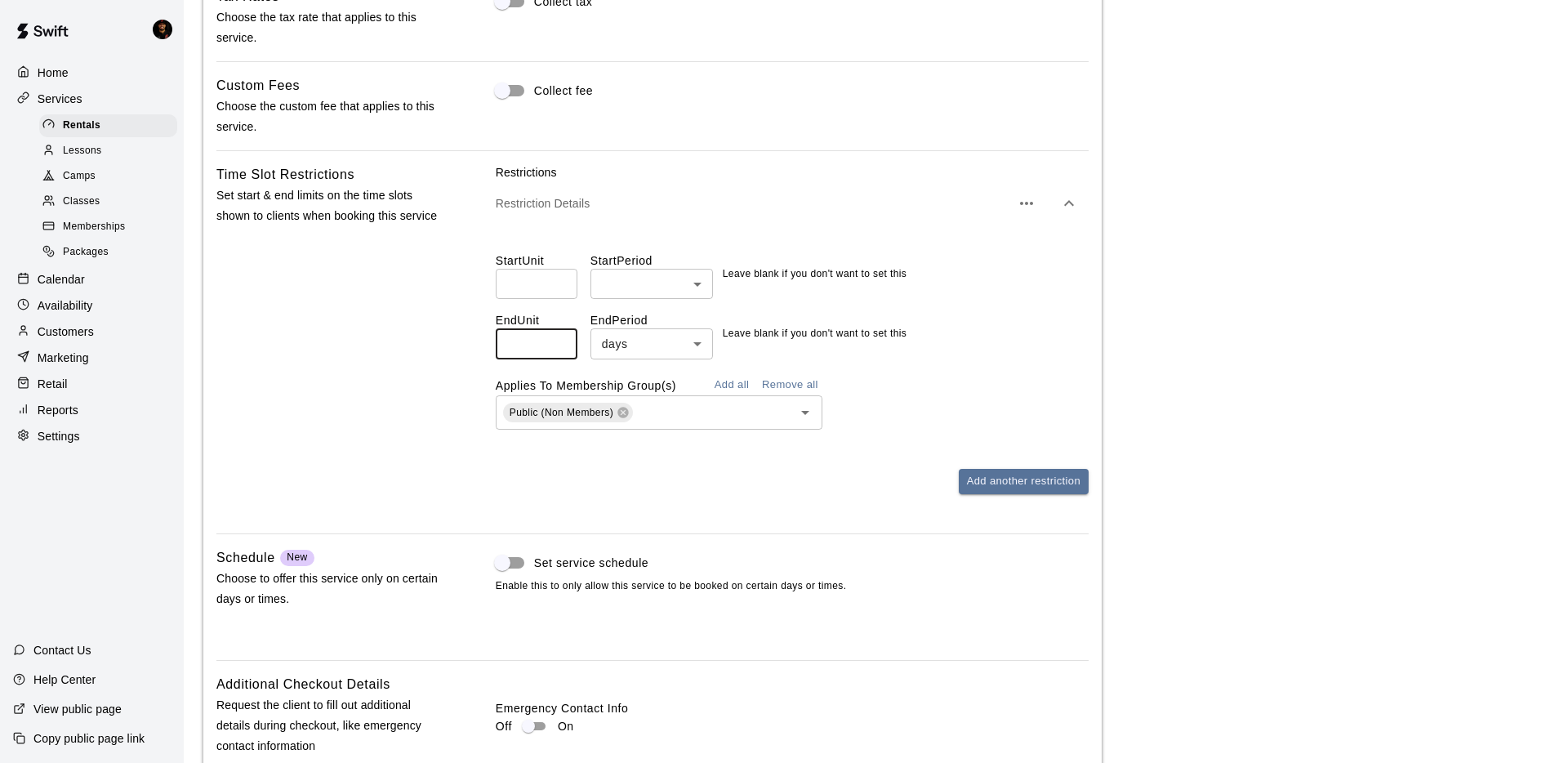 click on "**********" at bounding box center (784, -144) 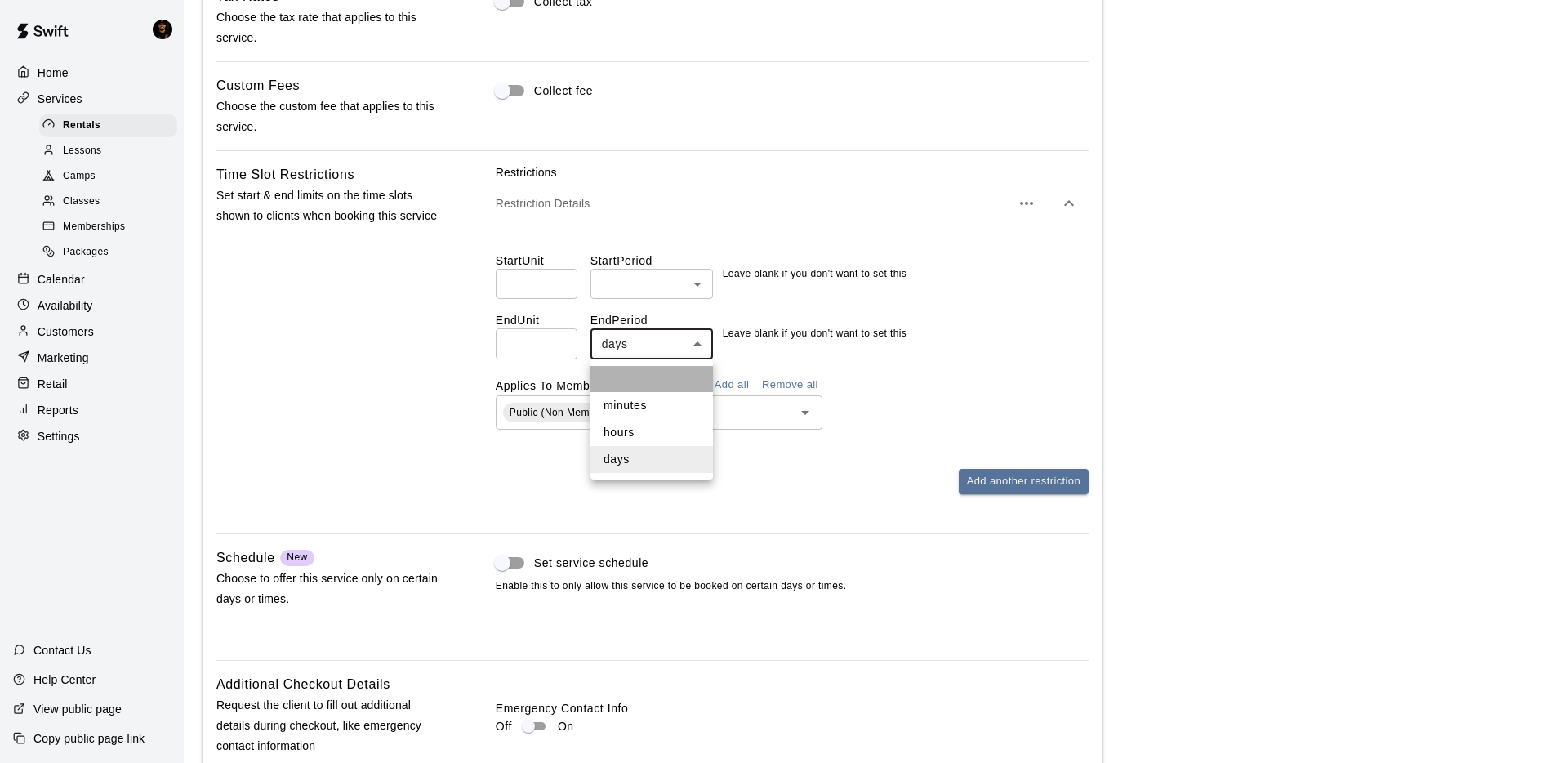 click at bounding box center (652, 379) 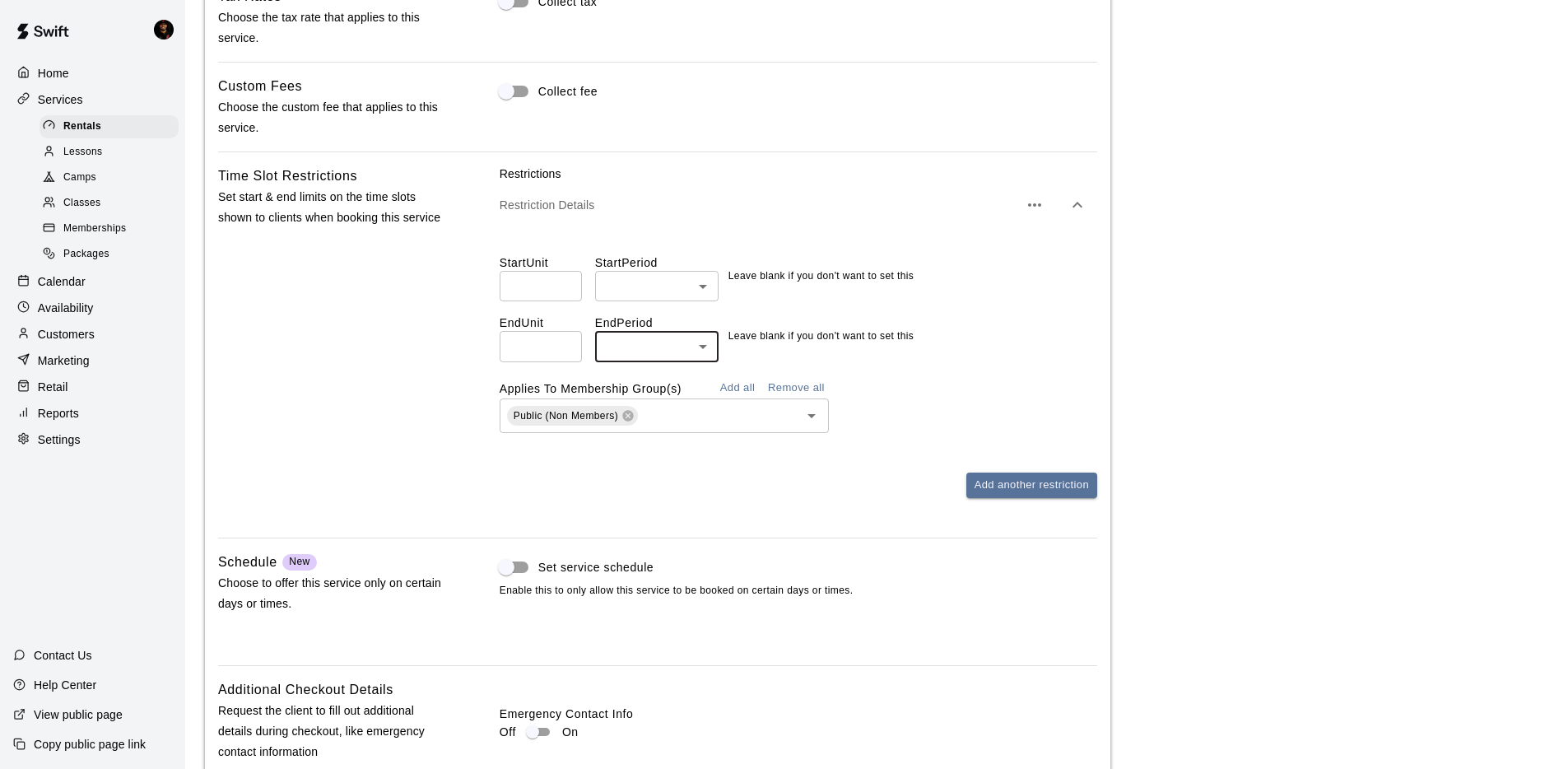 scroll, scrollTop: 1494, scrollLeft: 0, axis: vertical 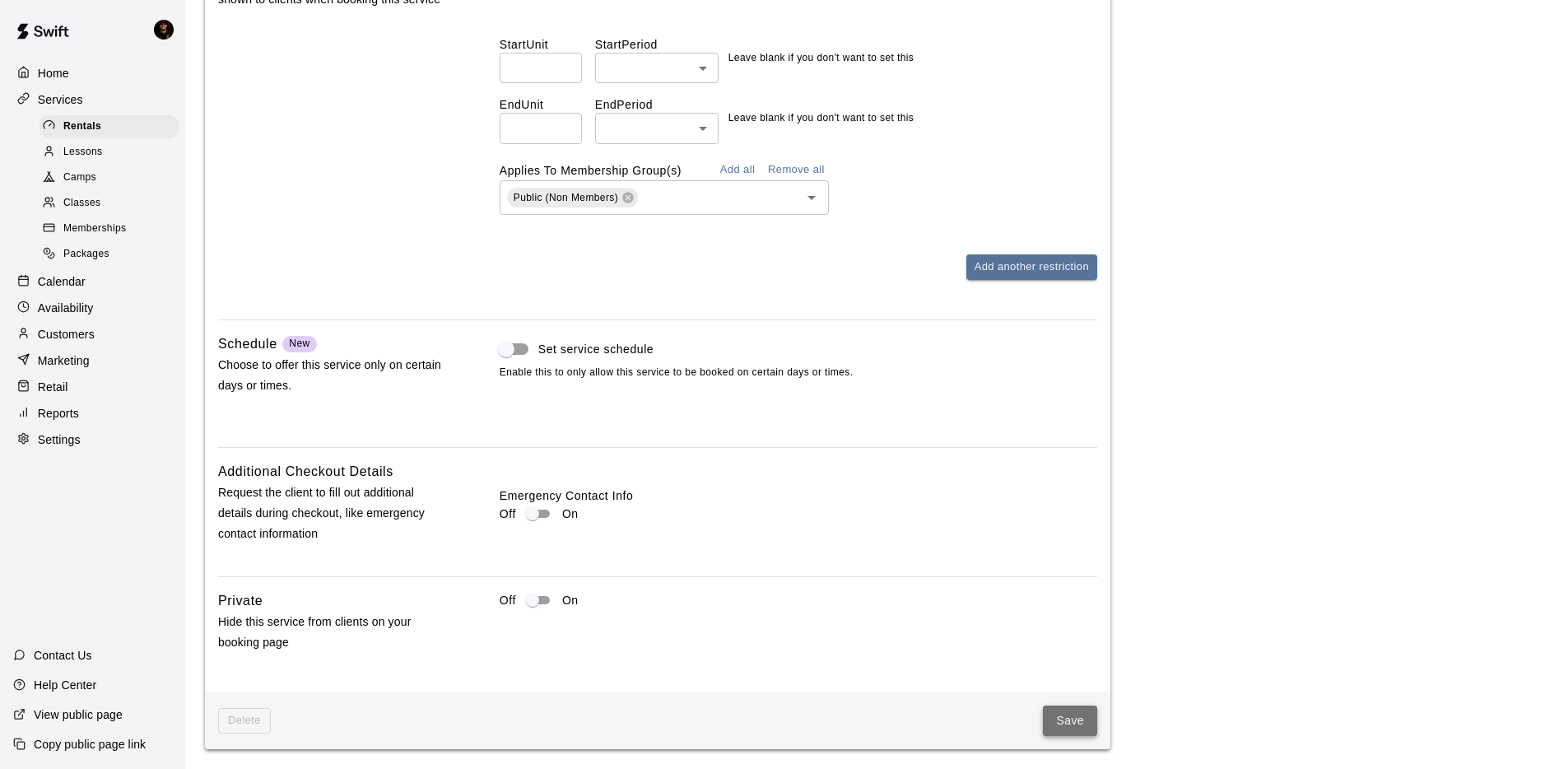 click on "Save" at bounding box center [1070, 720] 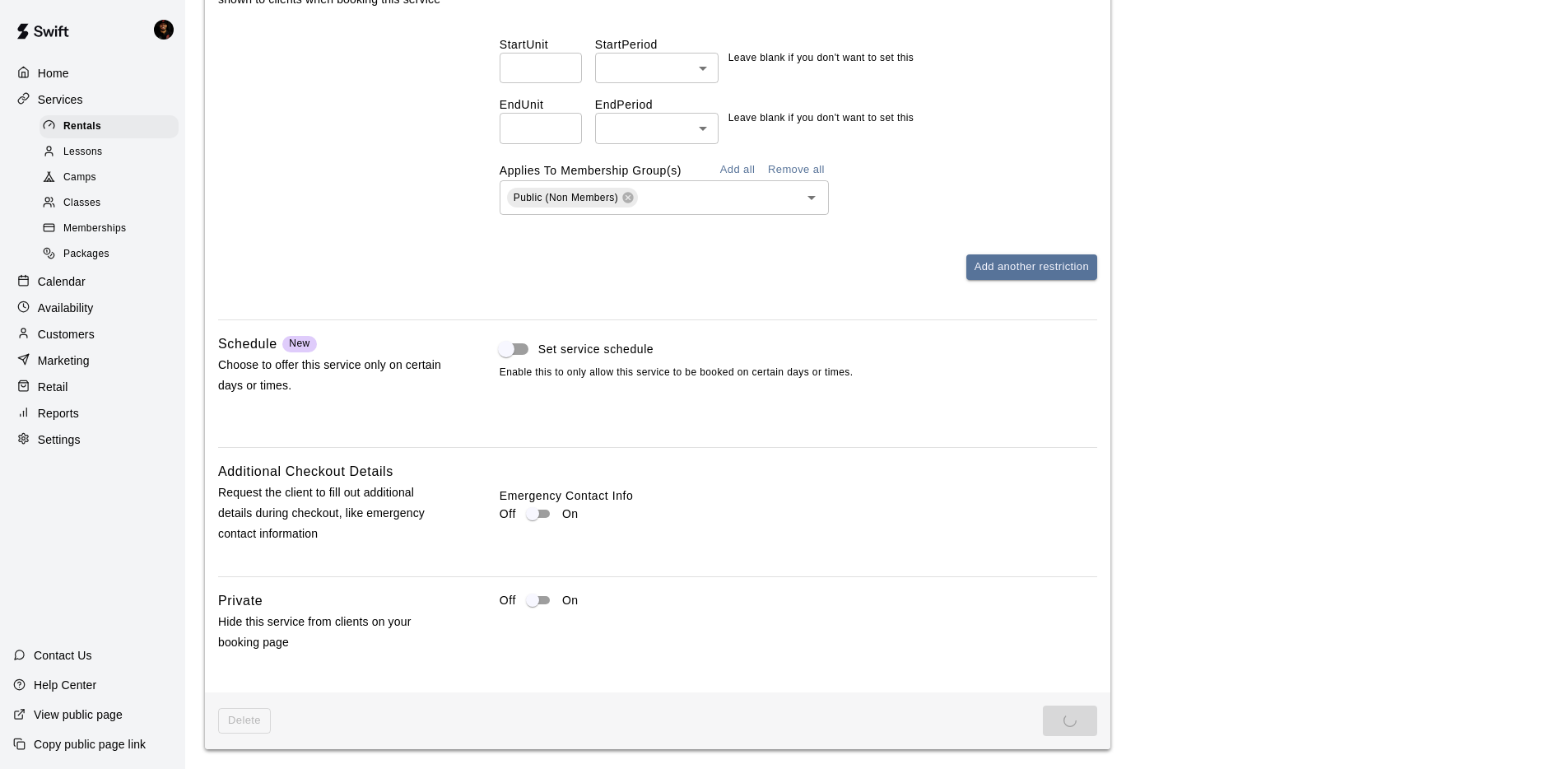 scroll, scrollTop: 0, scrollLeft: 0, axis: both 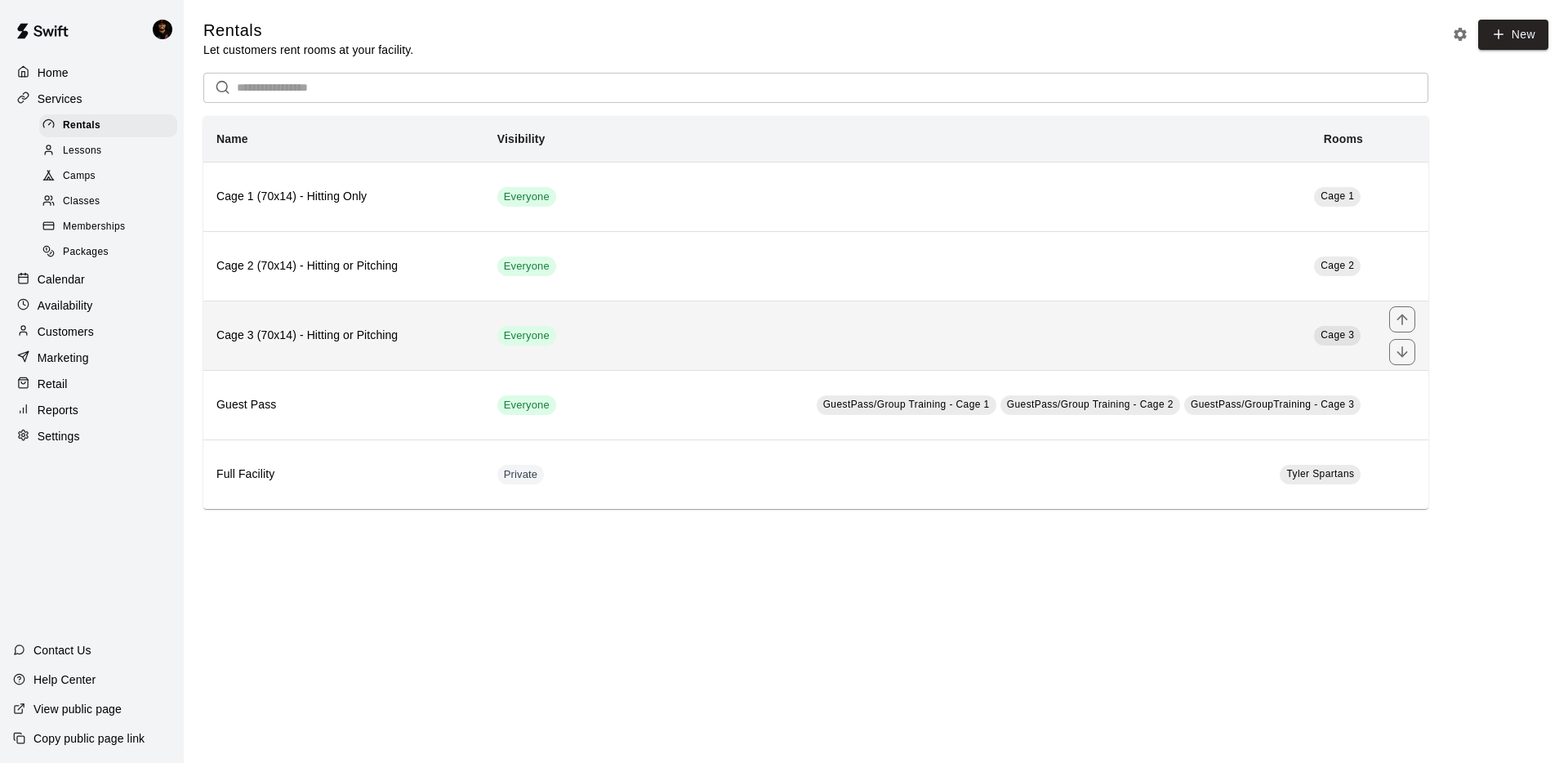 click on "Cage 3 (70x14) - Hitting or Pitching" at bounding box center [344, 336] 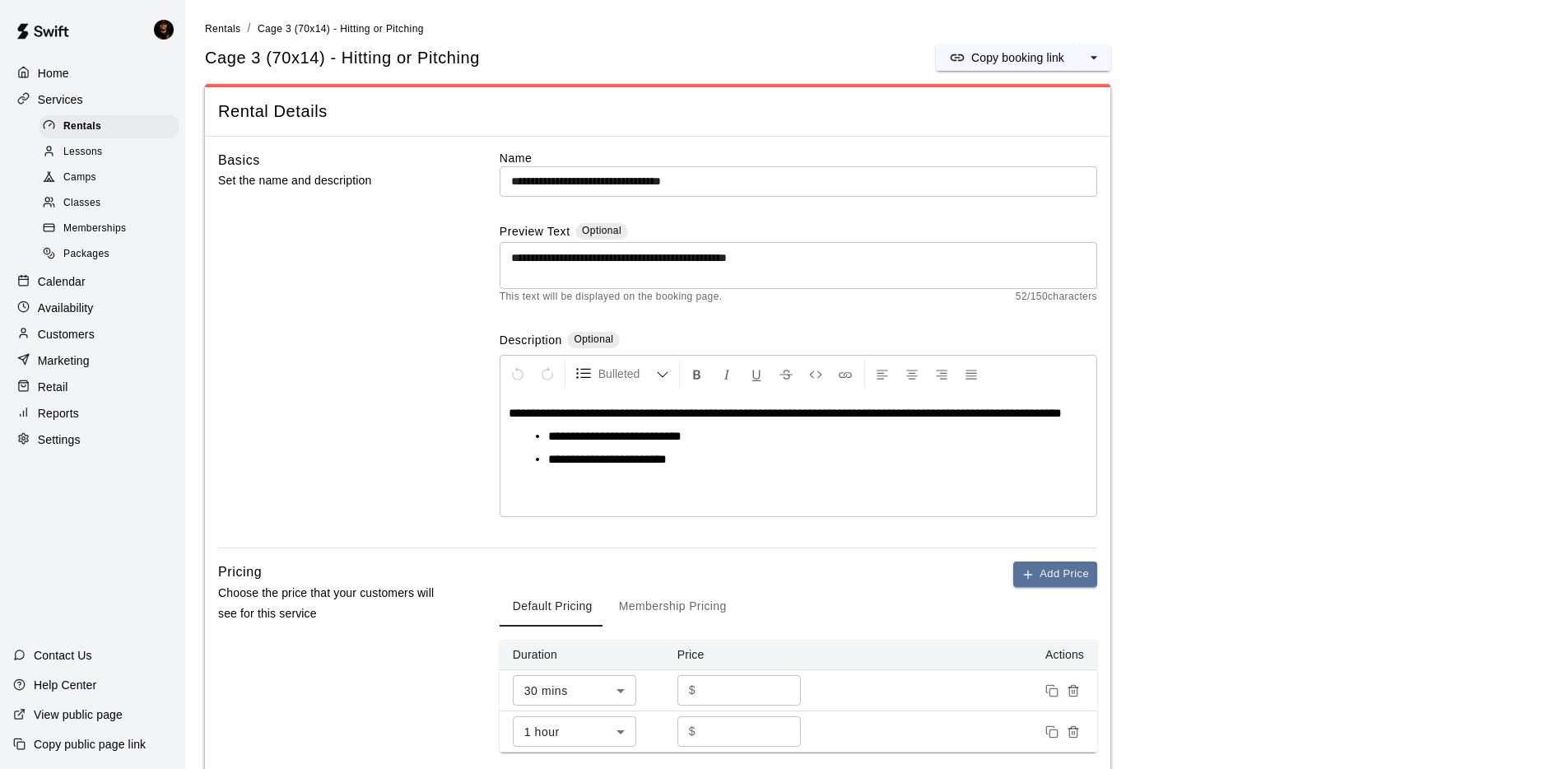 scroll, scrollTop: 557, scrollLeft: 0, axis: vertical 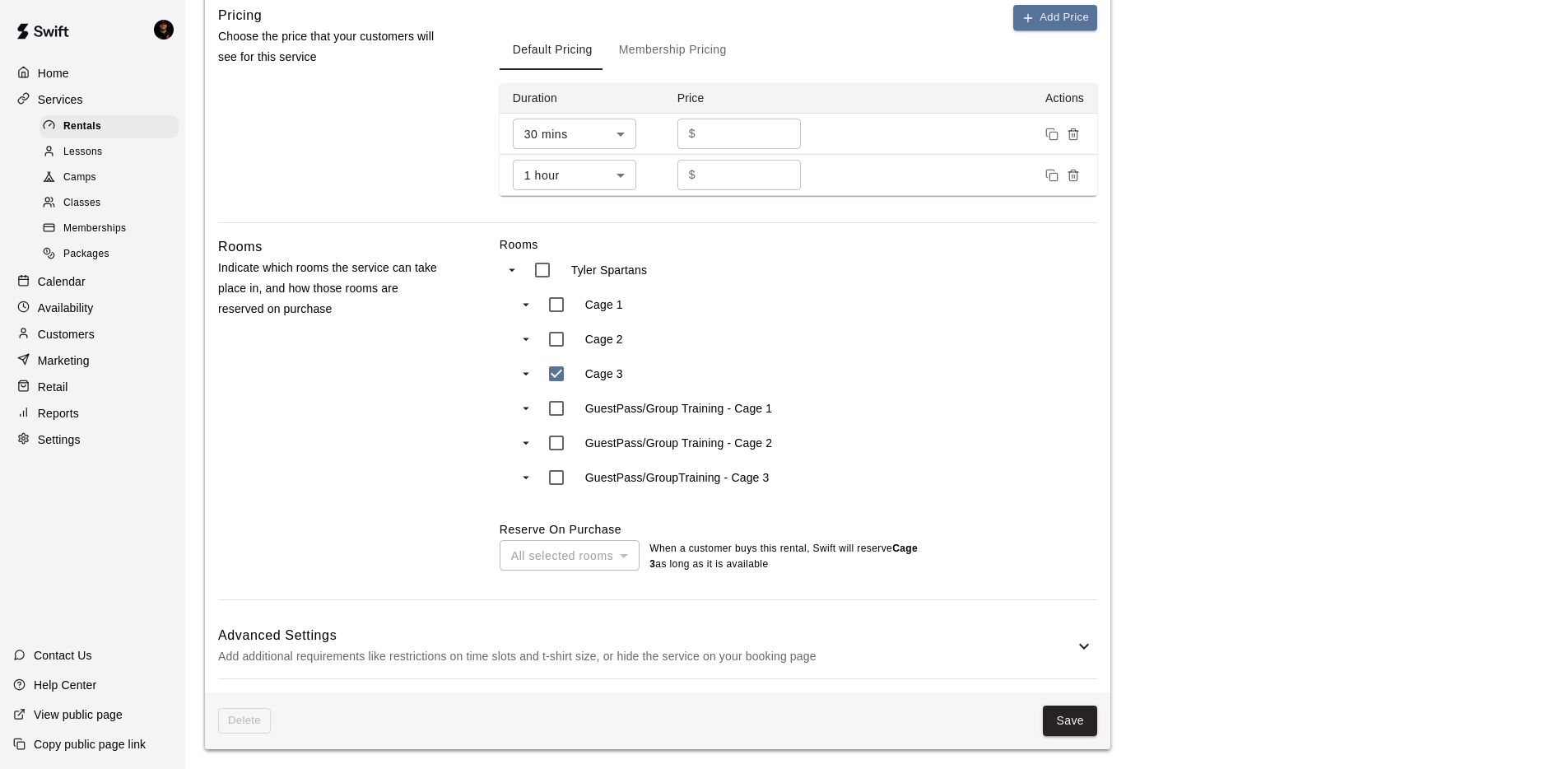 click on "Advanced Settings" at bounding box center (646, 636) 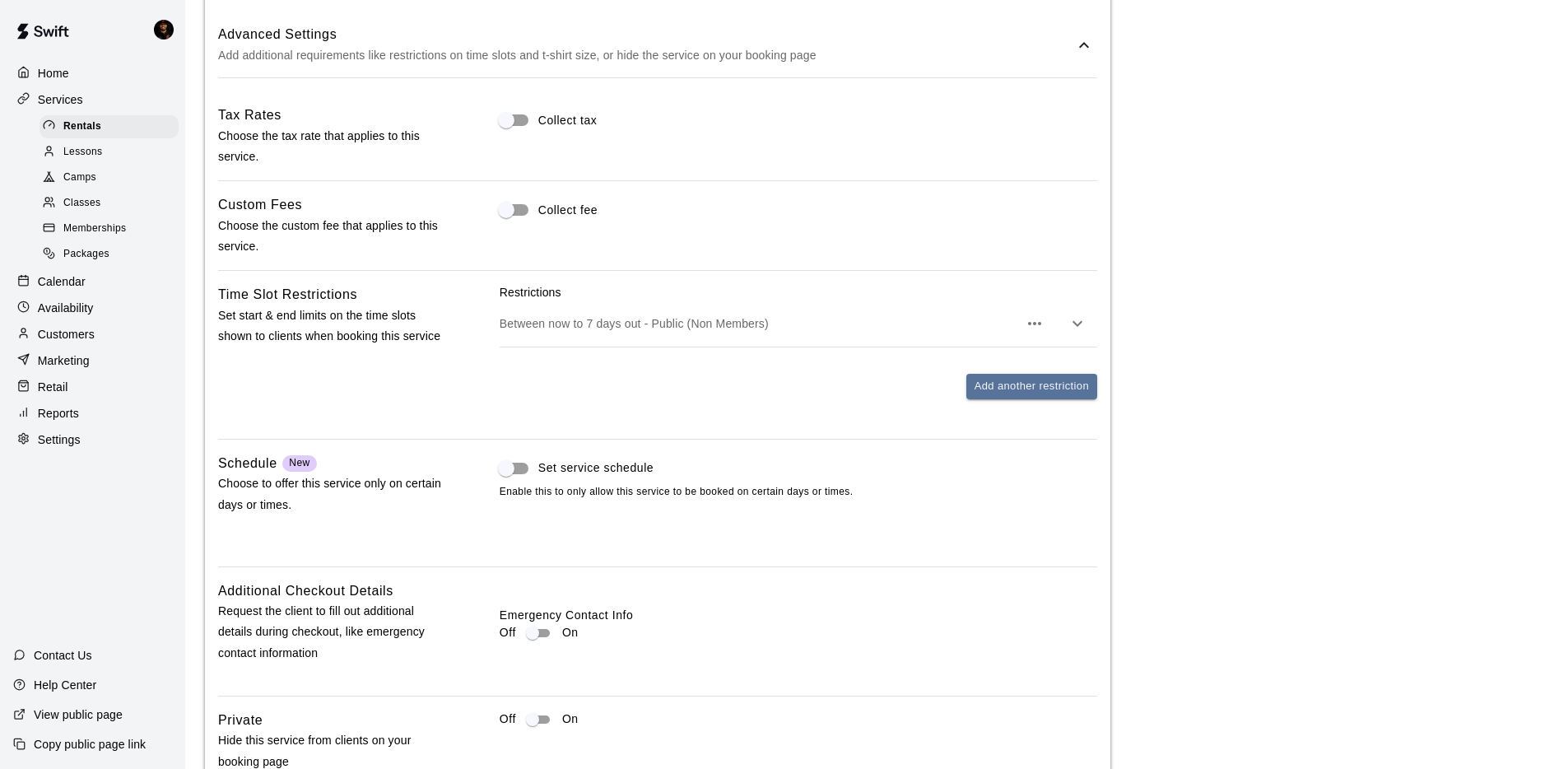 scroll, scrollTop: 1276, scrollLeft: 0, axis: vertical 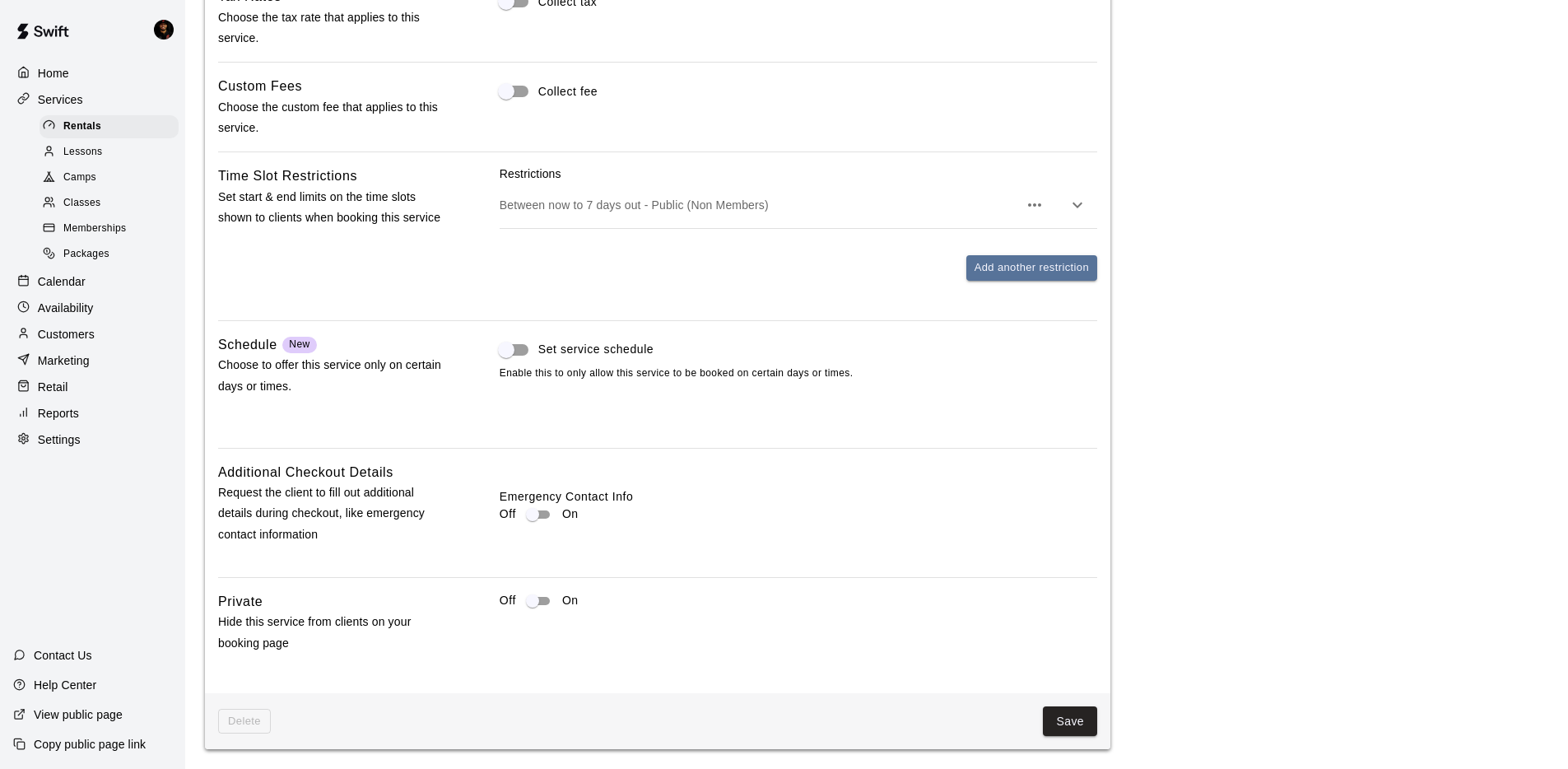 click on "Between now to 7 days out - Public (Non Members)" at bounding box center [798, 205] 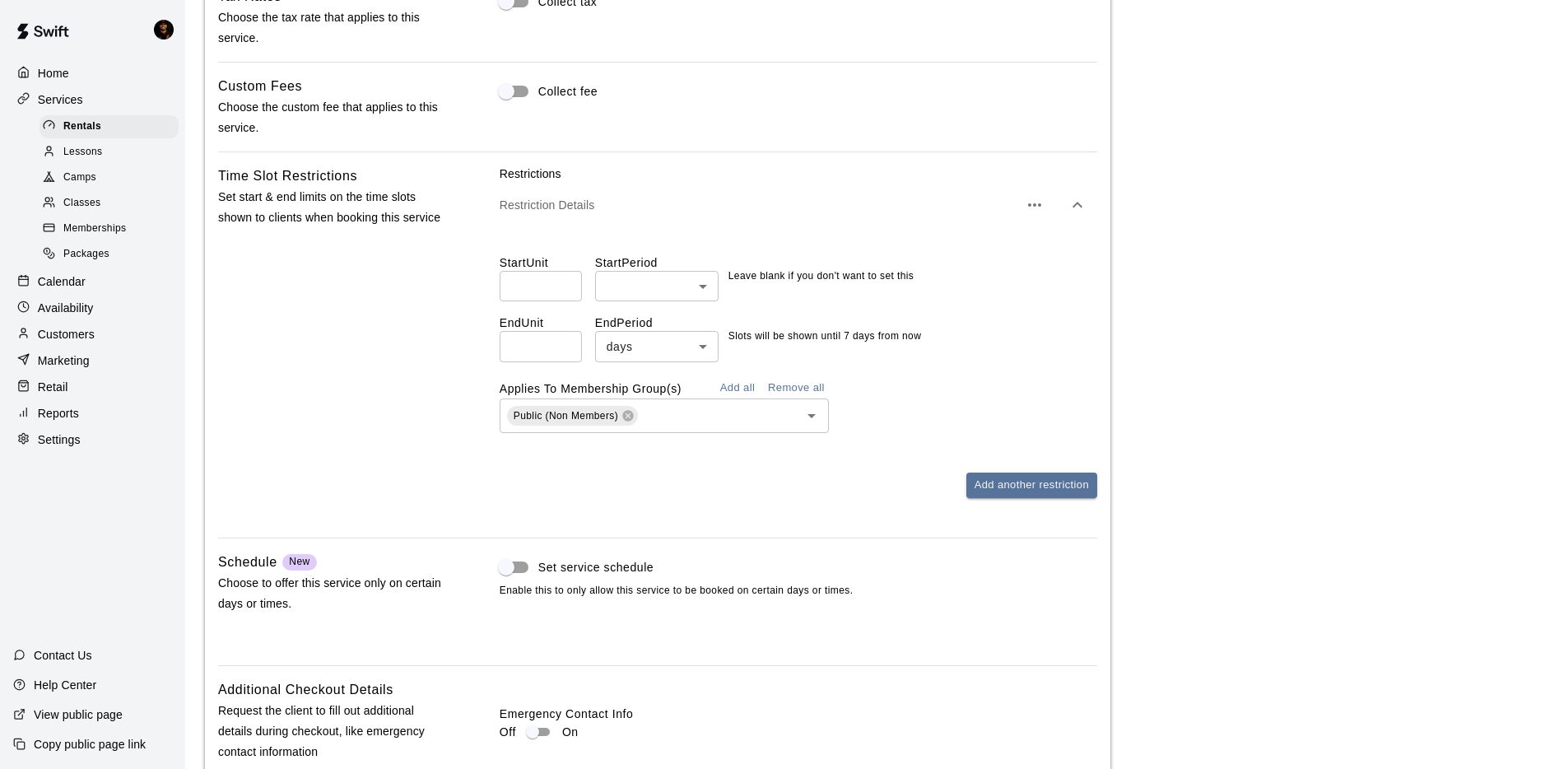 click on "*" at bounding box center (541, 346) 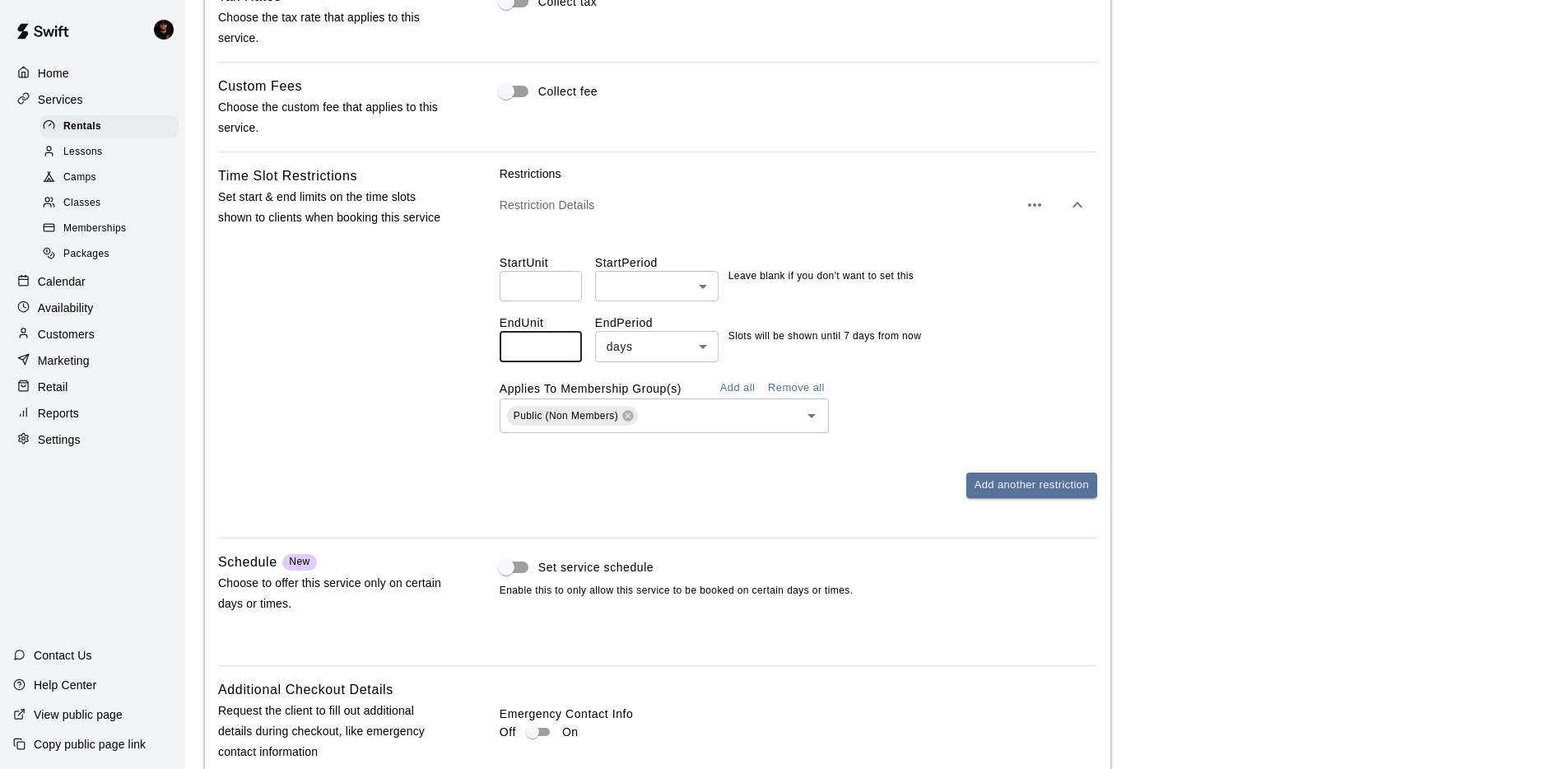 click on "*" at bounding box center (541, 346) 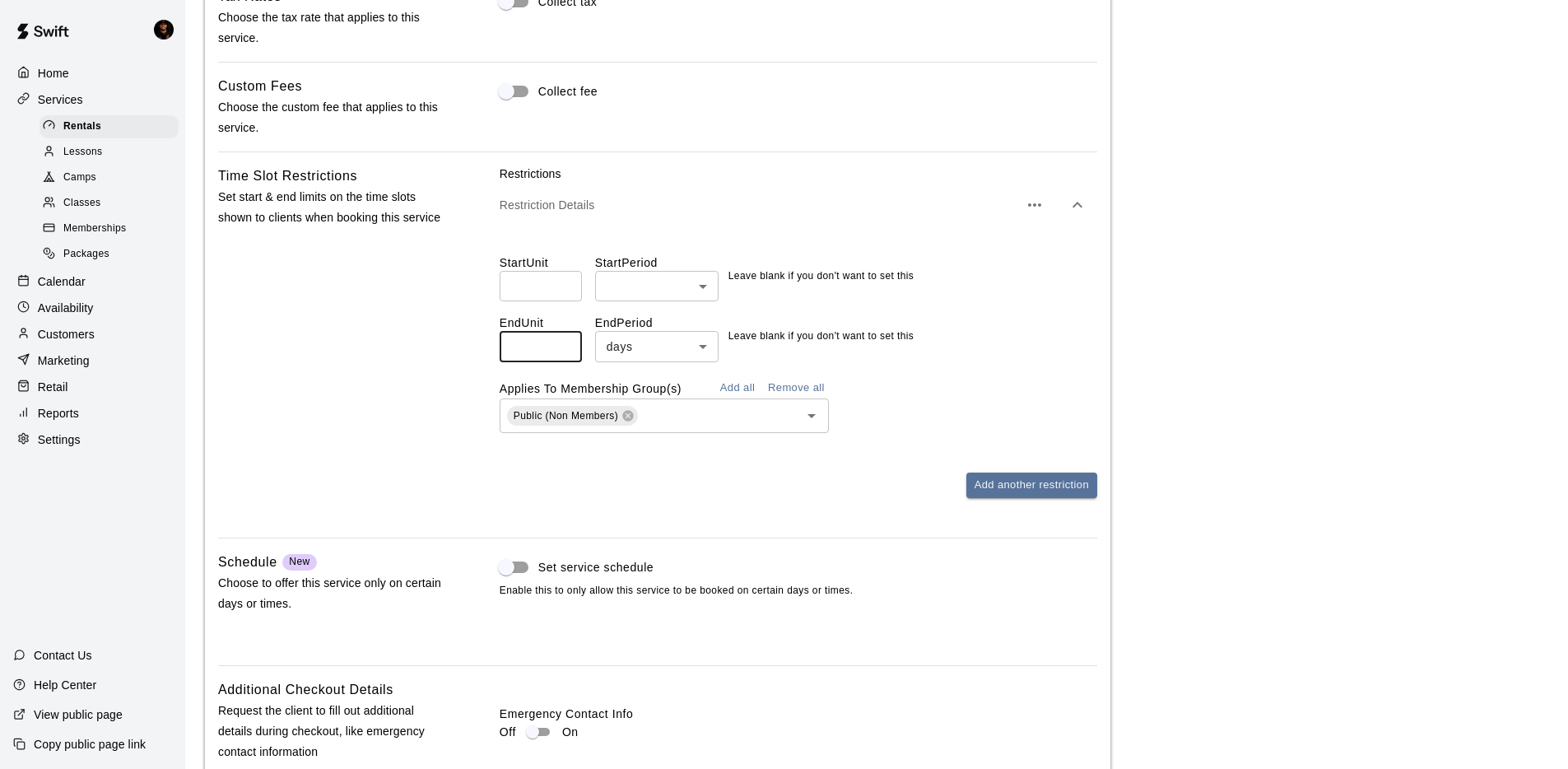 type 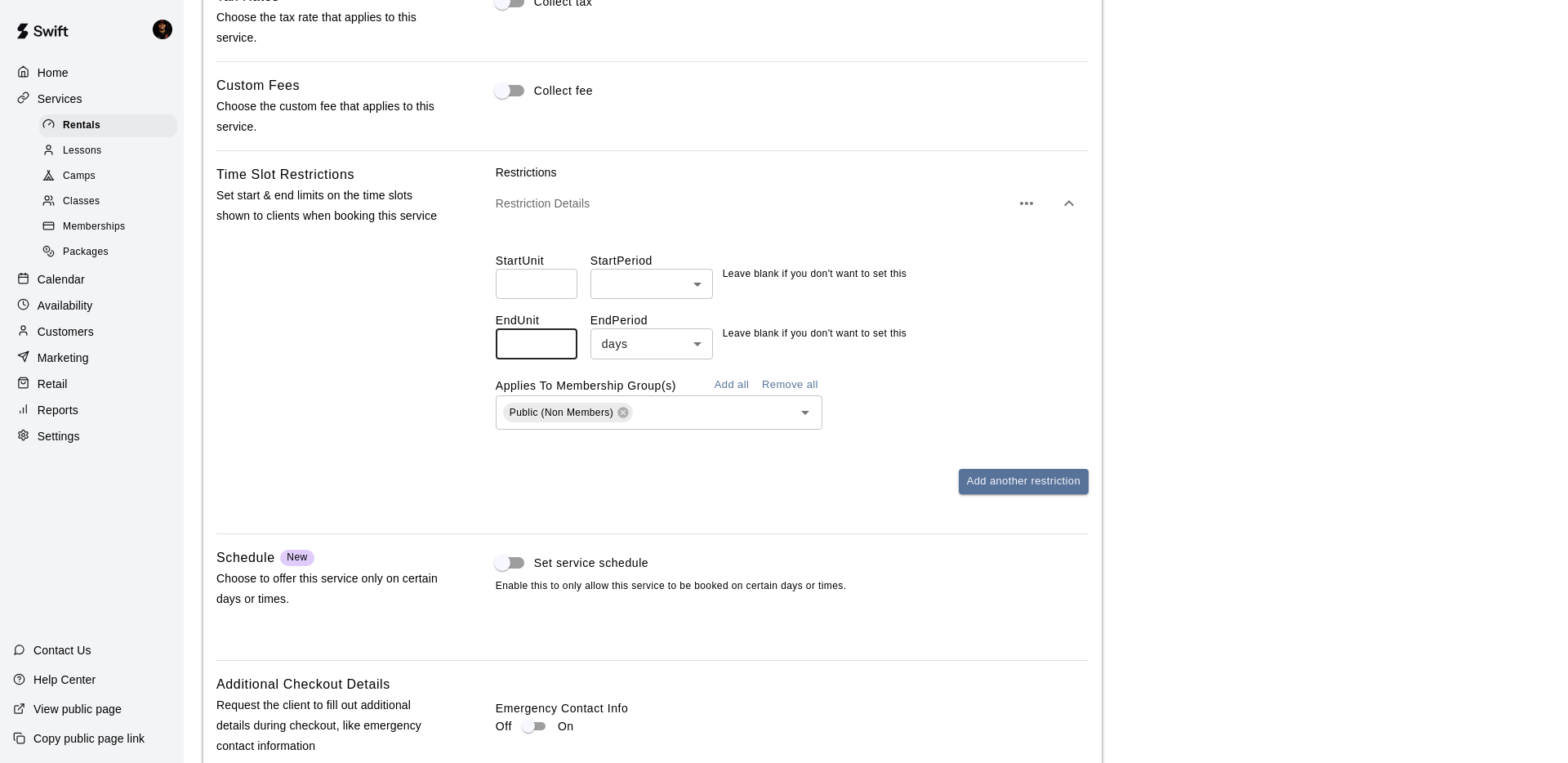 click on "**********" at bounding box center (784, -144) 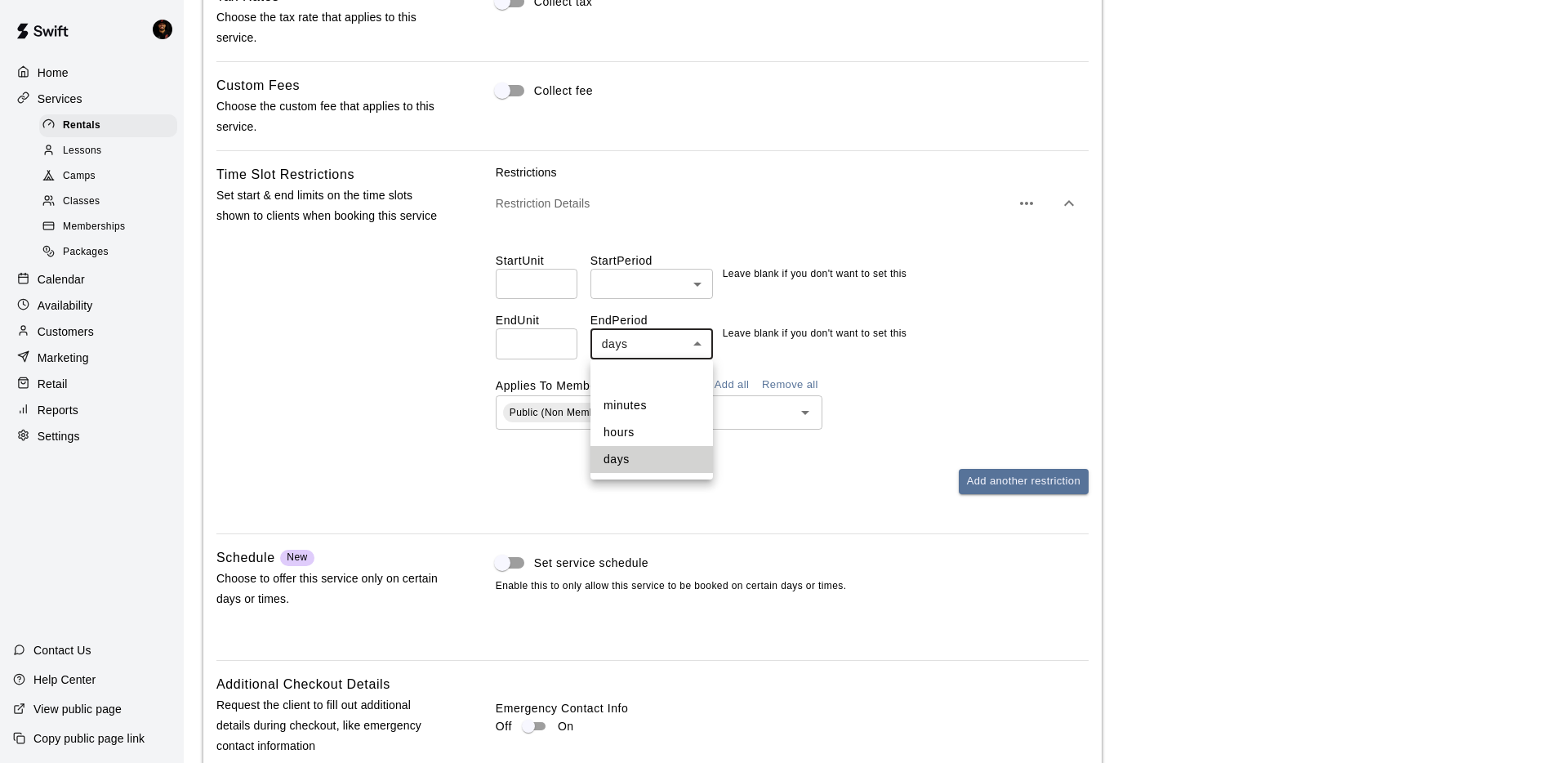 click at bounding box center (652, 379) 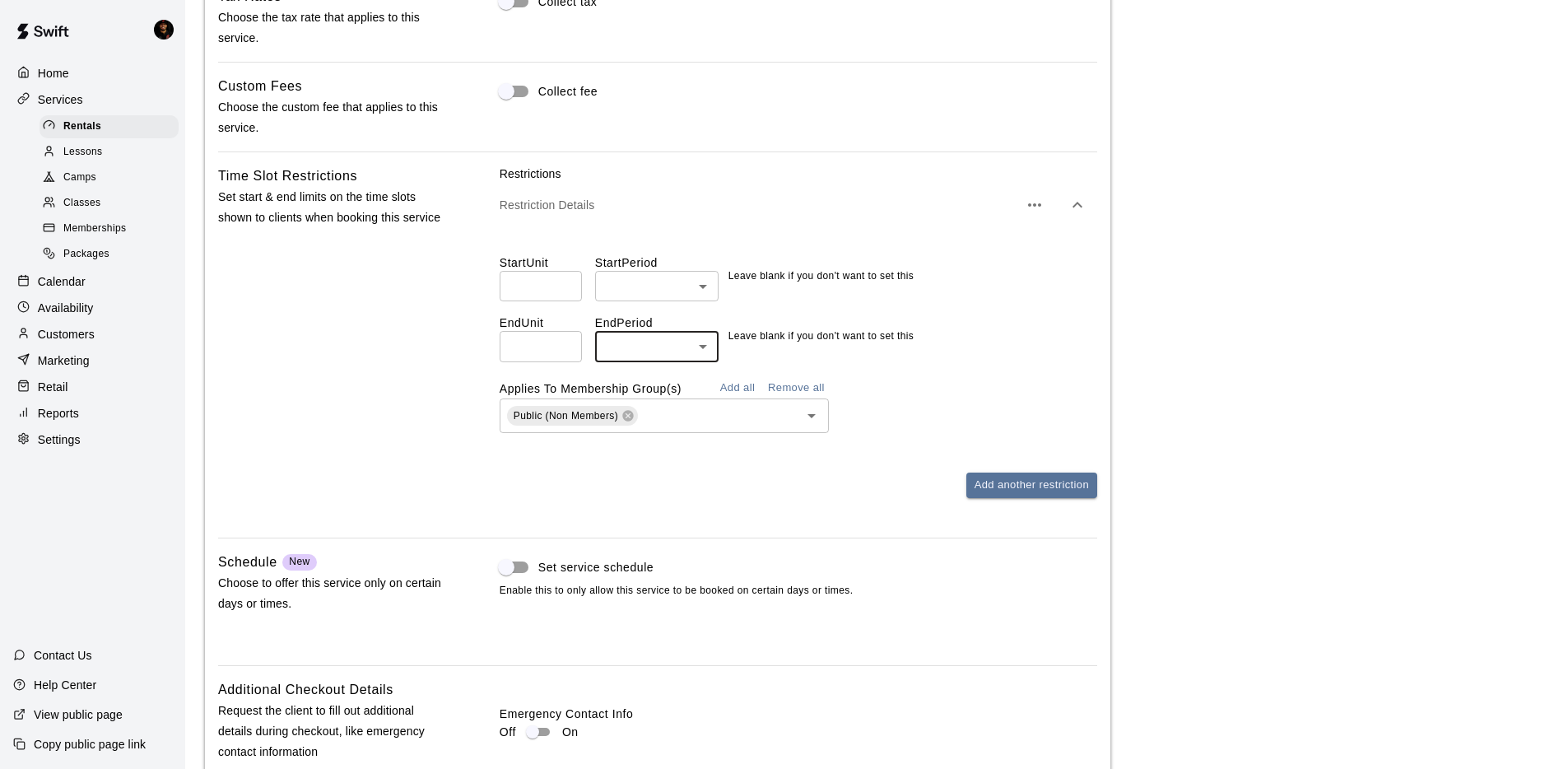 scroll, scrollTop: 1494, scrollLeft: 0, axis: vertical 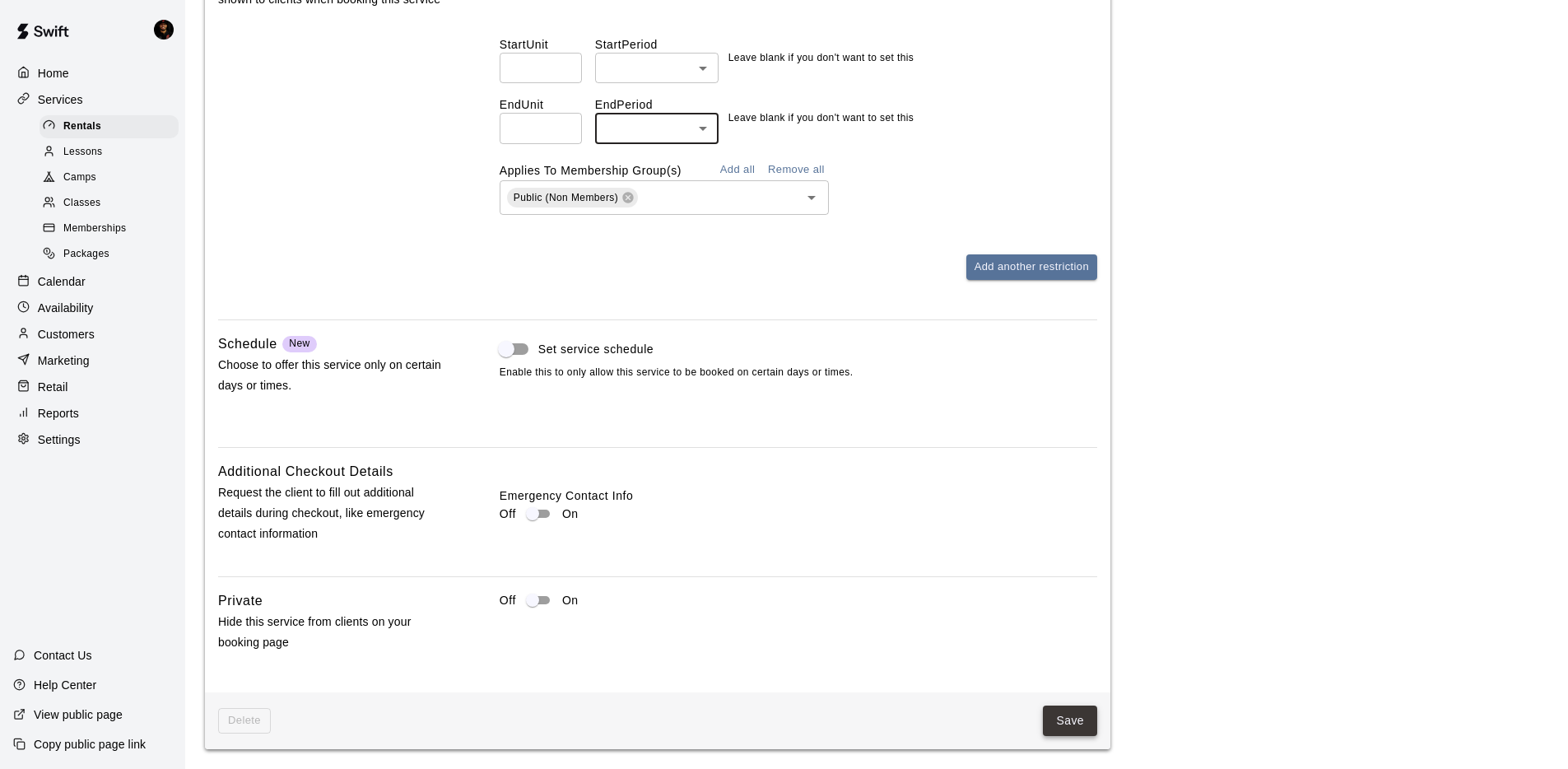 click on "Save" at bounding box center (1070, 720) 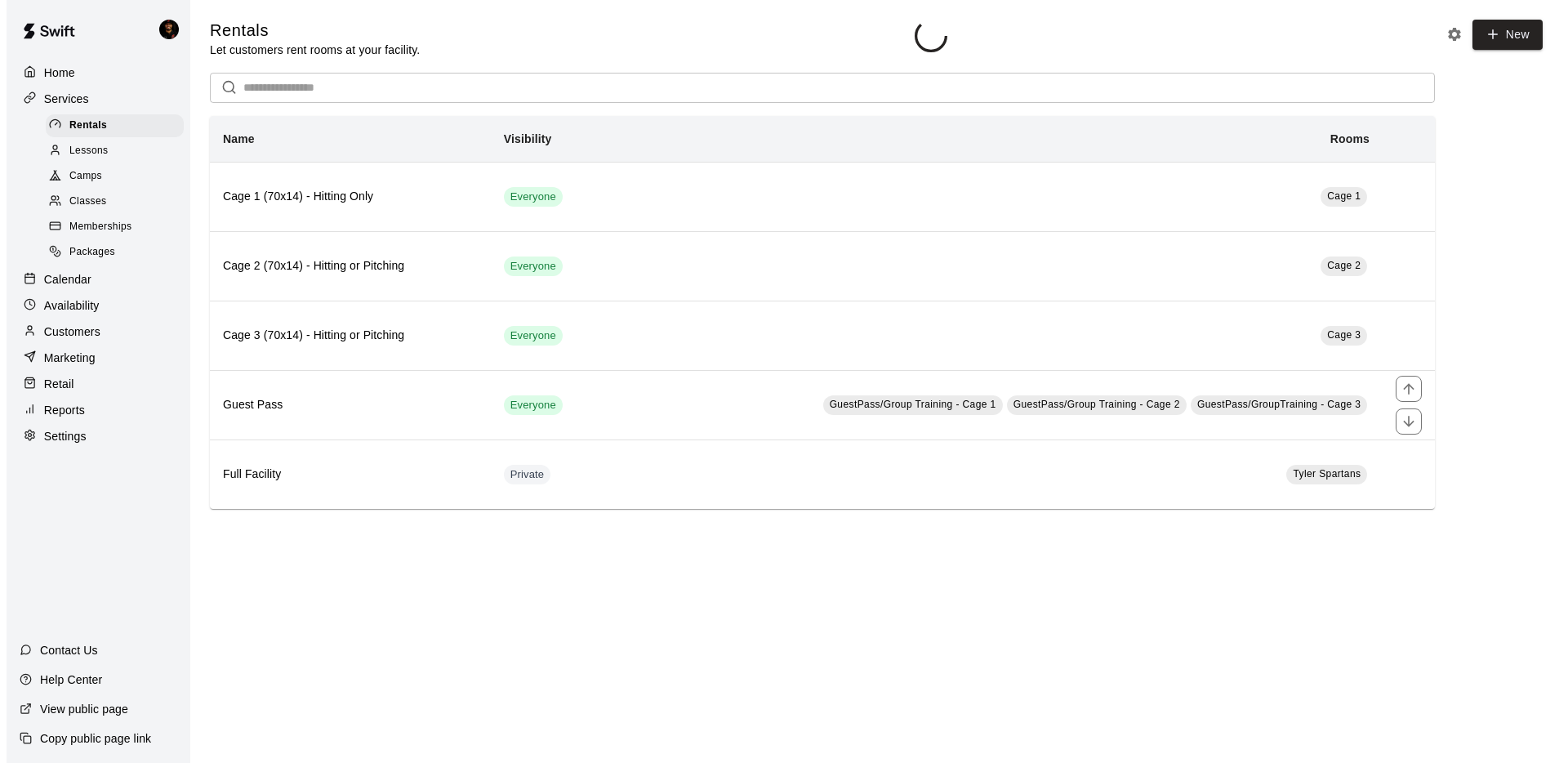 scroll, scrollTop: 0, scrollLeft: 0, axis: both 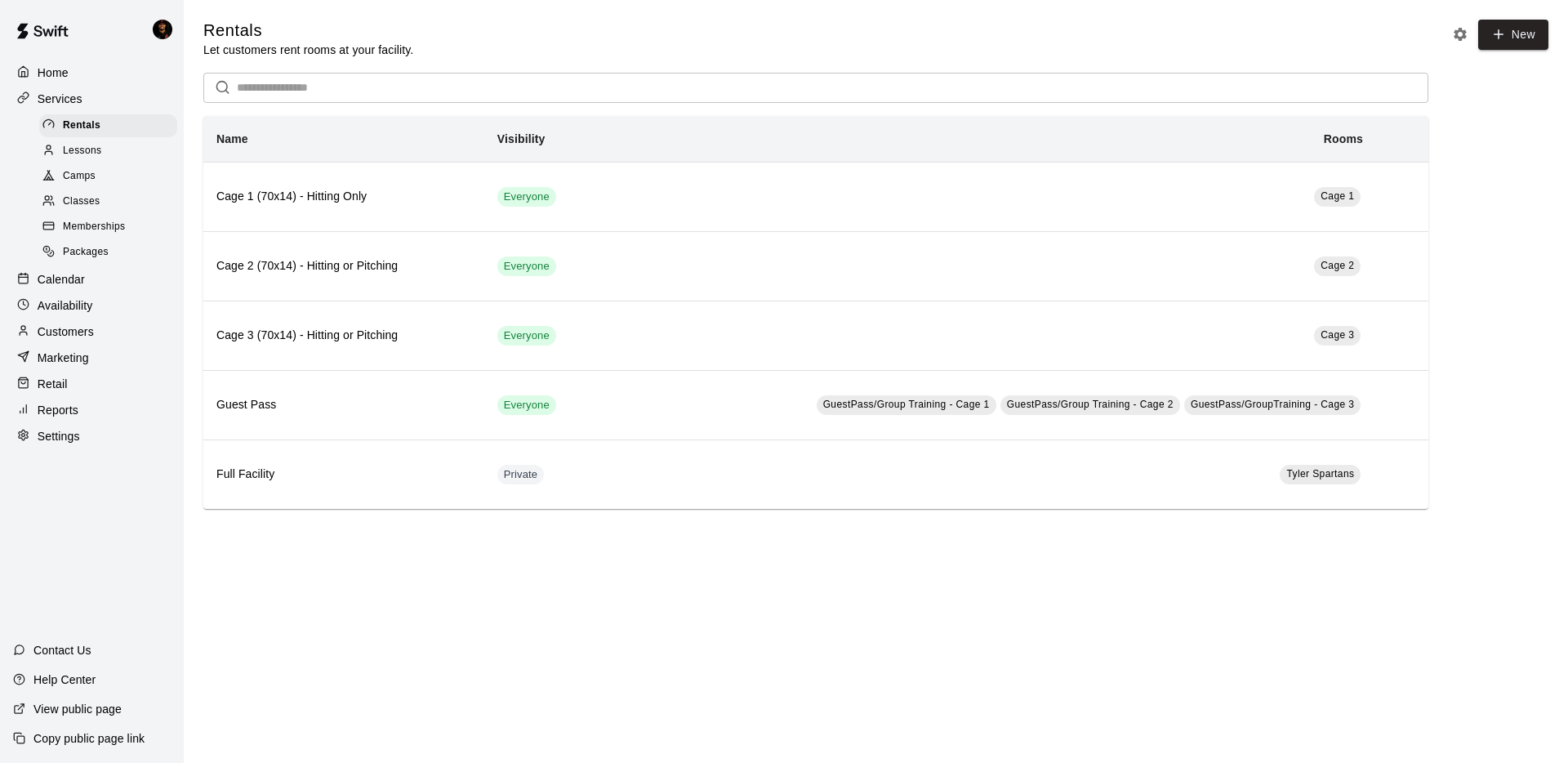 click on "Lessons" at bounding box center (82, 151) 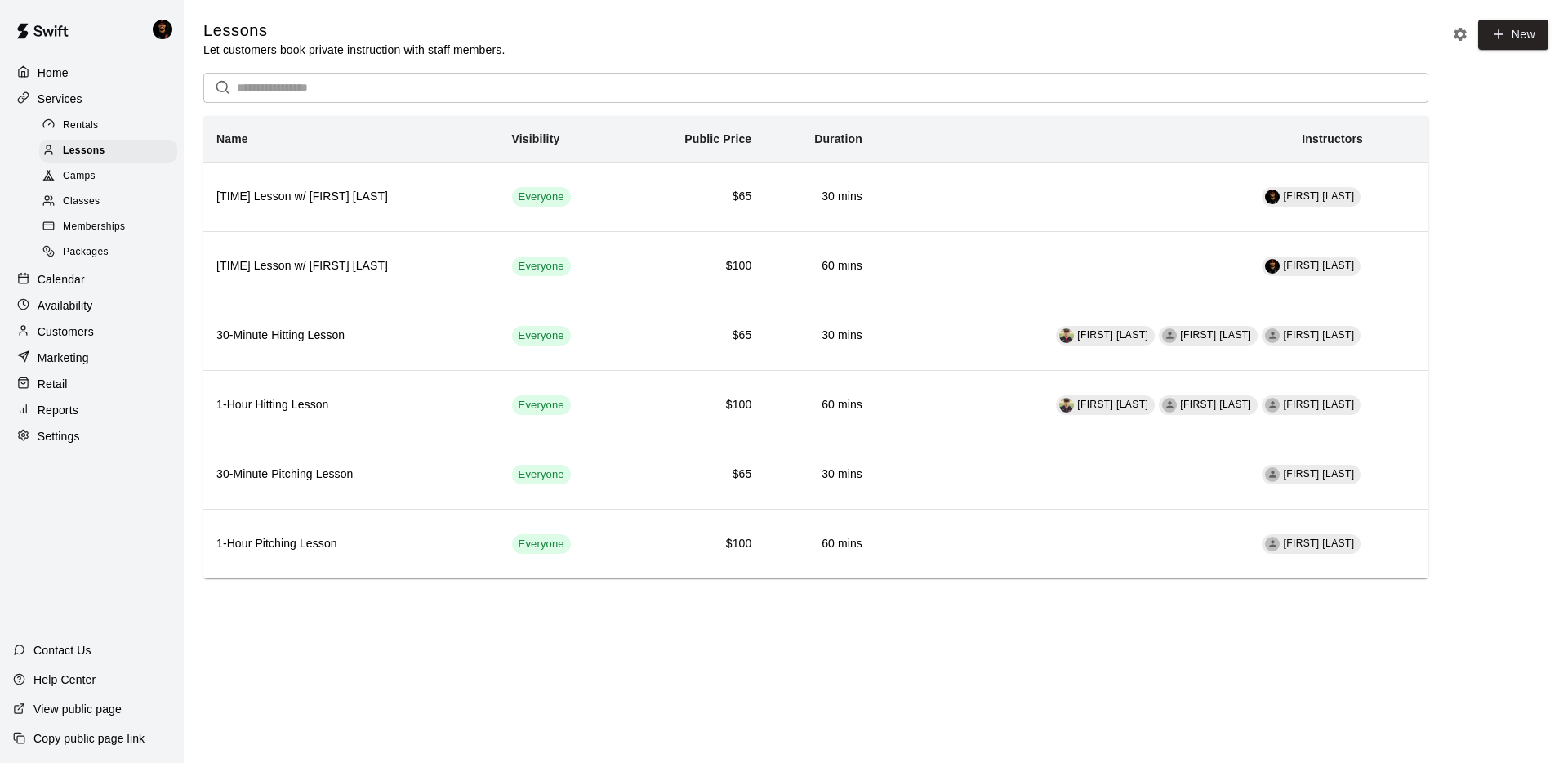 click on "Camps" at bounding box center (108, 176) 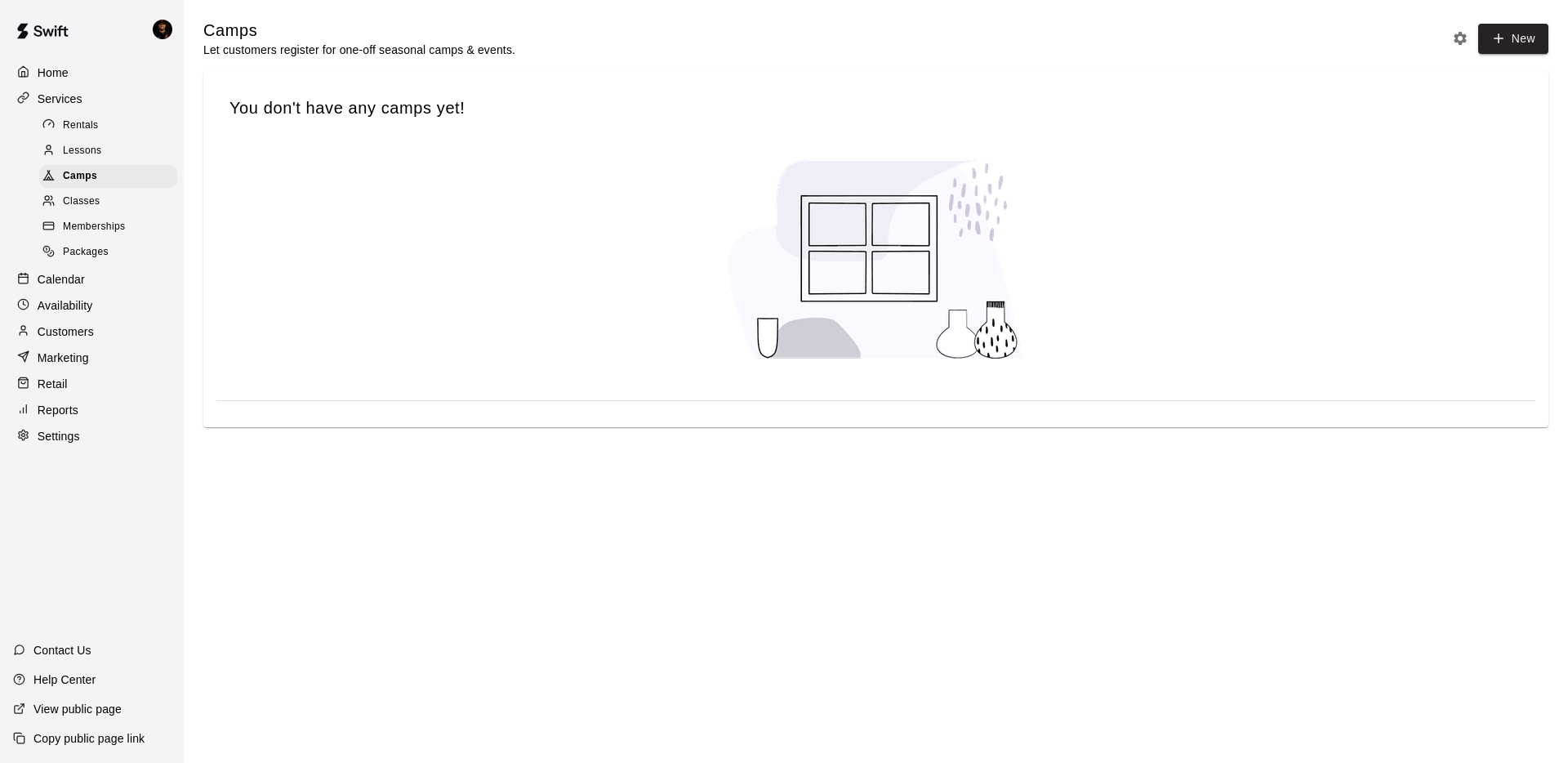 click on "Classes" at bounding box center (108, 202) 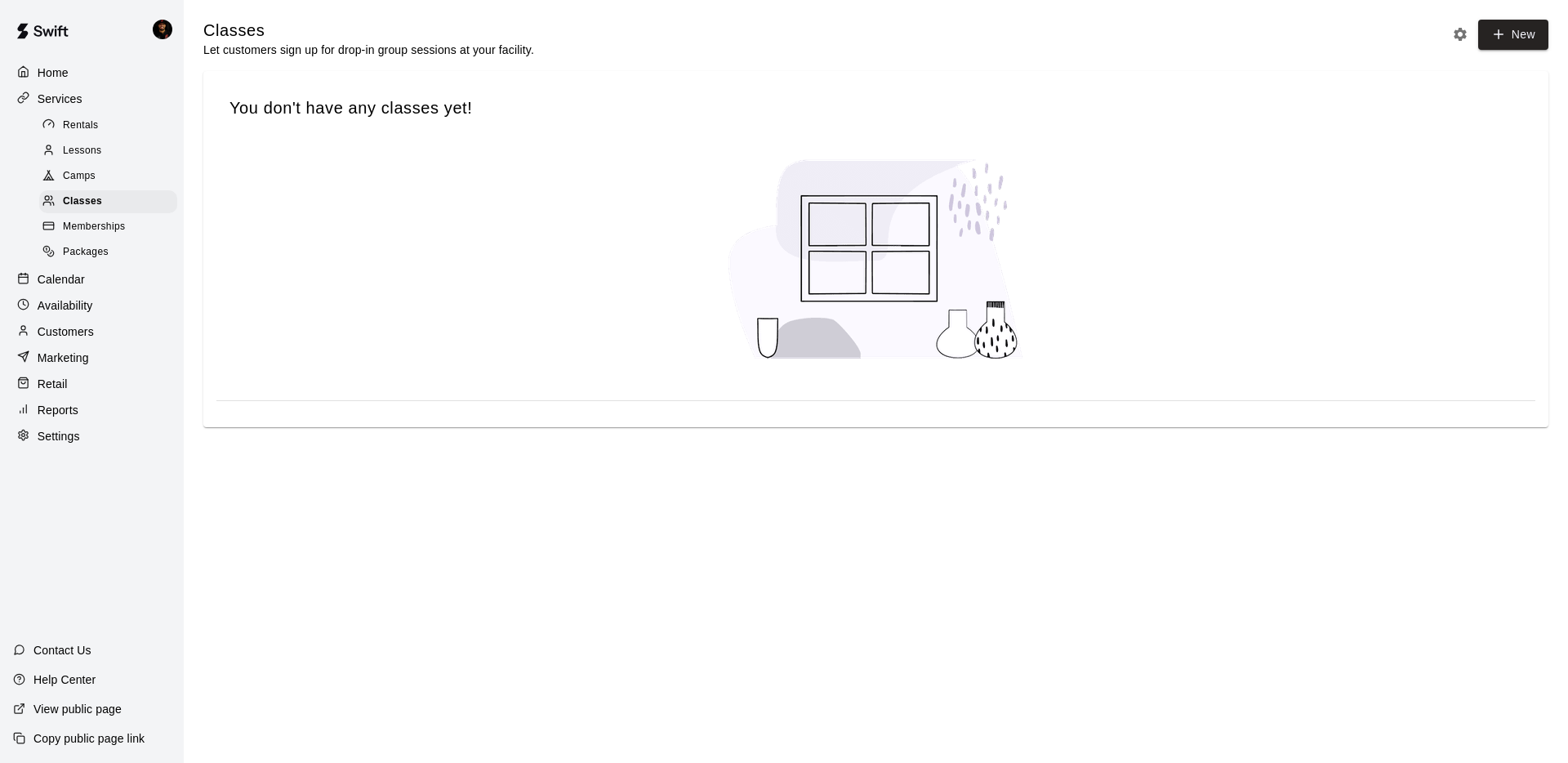click on "Camps" at bounding box center (108, 176) 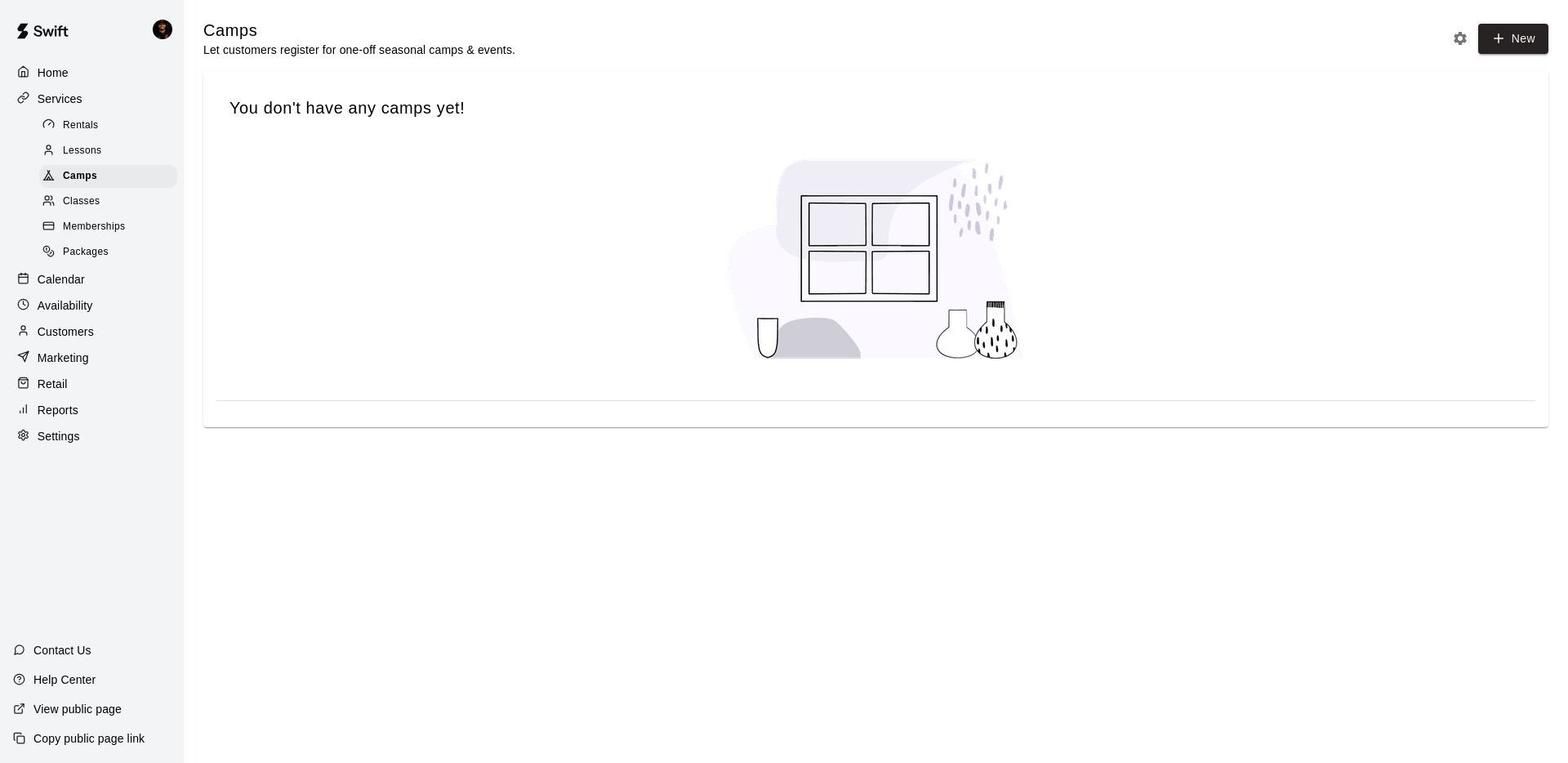 click on "Lessons" at bounding box center [108, 151] 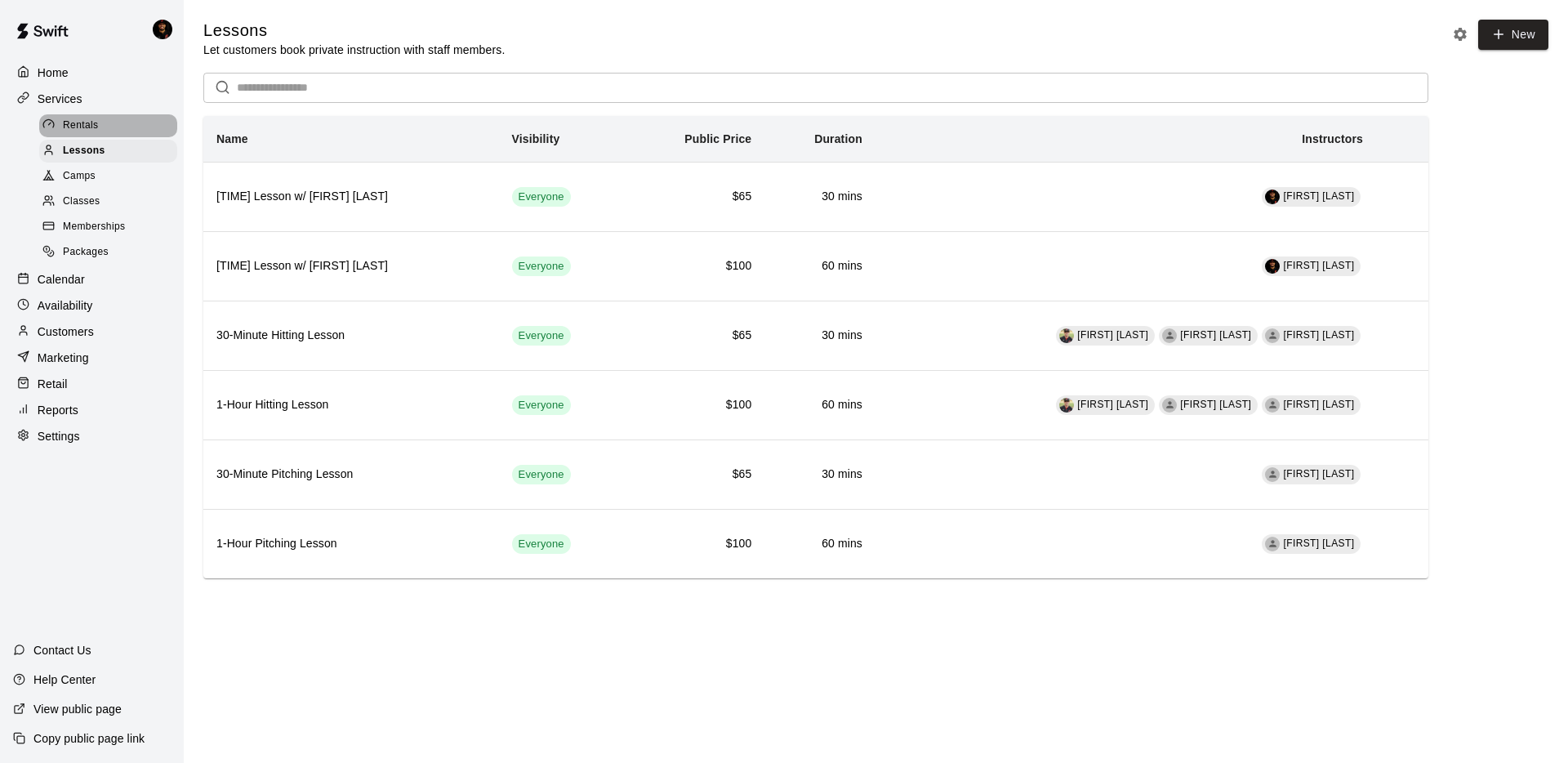 click on "Rentals" at bounding box center (108, 126) 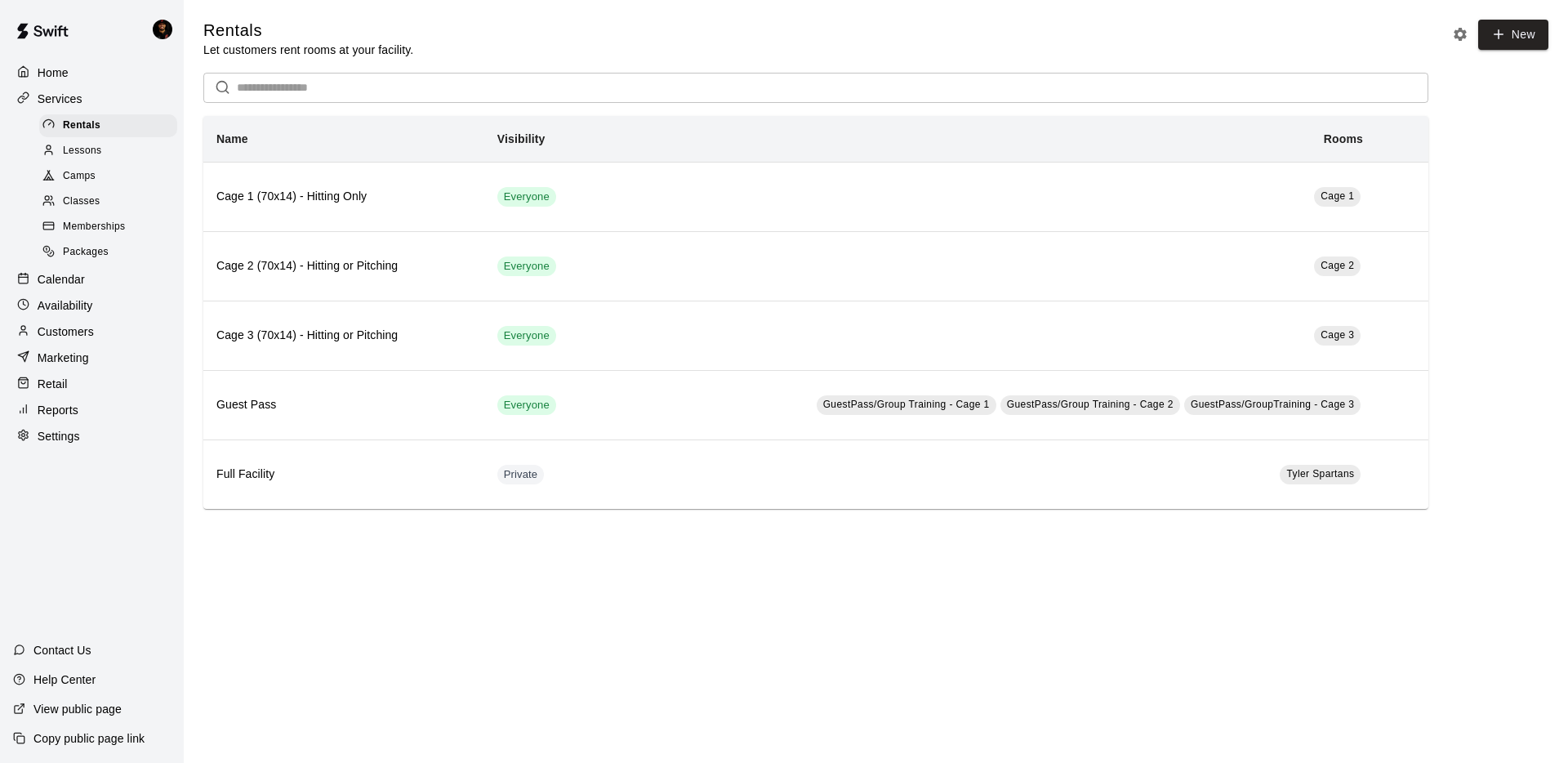 click on "Settings" at bounding box center (91, 436) 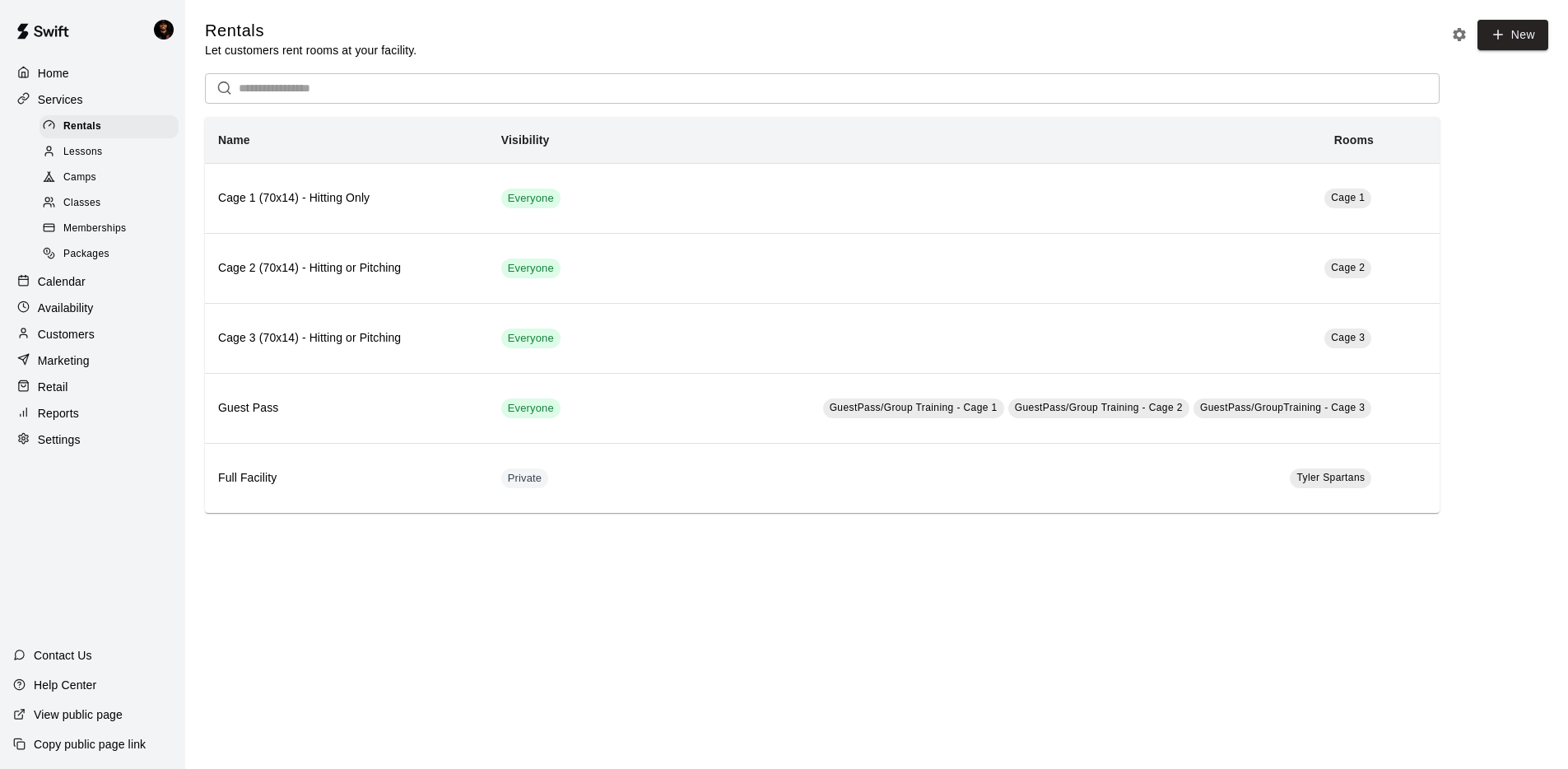 select on "**" 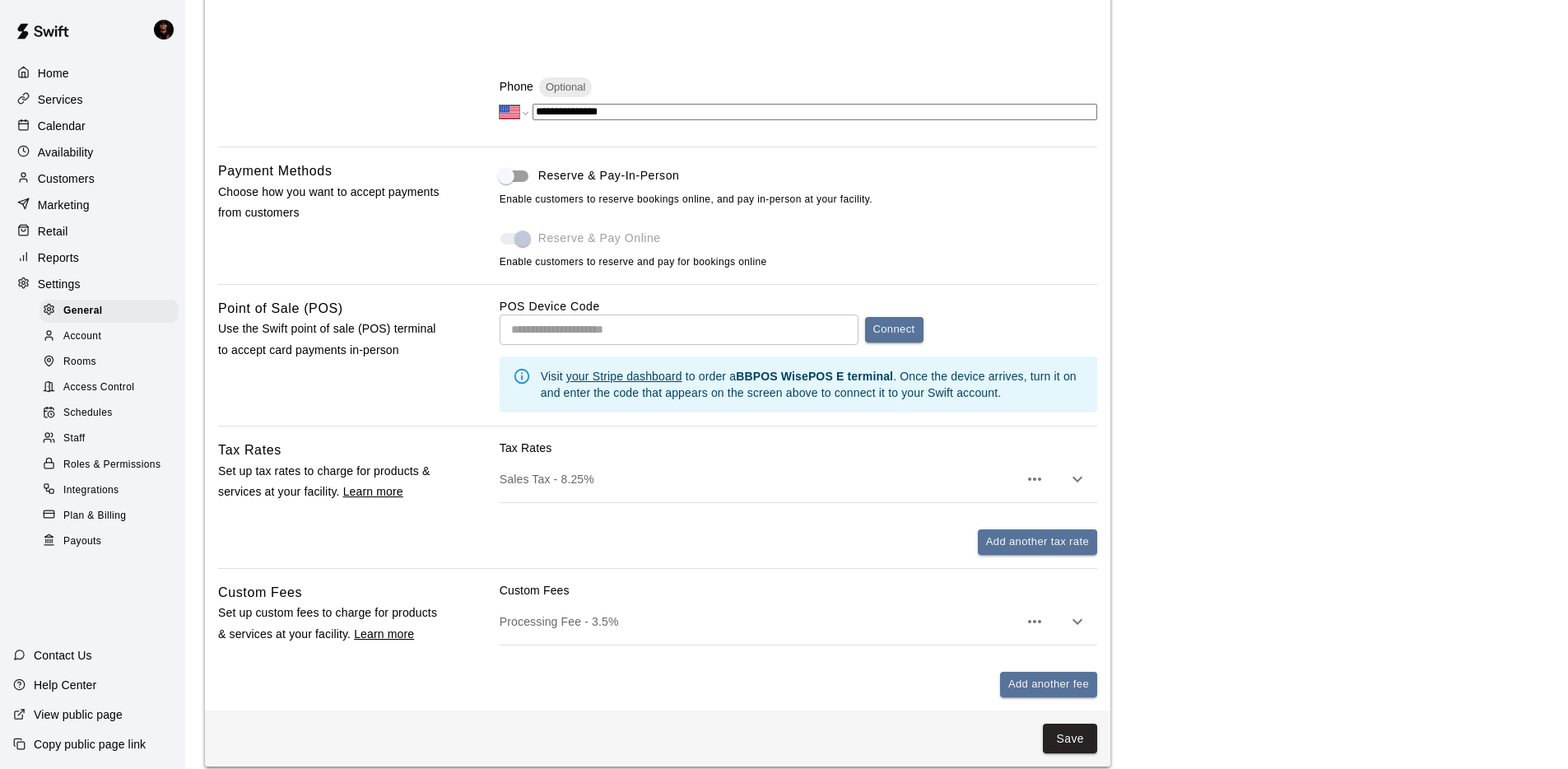scroll, scrollTop: 454, scrollLeft: 0, axis: vertical 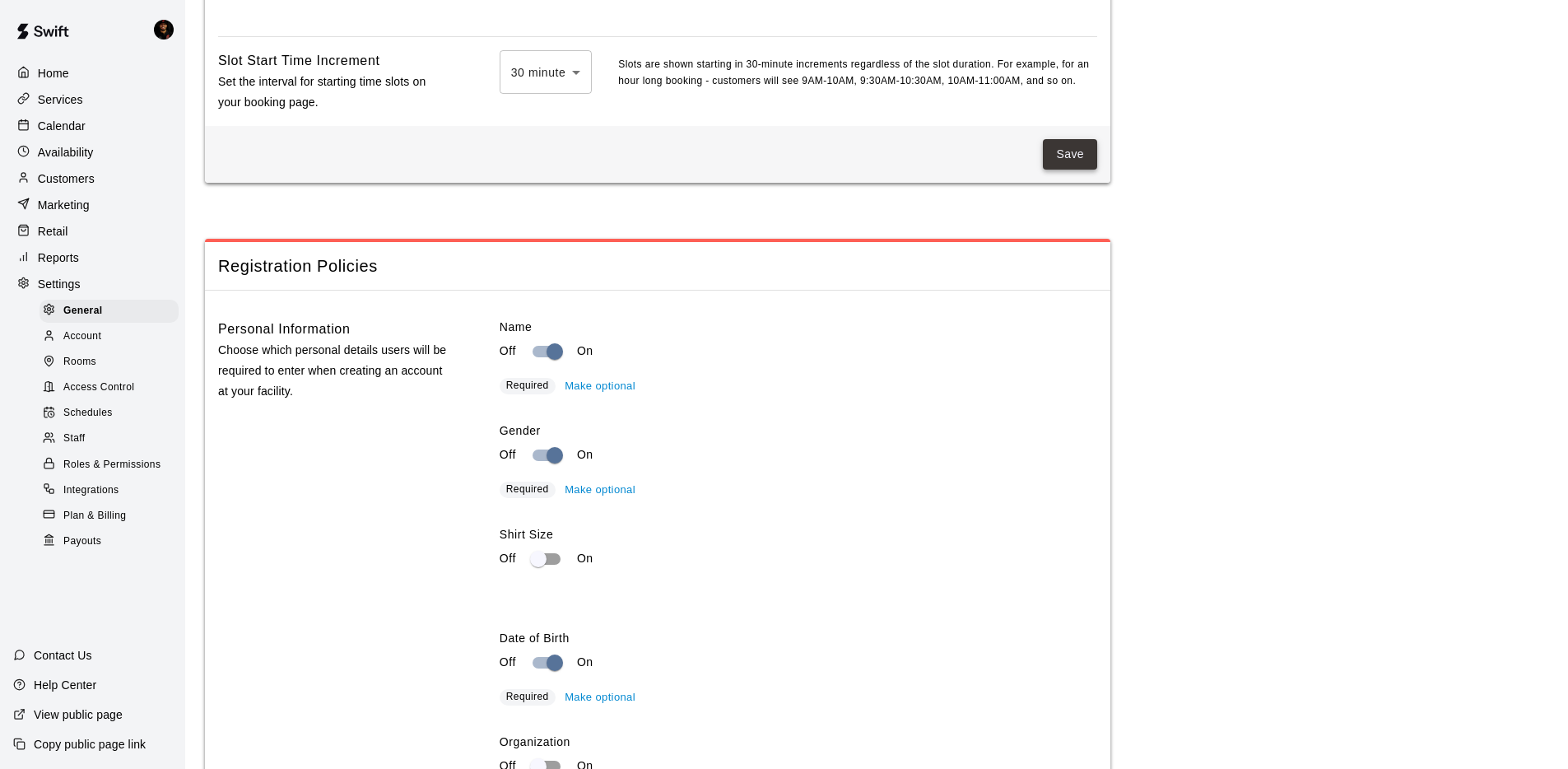 click on "Save" at bounding box center (1070, 154) 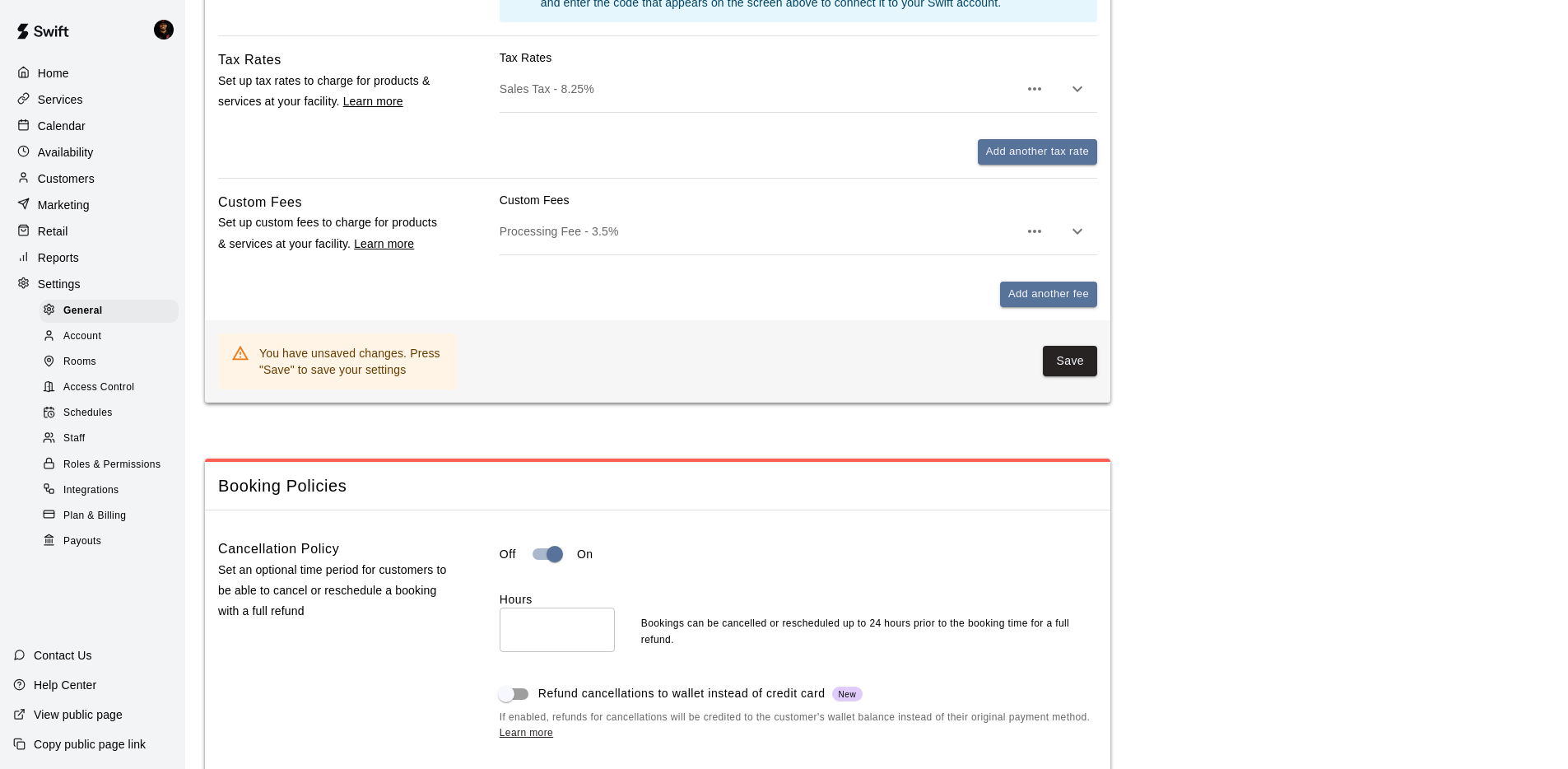 scroll, scrollTop: 1063, scrollLeft: 0, axis: vertical 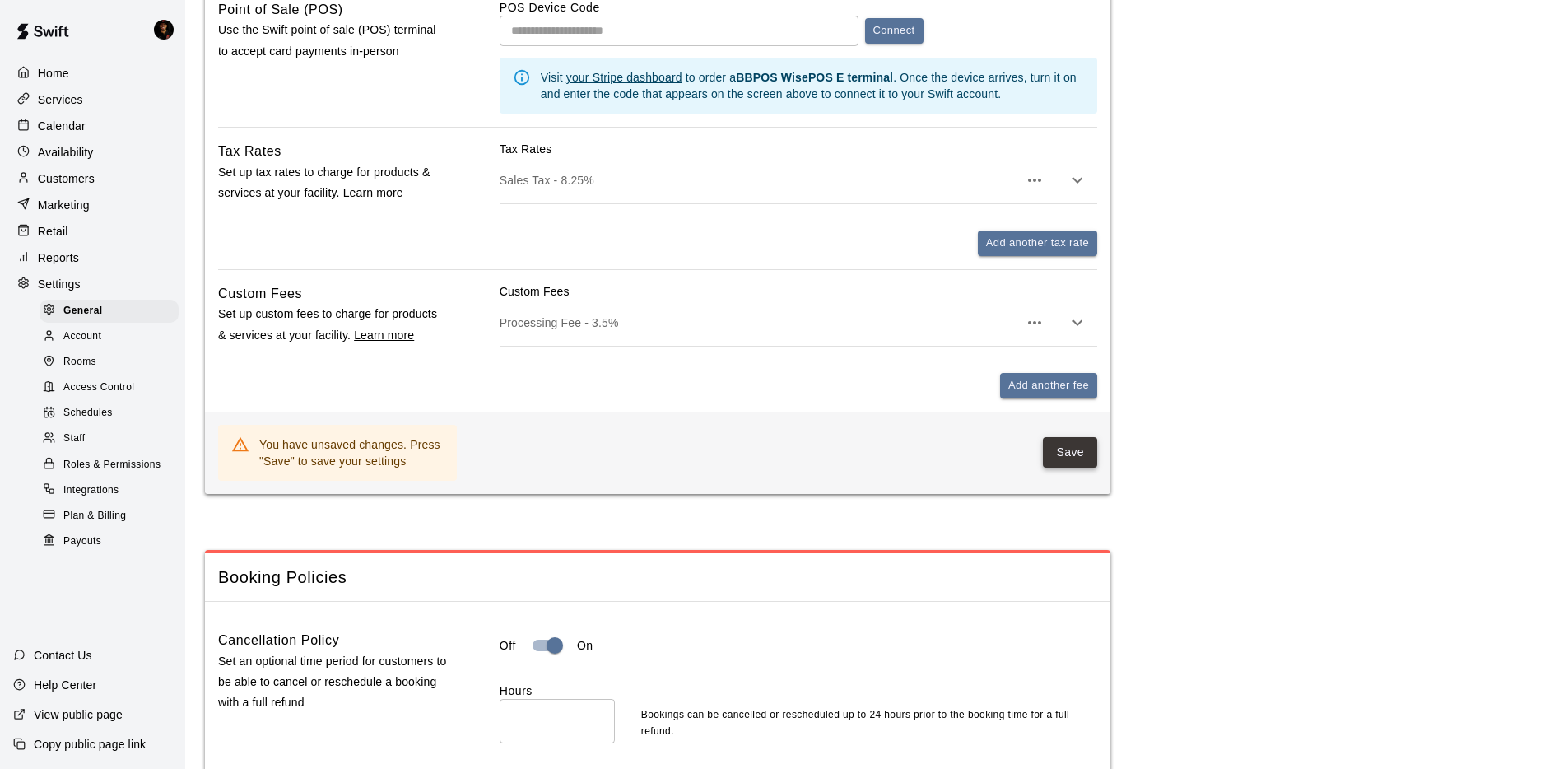 click on "Save" at bounding box center [1070, 452] 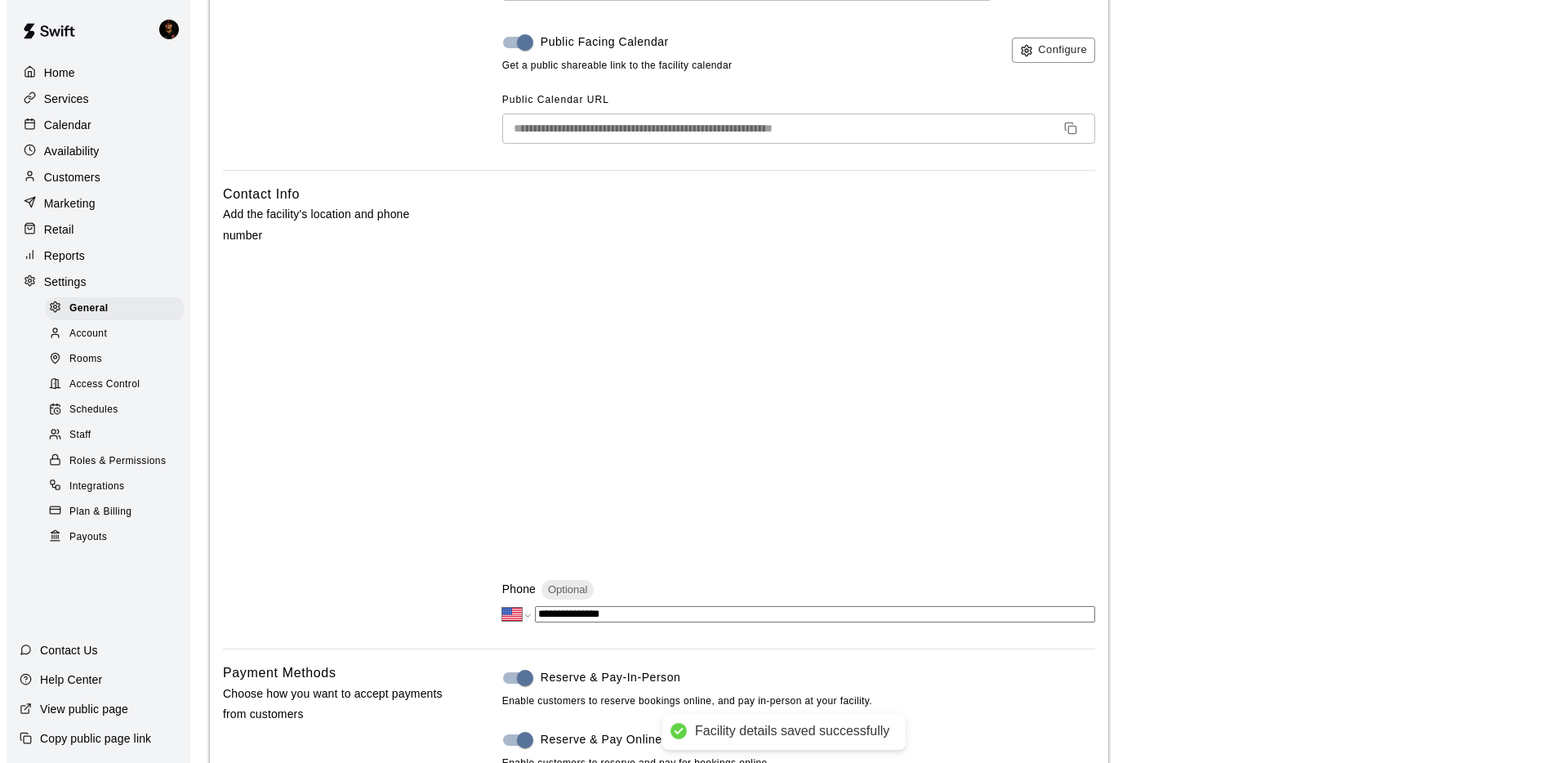scroll, scrollTop: 0, scrollLeft: 0, axis: both 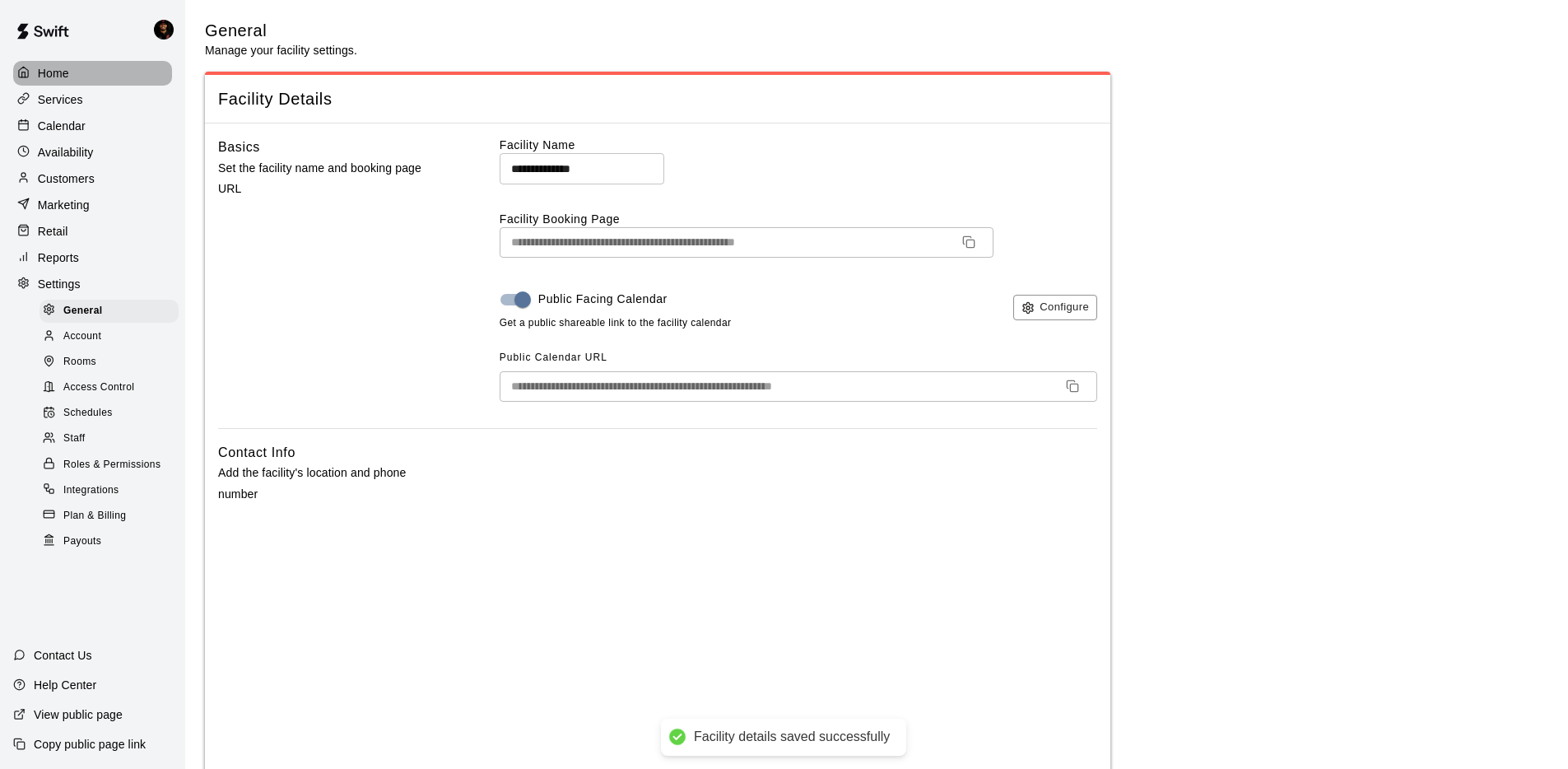click on "Home" at bounding box center (92, 73) 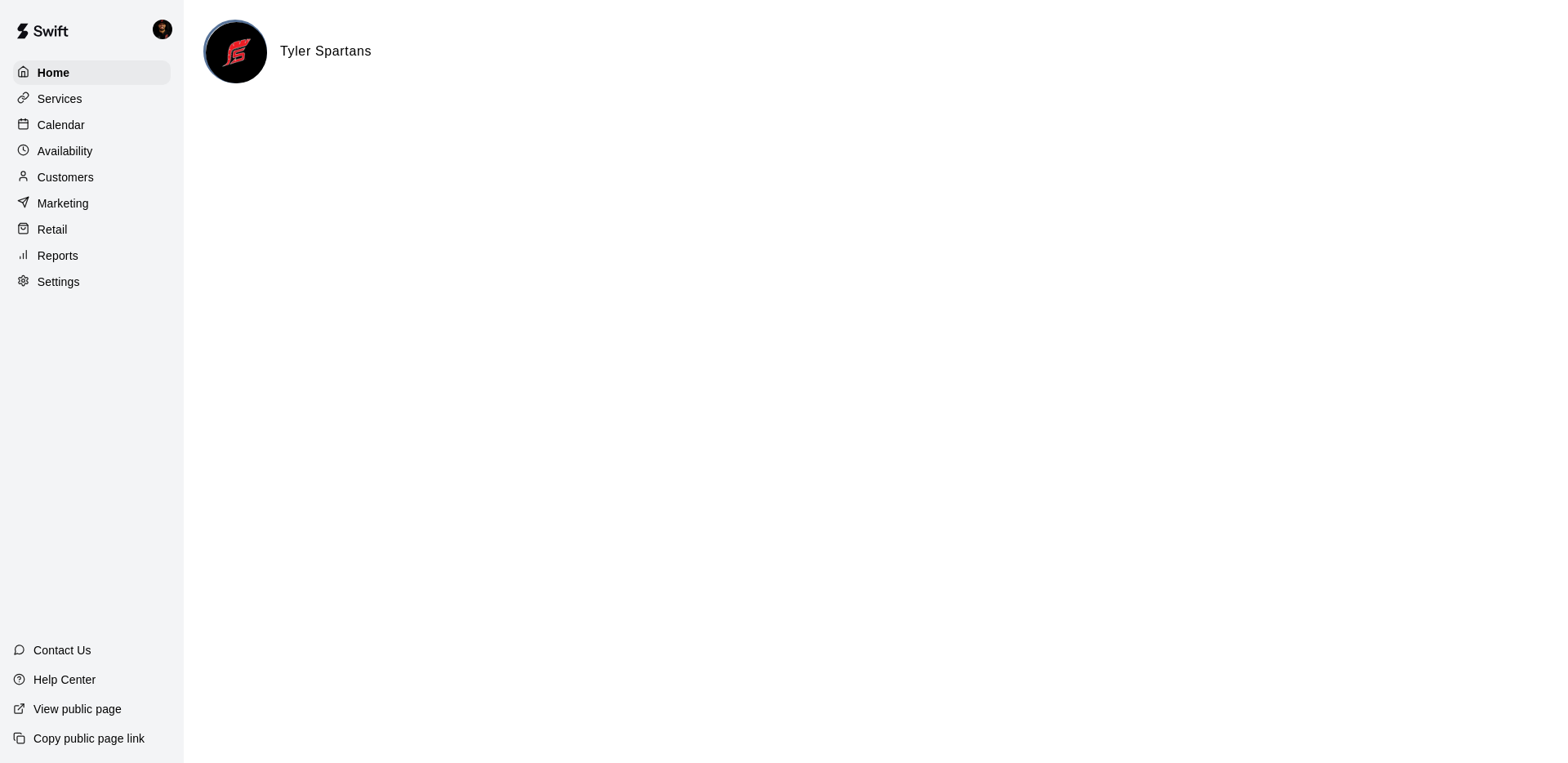 click at bounding box center [27, 282] 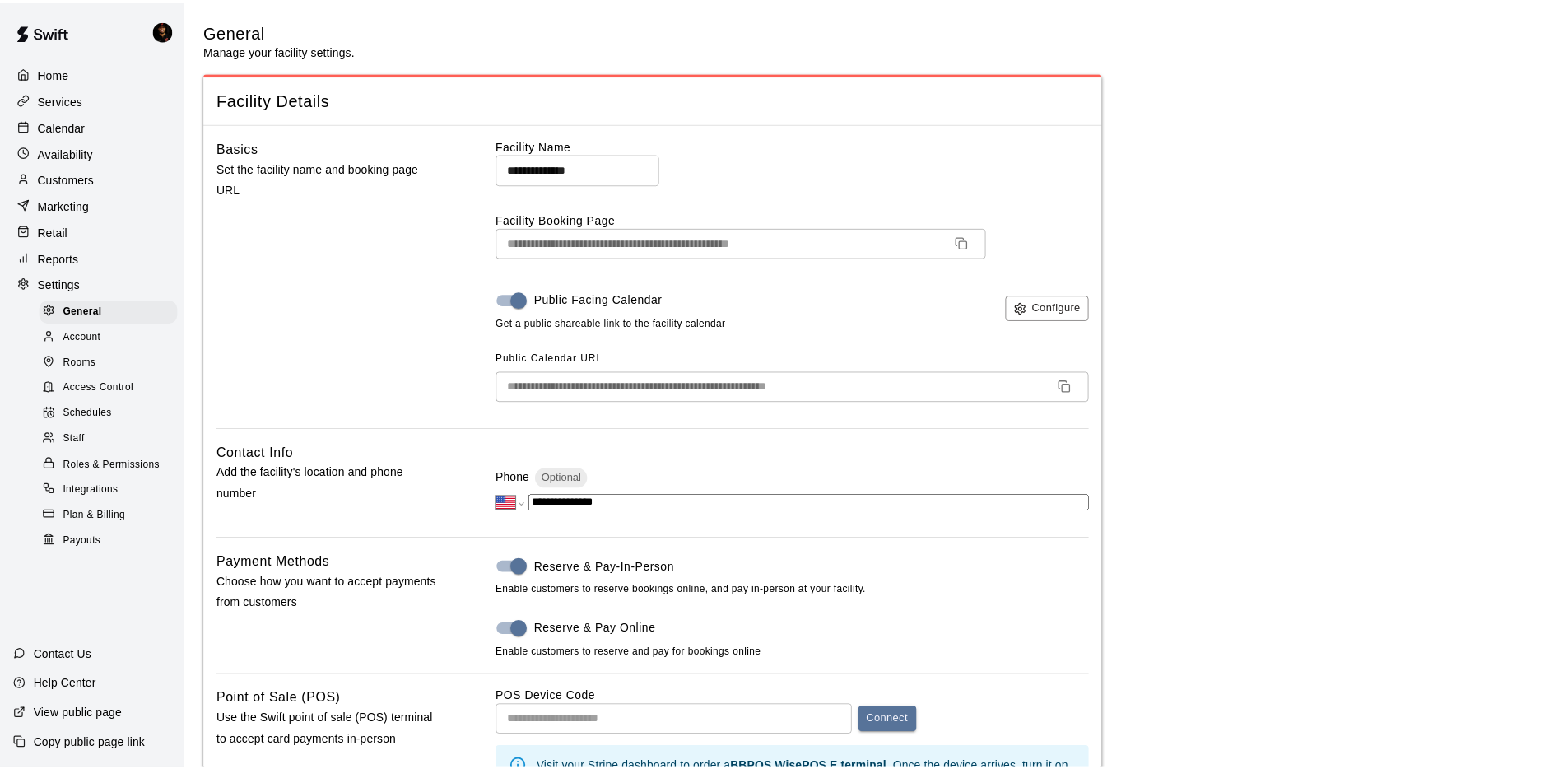 scroll, scrollTop: 3736, scrollLeft: 0, axis: vertical 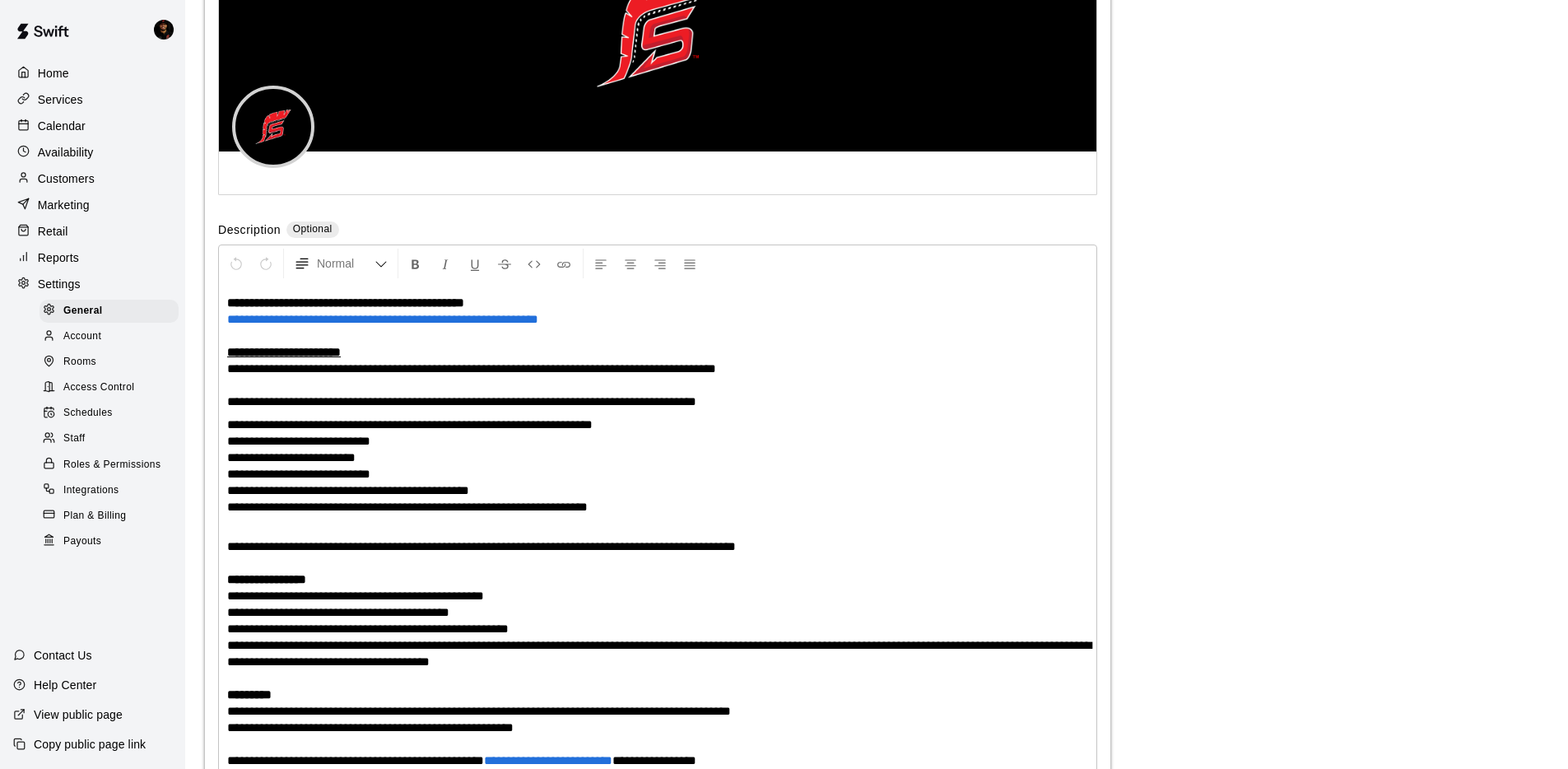 click on "Calendar" at bounding box center (92, 126) 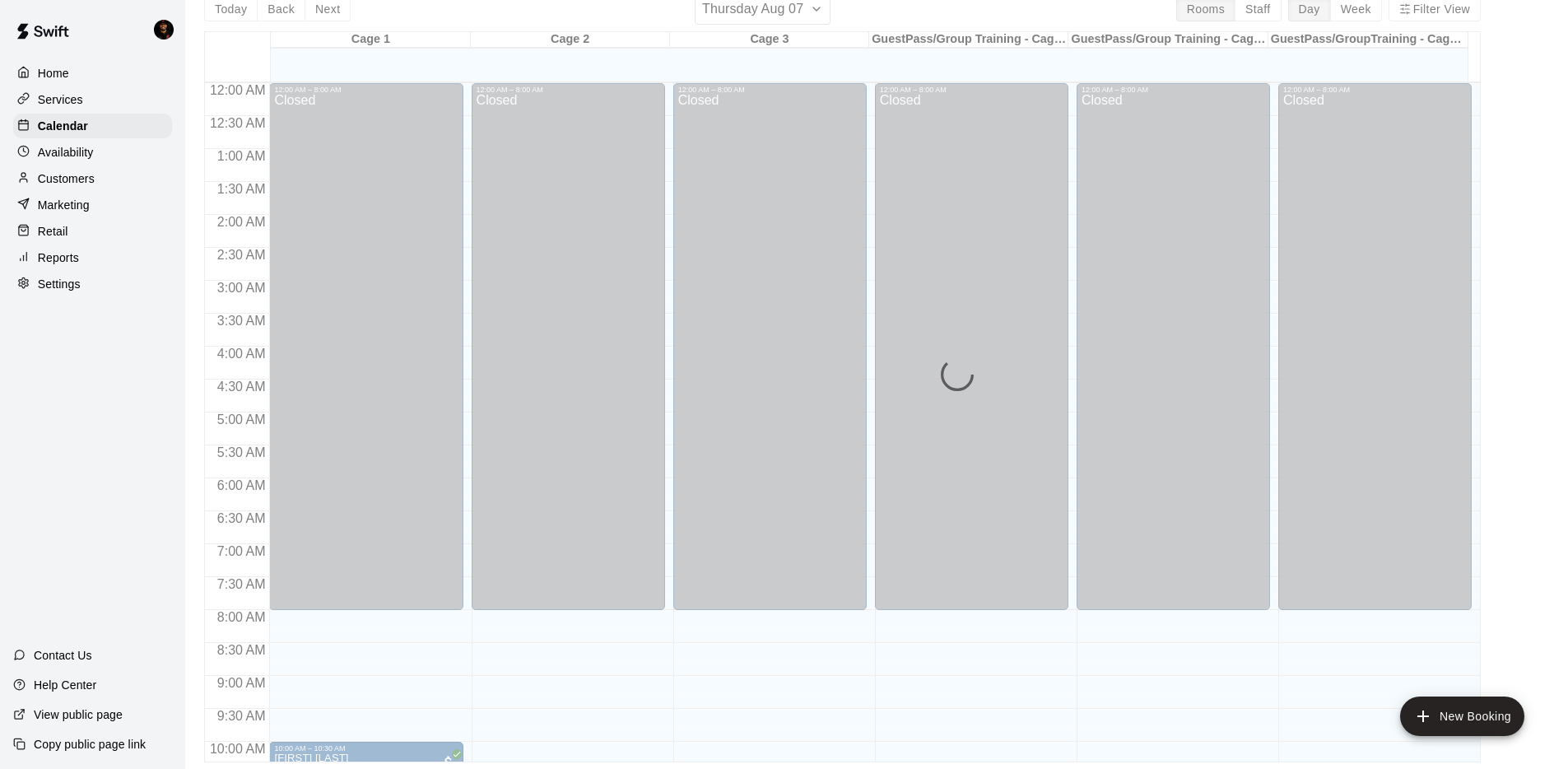 scroll, scrollTop: 0, scrollLeft: 0, axis: both 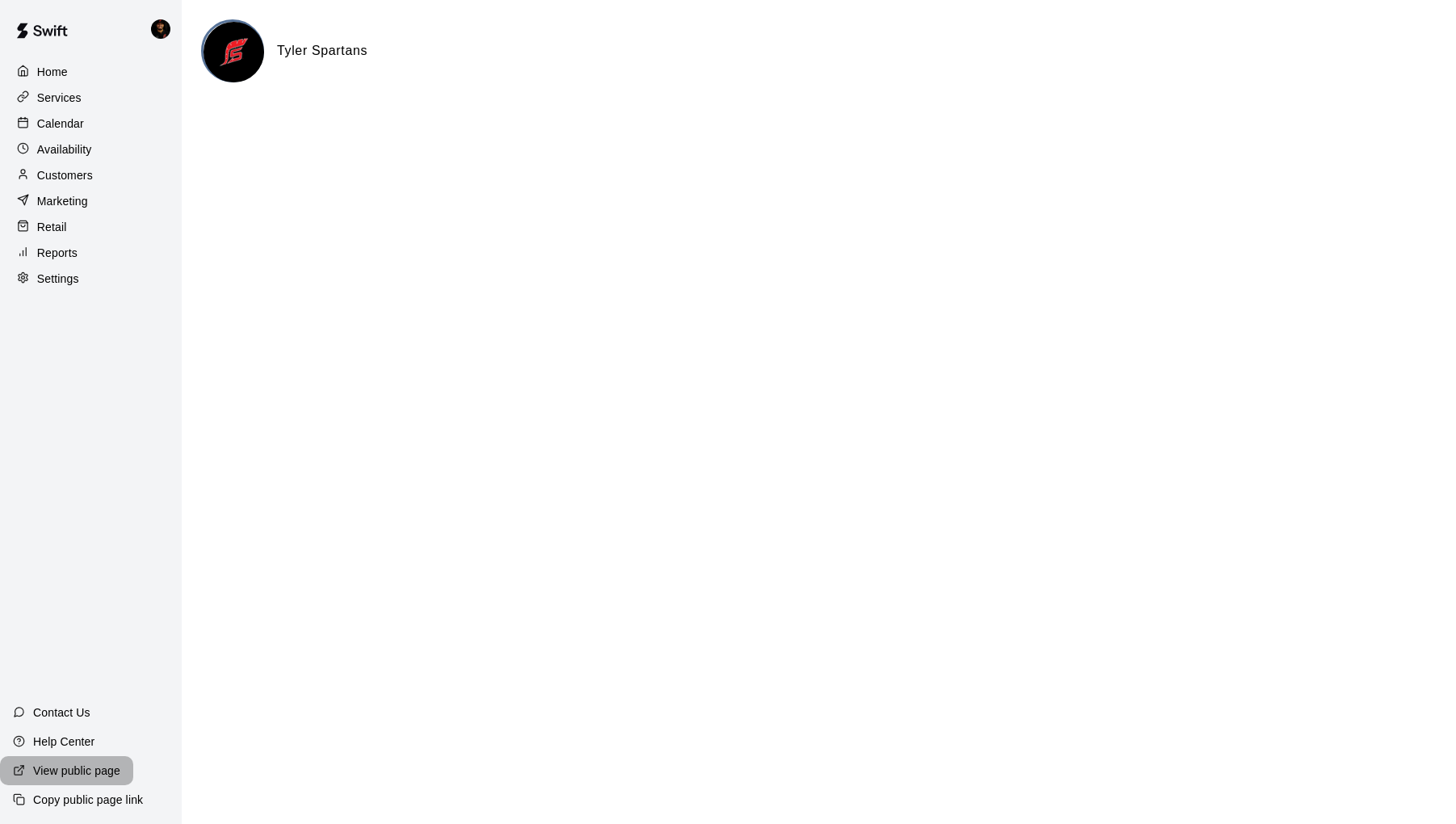 click on "View public page" at bounding box center [77, 771] 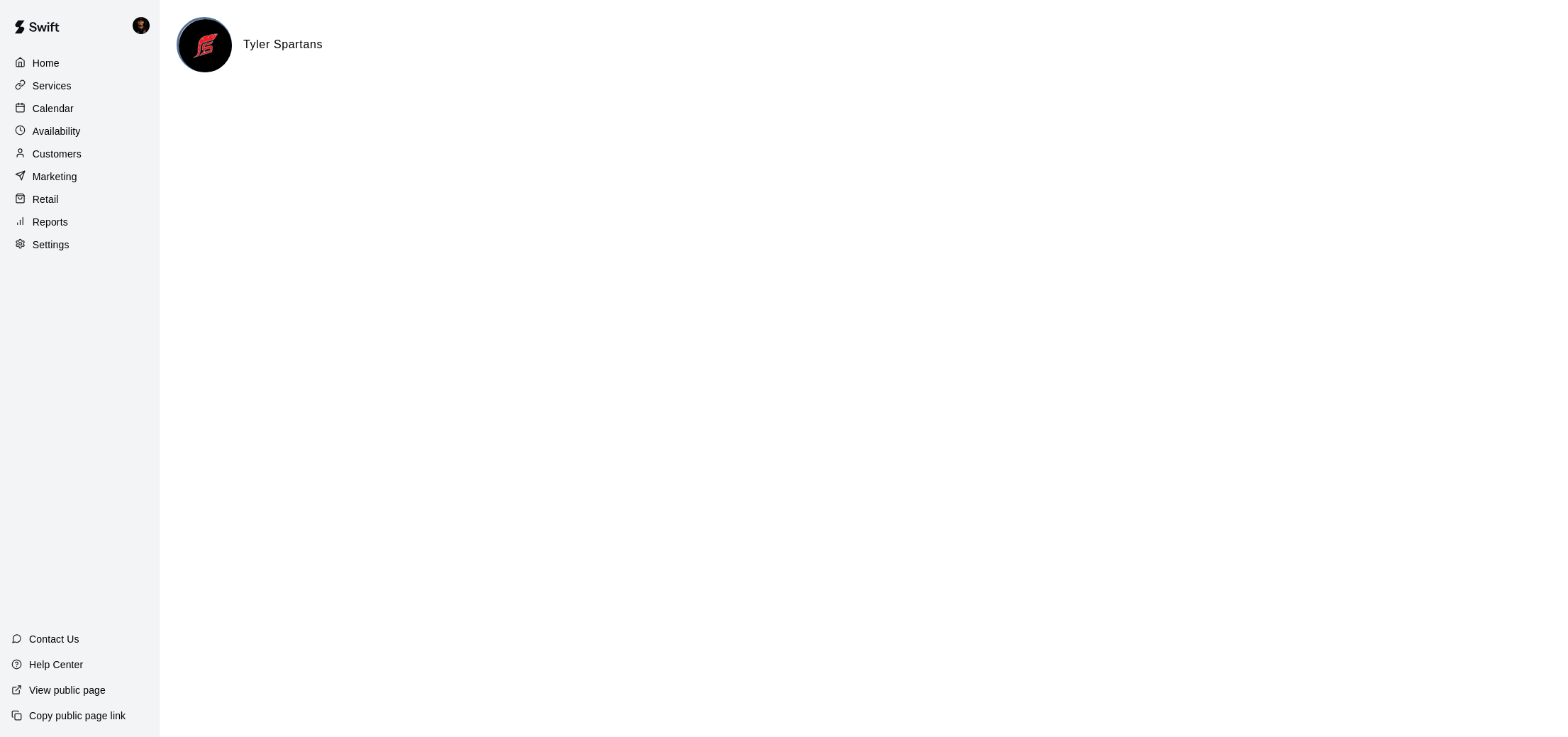 click on "Home" at bounding box center (79, 63) 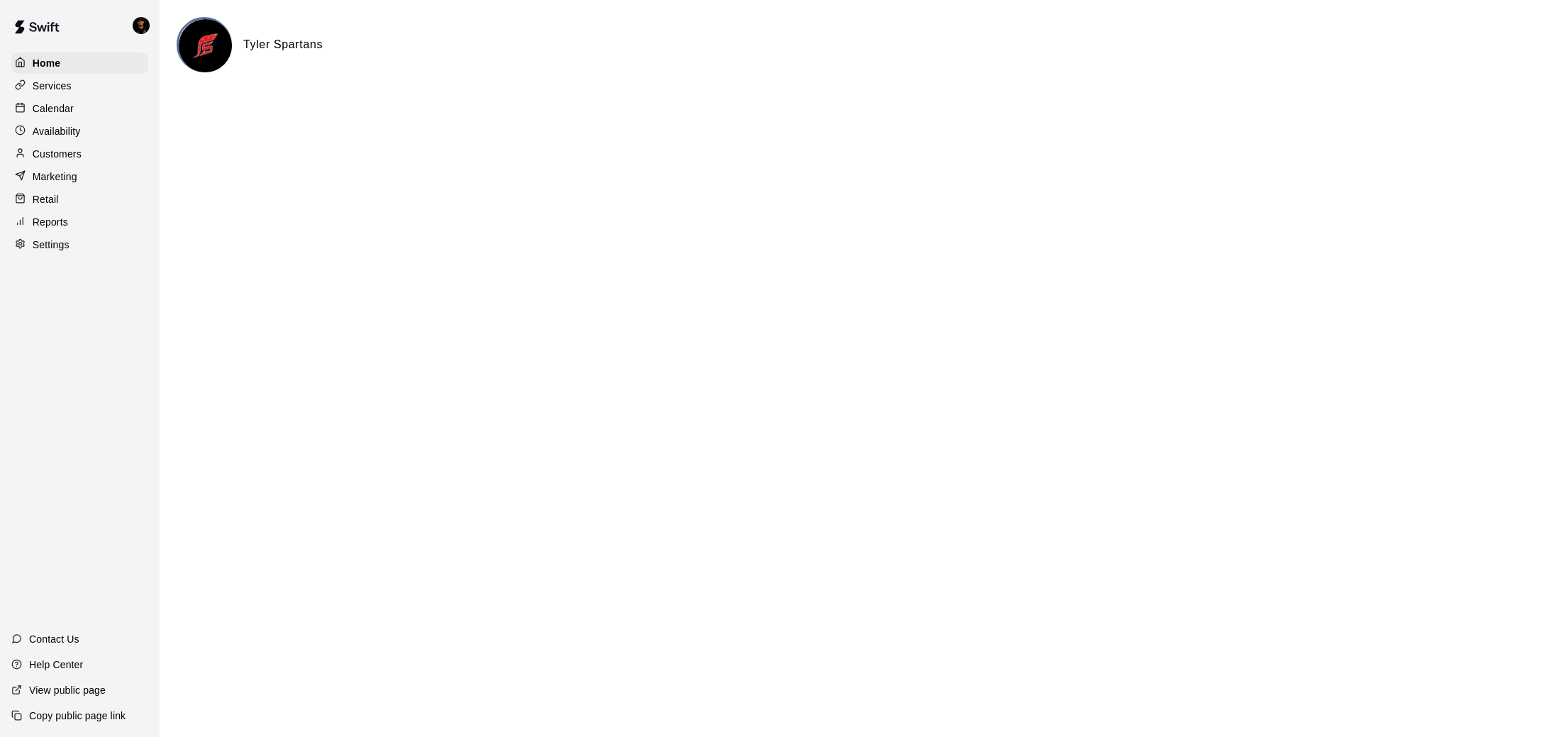 click on "Home Services Calendar Availability Customers Marketing Retail Reports Settings" at bounding box center (79, 154) 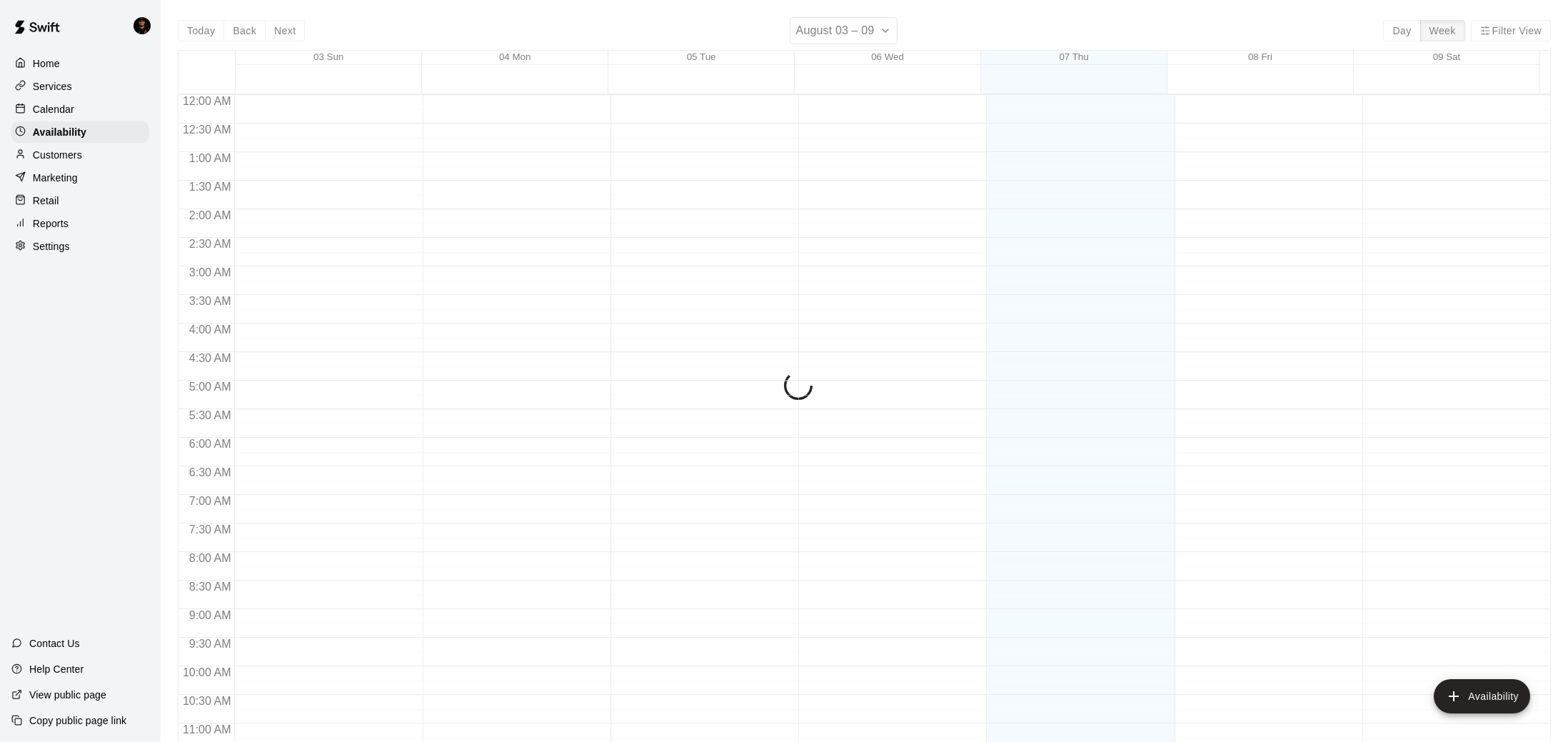 scroll, scrollTop: 708, scrollLeft: 0, axis: vertical 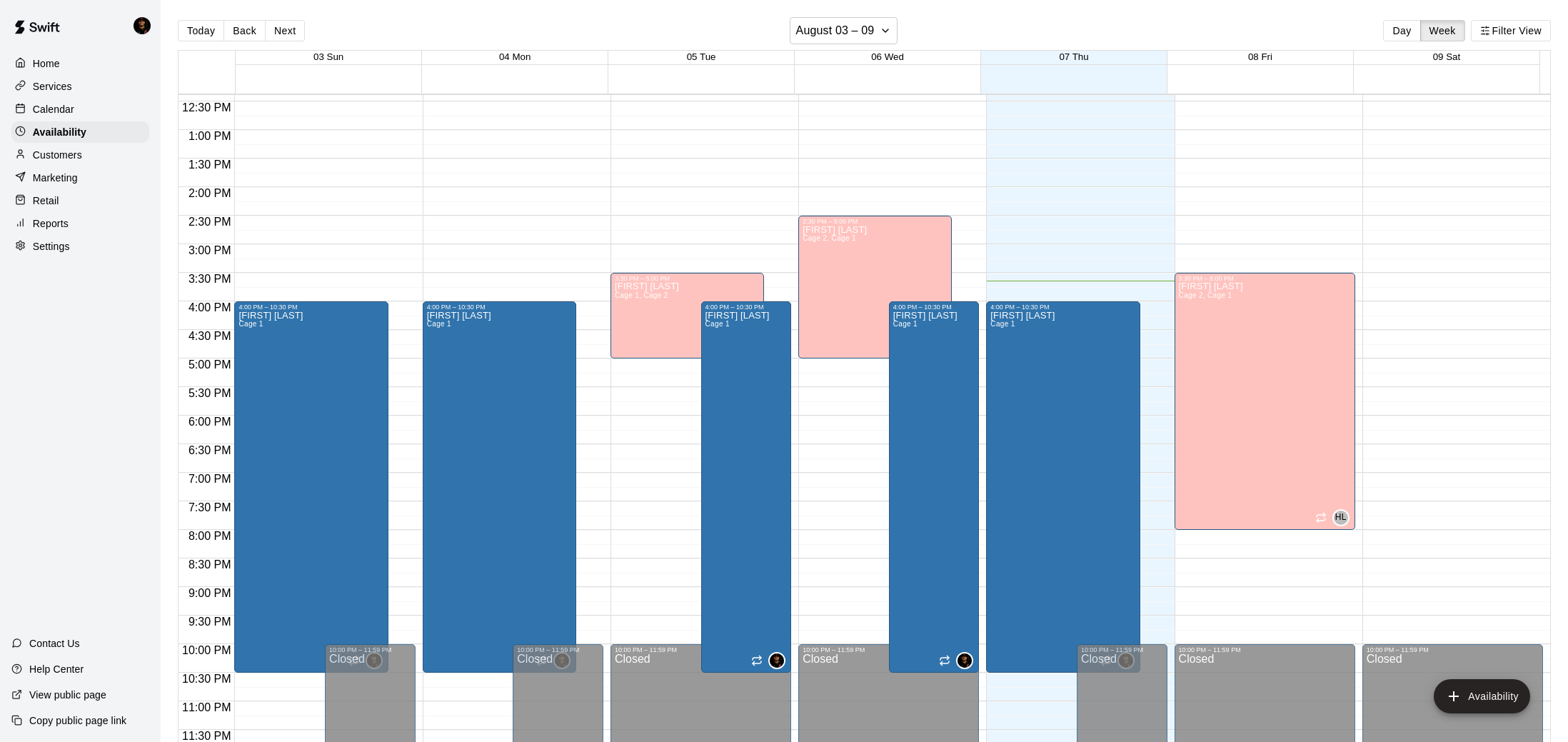 click on "Calendar" at bounding box center [80, 109] 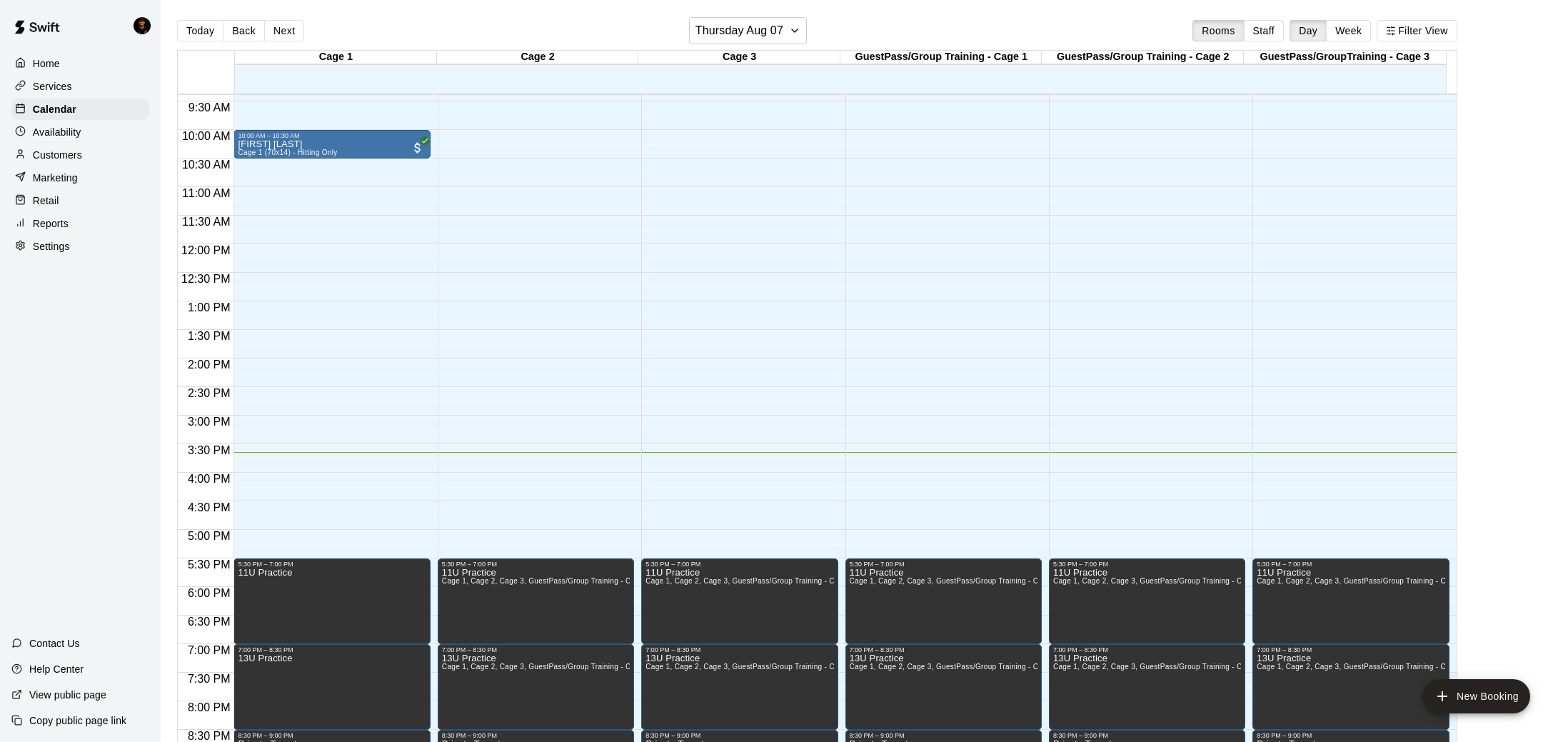 scroll, scrollTop: 163, scrollLeft: 0, axis: vertical 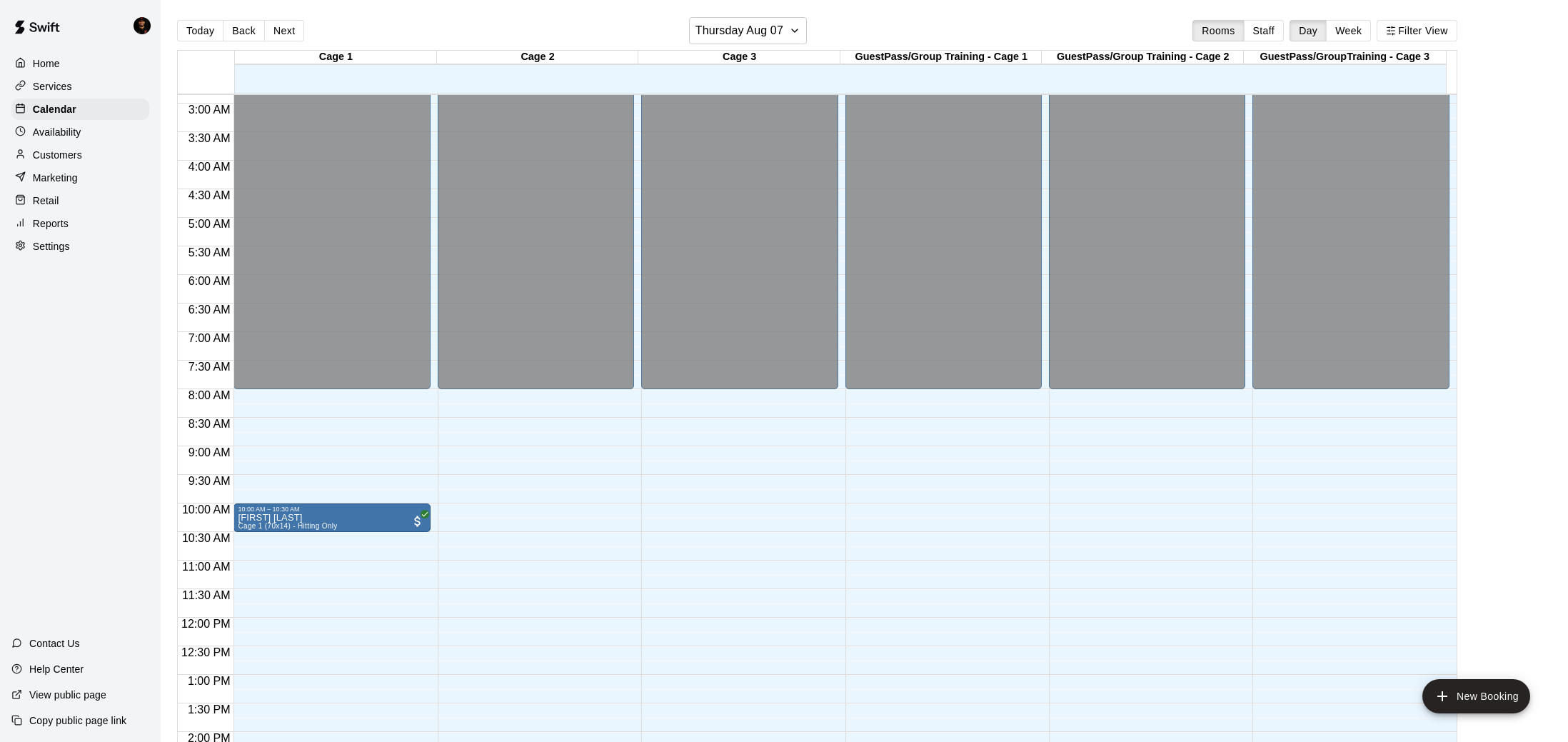 click on "Home" at bounding box center [46, 64] 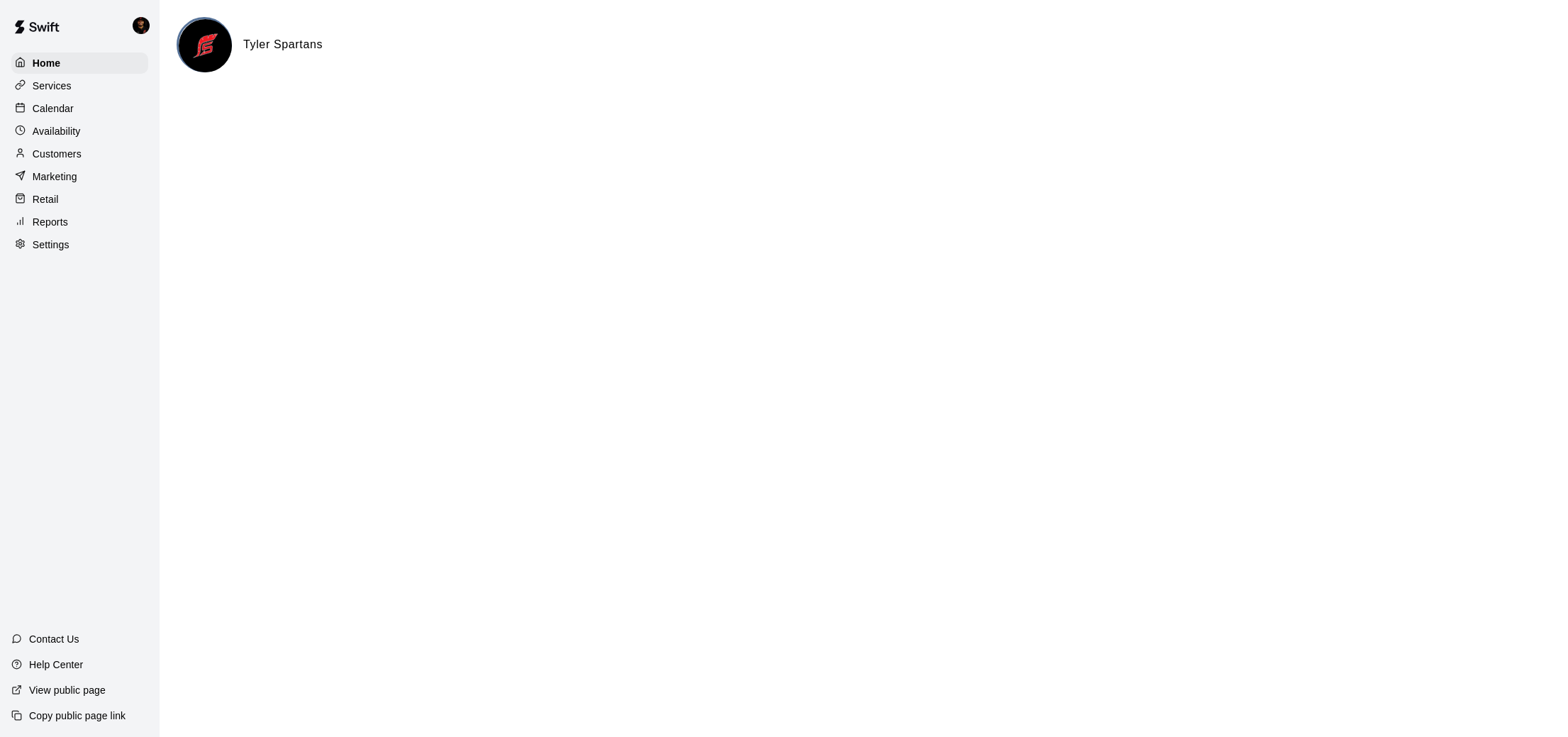 click on "Availability" at bounding box center [57, 131] 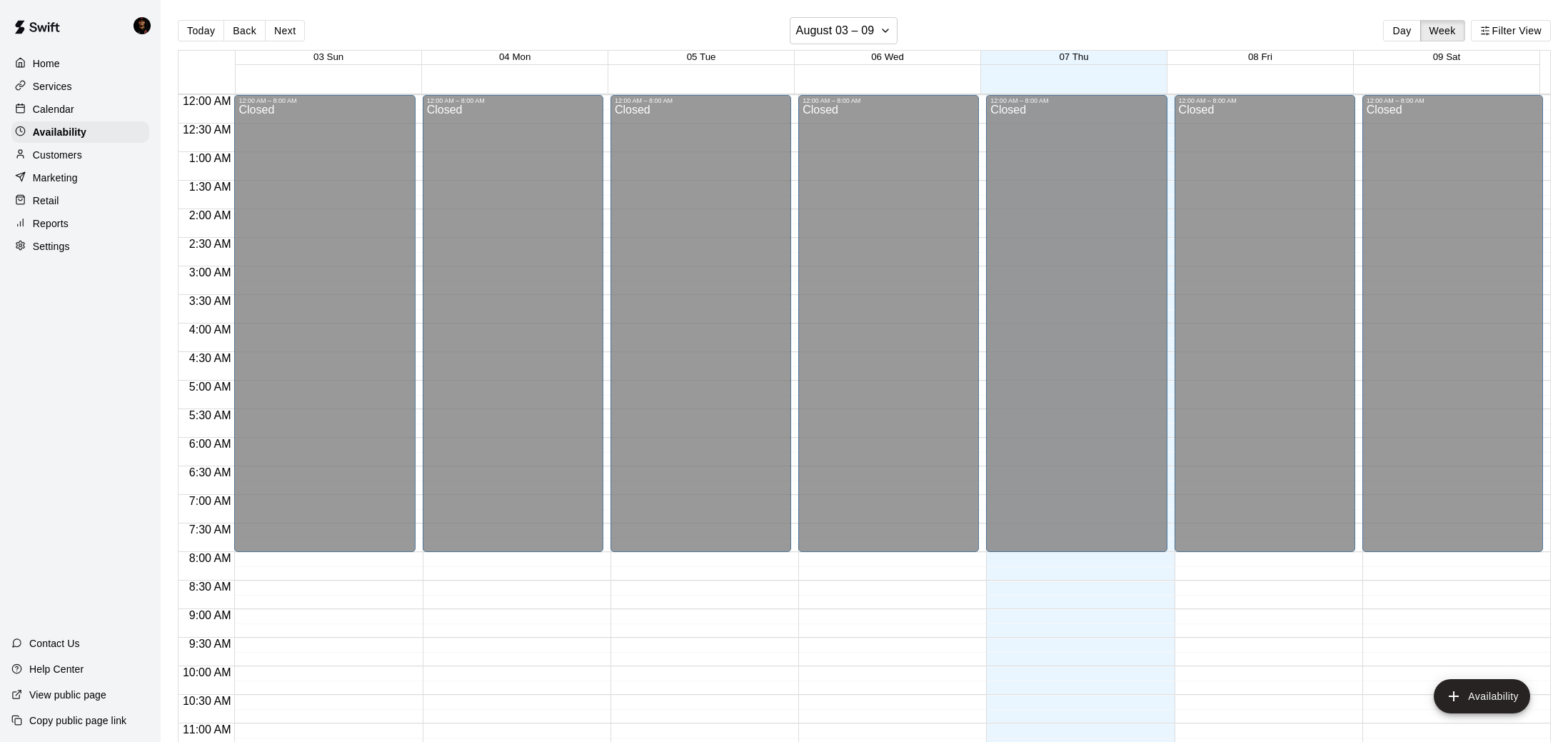 scroll, scrollTop: 708, scrollLeft: 0, axis: vertical 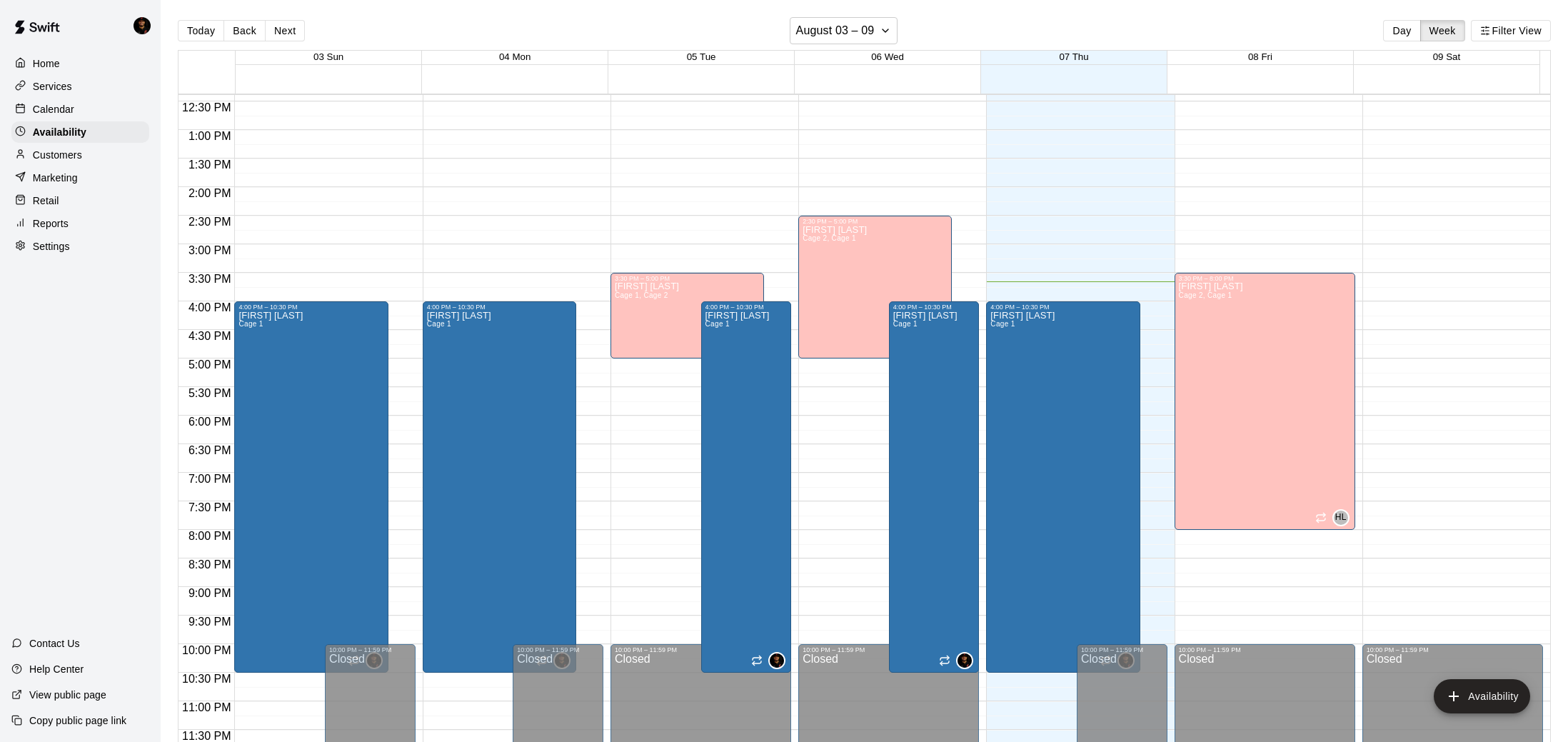 click on "Settings" at bounding box center (80, 246) 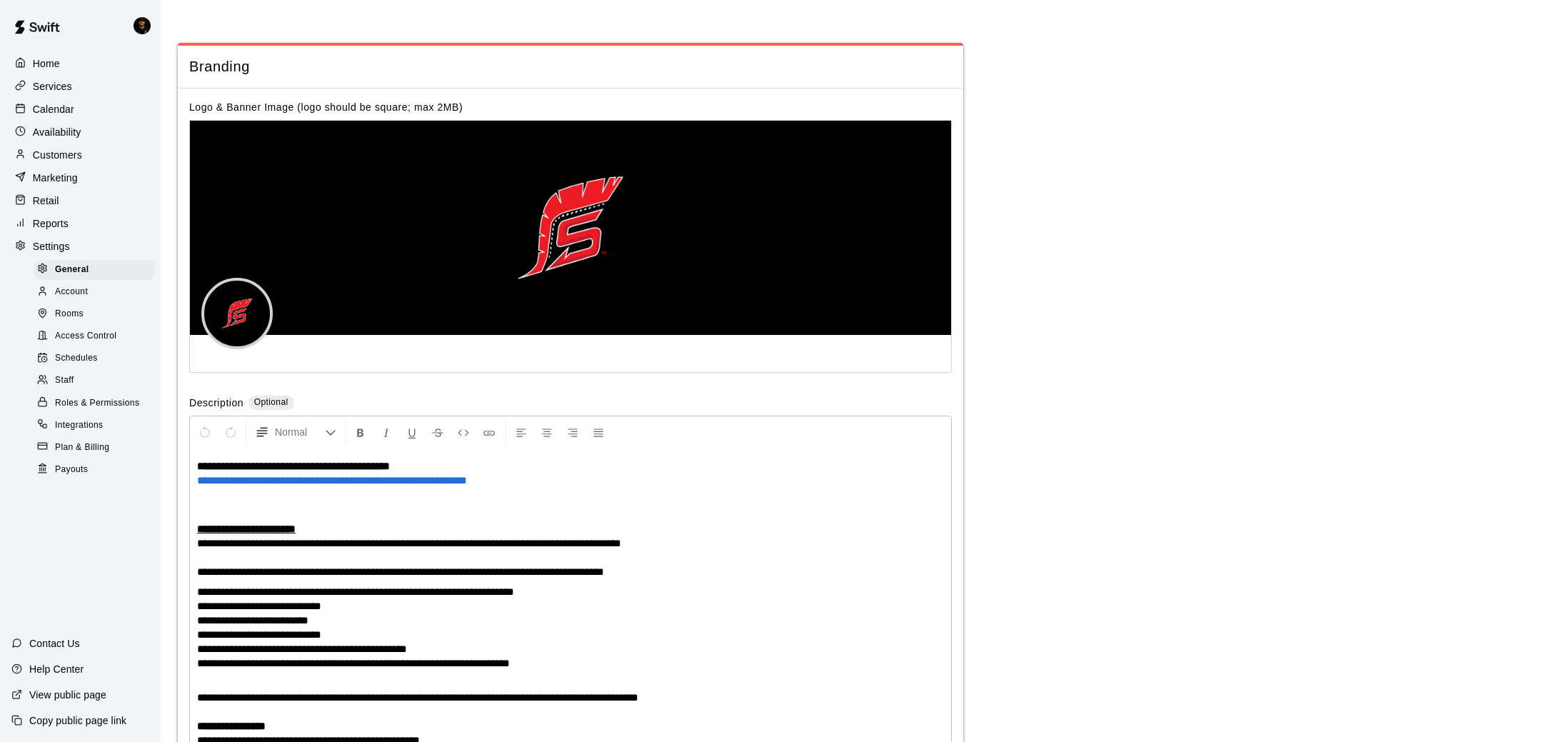 scroll, scrollTop: 3194, scrollLeft: 0, axis: vertical 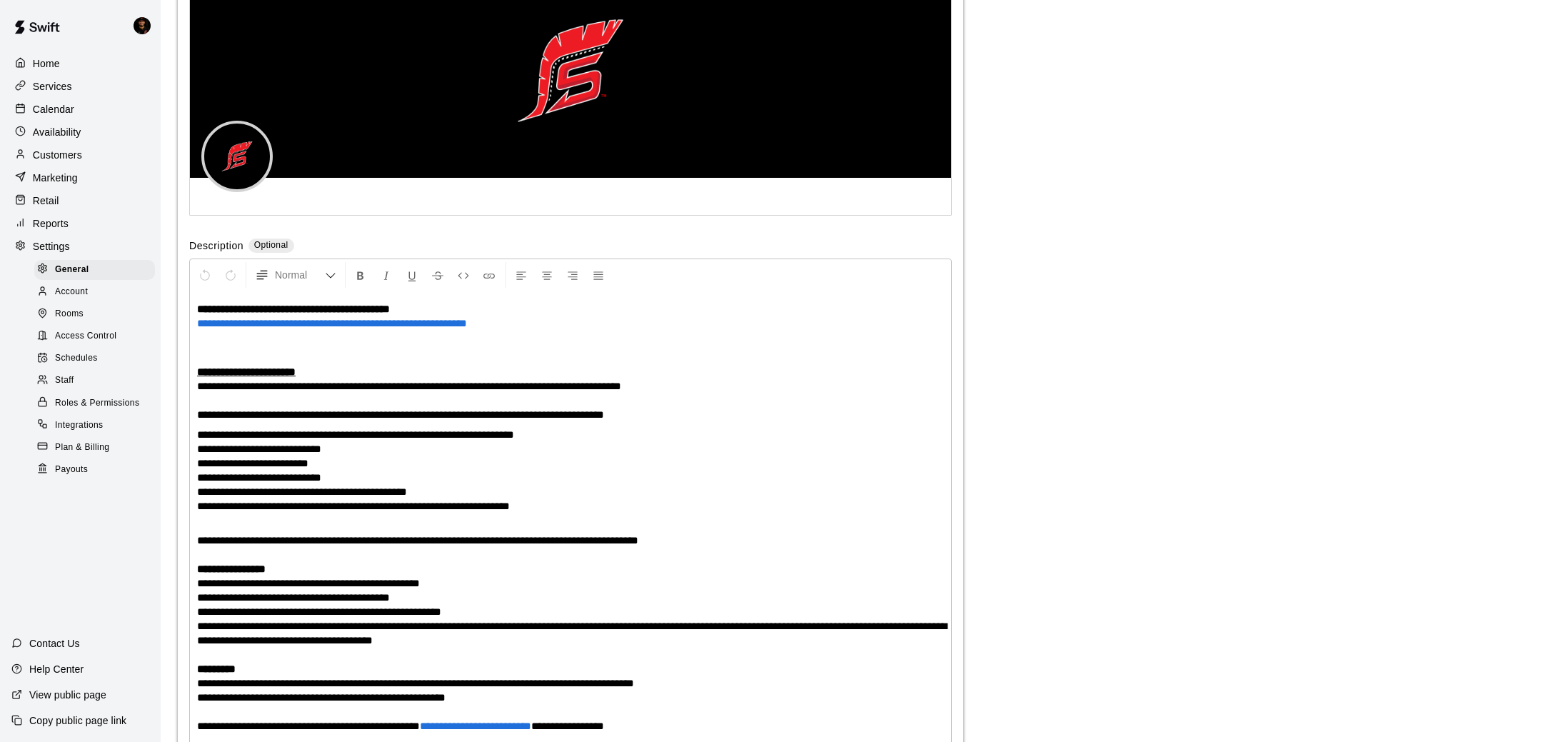 click on "Services" at bounding box center [52, 86] 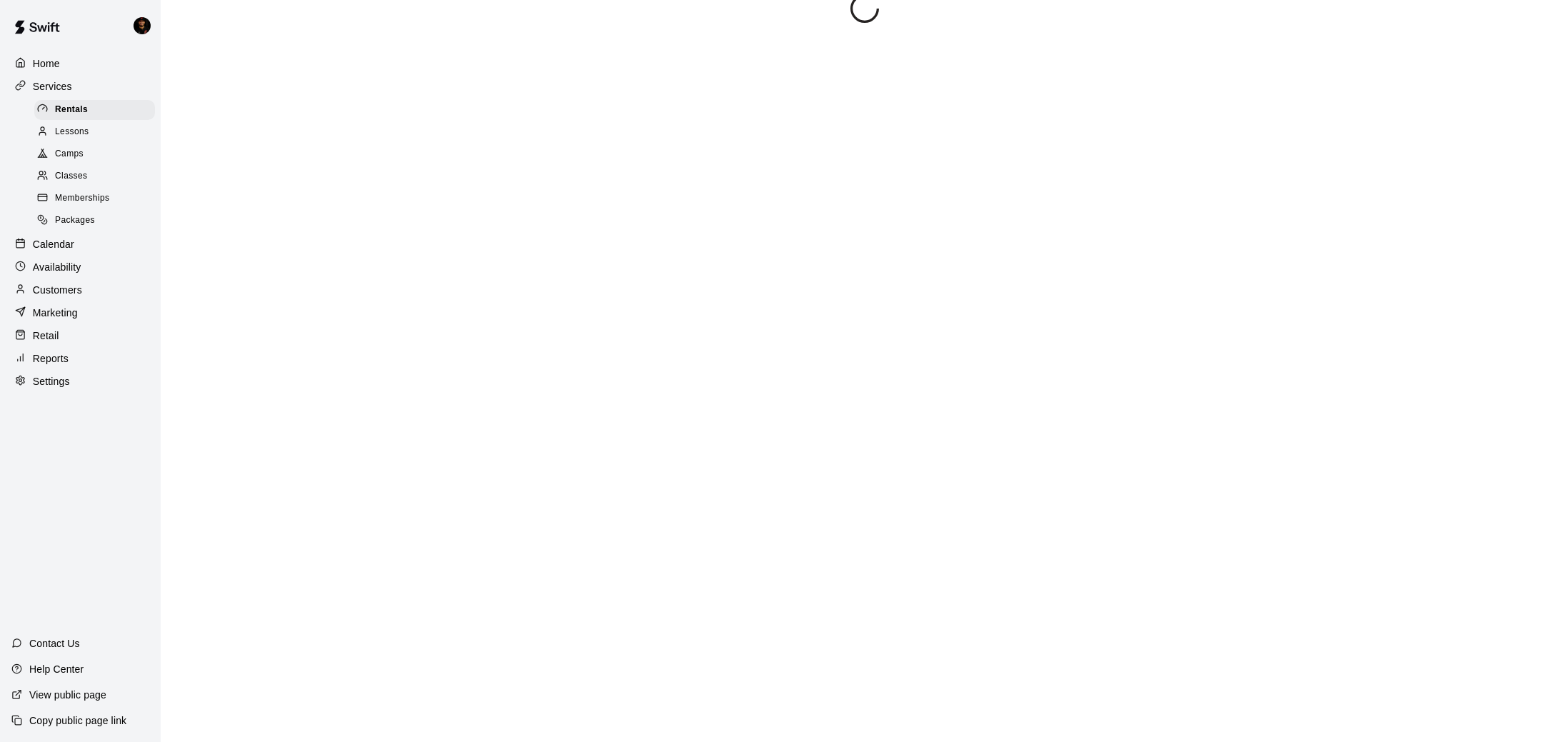 scroll, scrollTop: 0, scrollLeft: 0, axis: both 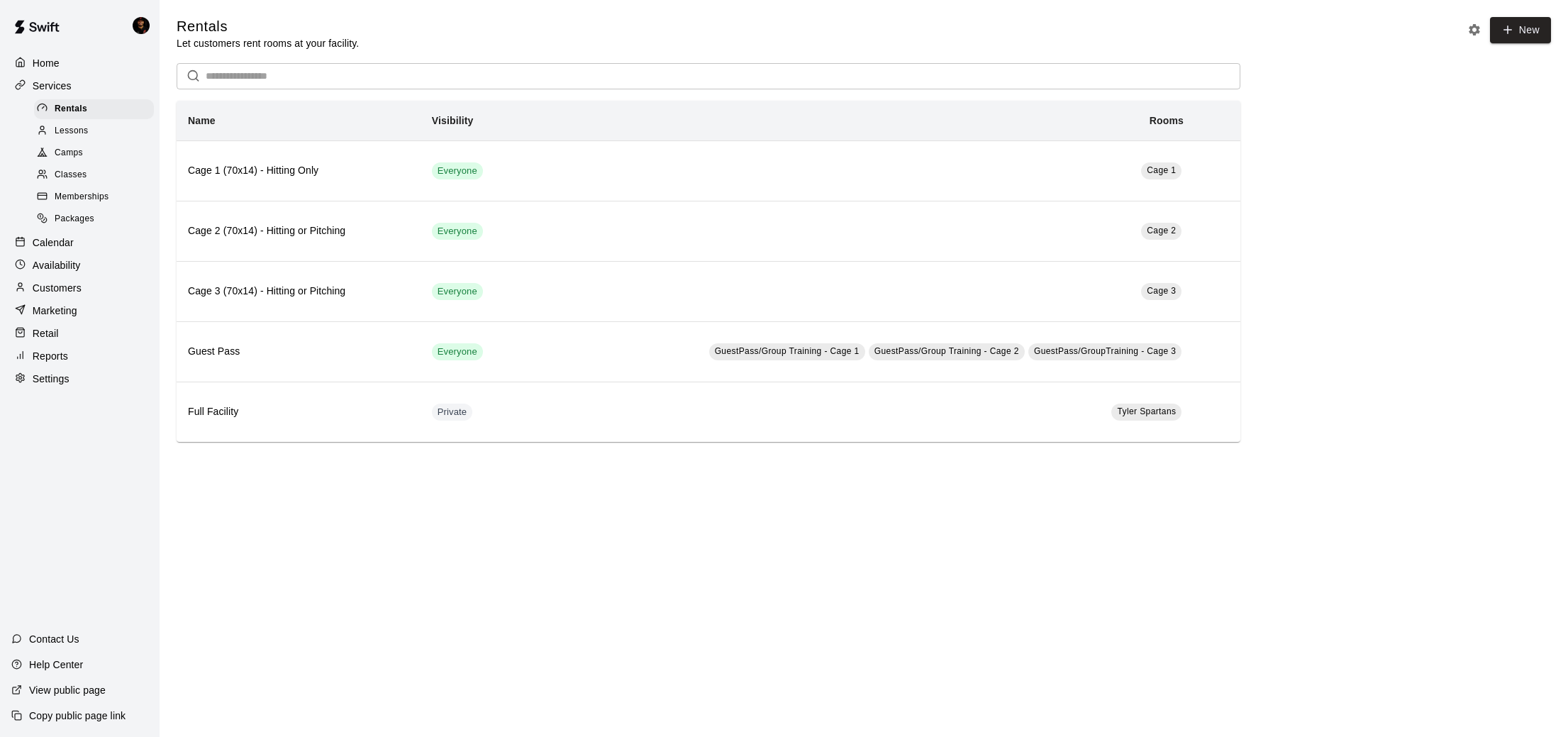 click on "Memberships" at bounding box center (82, 197) 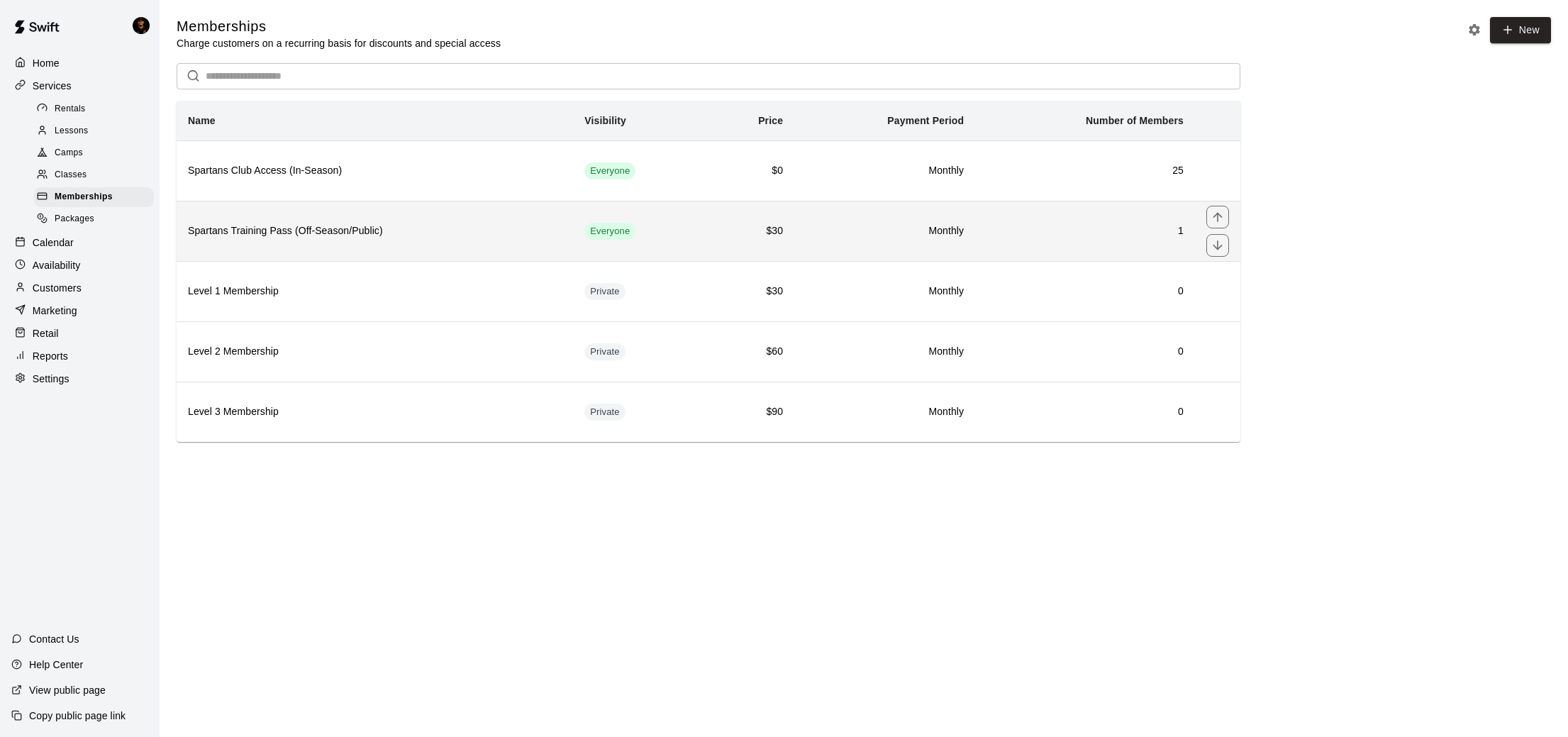 click on "Spartans Training Pass (Off-Season/Public)" at bounding box center (374, 231) 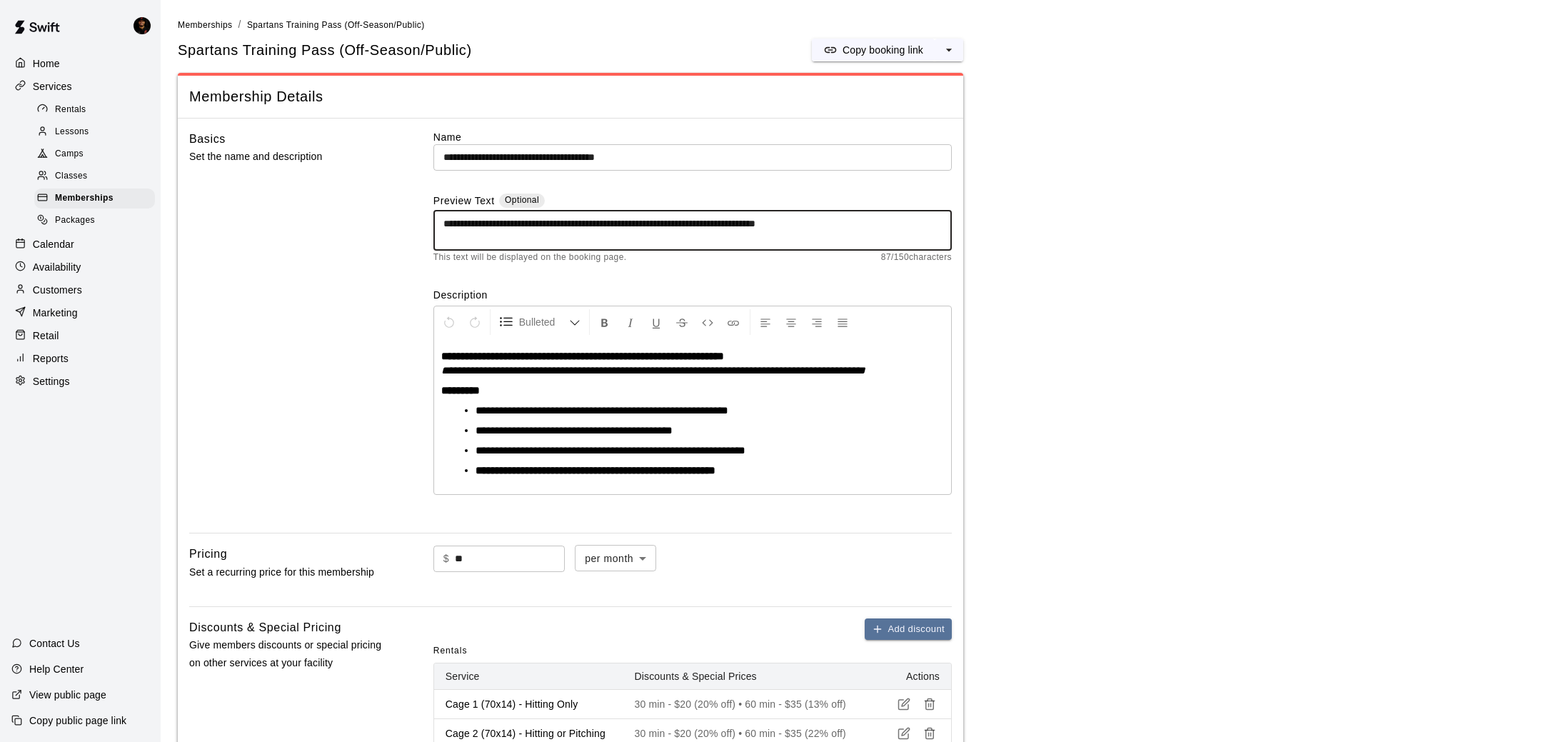 drag, startPoint x: 573, startPoint y: 224, endPoint x: 556, endPoint y: 224, distance: 17 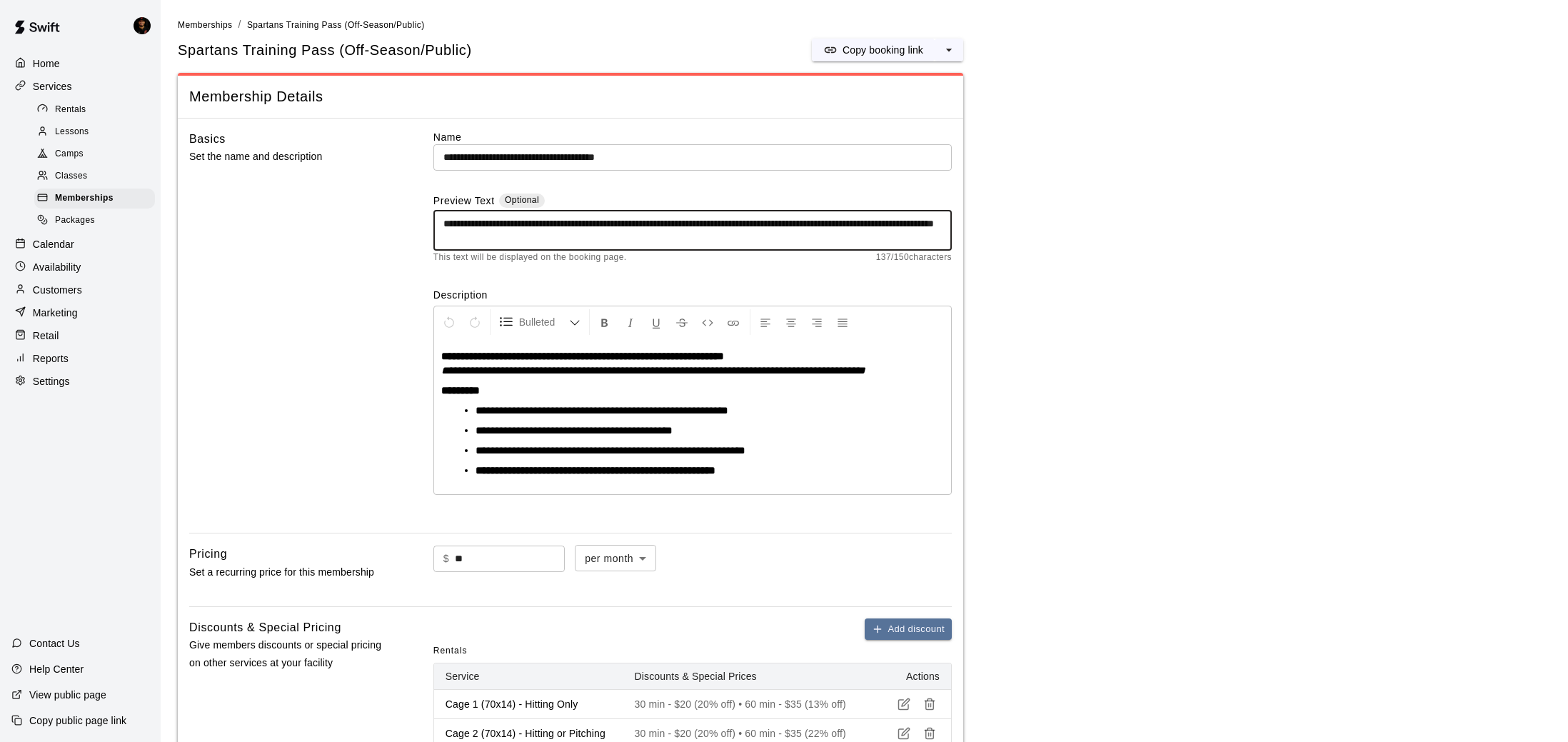drag, startPoint x: 741, startPoint y: 225, endPoint x: 644, endPoint y: 223, distance: 97.02062 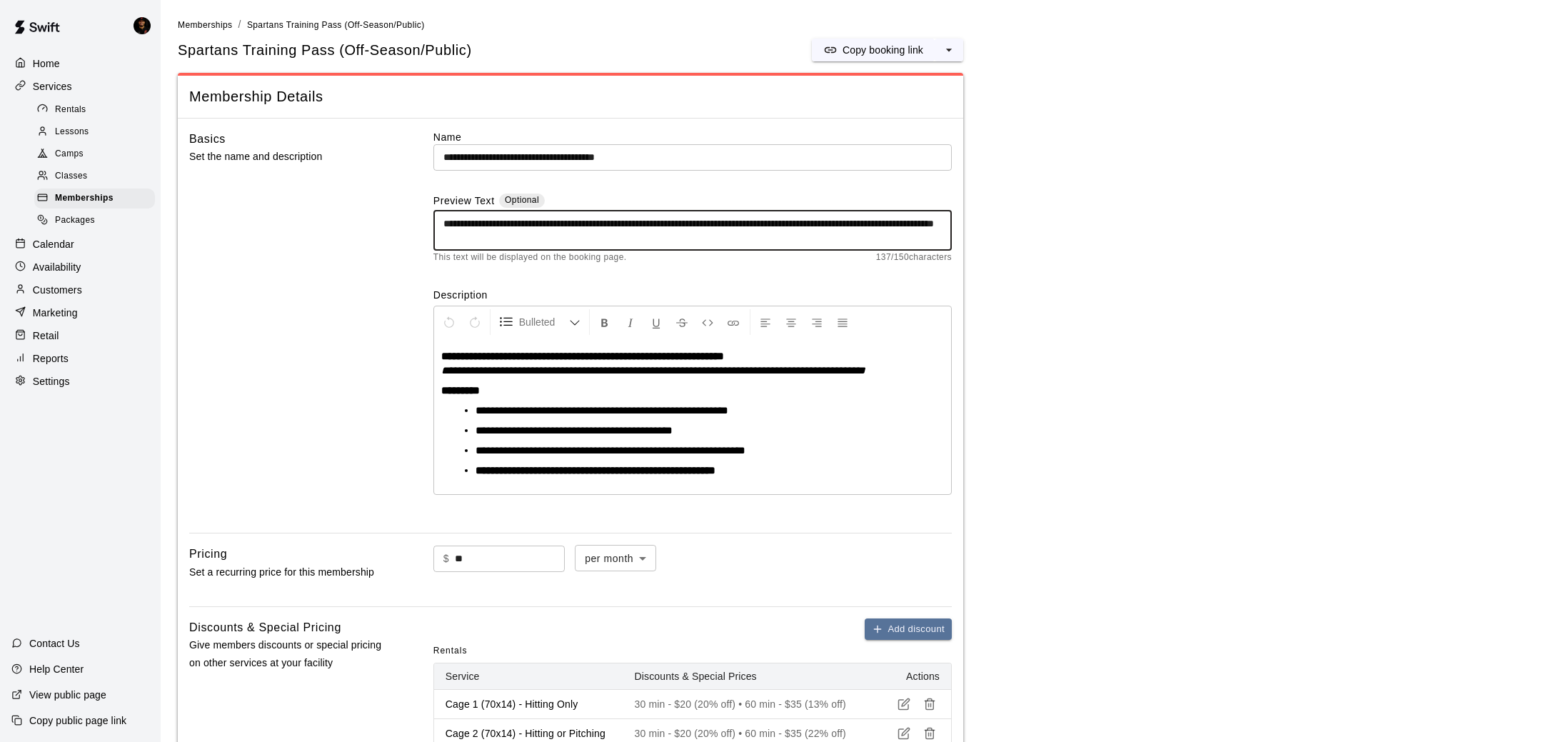 click on "**********" at bounding box center [693, 231] 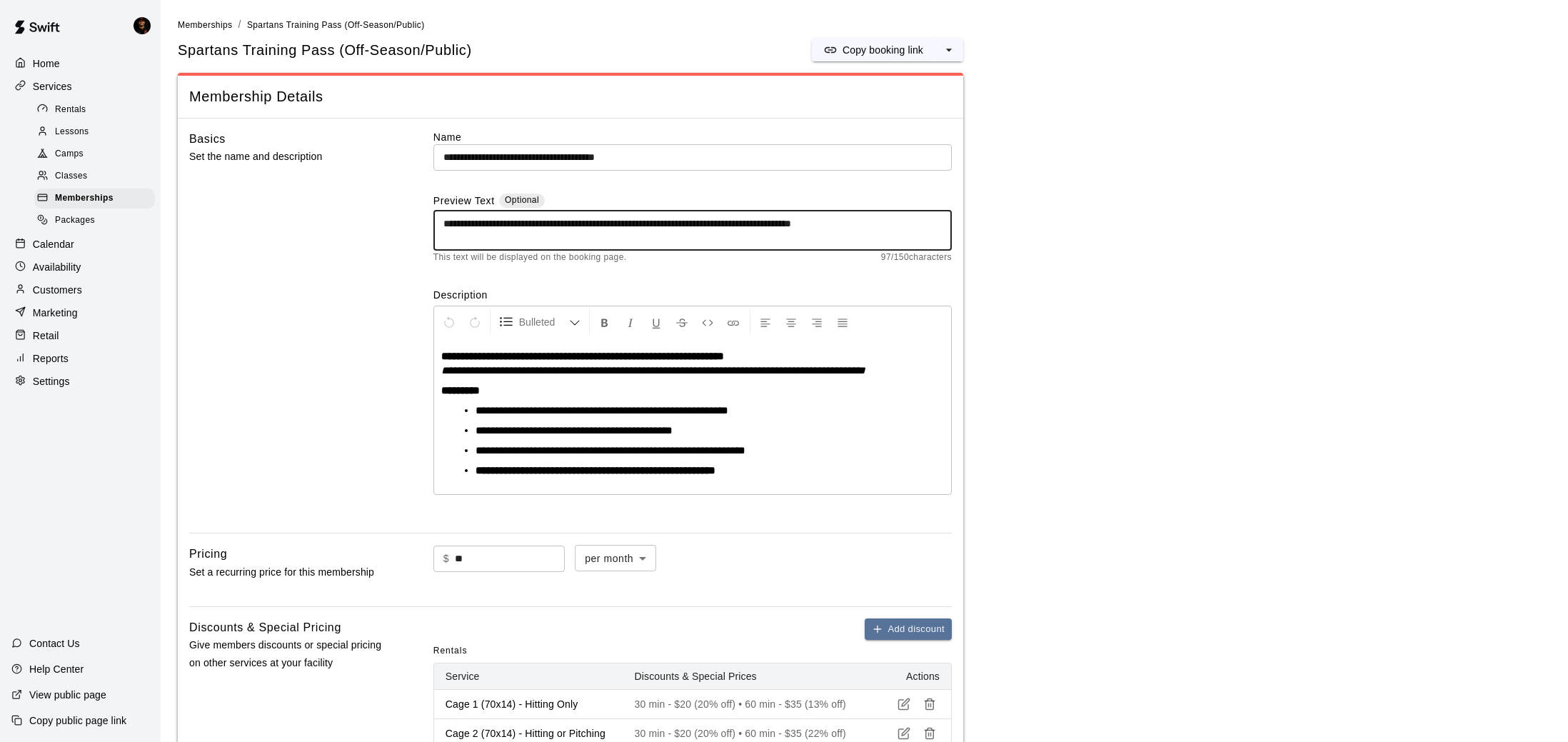 scroll, scrollTop: 14, scrollLeft: 0, axis: vertical 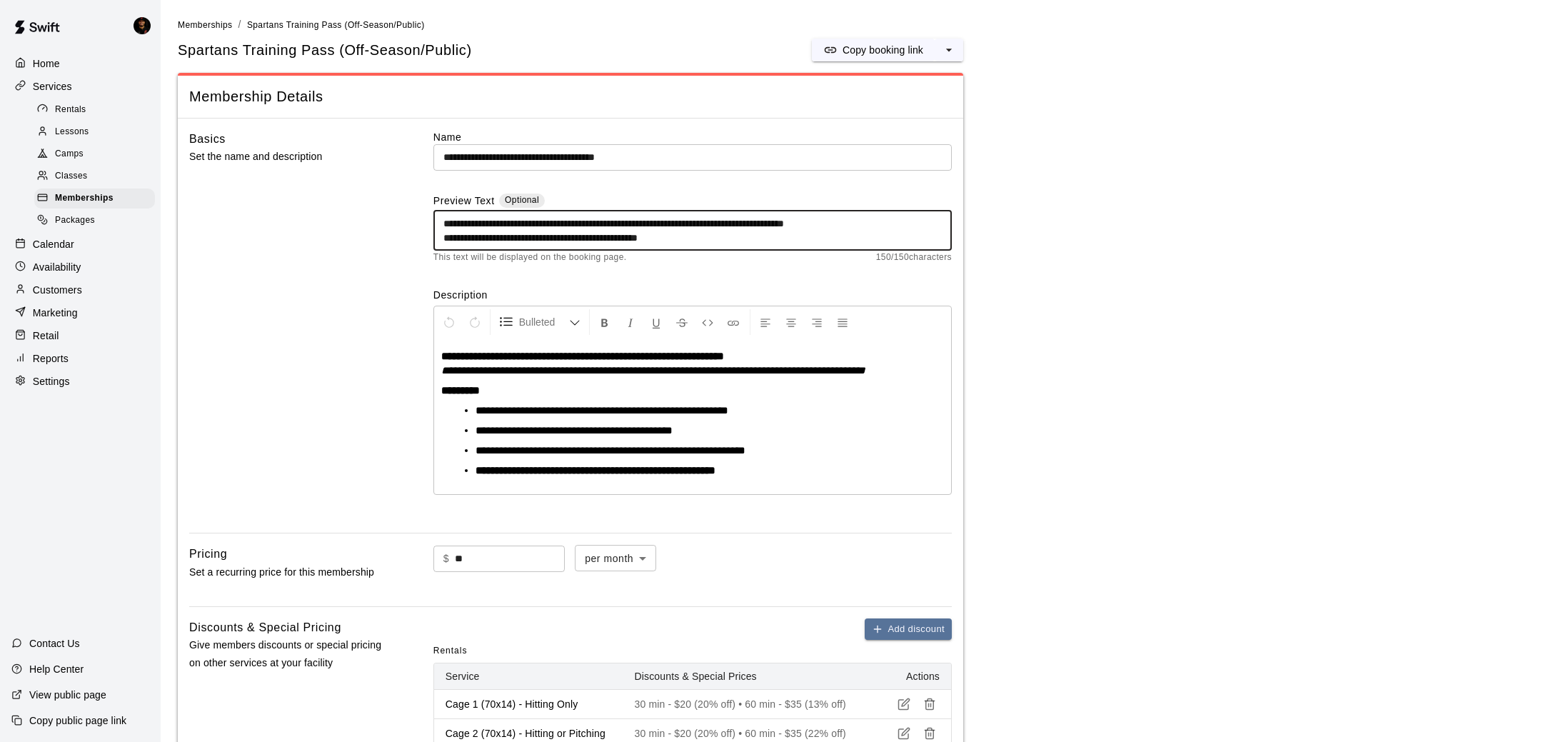 drag, startPoint x: 730, startPoint y: 240, endPoint x: 414, endPoint y: 243, distance: 316.0142 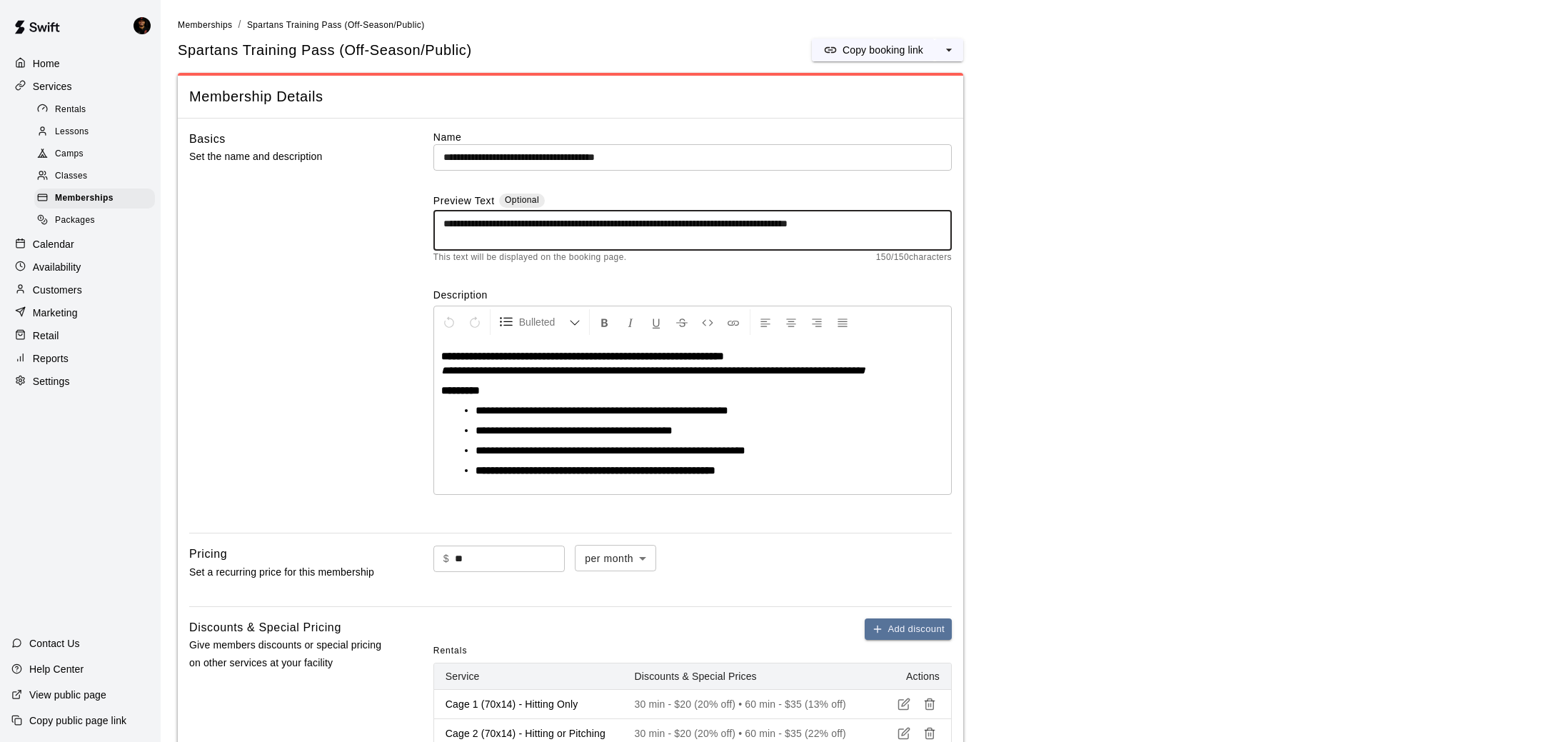 scroll, scrollTop: 0, scrollLeft: 0, axis: both 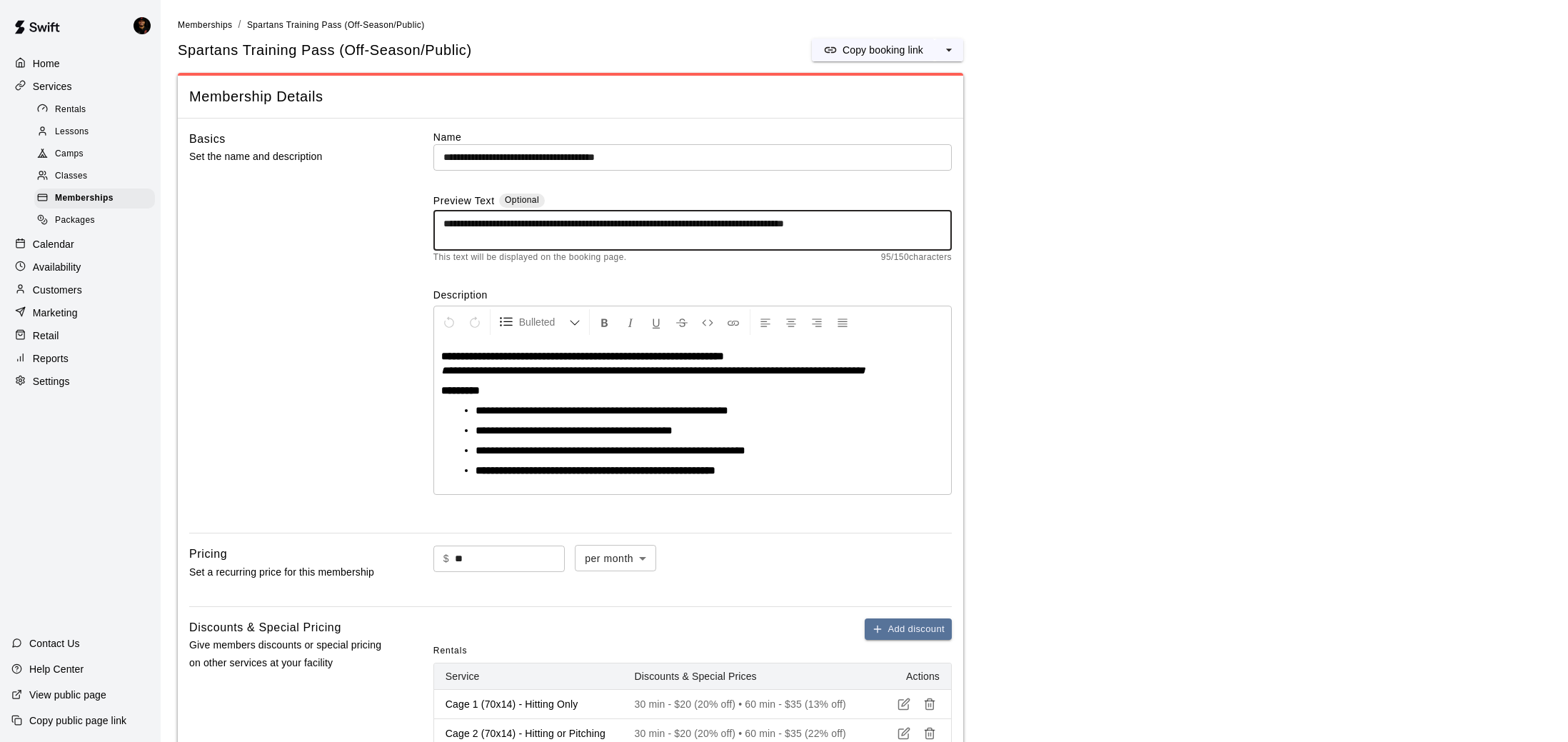 click on "**********" at bounding box center [693, 231] 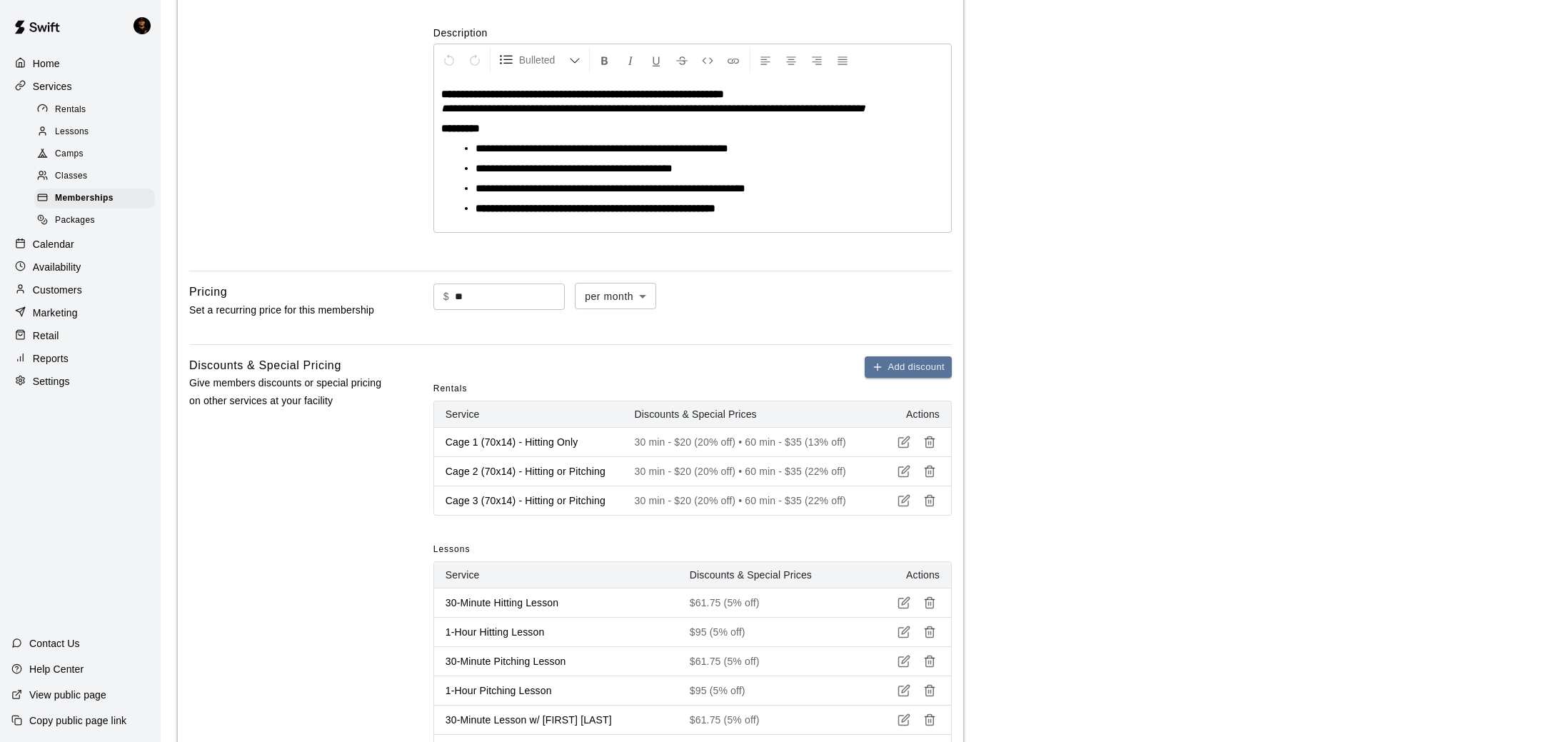 scroll, scrollTop: 920, scrollLeft: 0, axis: vertical 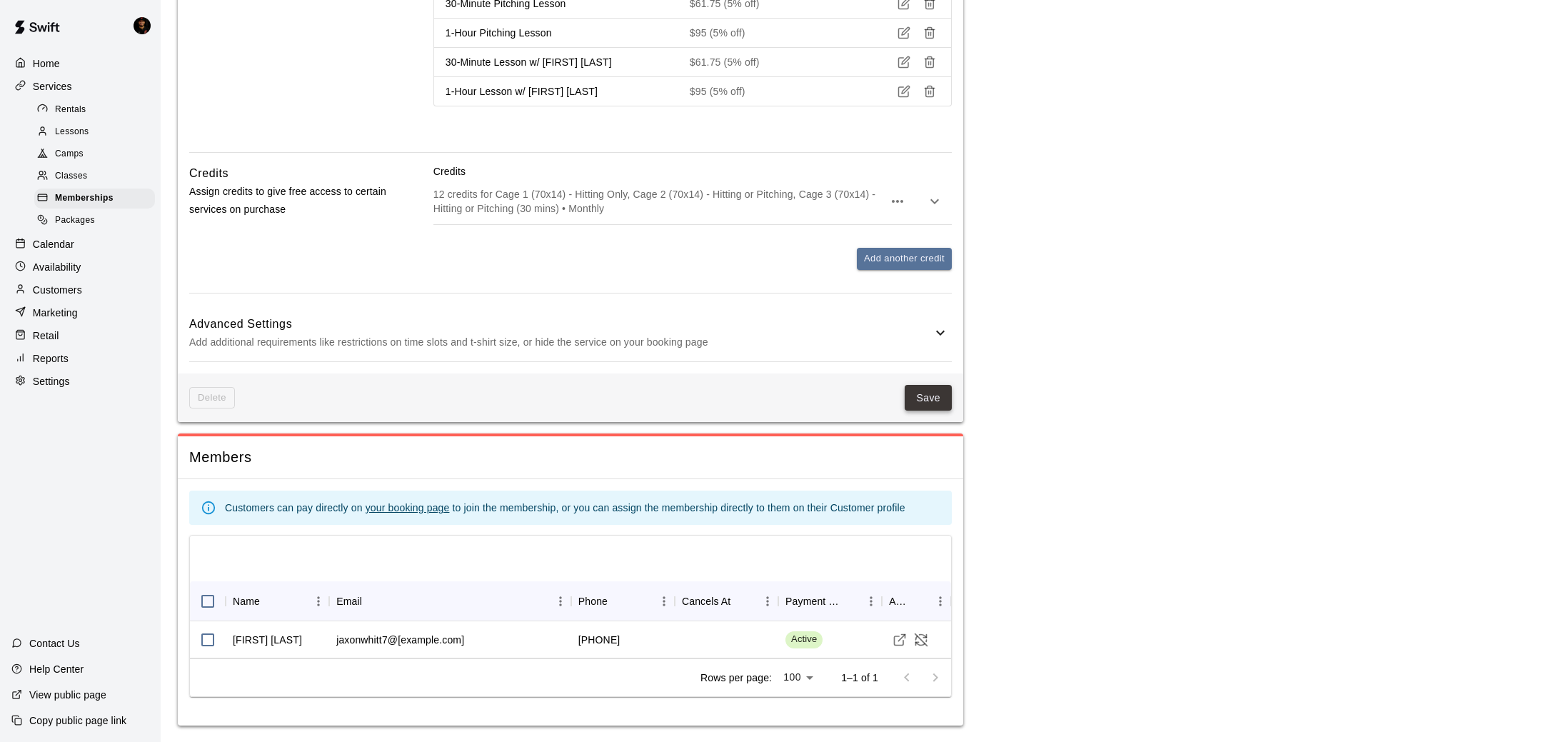 type on "**********" 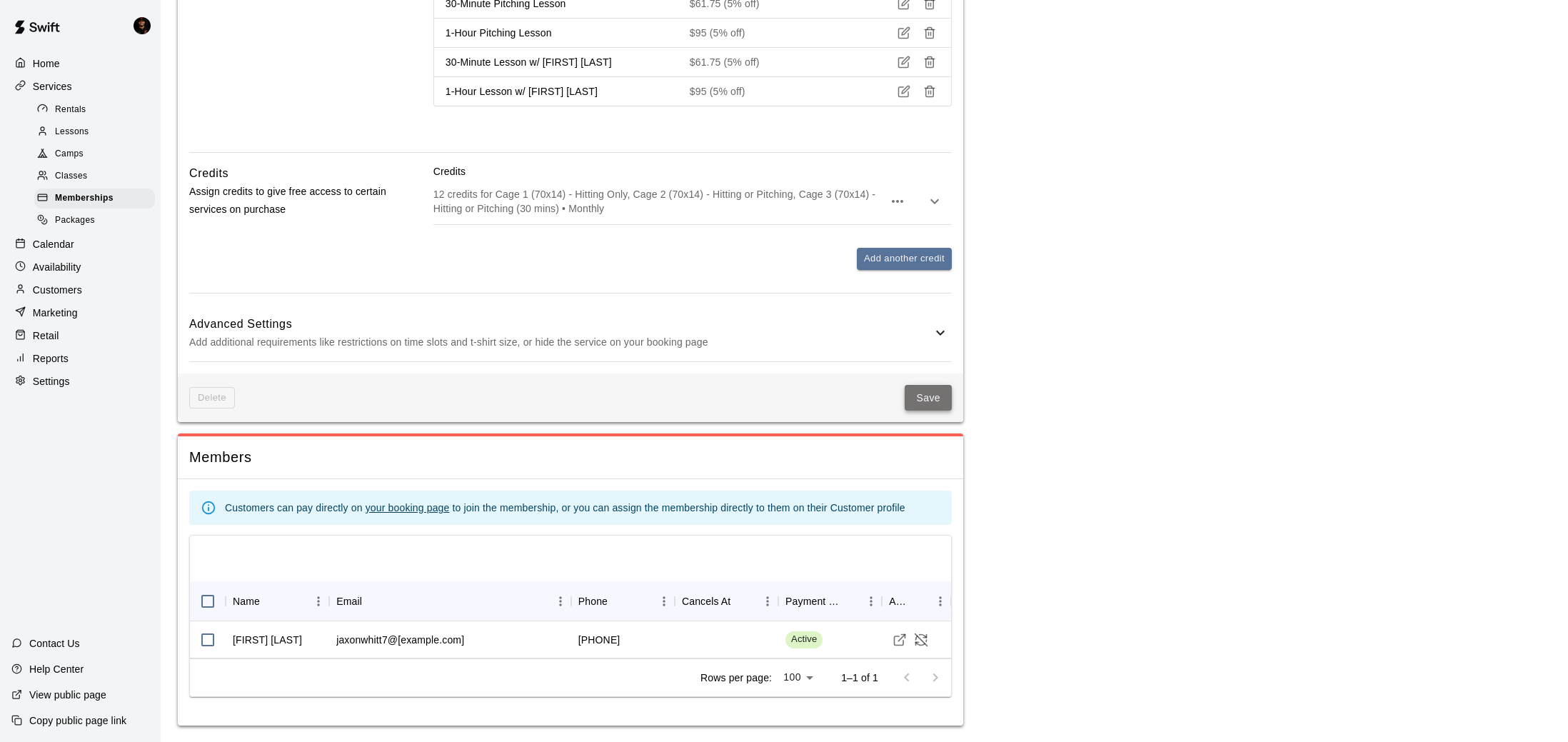 click on "Save" at bounding box center (928, 398) 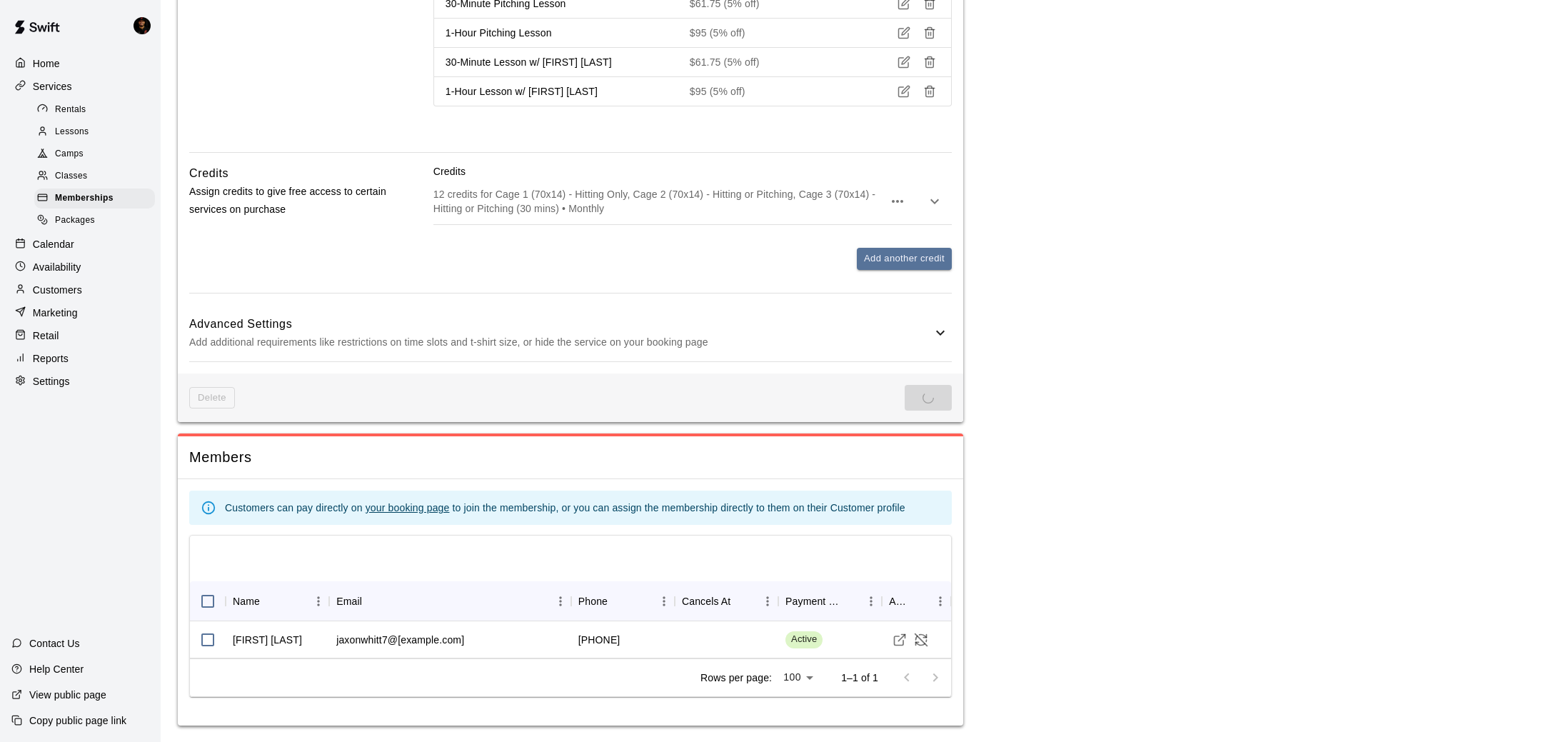 scroll, scrollTop: 0, scrollLeft: 0, axis: both 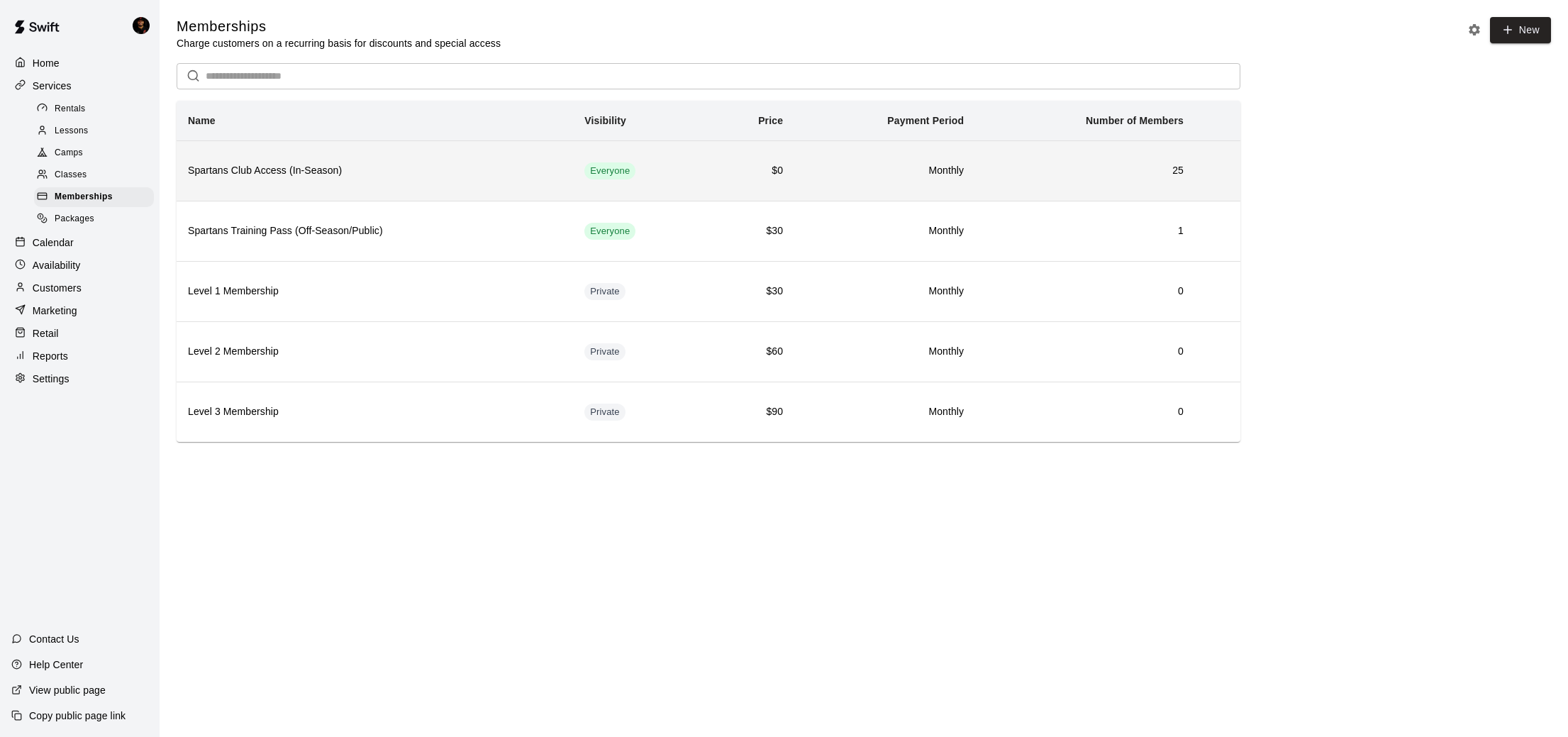 click on "Spartans Club Access (In-Season)" at bounding box center [374, 170] 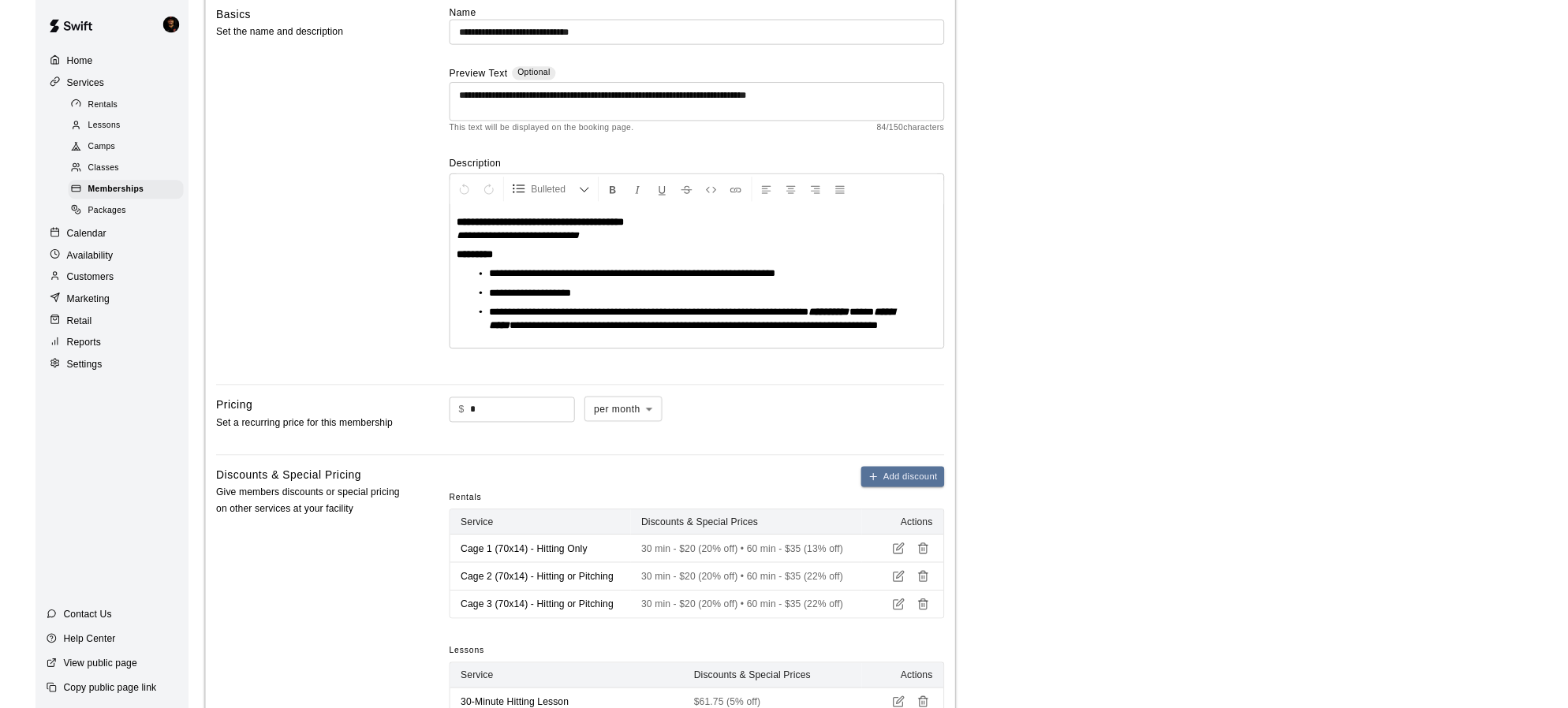 scroll, scrollTop: 0, scrollLeft: 0, axis: both 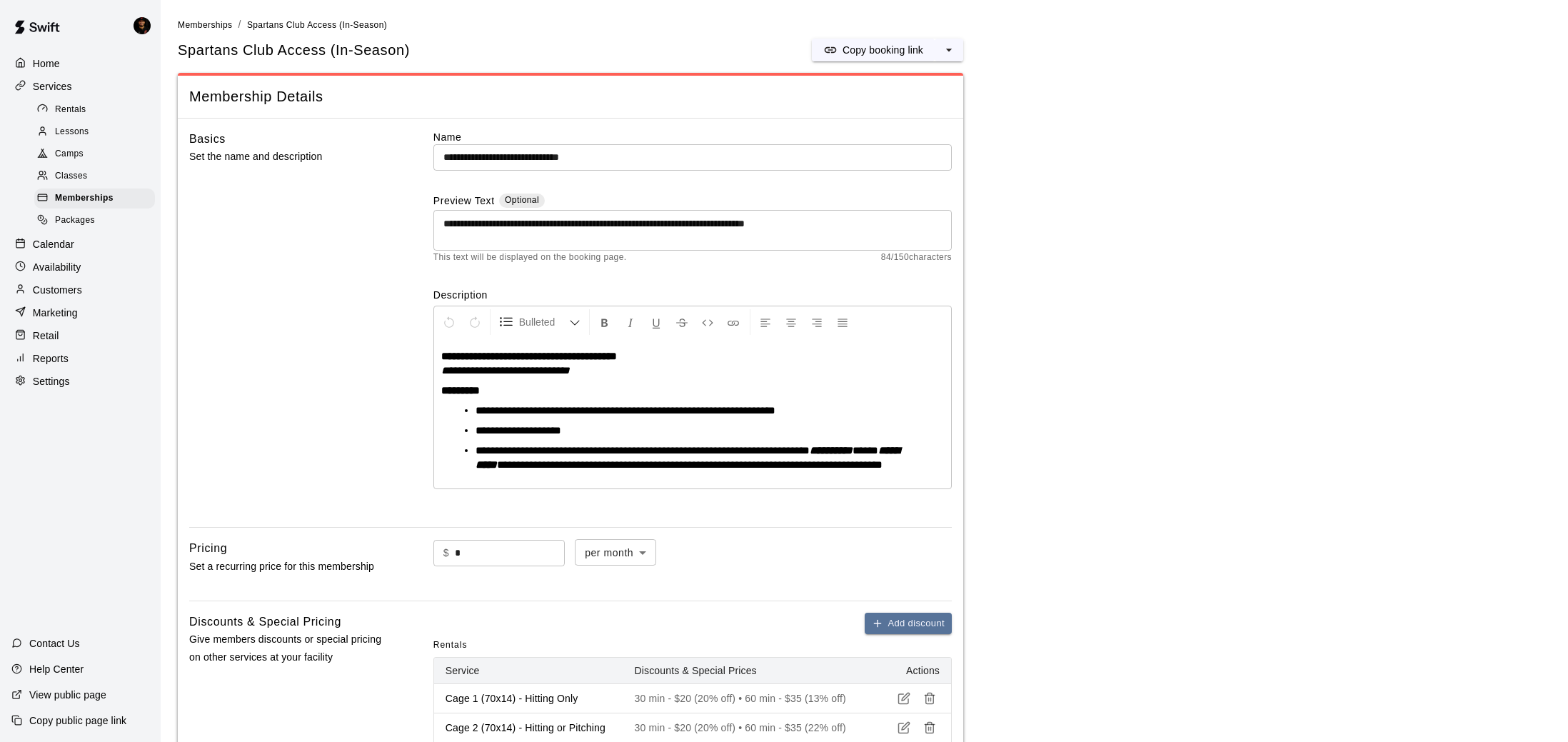 click on "Services" at bounding box center (52, 86) 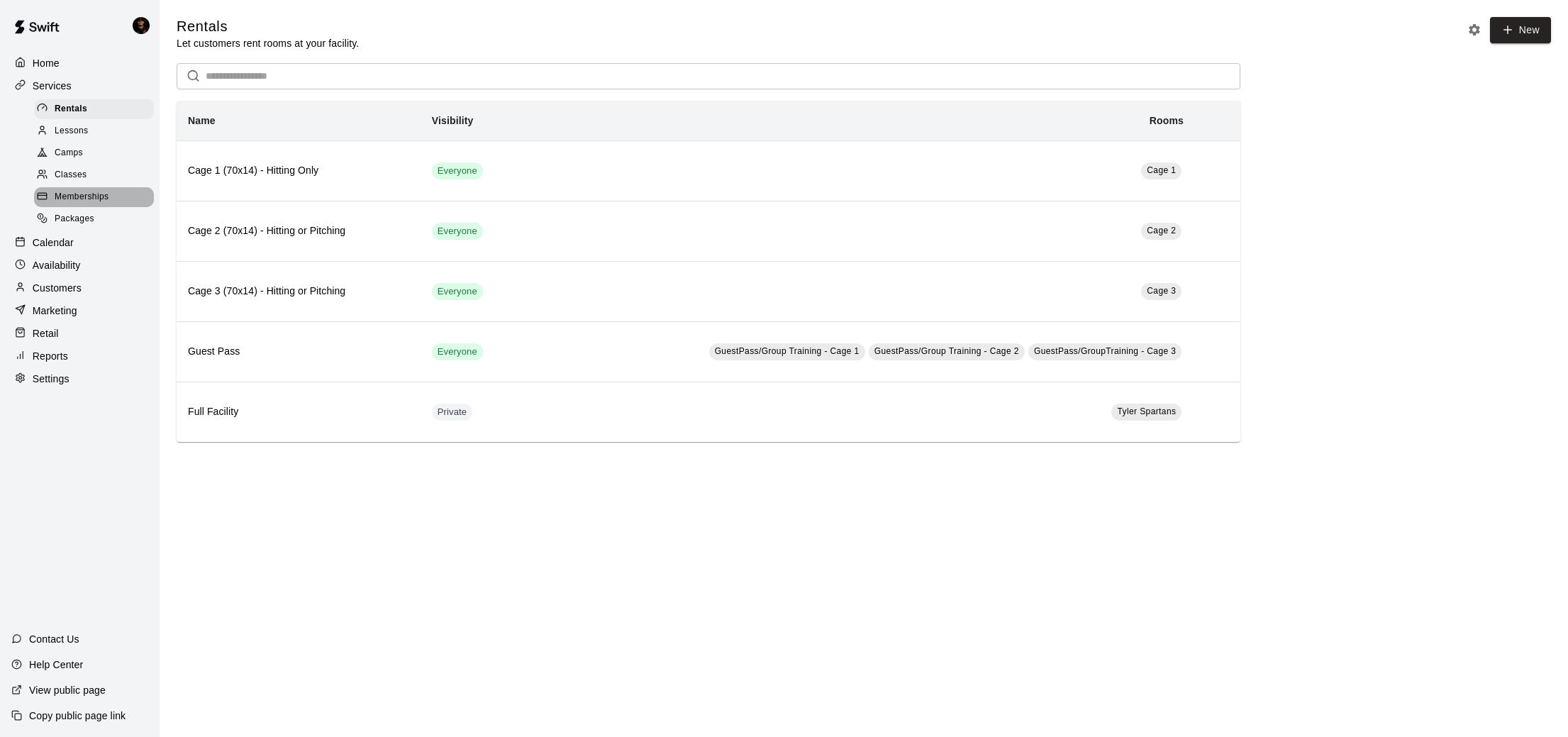click on "Memberships" at bounding box center (82, 197) 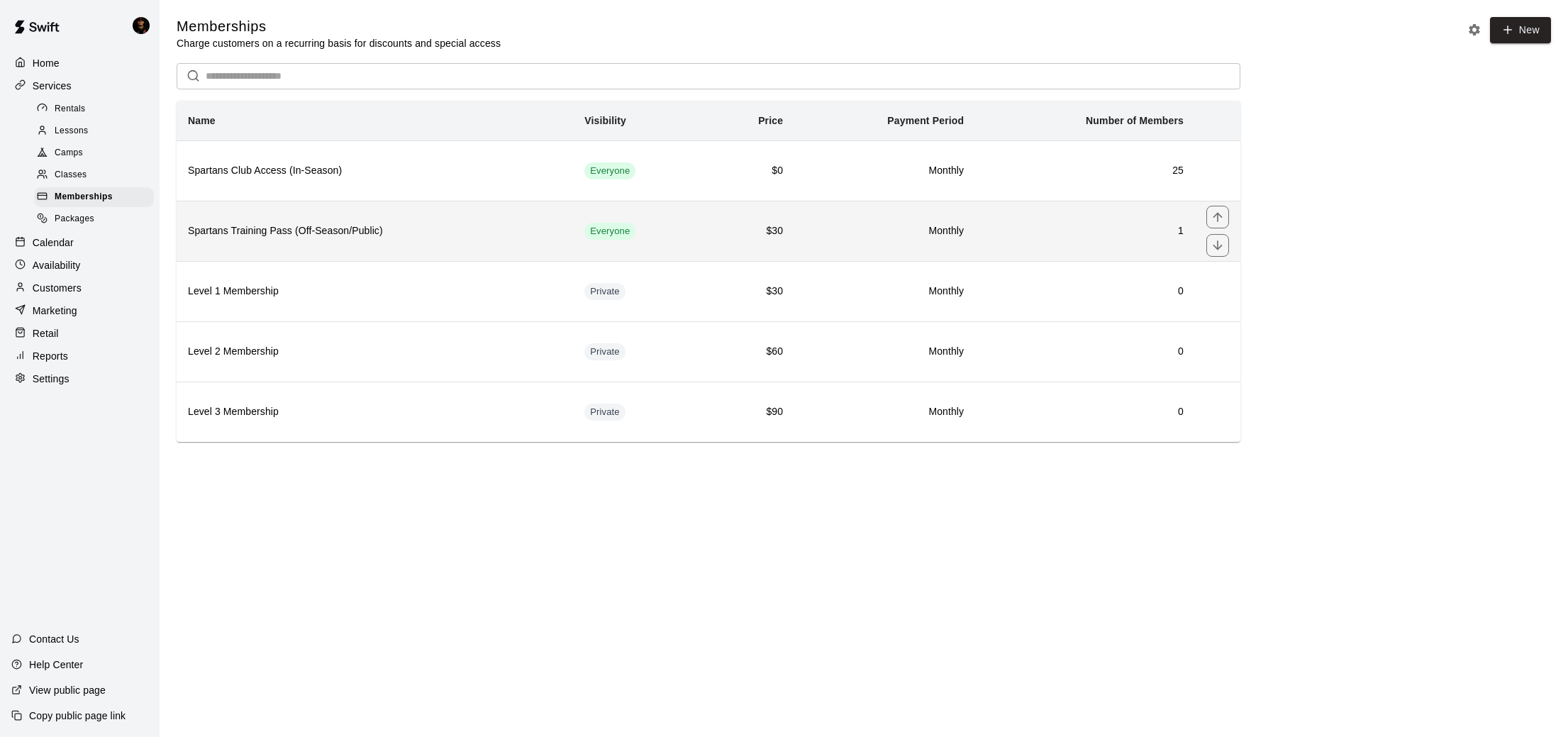 click on "Spartans Training Pass (Off-Season/Public)" at bounding box center (374, 231) 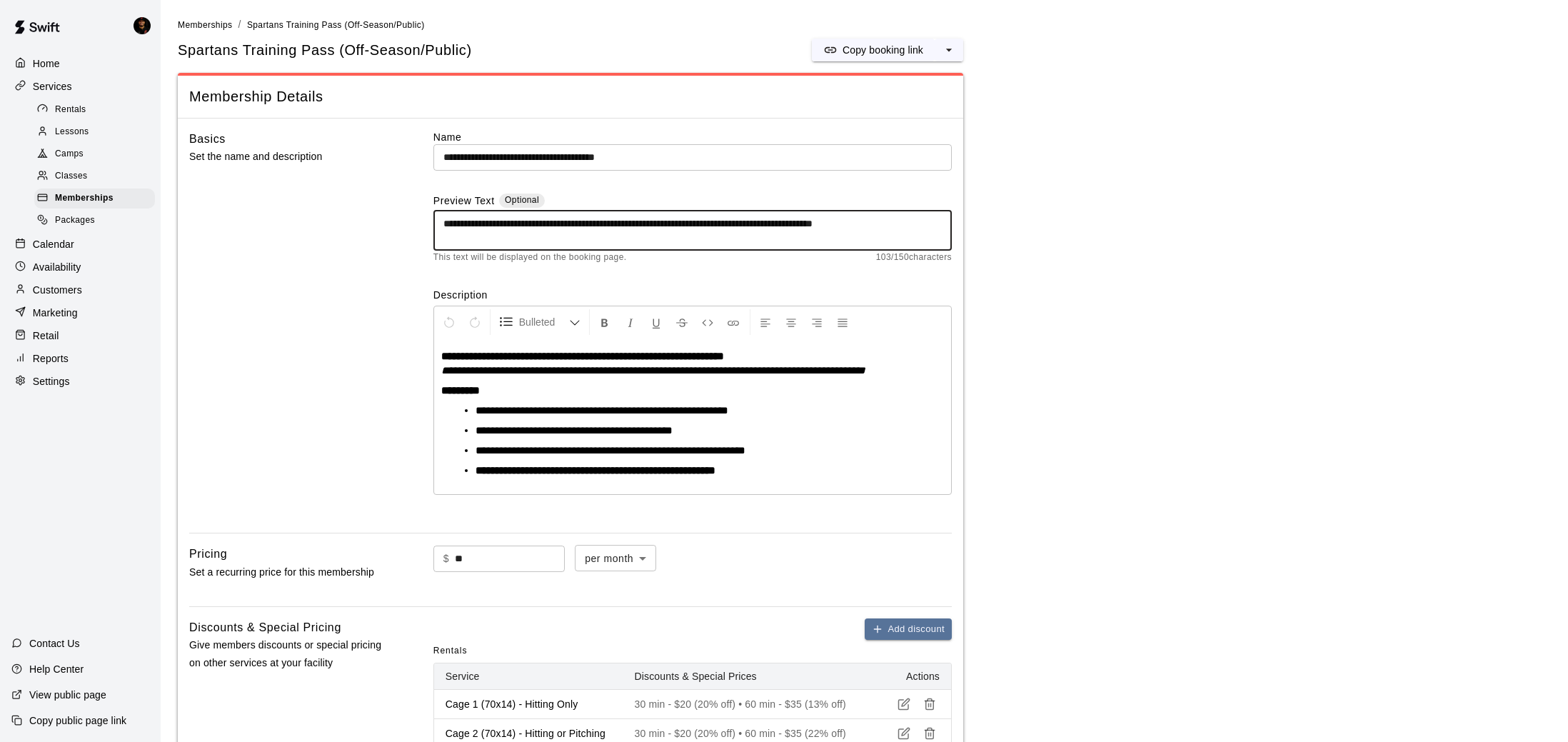drag, startPoint x: 900, startPoint y: 226, endPoint x: 873, endPoint y: 225, distance: 27.018512 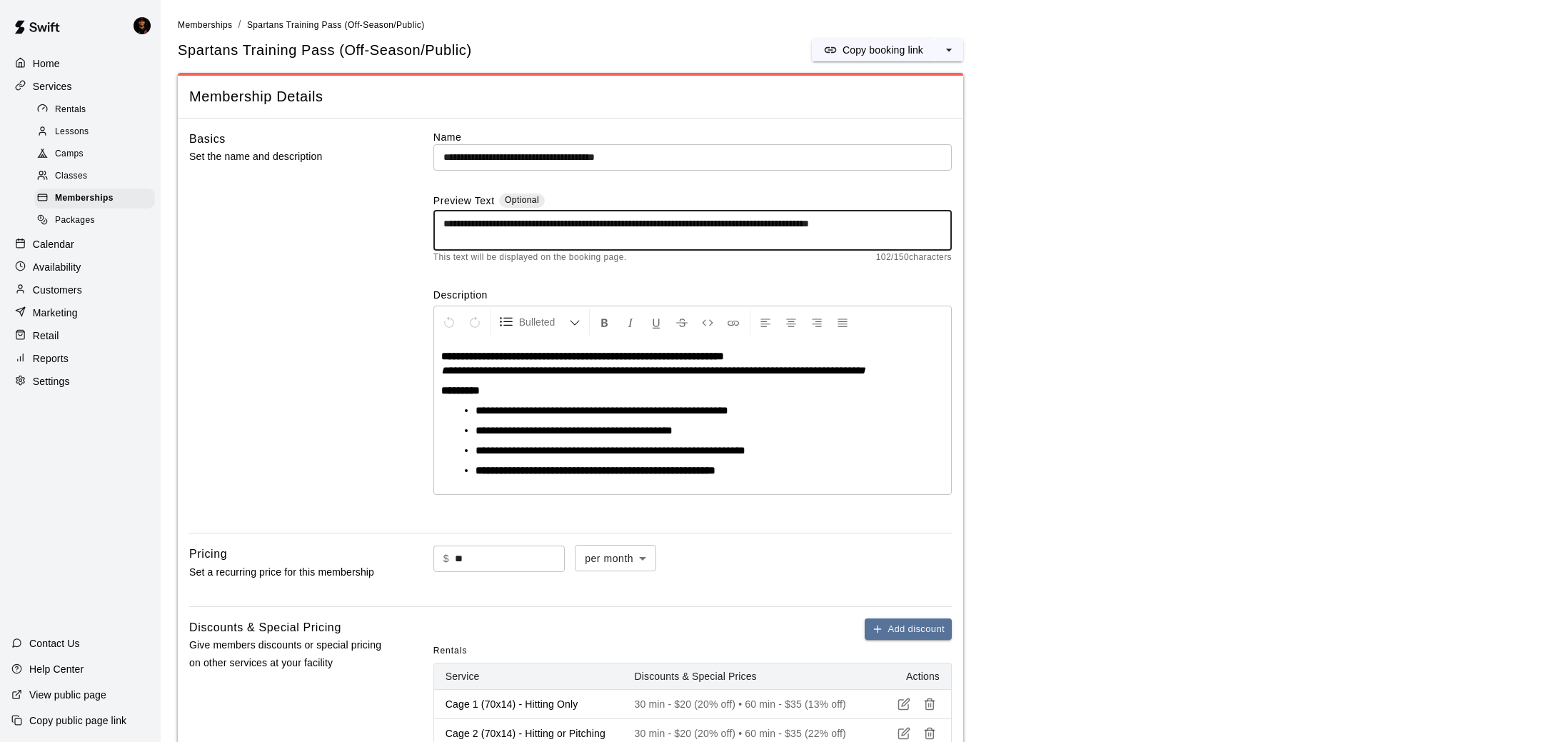 type on "**********" 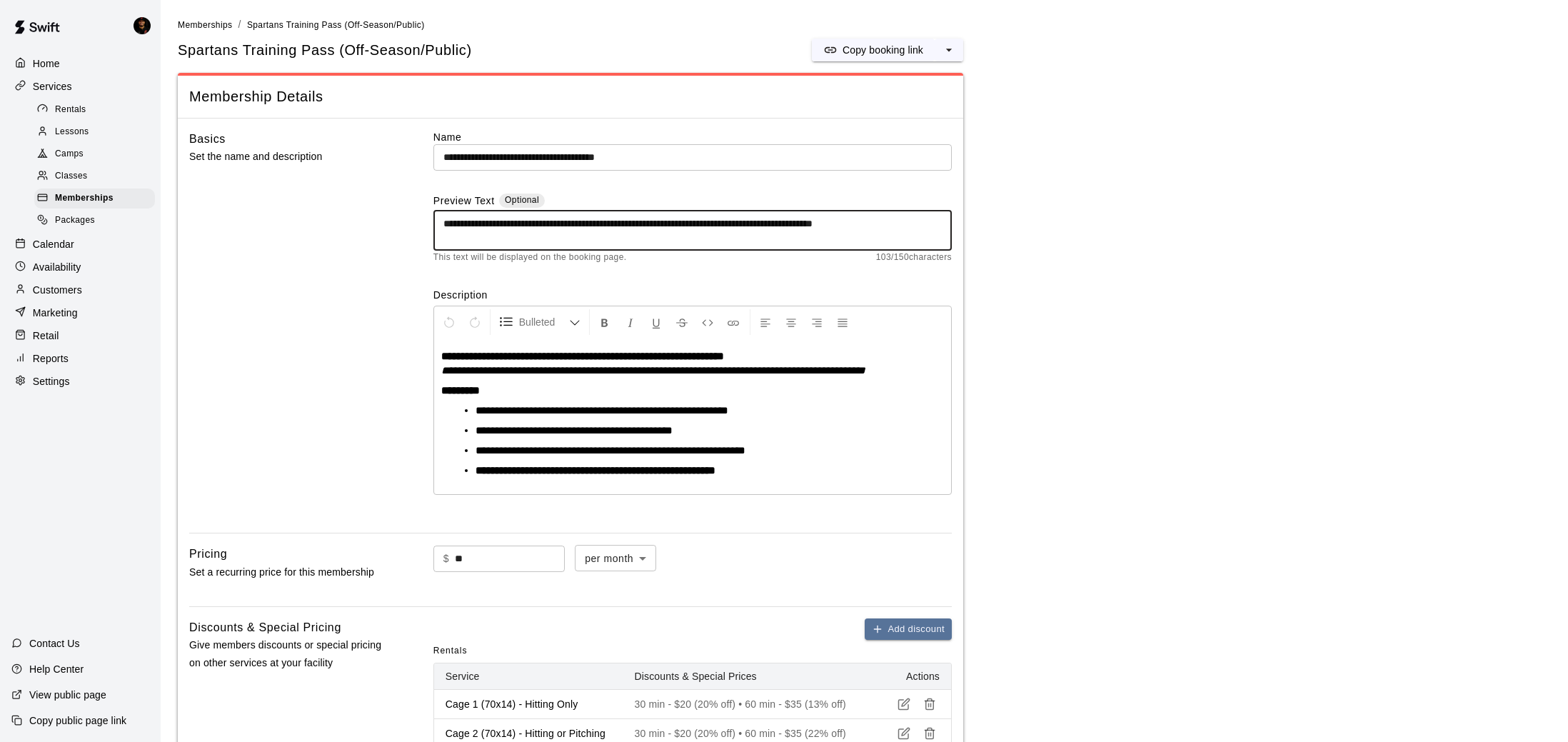 click on "Home Services Rentals Lessons Camps Classes Memberships Packages Calendar Availability Customers Marketing Retail Reports Settings" at bounding box center (80, 222) 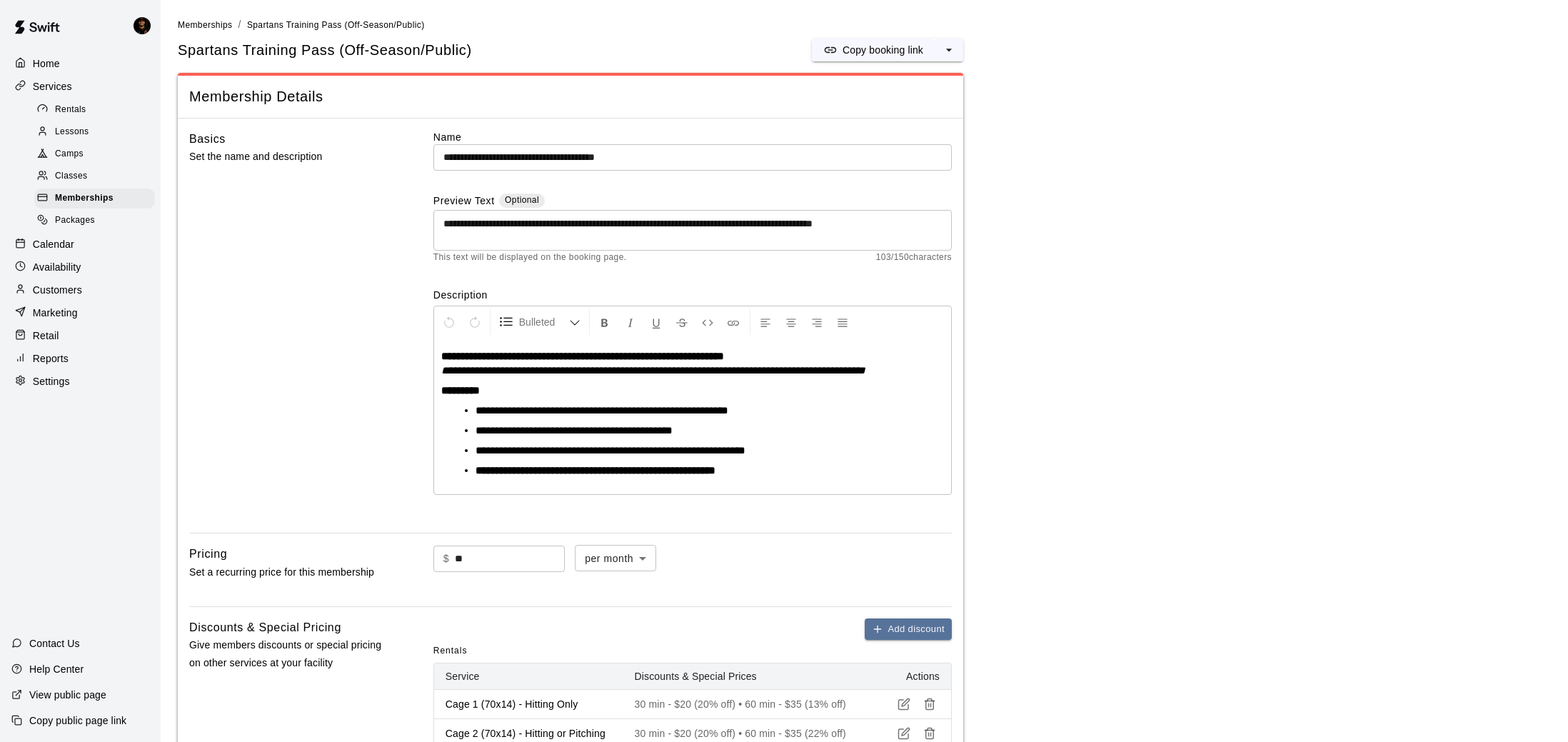 click on "Home" at bounding box center [80, 64] 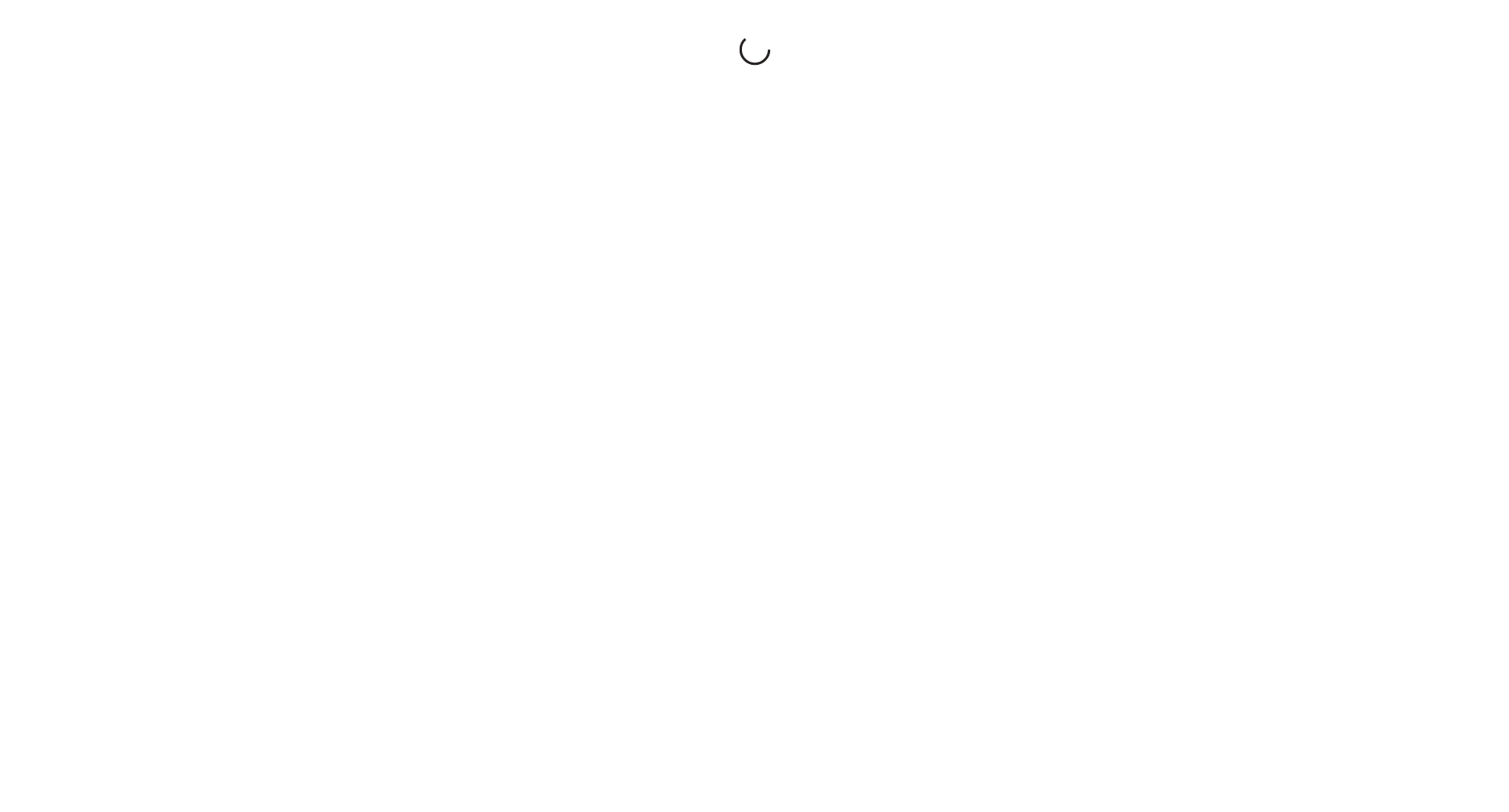scroll, scrollTop: 0, scrollLeft: 0, axis: both 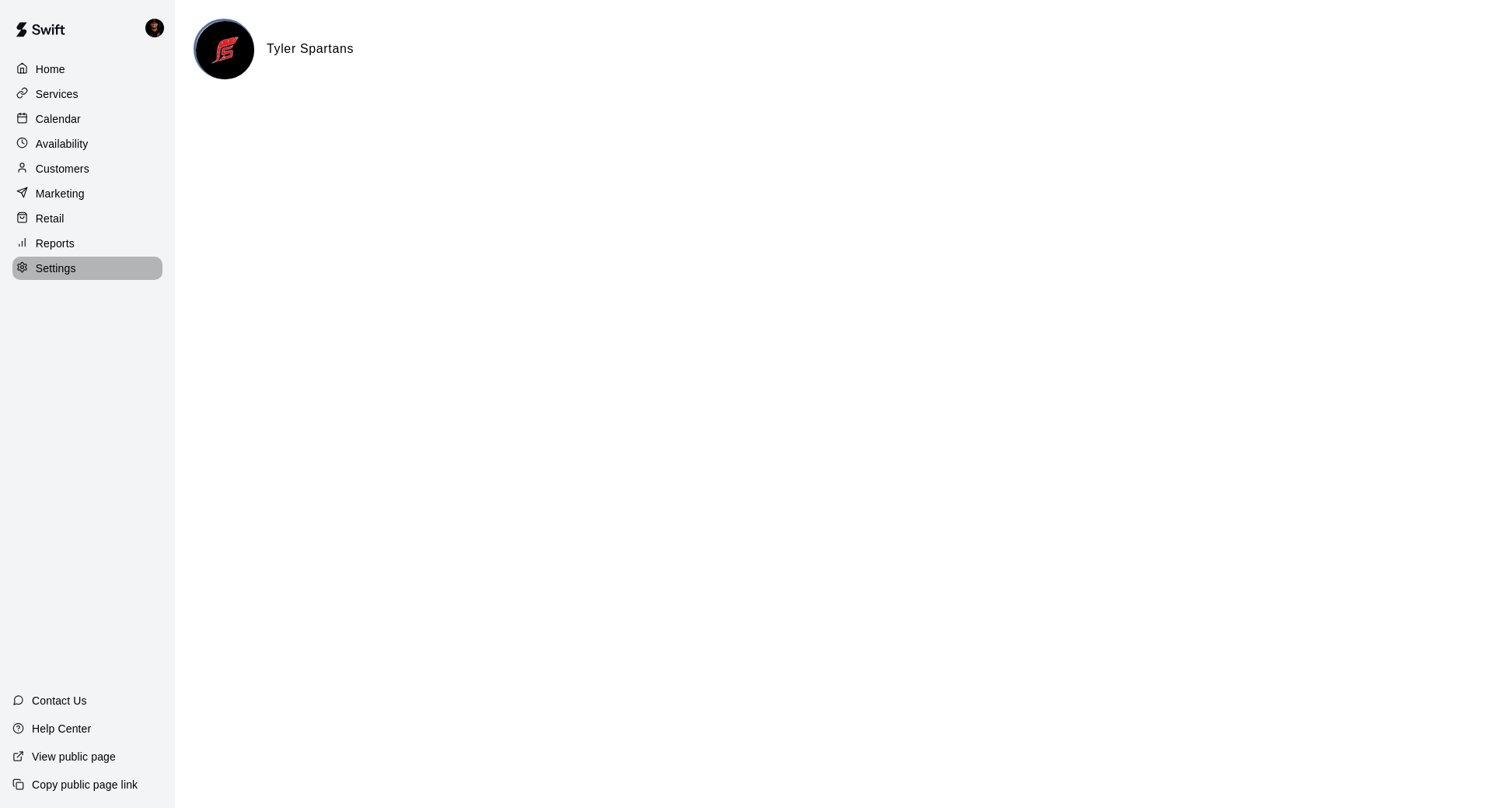 click on "Settings" at bounding box center [56, 268] 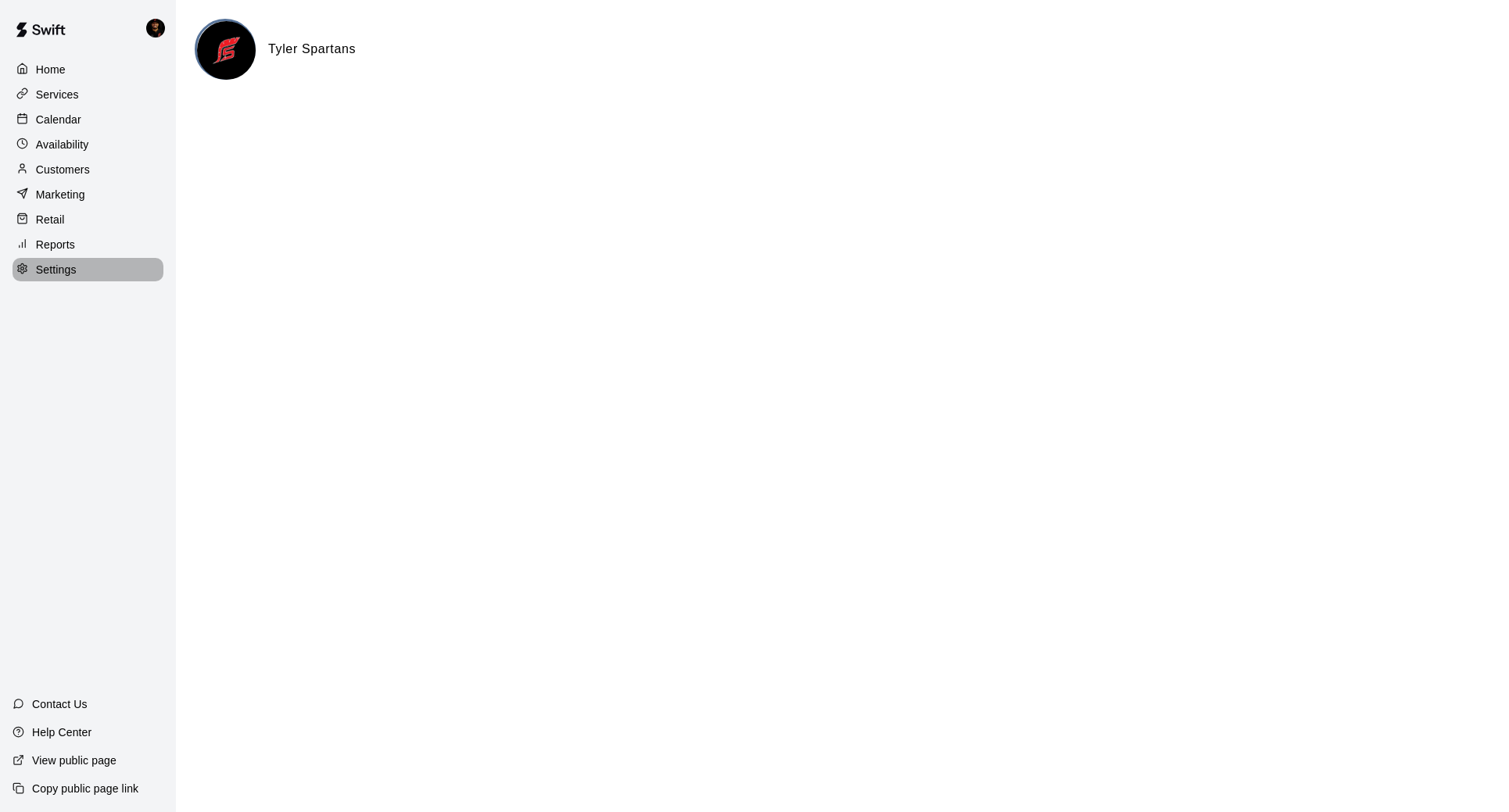 select on "**" 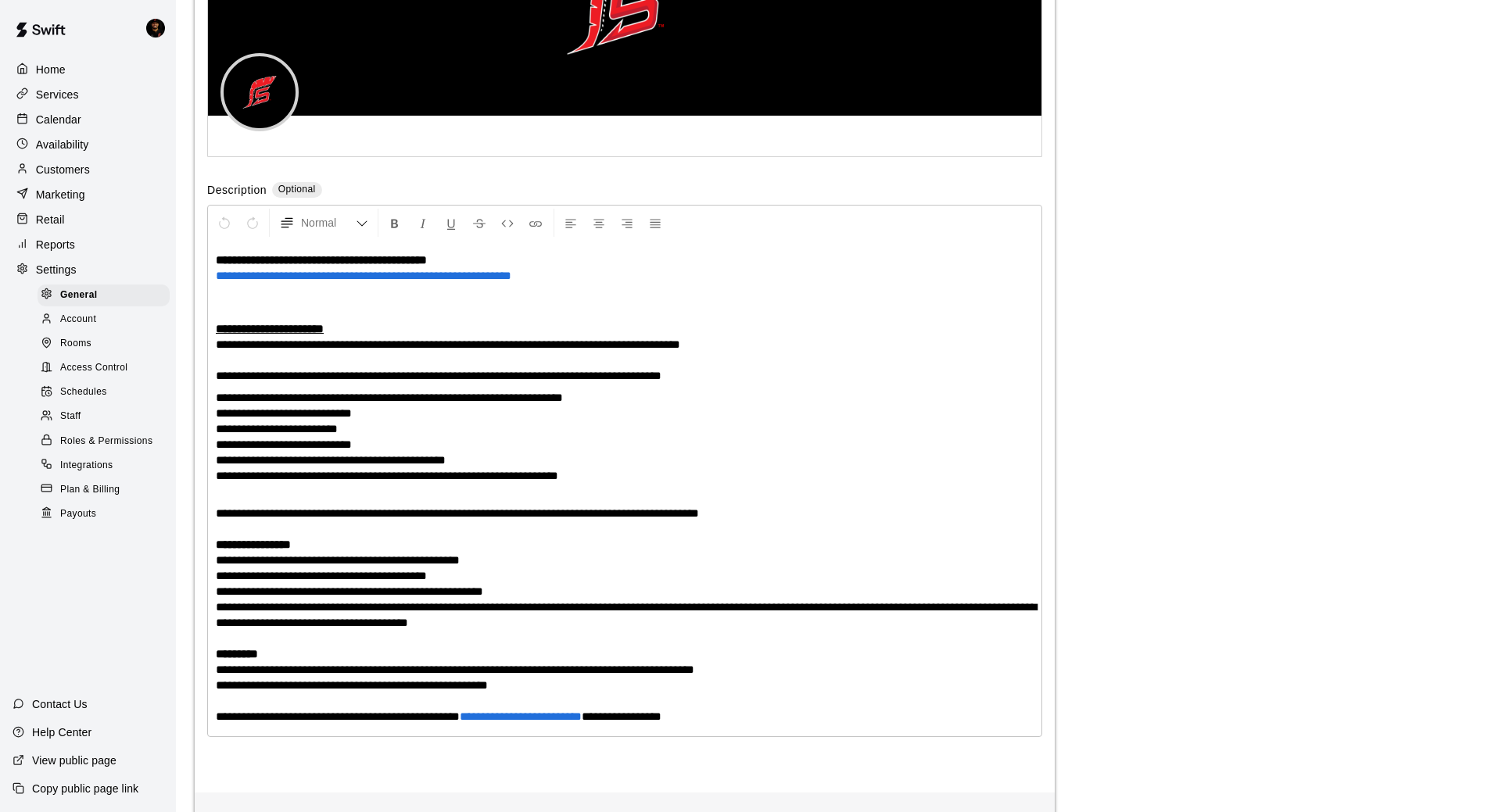 scroll, scrollTop: 3496, scrollLeft: 0, axis: vertical 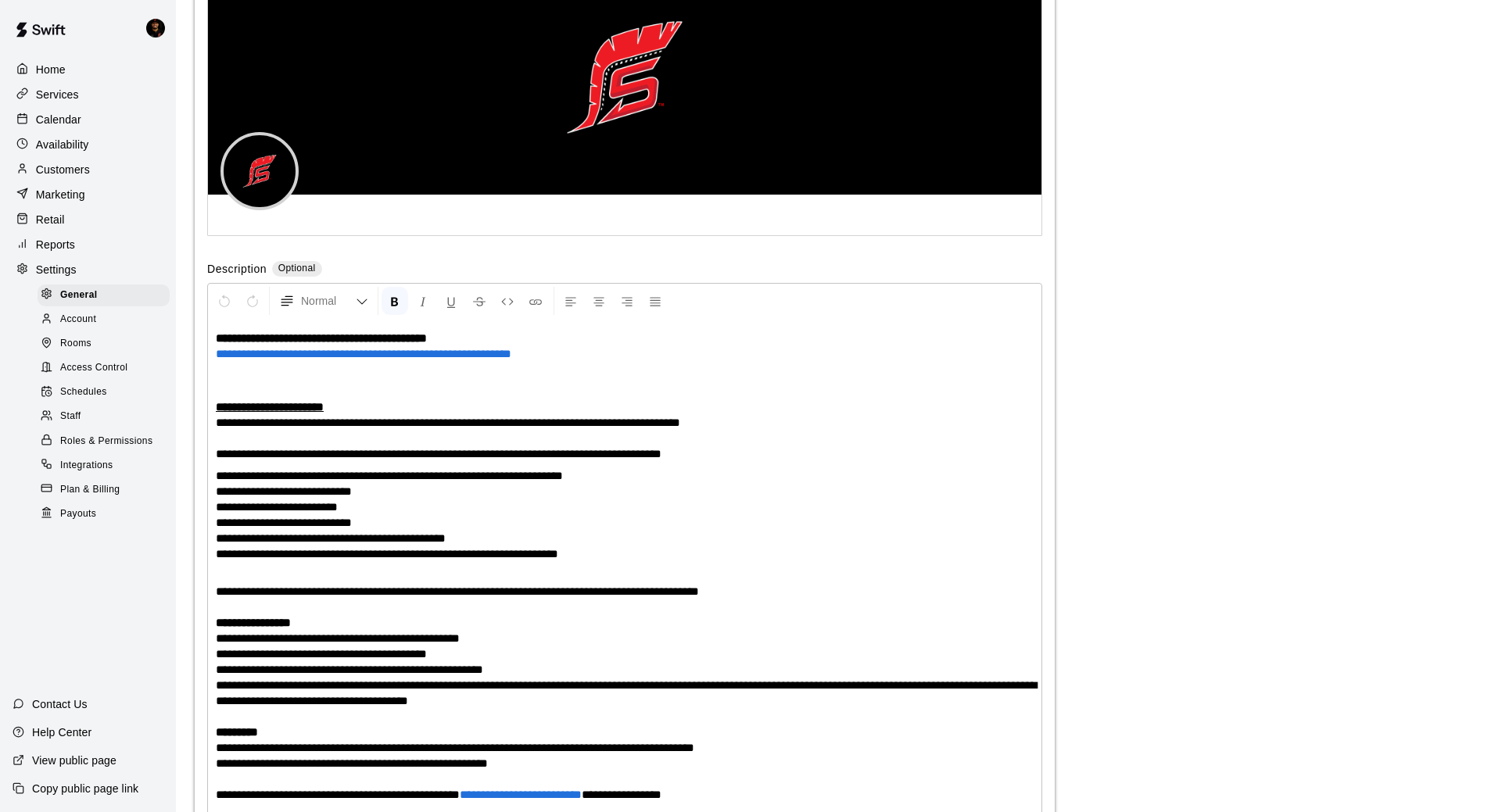 click on "**********" at bounding box center [625, 567] 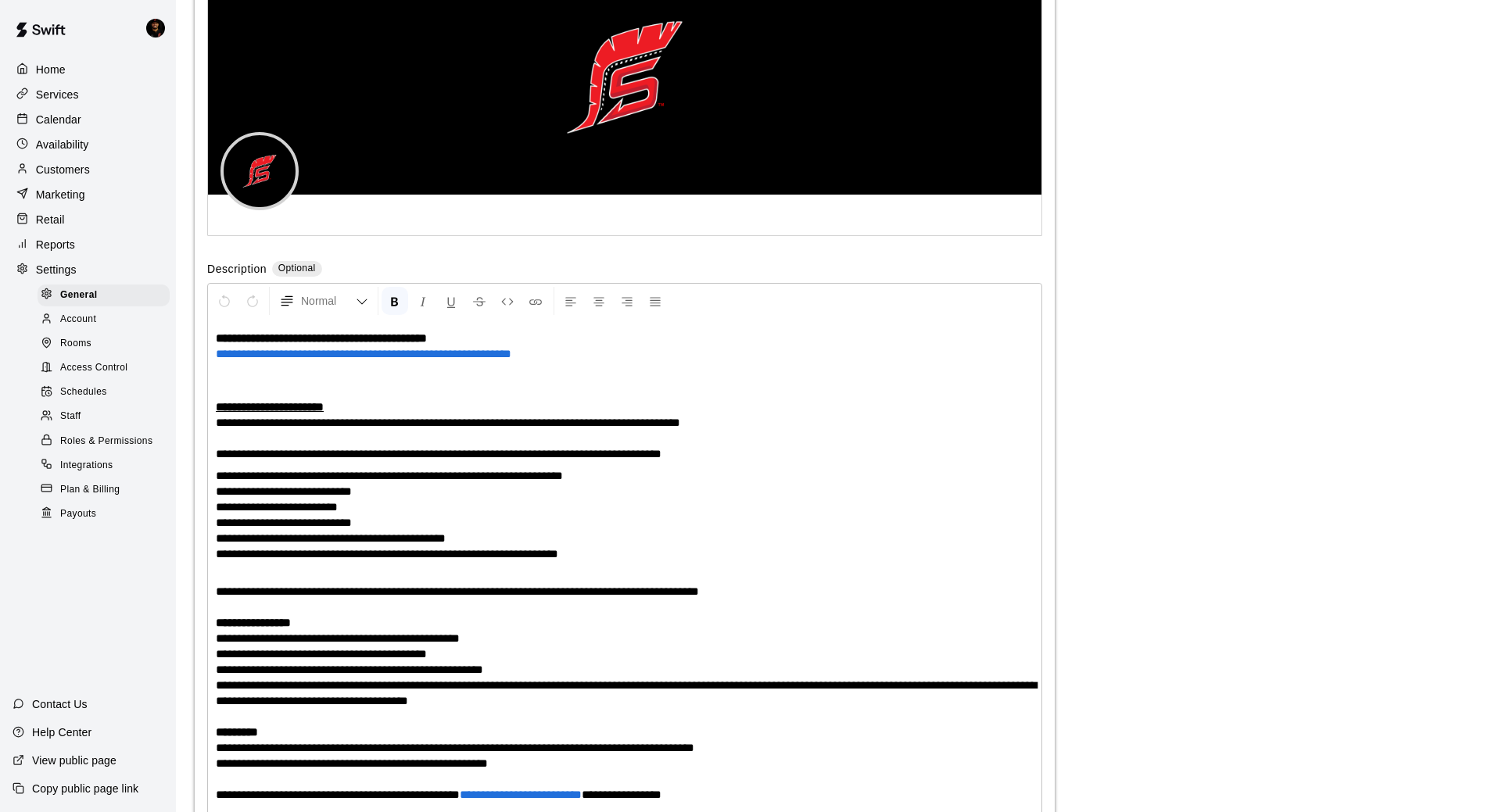 type 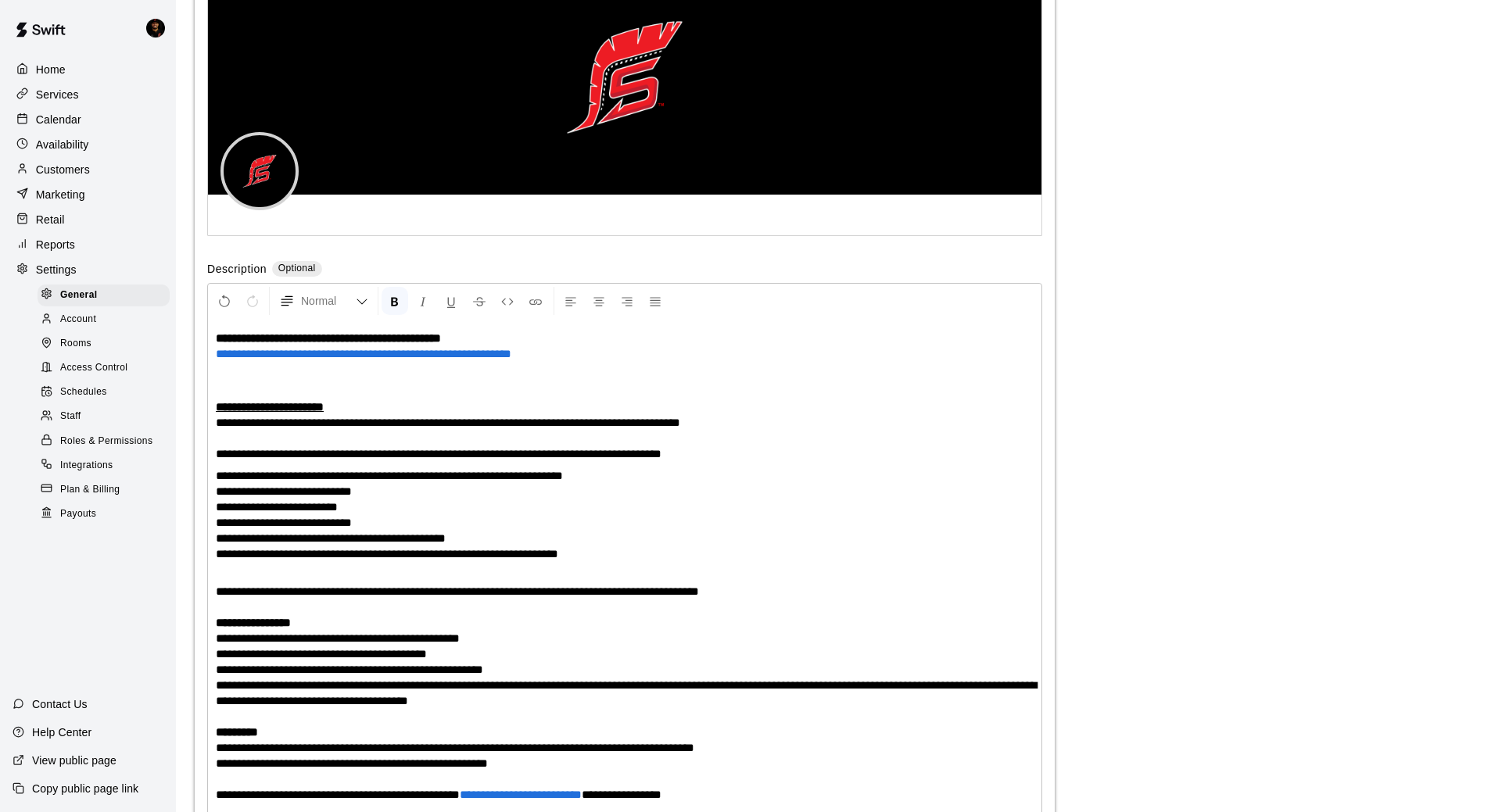 scroll, scrollTop: 3727, scrollLeft: 0, axis: vertical 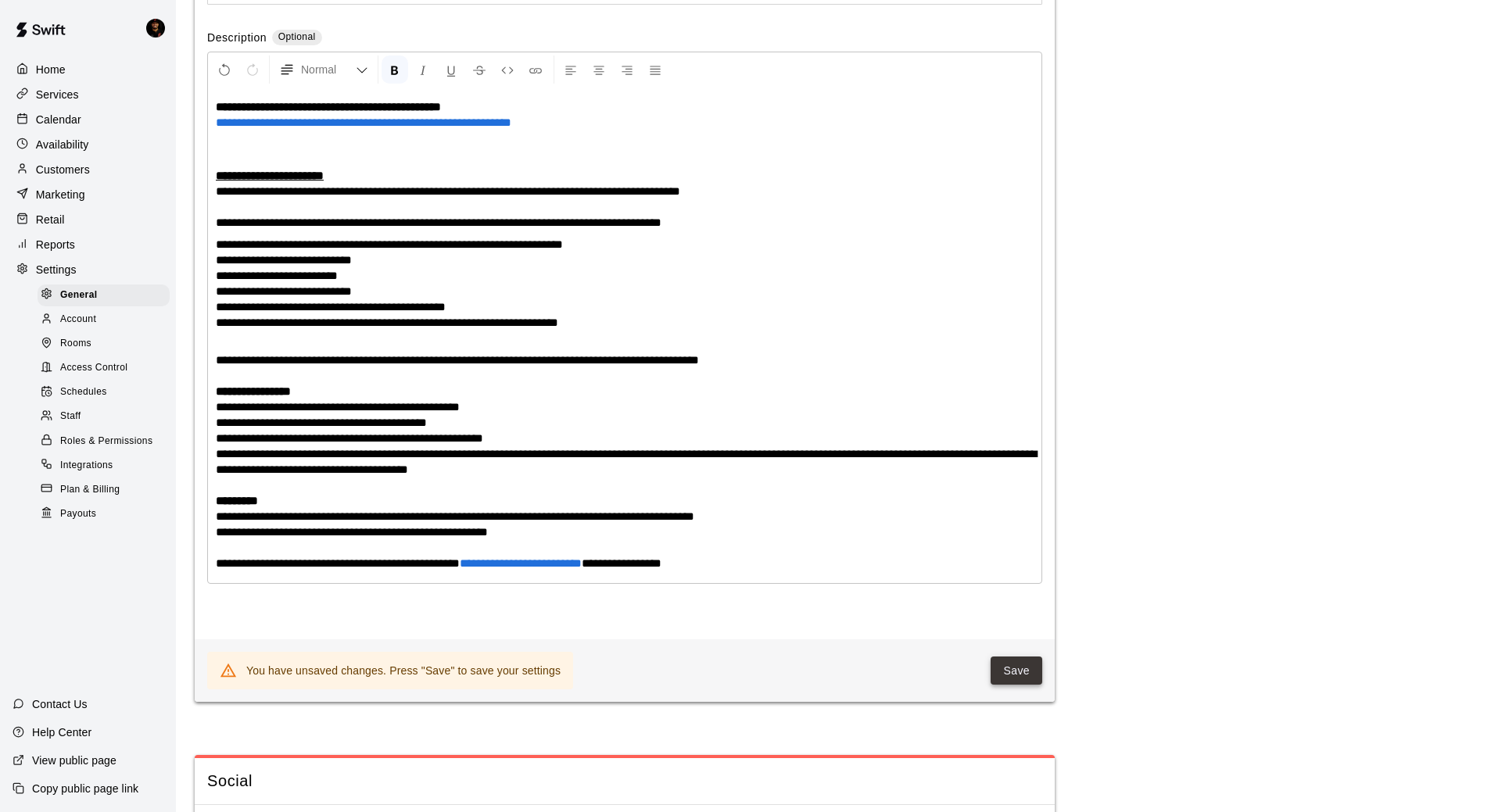 click on "Save" at bounding box center (1016, 671) 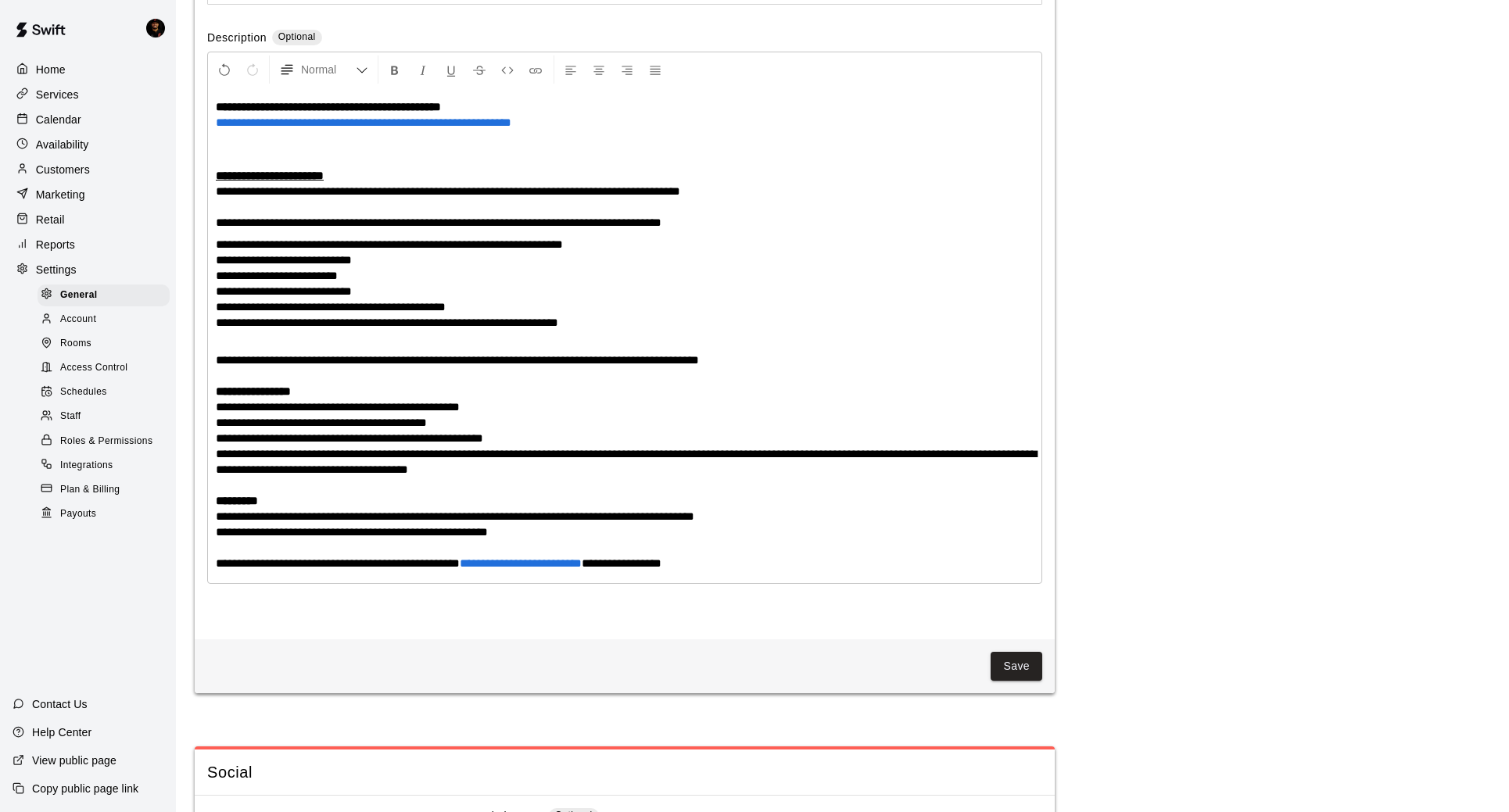 click on "**********" at bounding box center (625, 123) 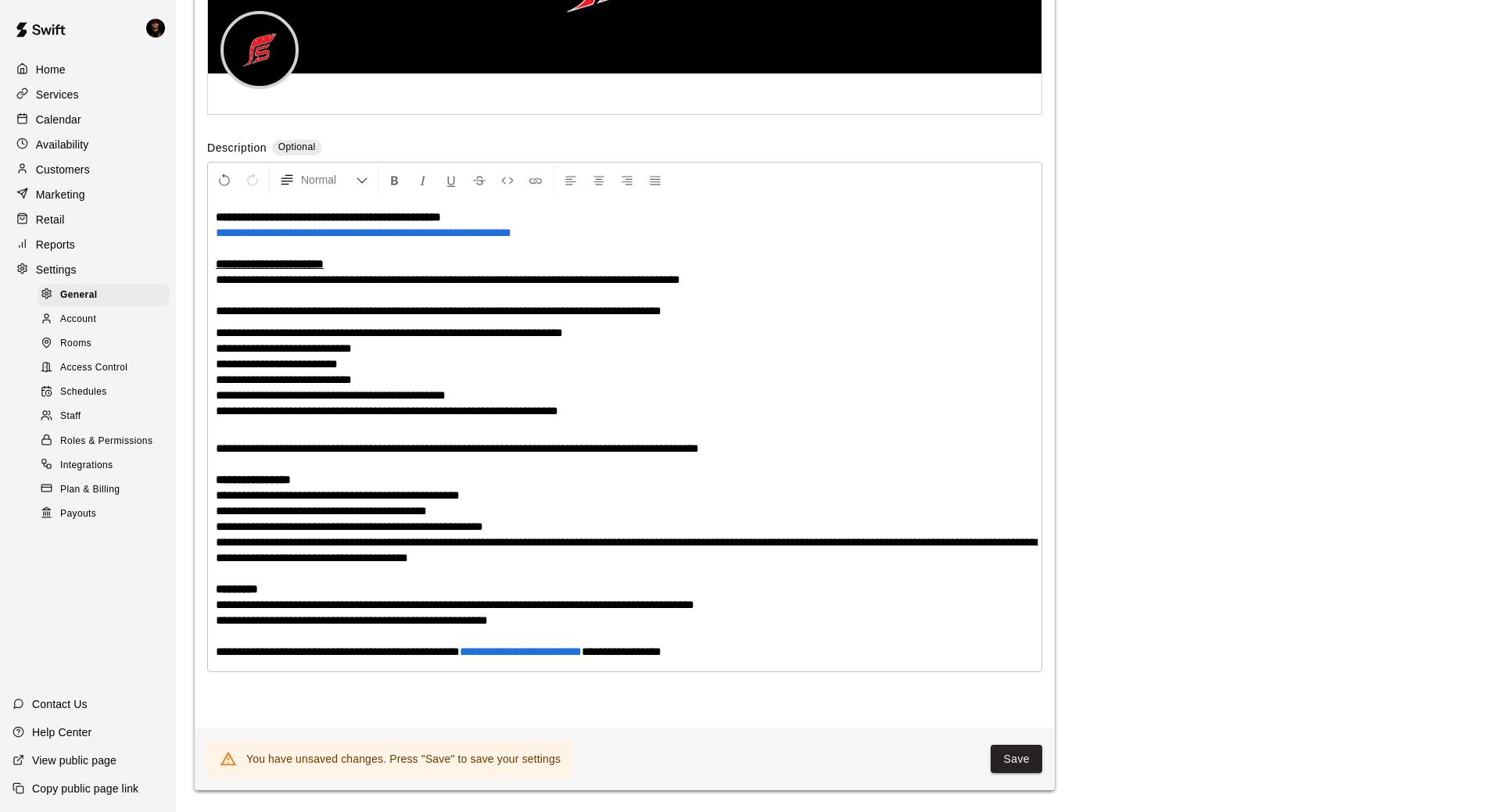 scroll, scrollTop: 3704, scrollLeft: 0, axis: vertical 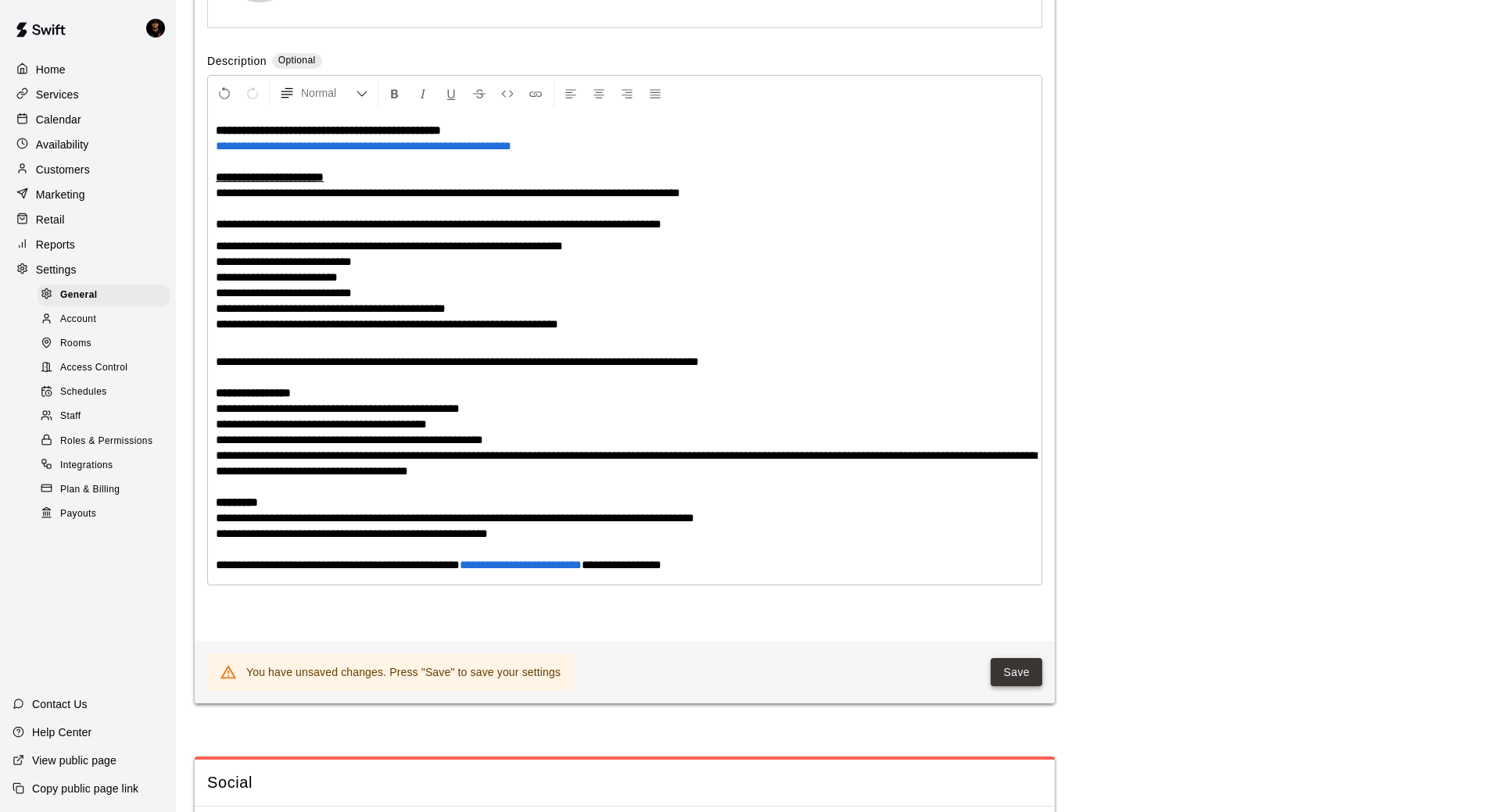 click on "Save" at bounding box center (1016, 672) 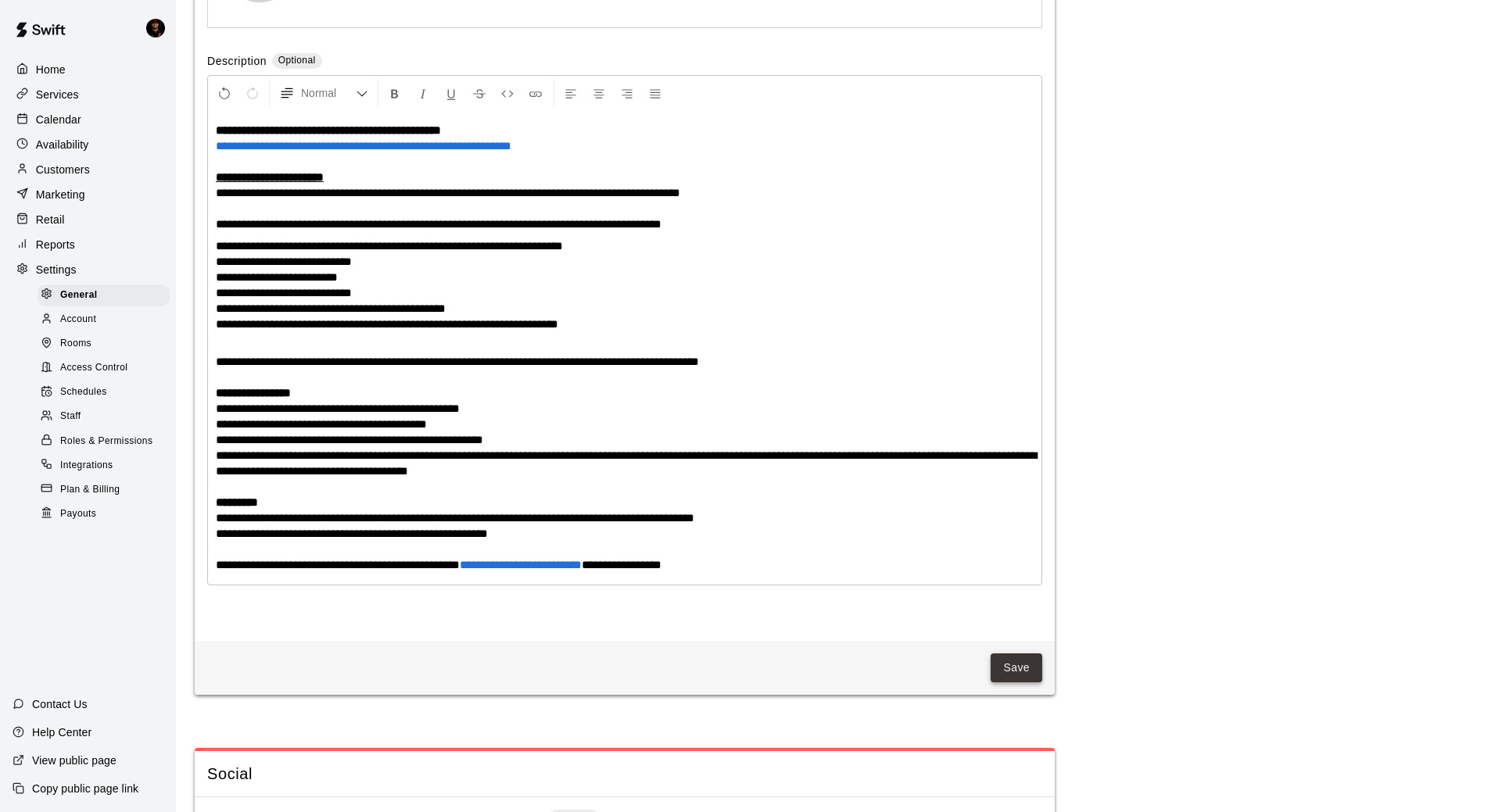 click on "Save" at bounding box center (1016, 667) 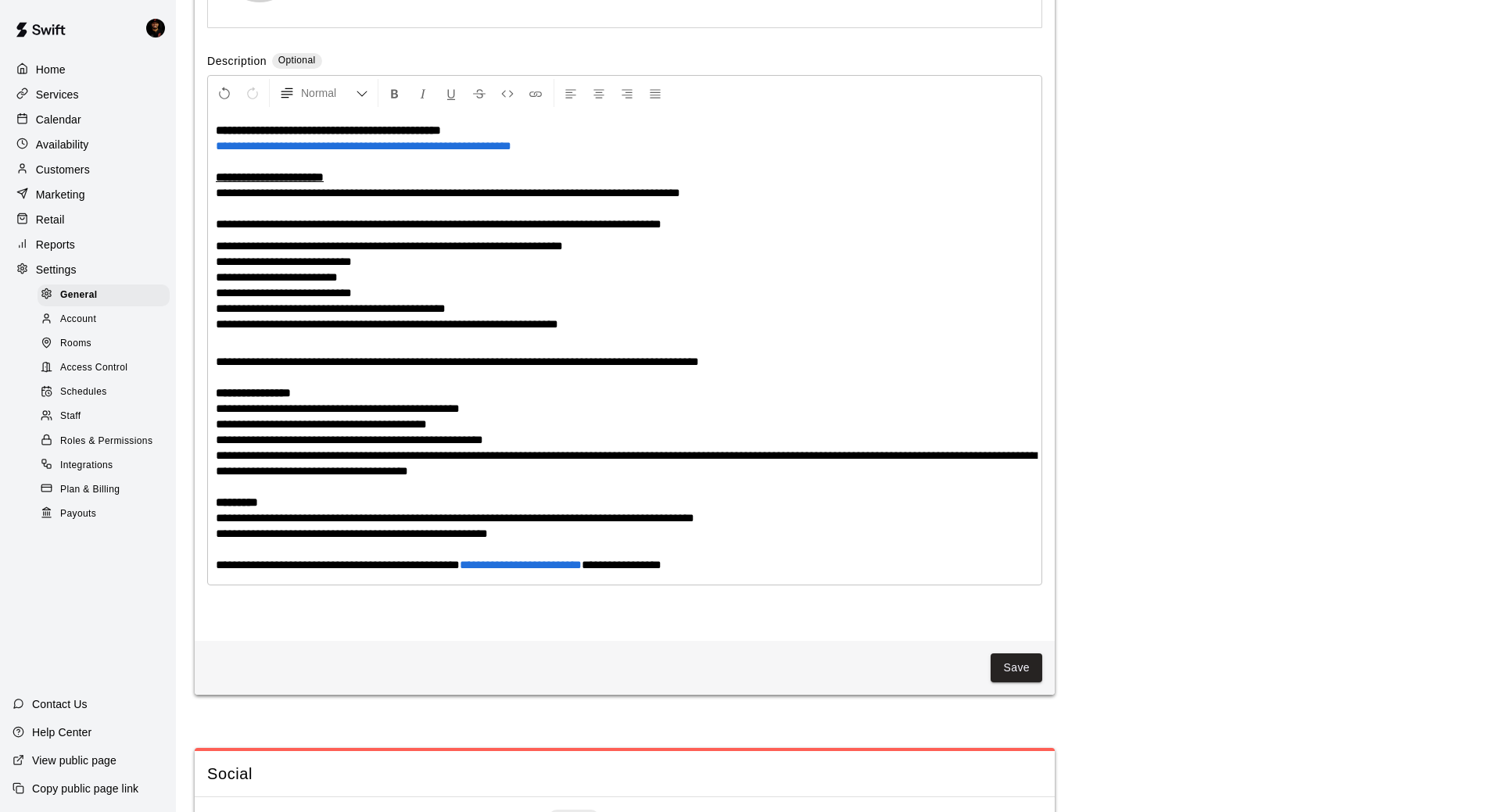 scroll, scrollTop: 3200, scrollLeft: 0, axis: vertical 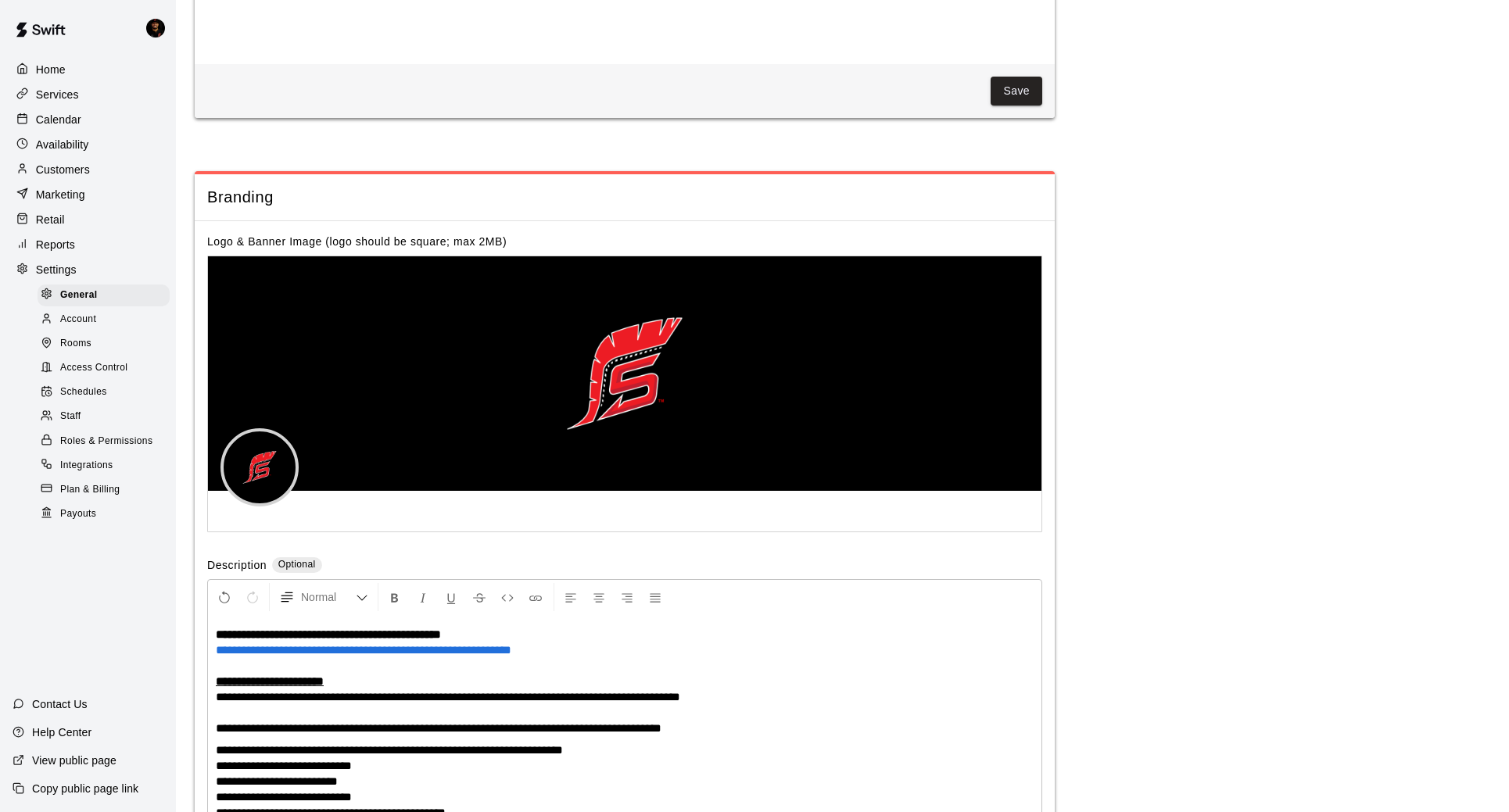 click on "Home Services Calendar Availability Customers Marketing Retail Reports Settings General Account Rooms Access Control Schedules Staff Roles & Permissions Integrations Plan & Billing Payouts" at bounding box center [88, 291] 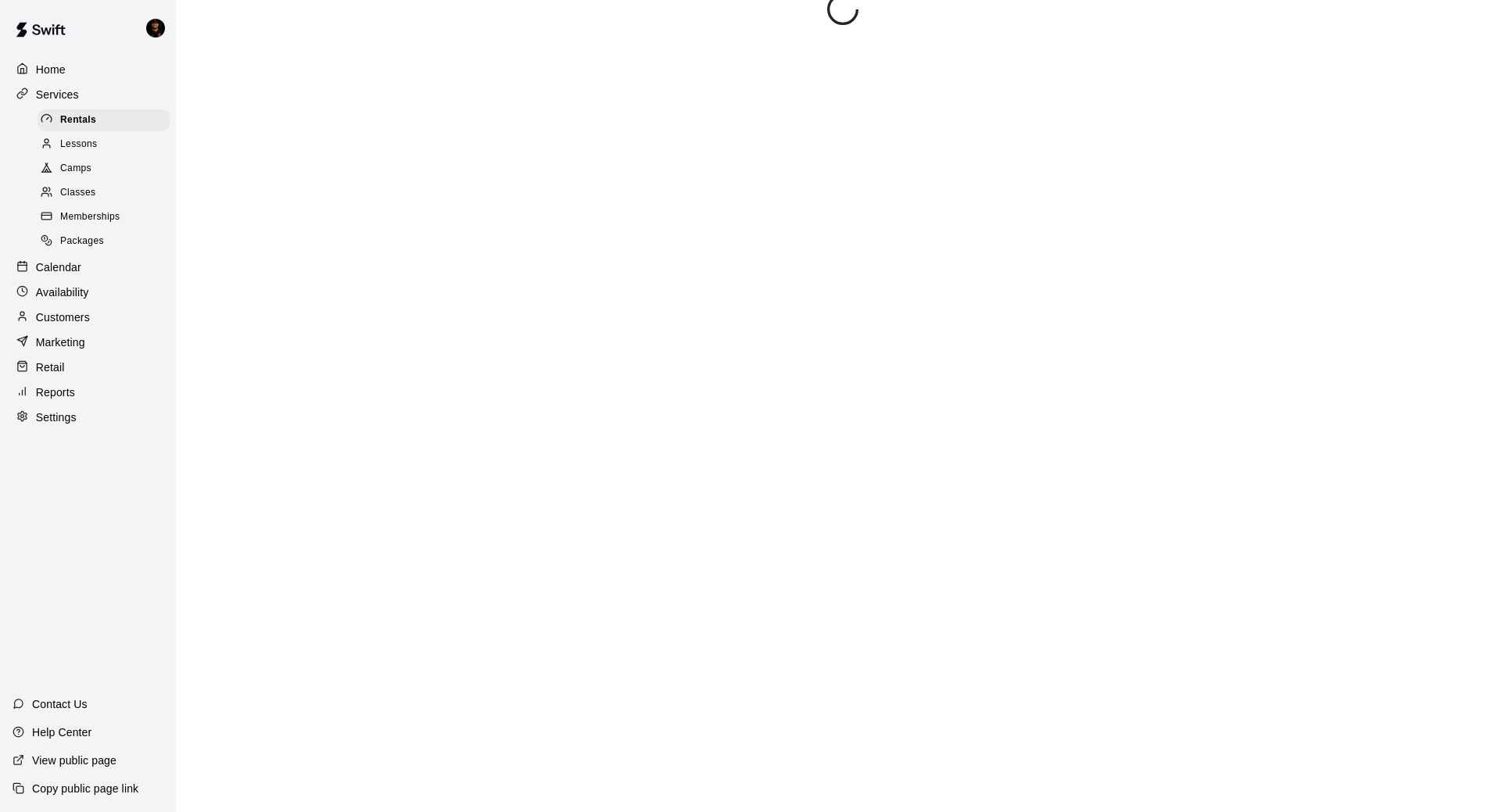 scroll, scrollTop: 0, scrollLeft: 0, axis: both 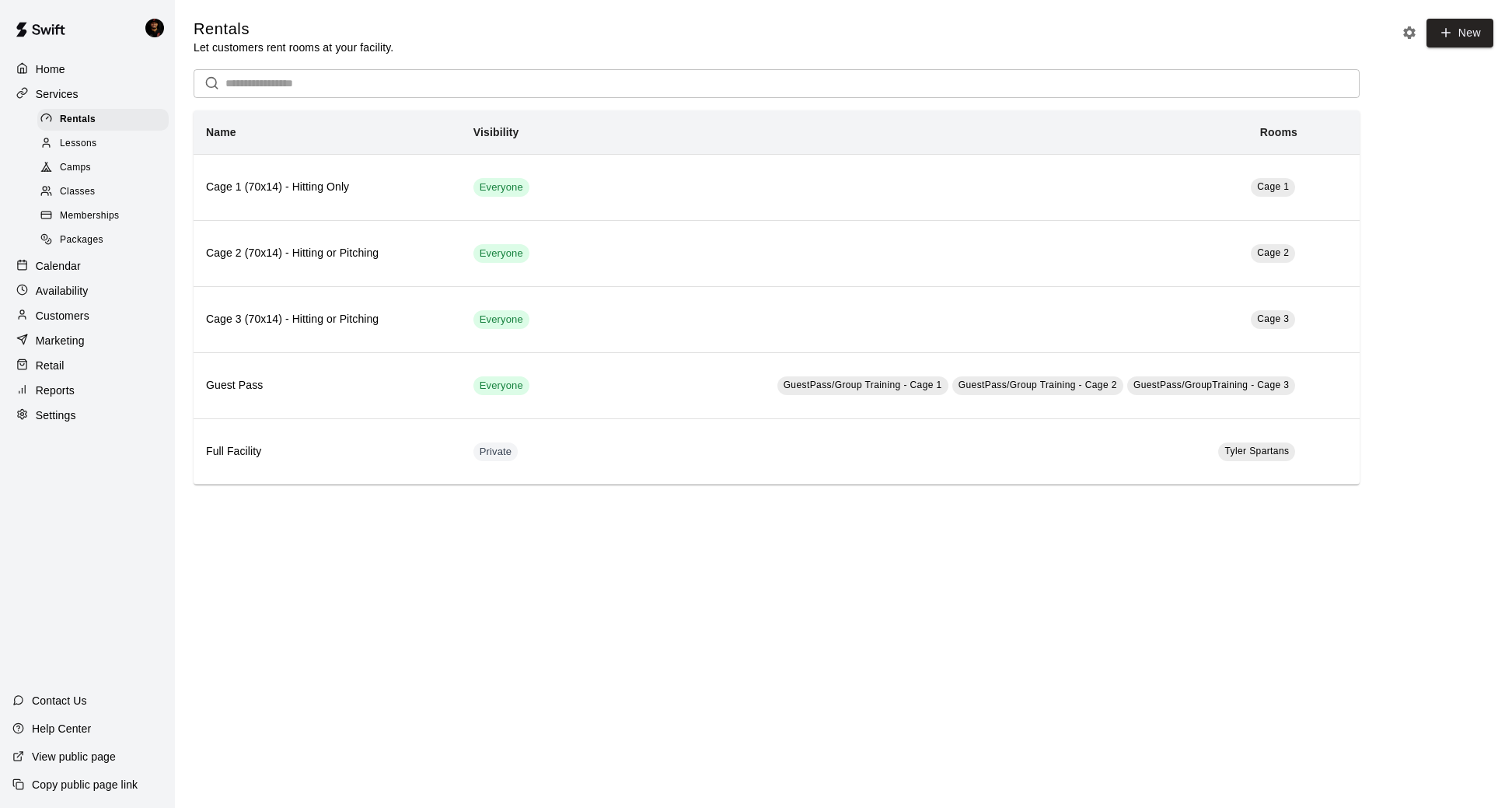 click on "Memberships" at bounding box center (89, 216) 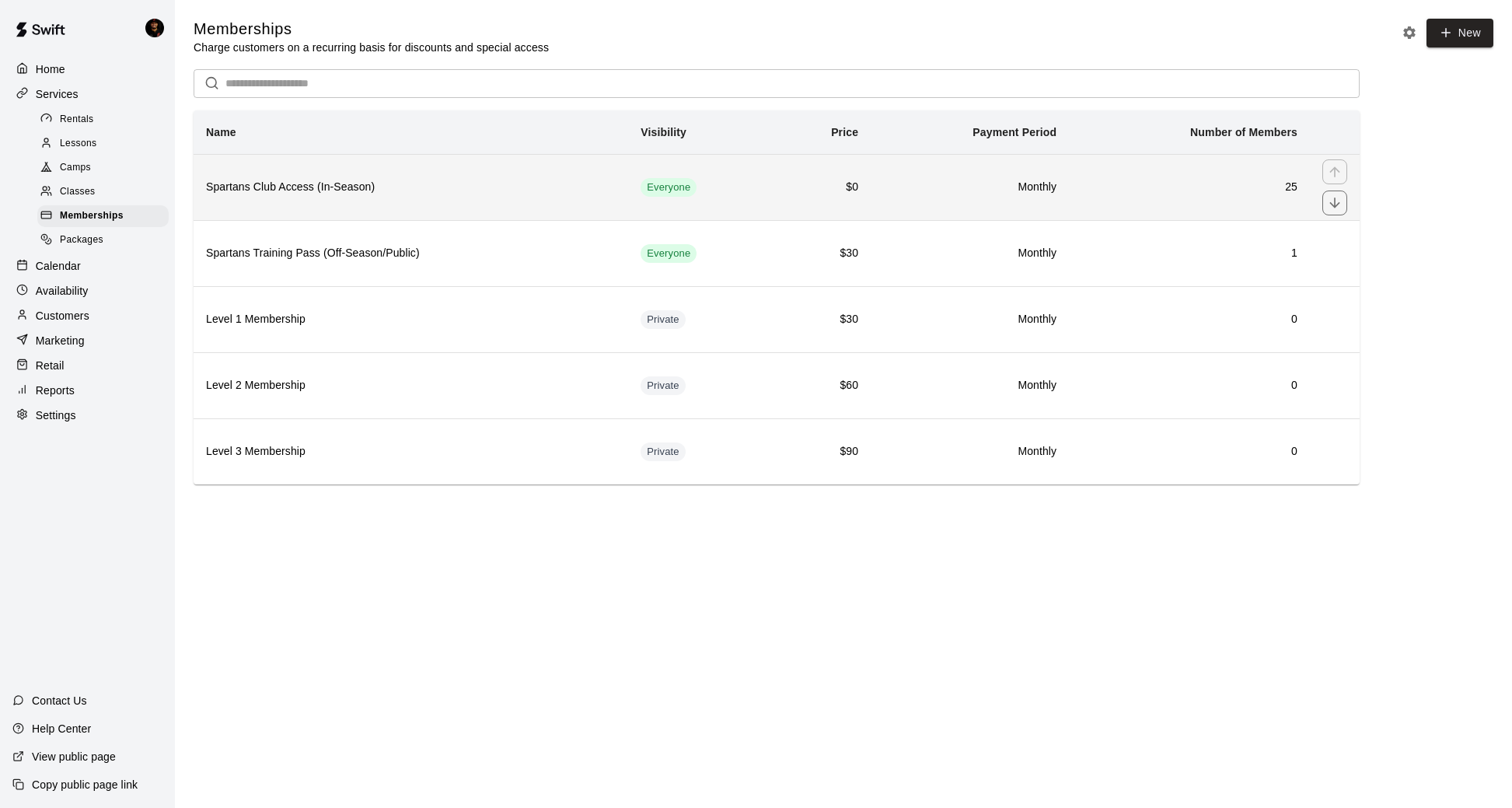 click on "Spartans Club Access (In-Season)" at bounding box center (410, 187) 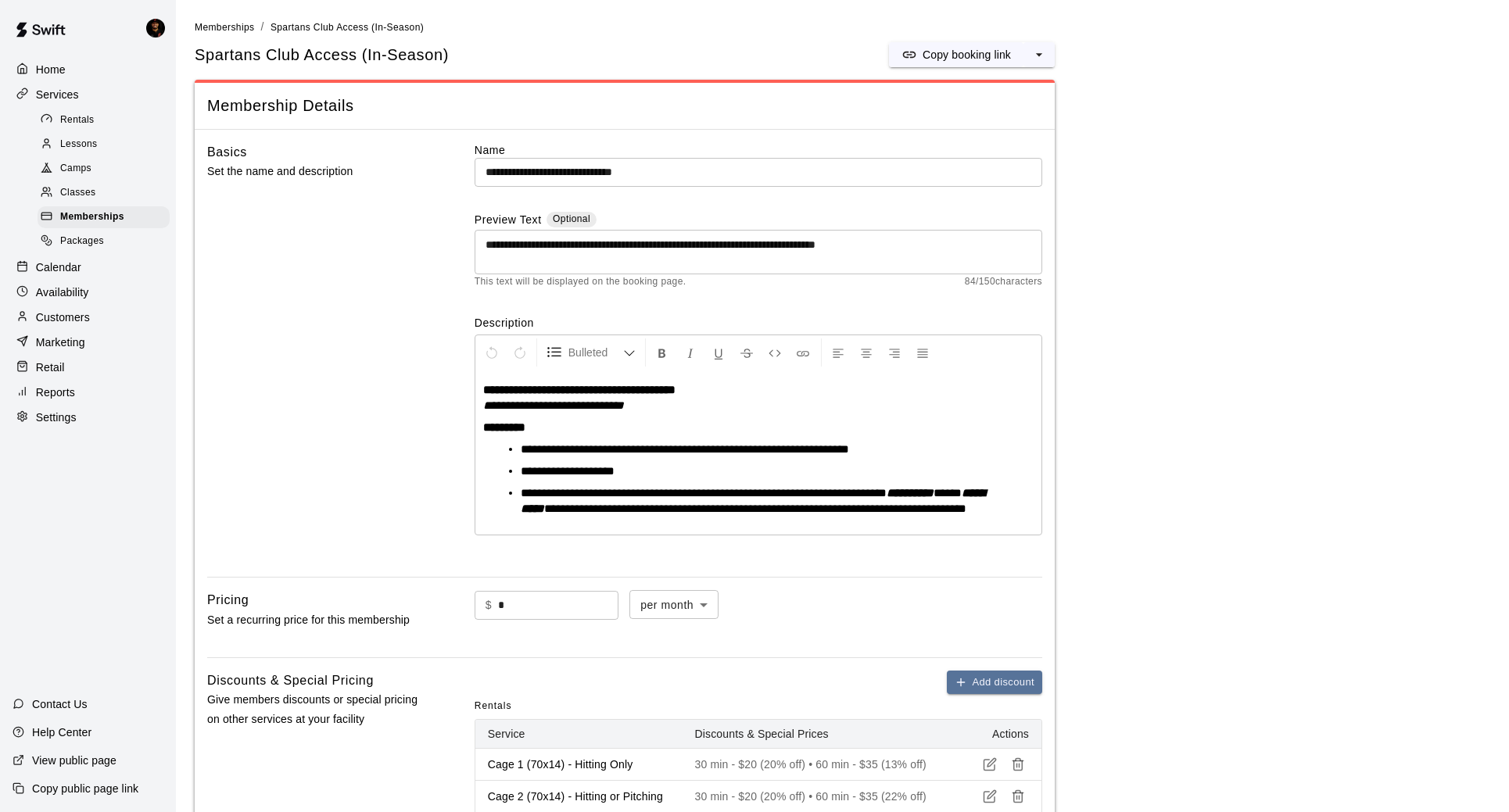 click on "**********" at bounding box center [758, 252] 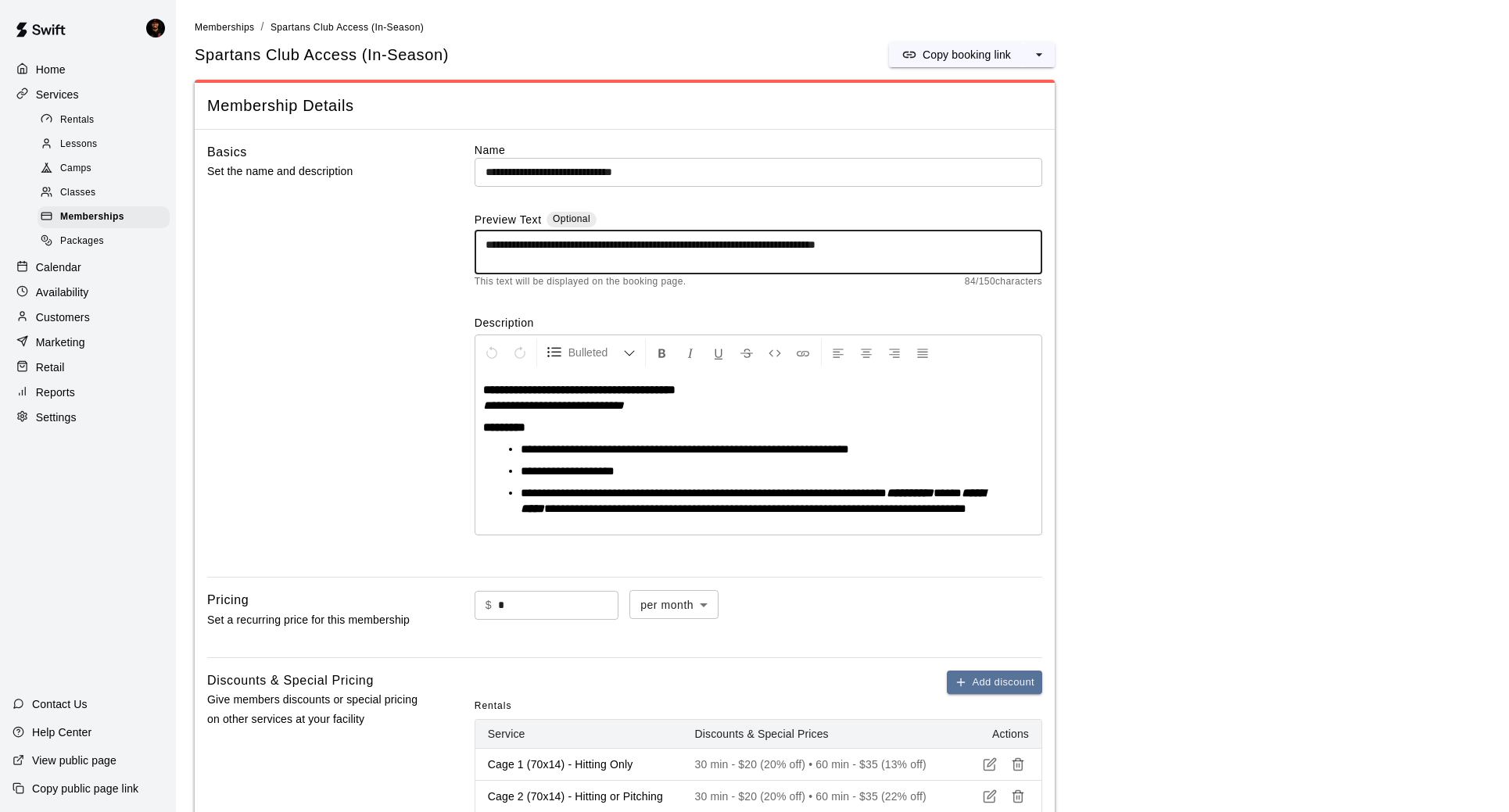 click on "**********" at bounding box center (758, 252) 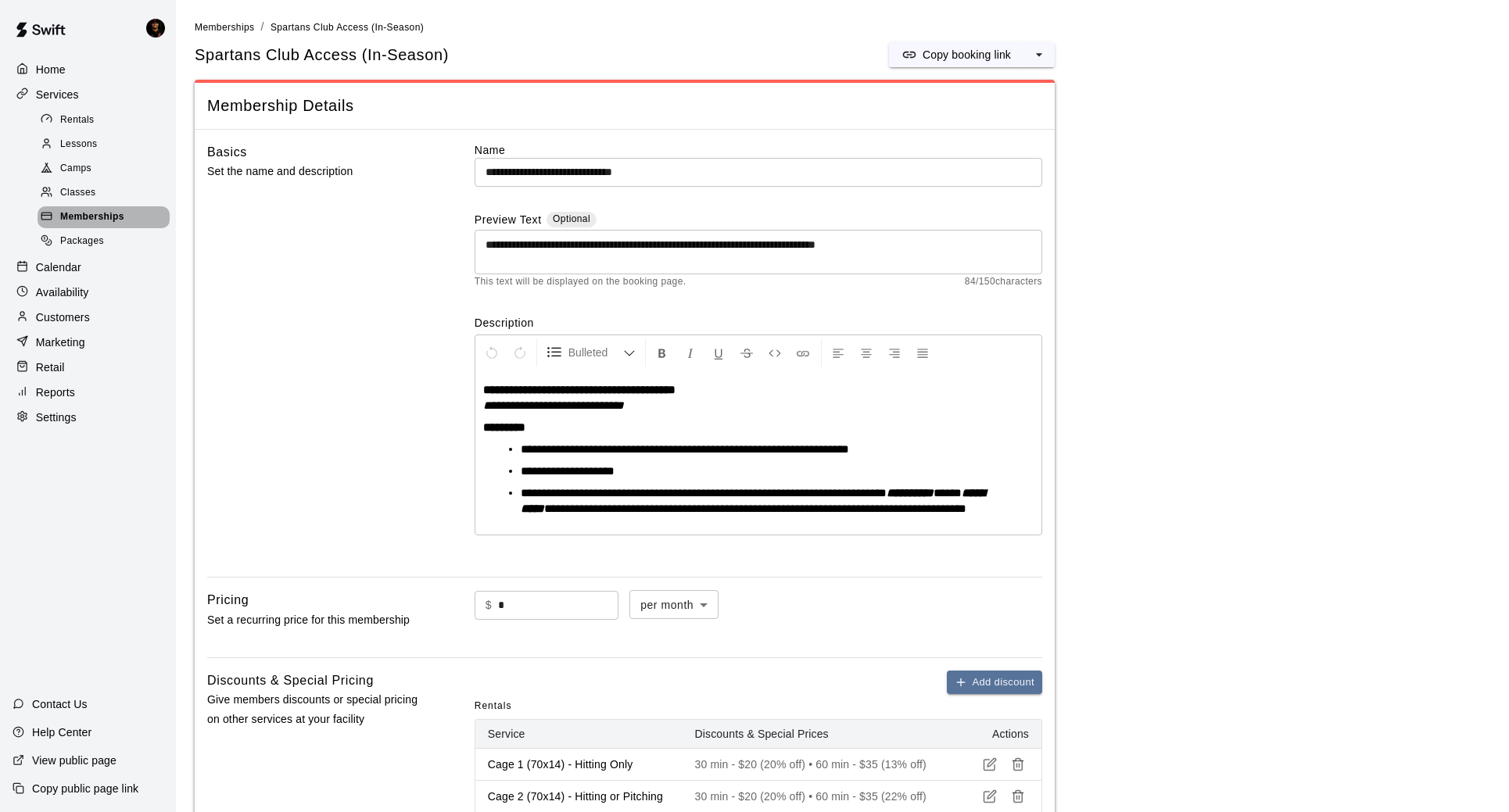 click on "Memberships" at bounding box center [92, 217] 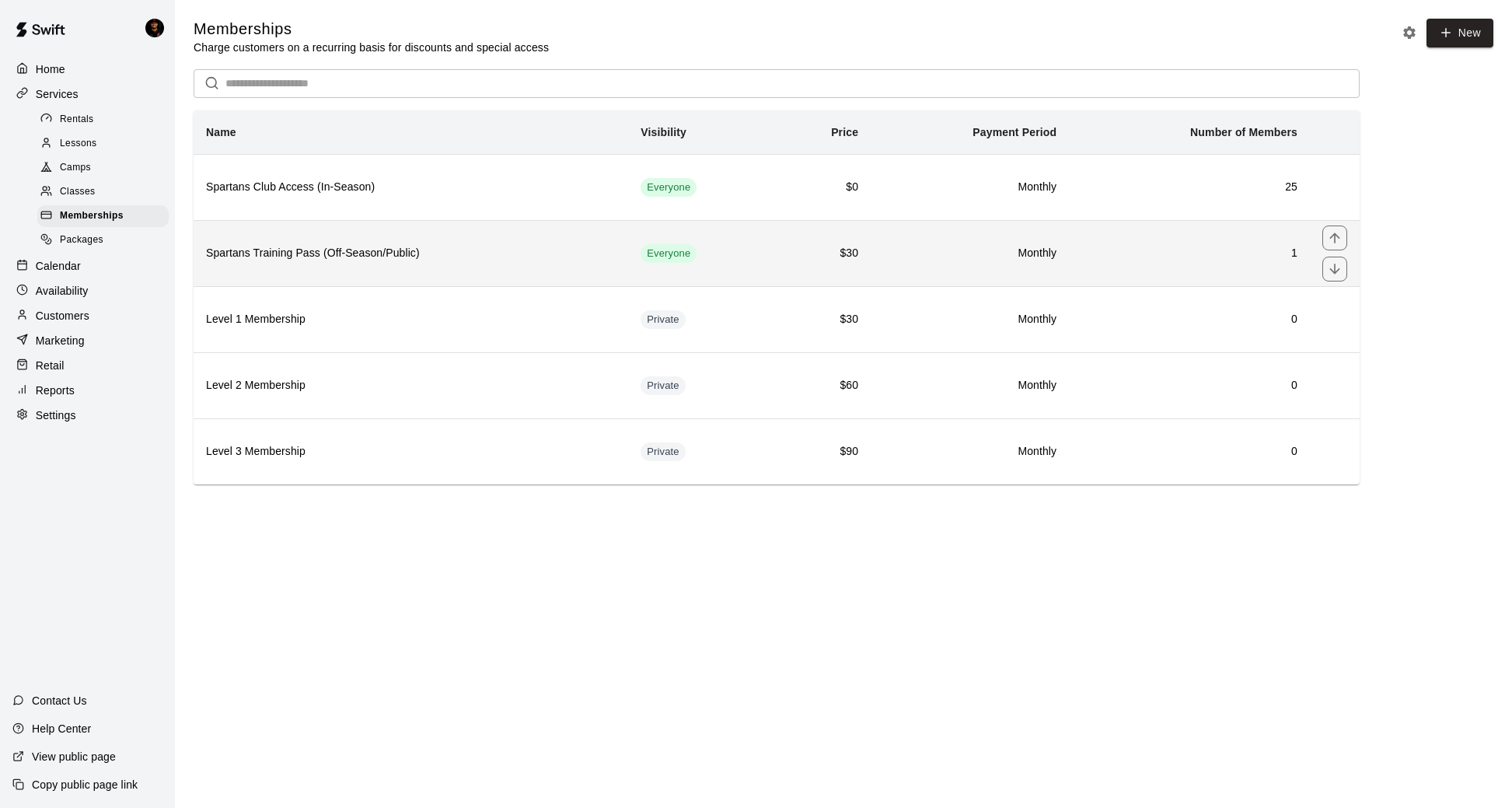 click on "Spartans Training Pass (Off-Season/Public)" at bounding box center [410, 253] 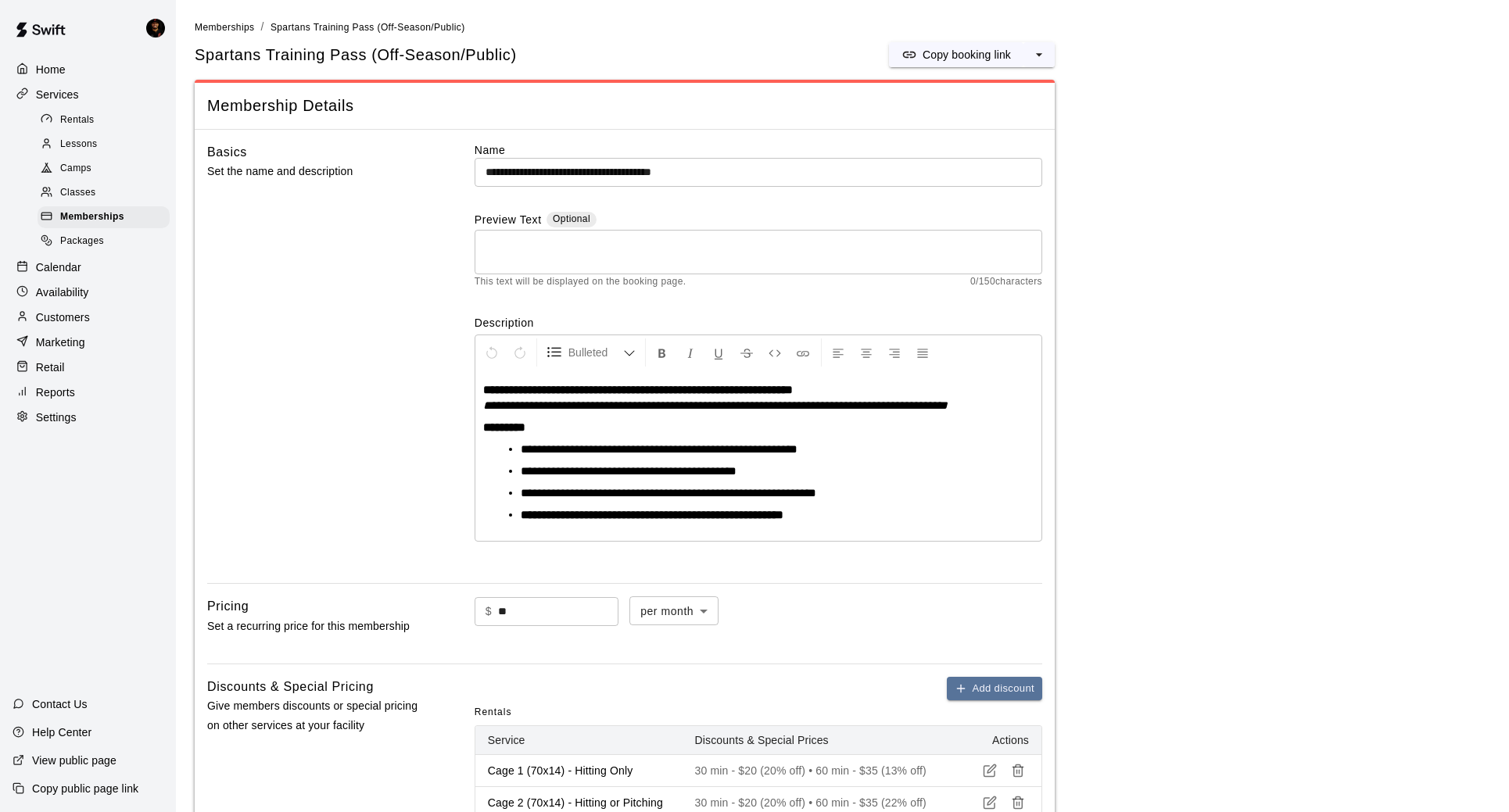 click on "* ​" at bounding box center (758, 252) 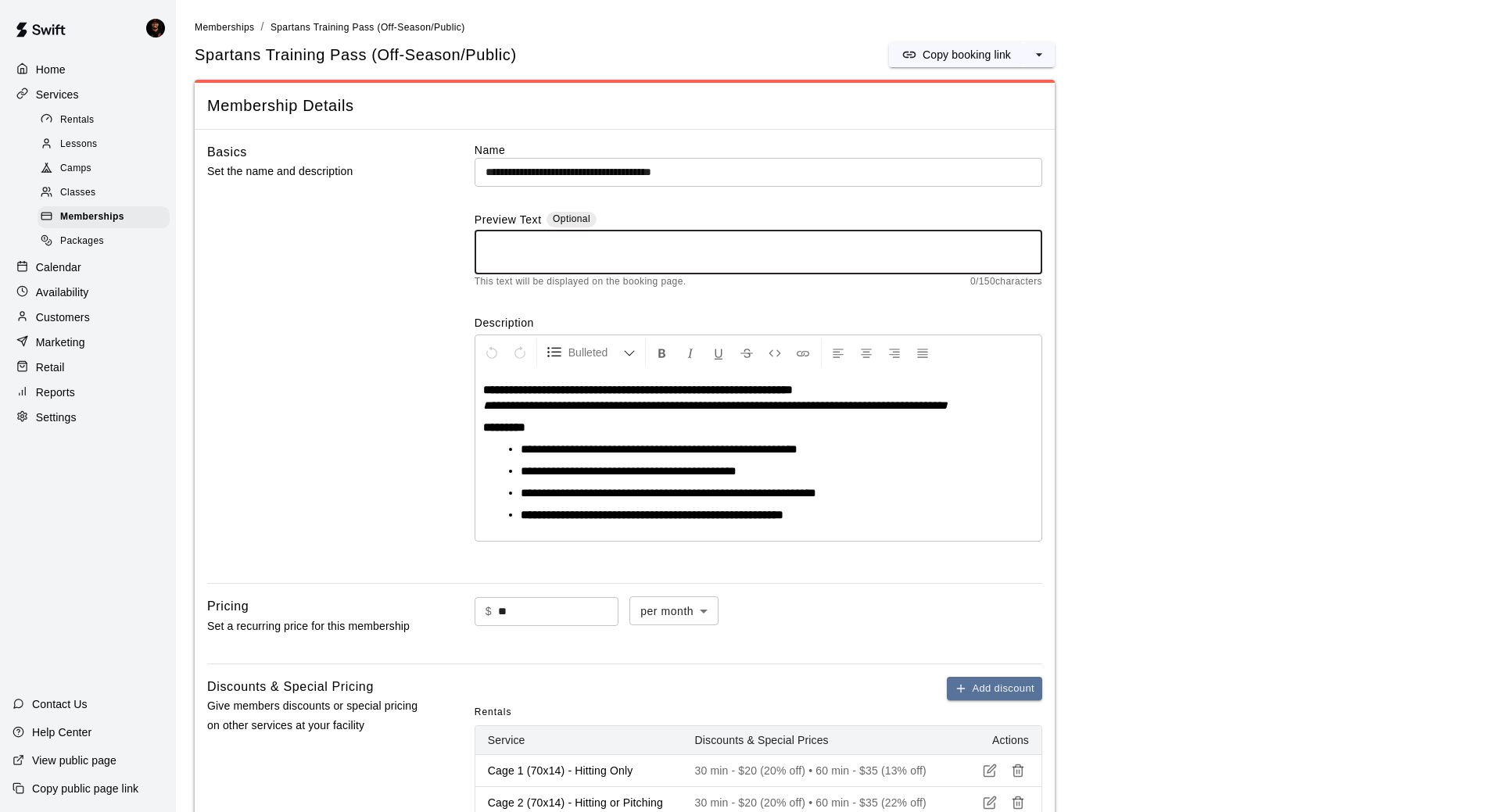 paste on "**********" 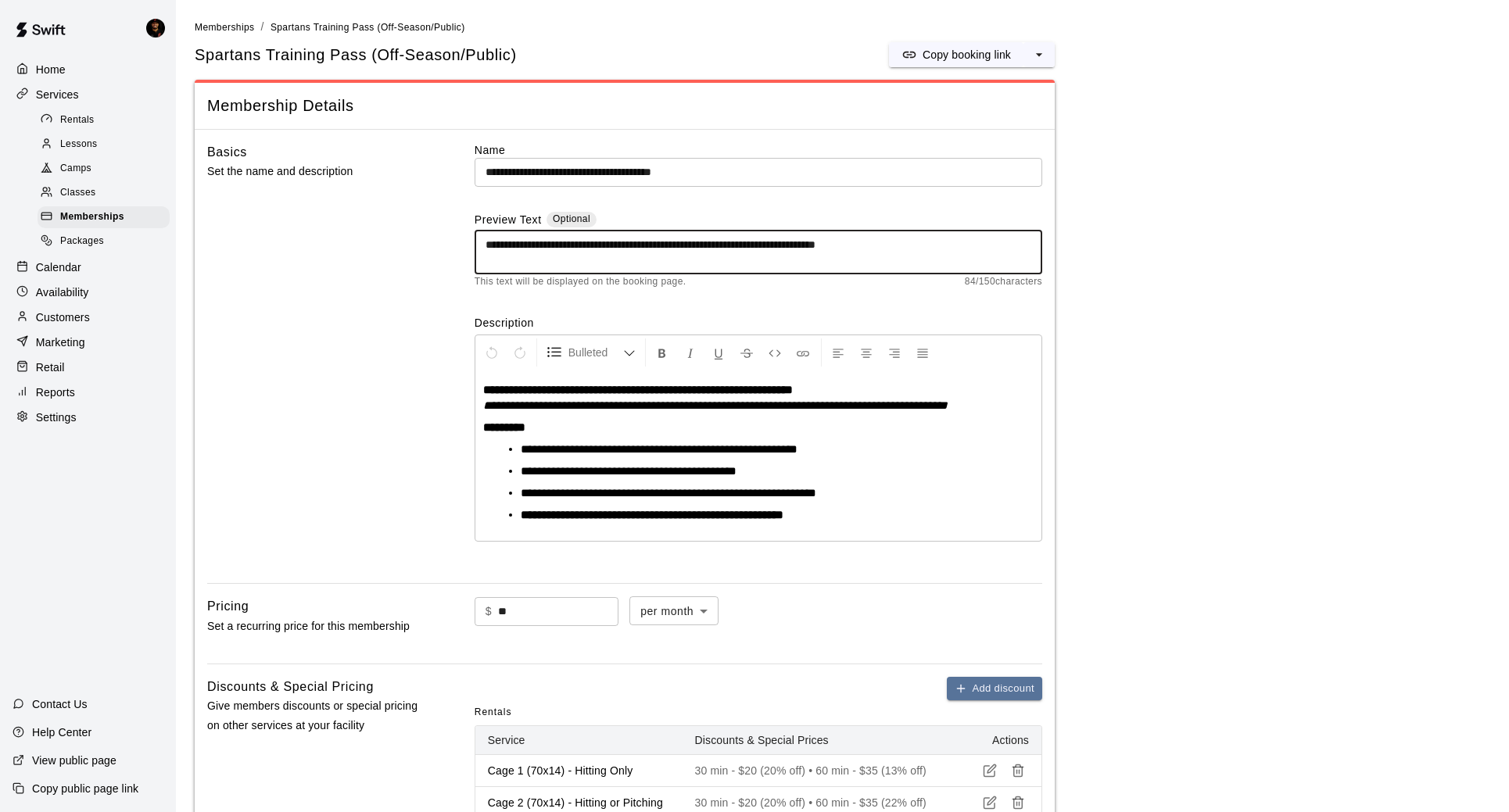 drag, startPoint x: 604, startPoint y: 246, endPoint x: 694, endPoint y: 245, distance: 90.00556 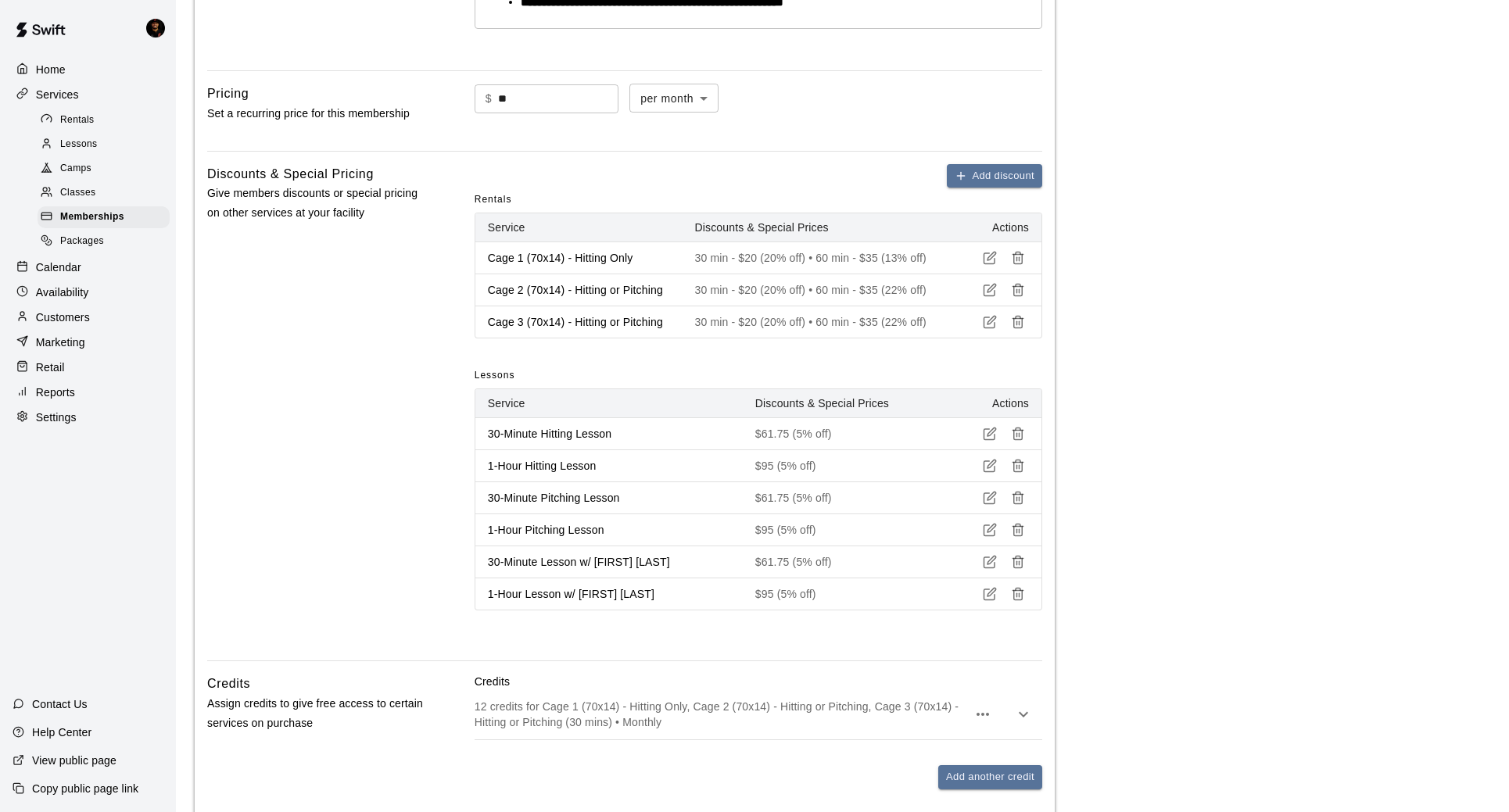 scroll, scrollTop: 1007, scrollLeft: 0, axis: vertical 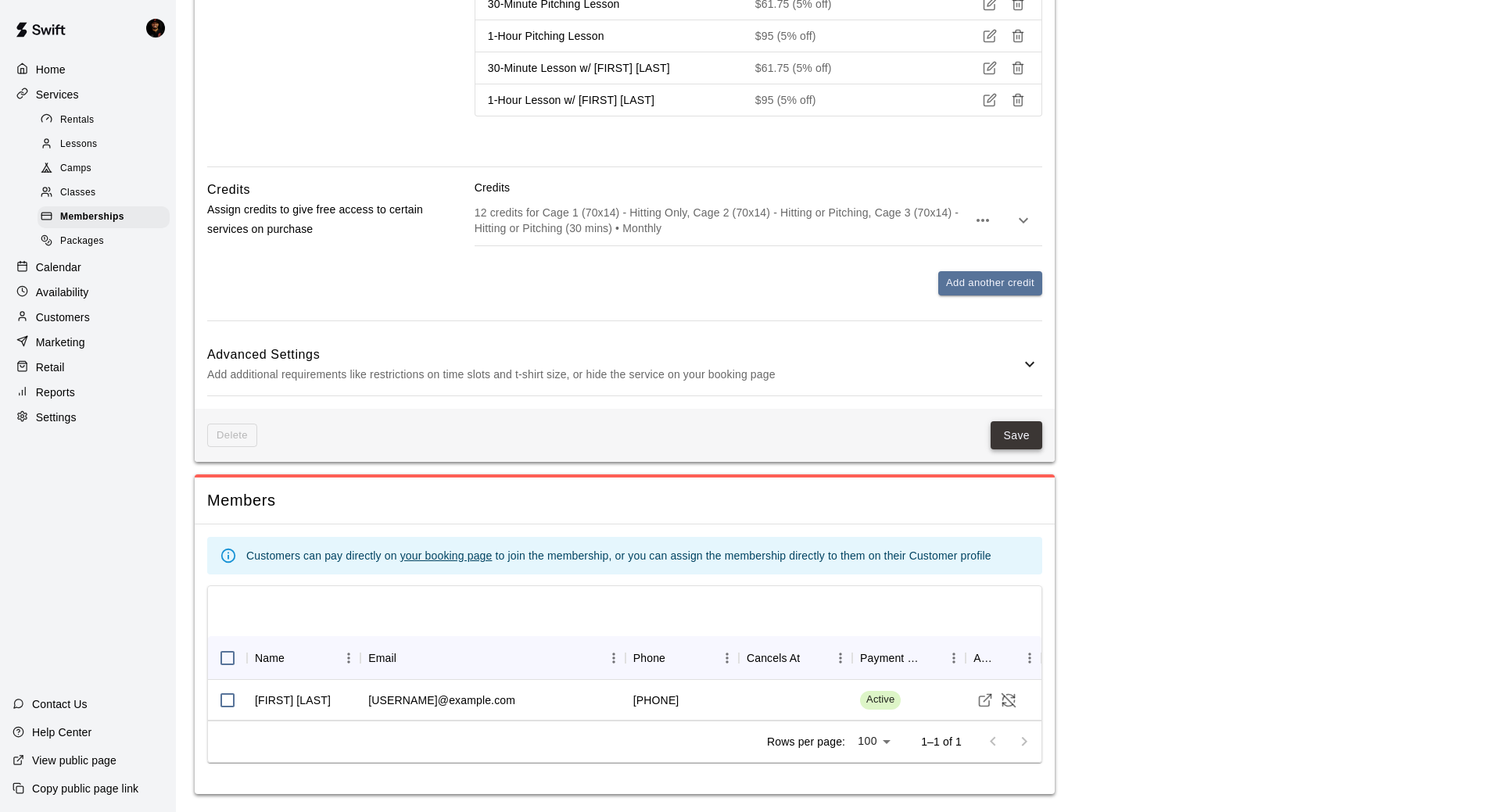 type on "**********" 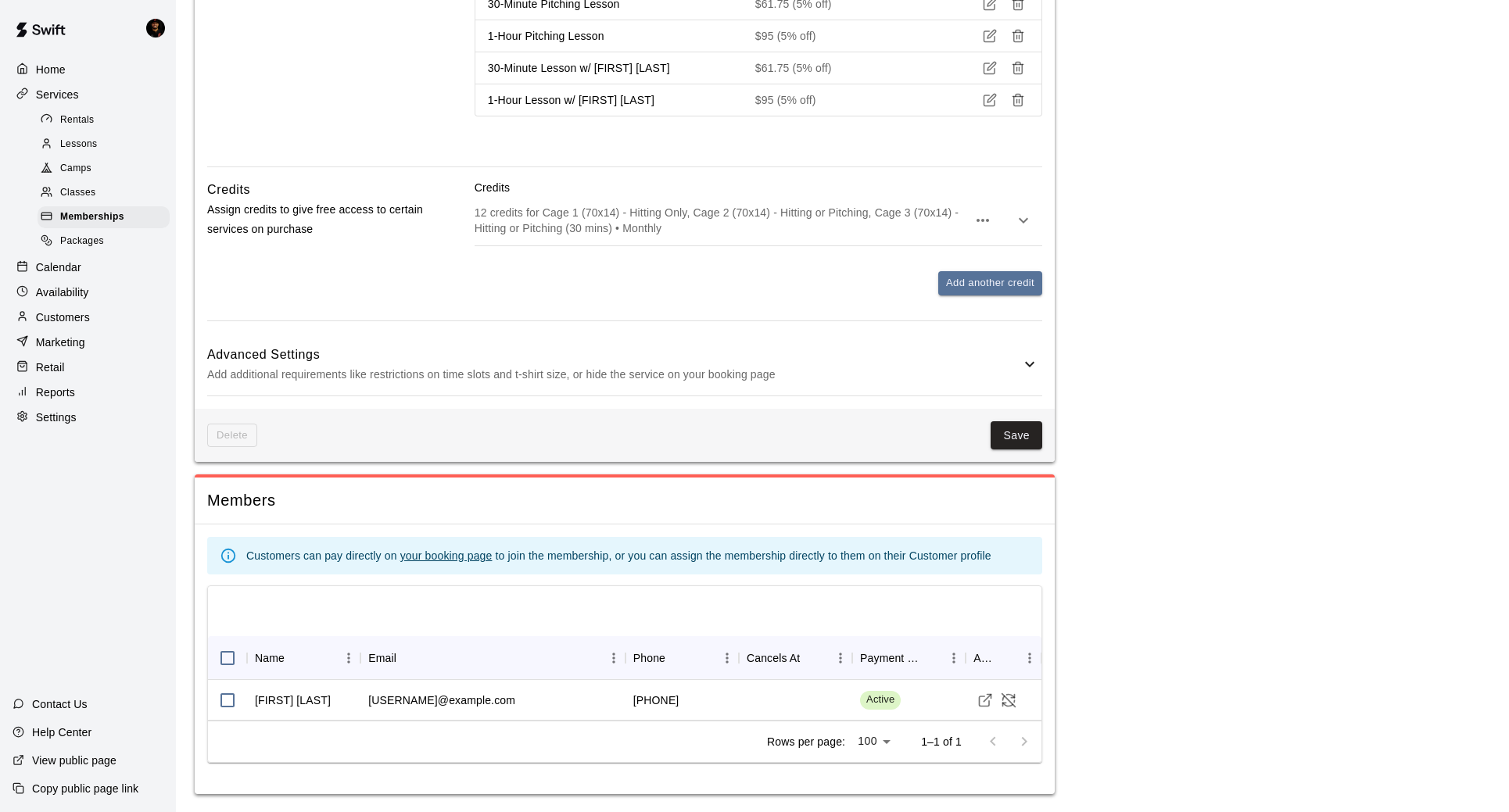 click on "Save" at bounding box center (1016, 435) 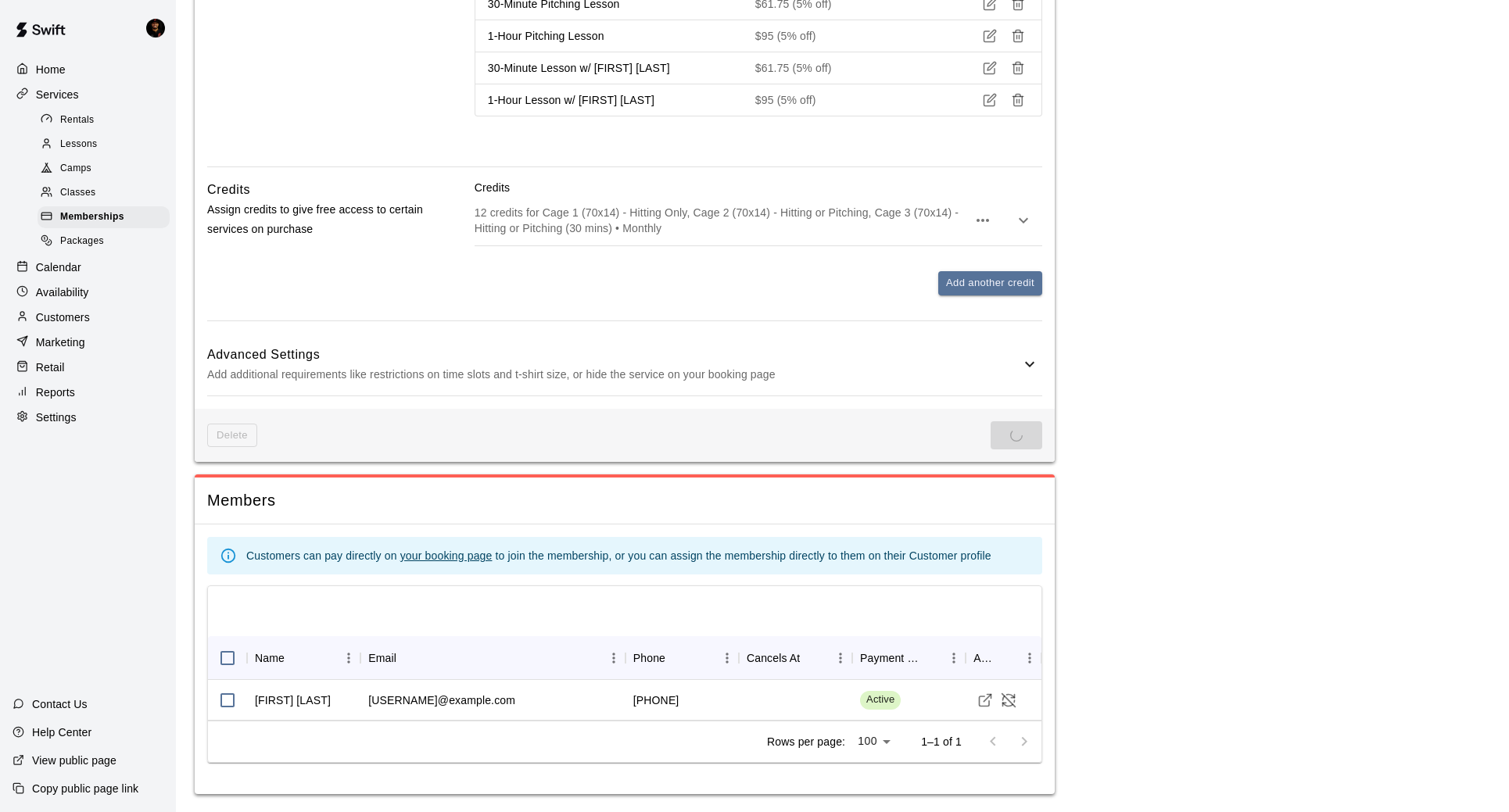 scroll, scrollTop: 0, scrollLeft: 0, axis: both 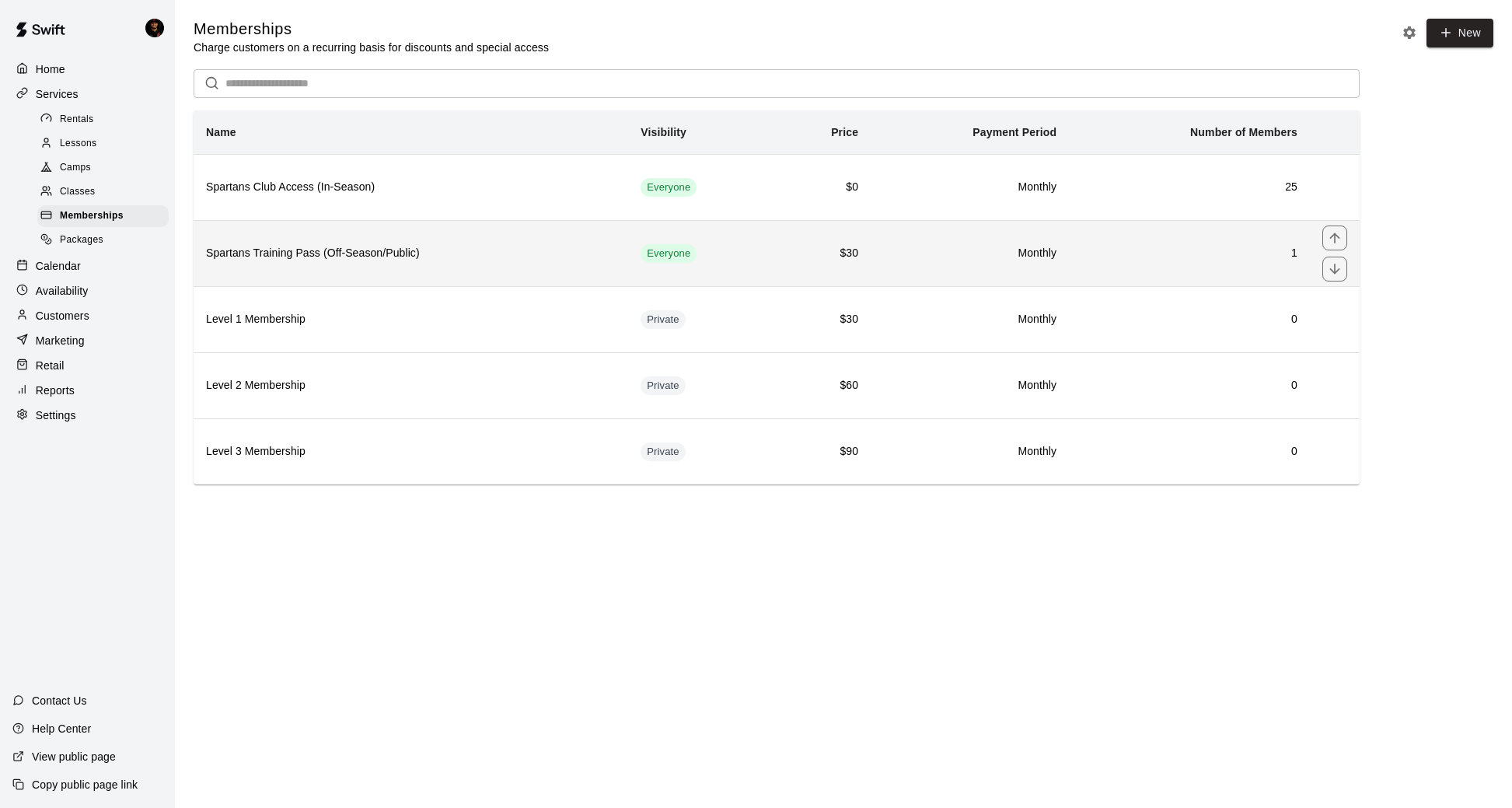 click on "Spartans Training Pass (Off-Season/Public)" at bounding box center (410, 253) 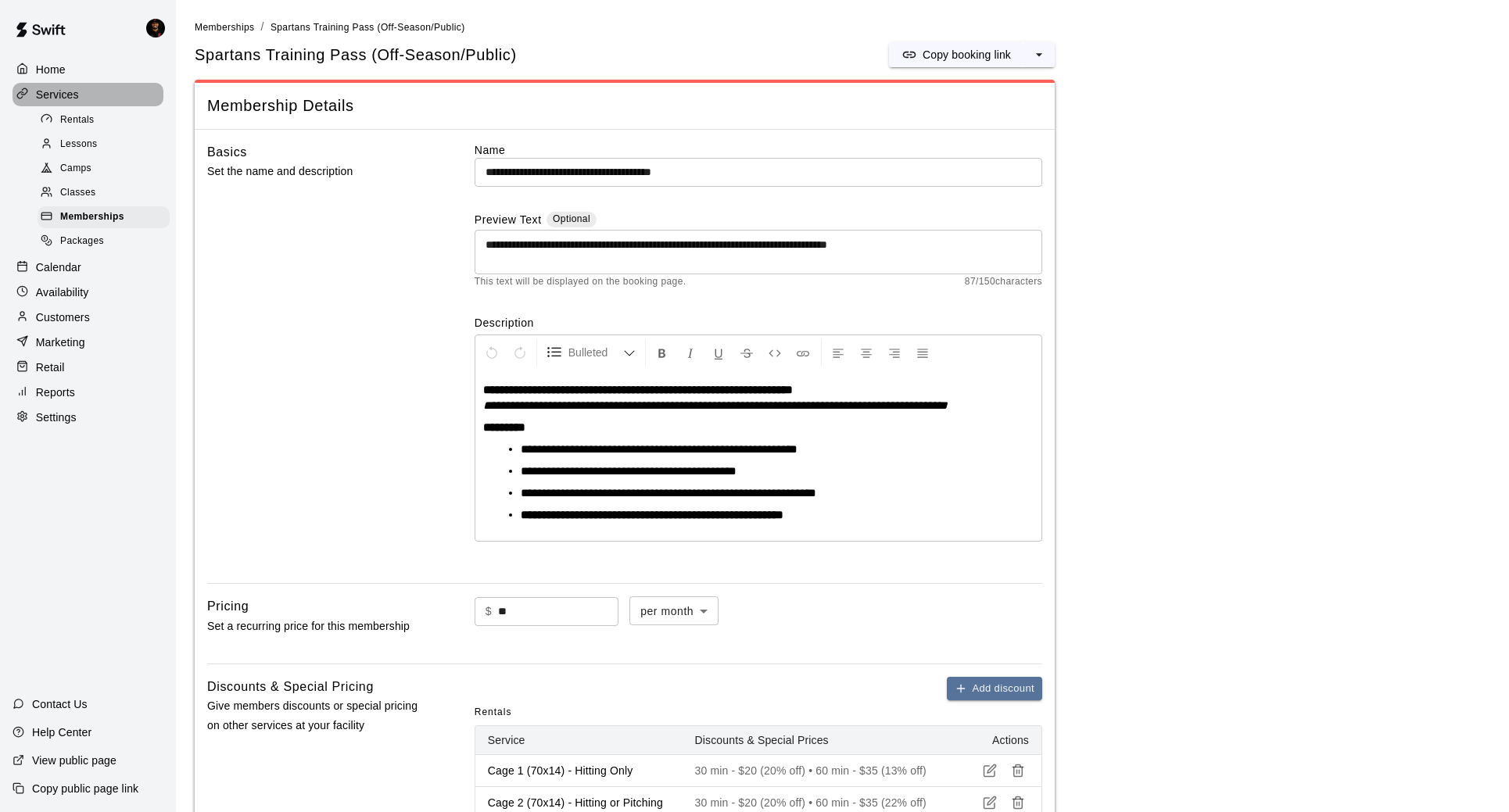 click on "Services" at bounding box center [88, 95] 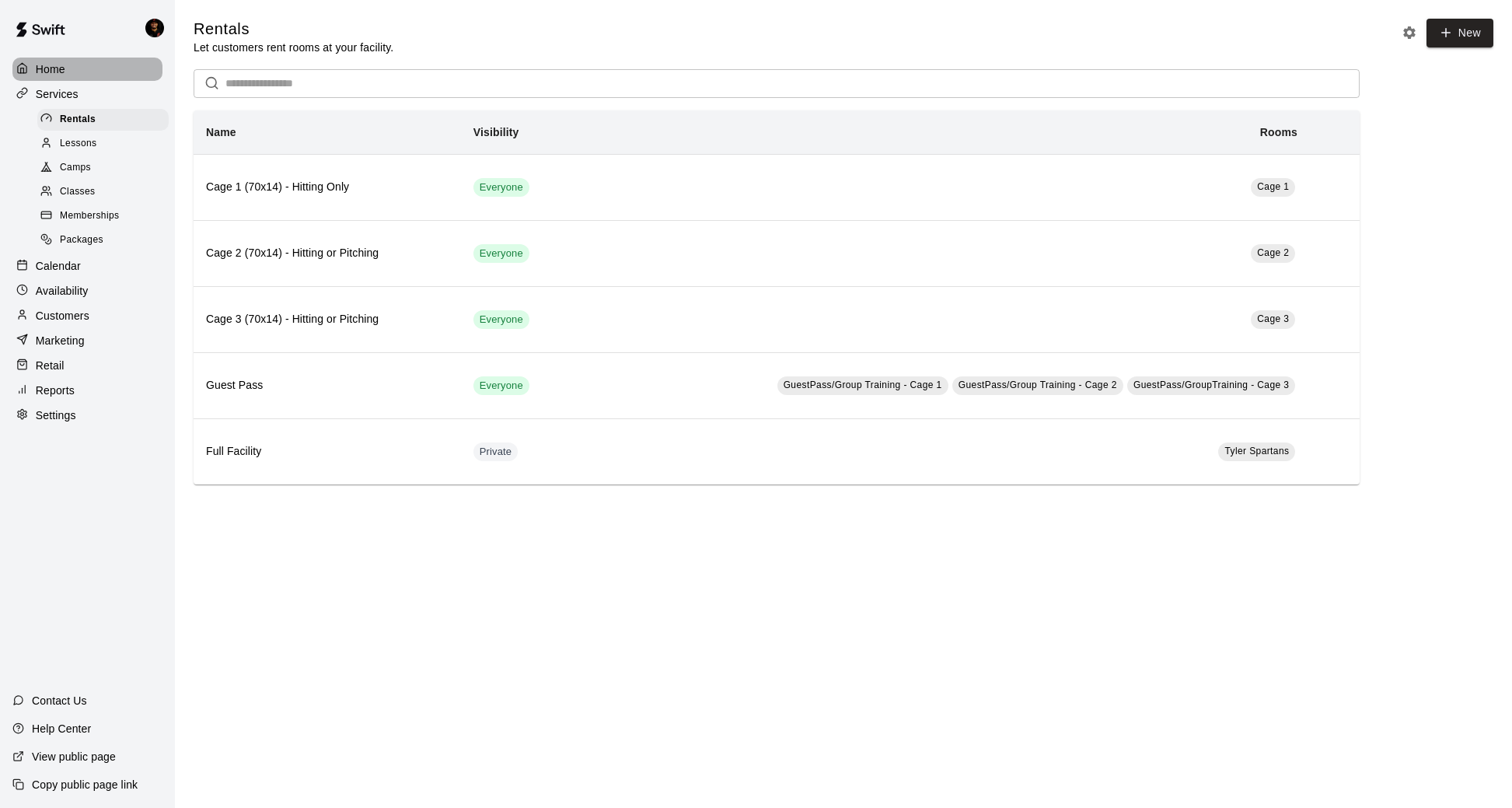click on "Home" at bounding box center [51, 69] 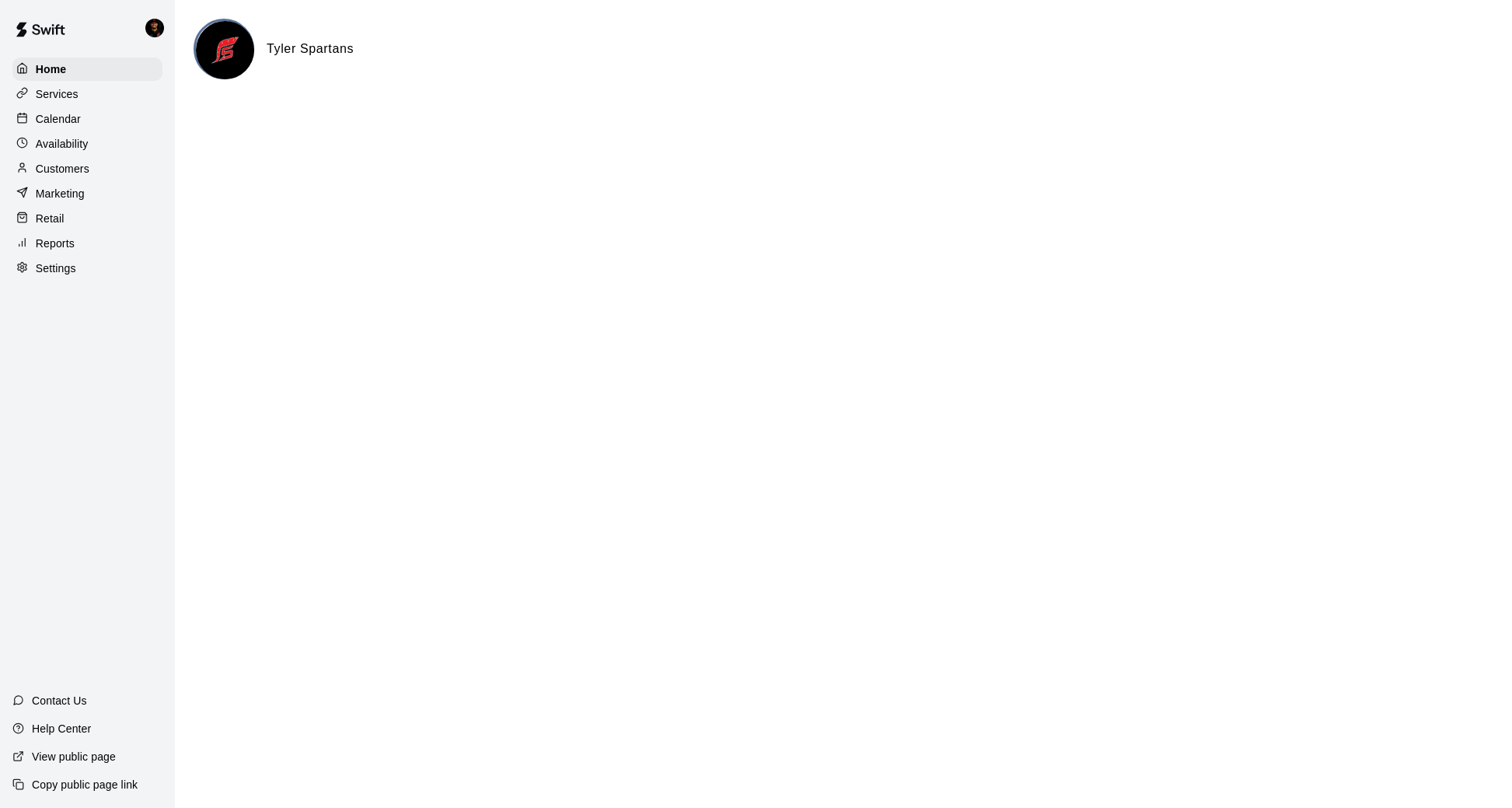 click on "Calendar" at bounding box center (87, 119) 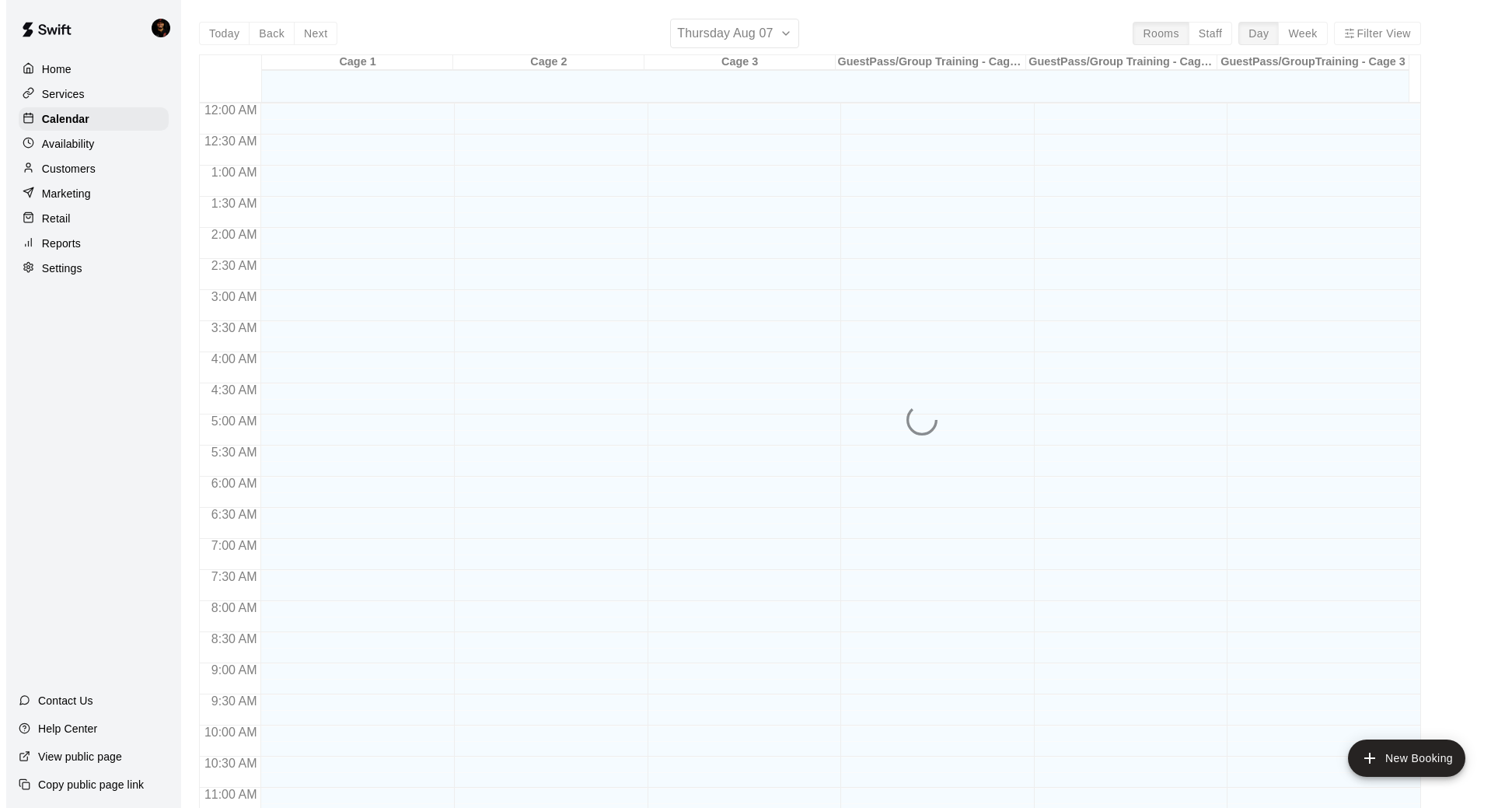 scroll, scrollTop: 725, scrollLeft: 0, axis: vertical 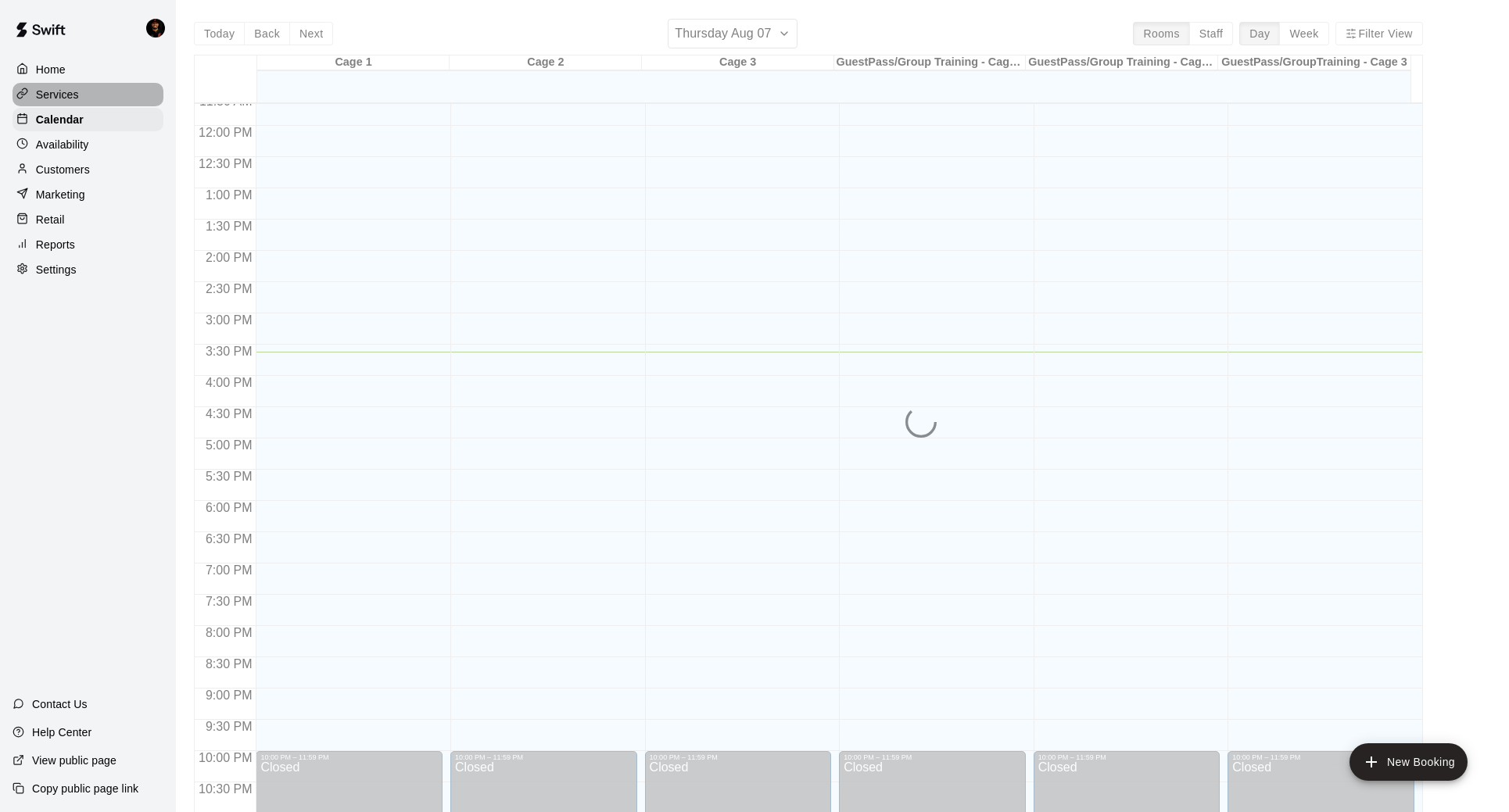 click on "Services" at bounding box center [88, 95] 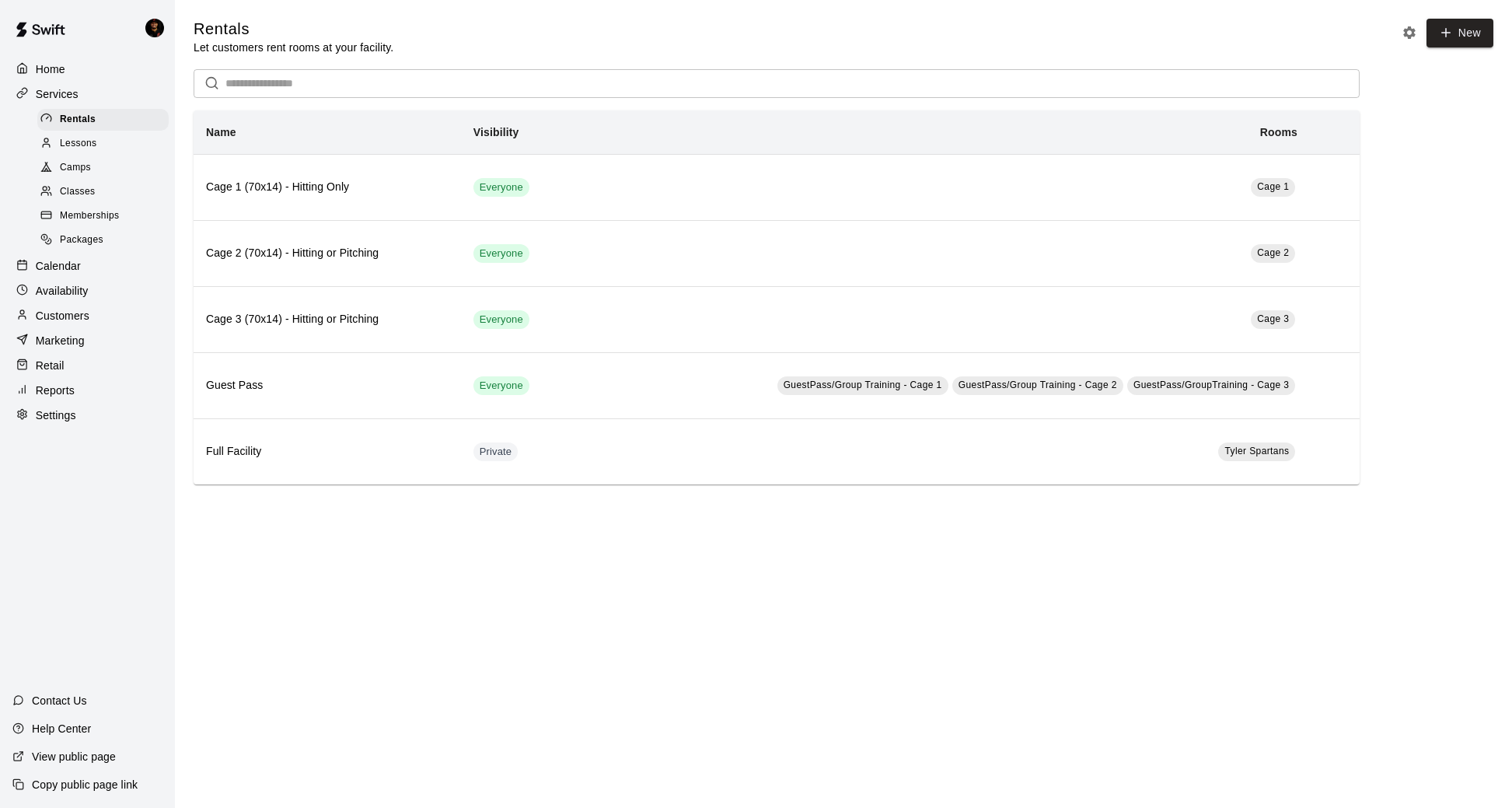 click on "Camps" at bounding box center [103, 168] 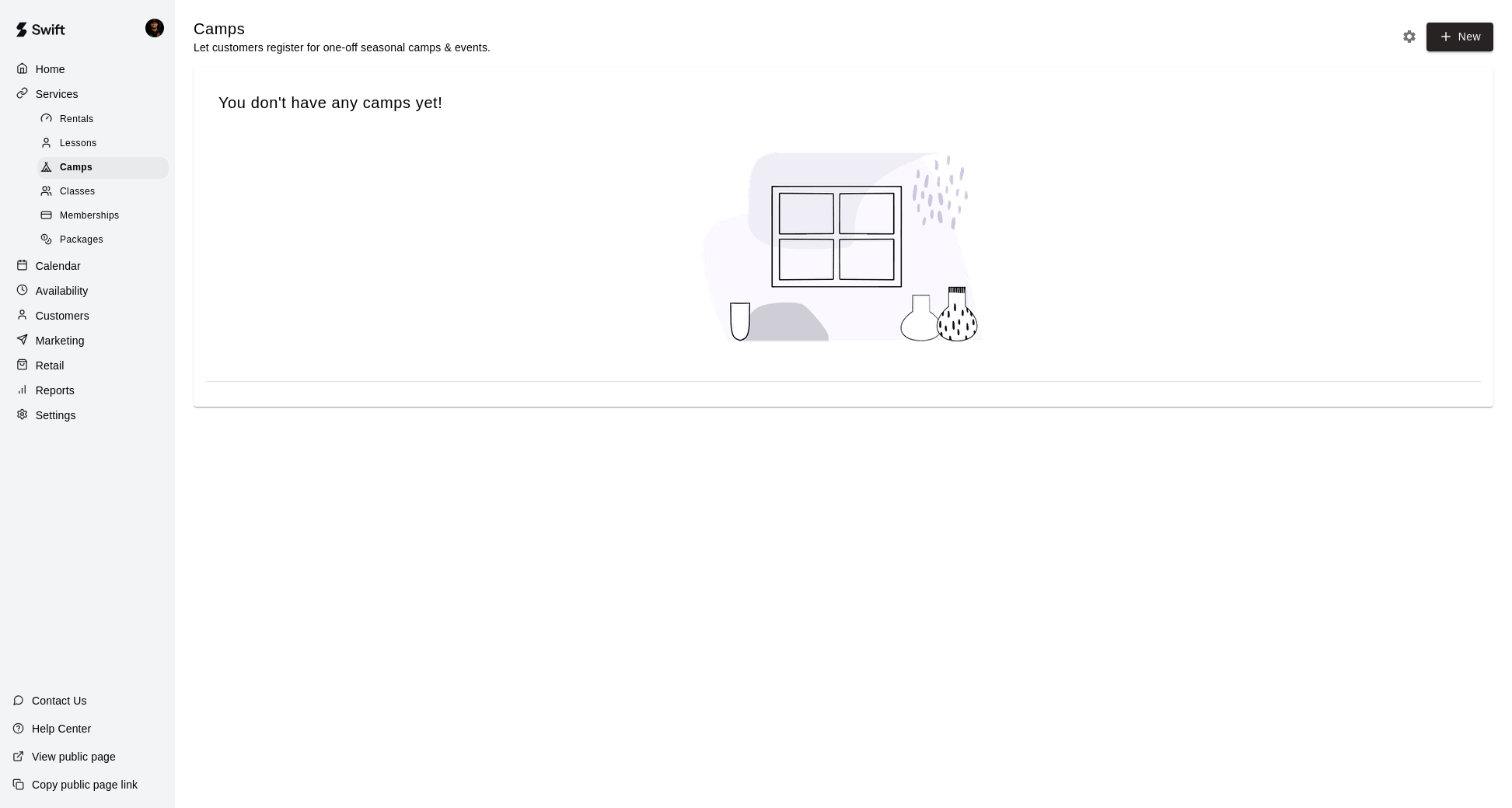 click on "Classes" at bounding box center (77, 192) 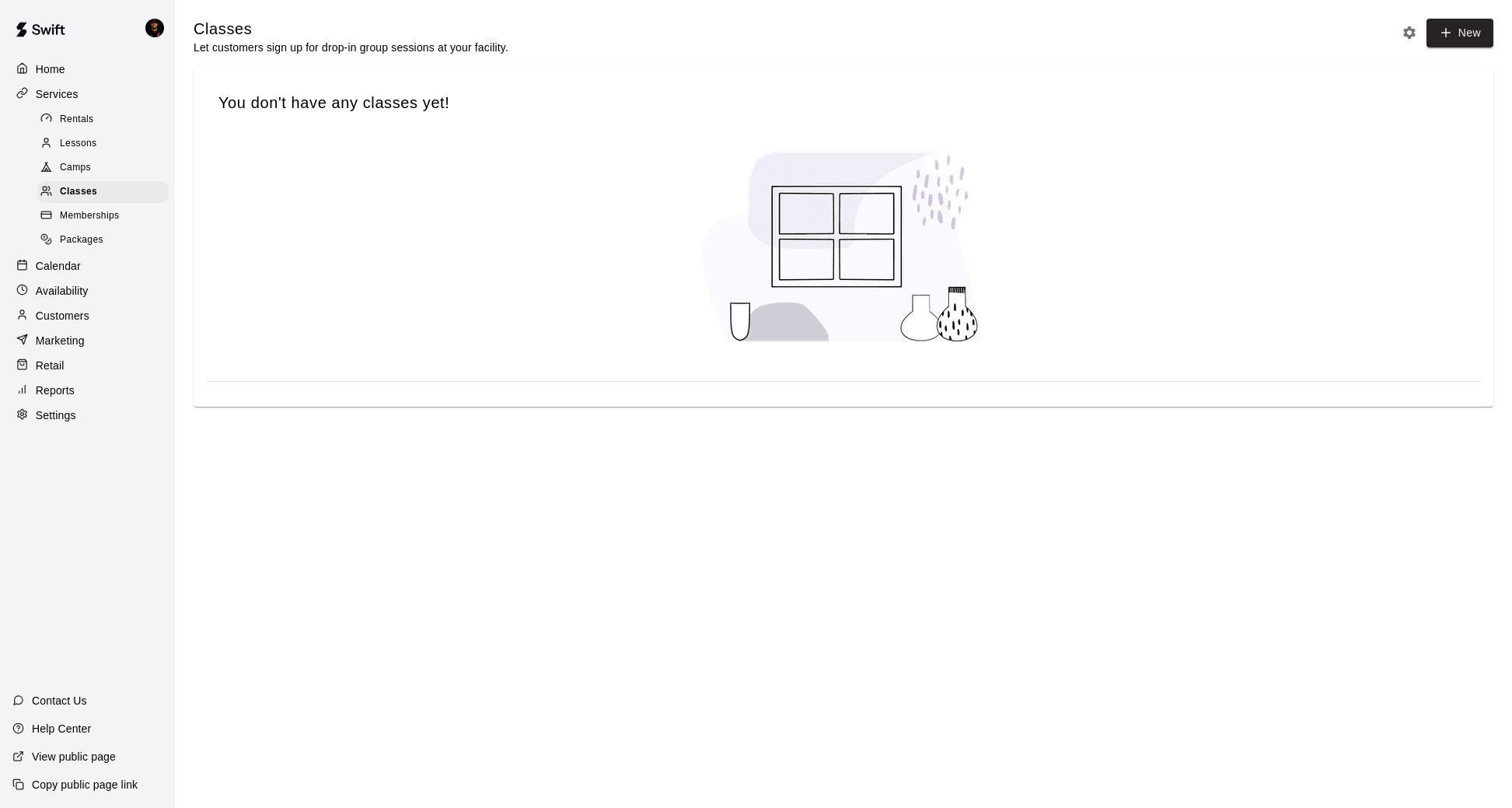 click on "Packages" at bounding box center (103, 240) 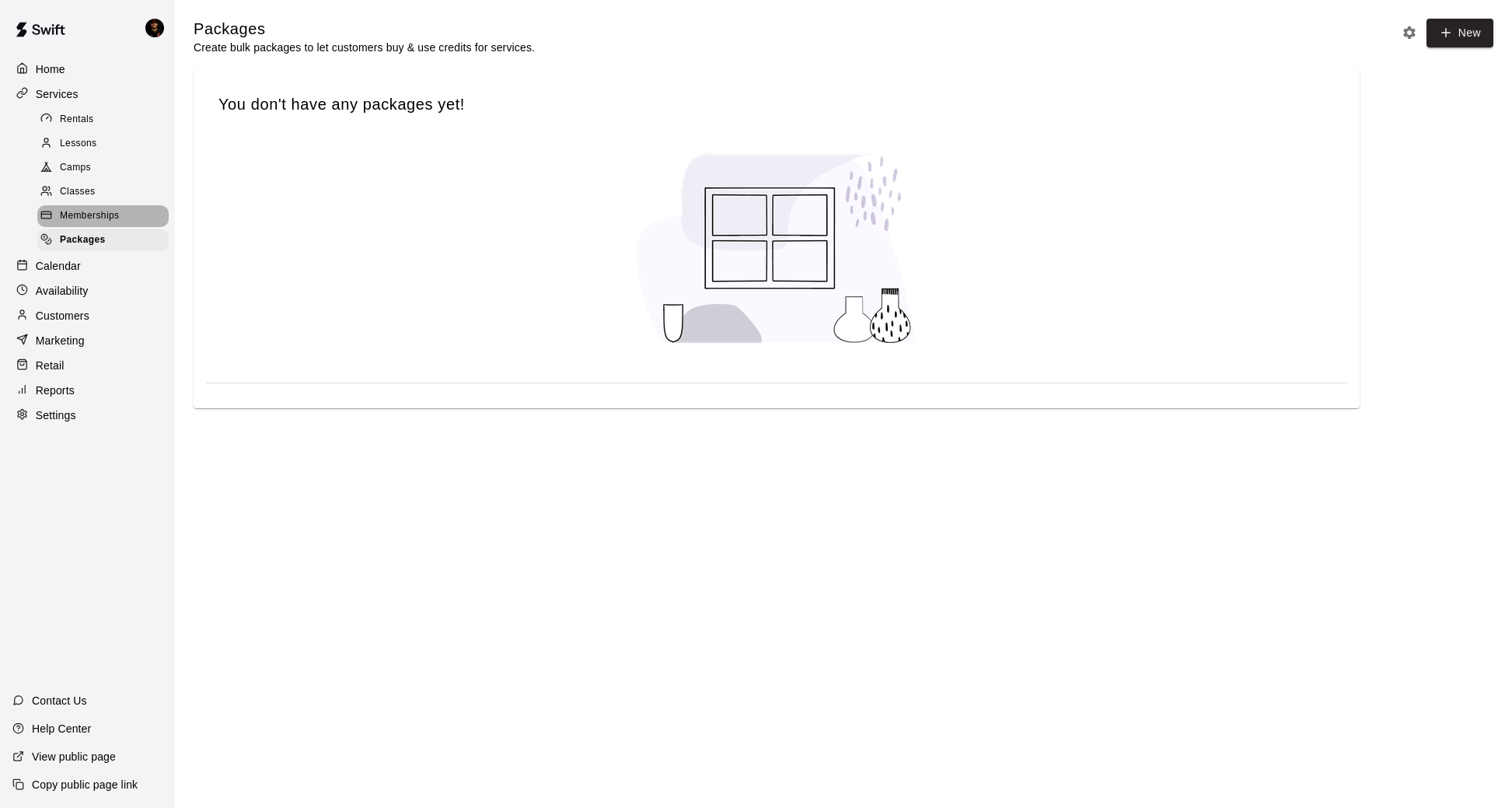 click on "Memberships" at bounding box center [89, 216] 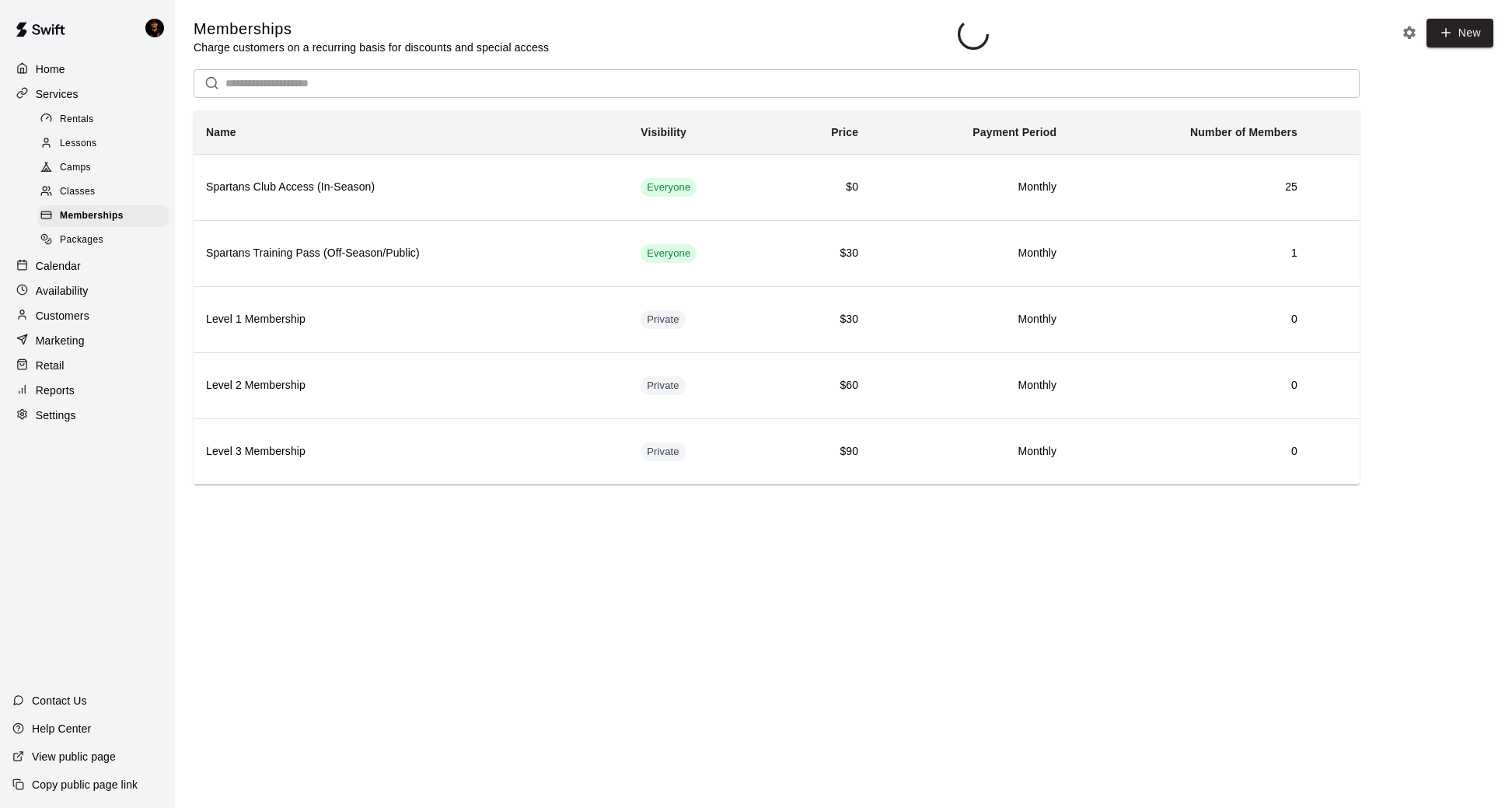 click on "Home" at bounding box center [87, 69] 